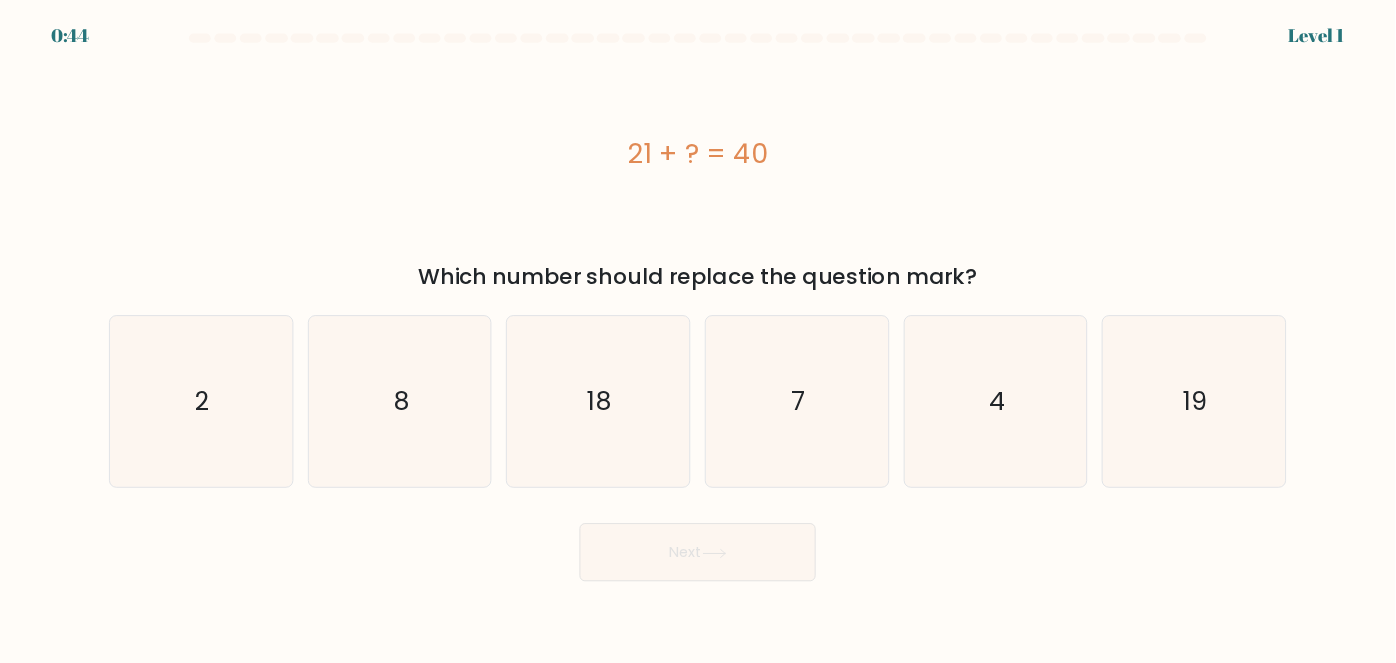 scroll, scrollTop: 0, scrollLeft: 0, axis: both 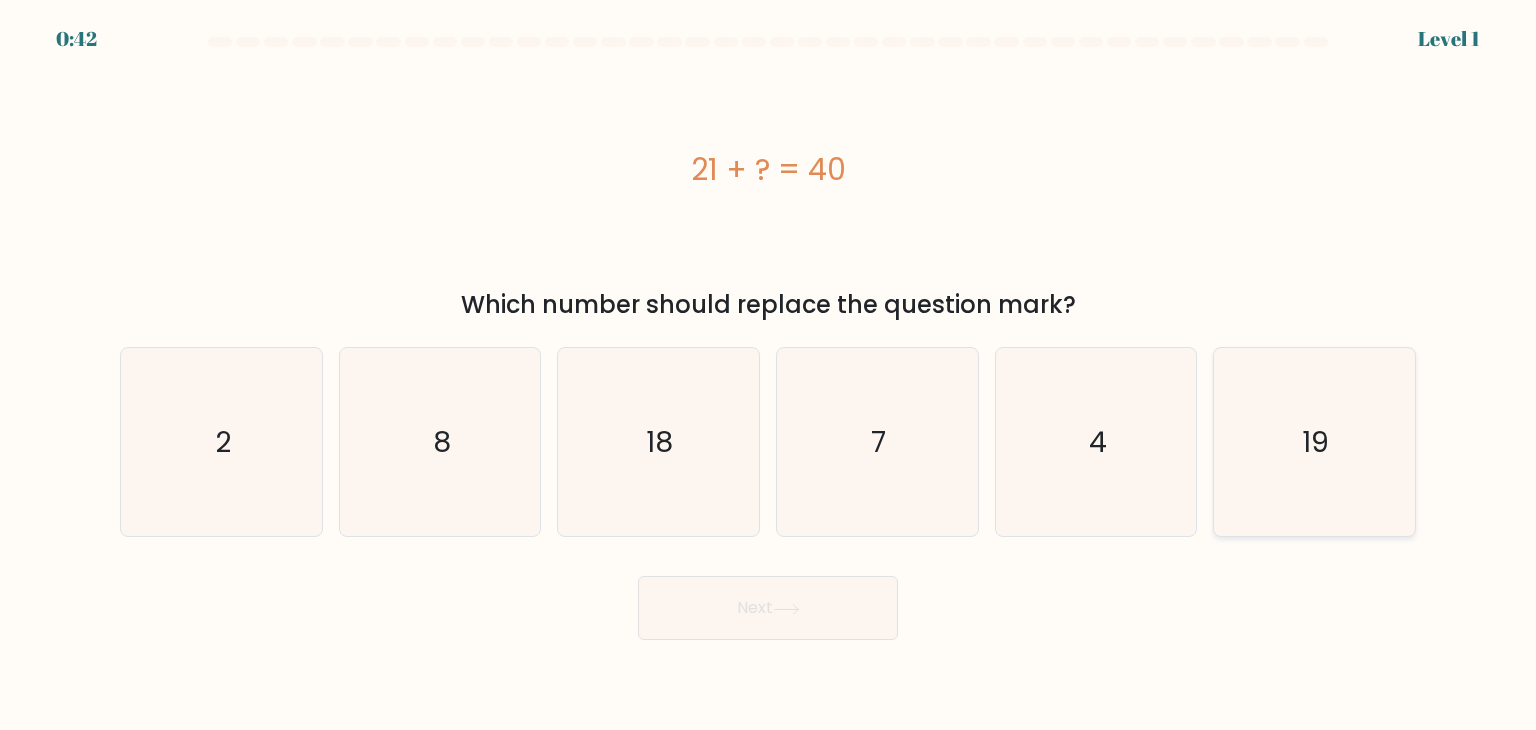 click on "19" 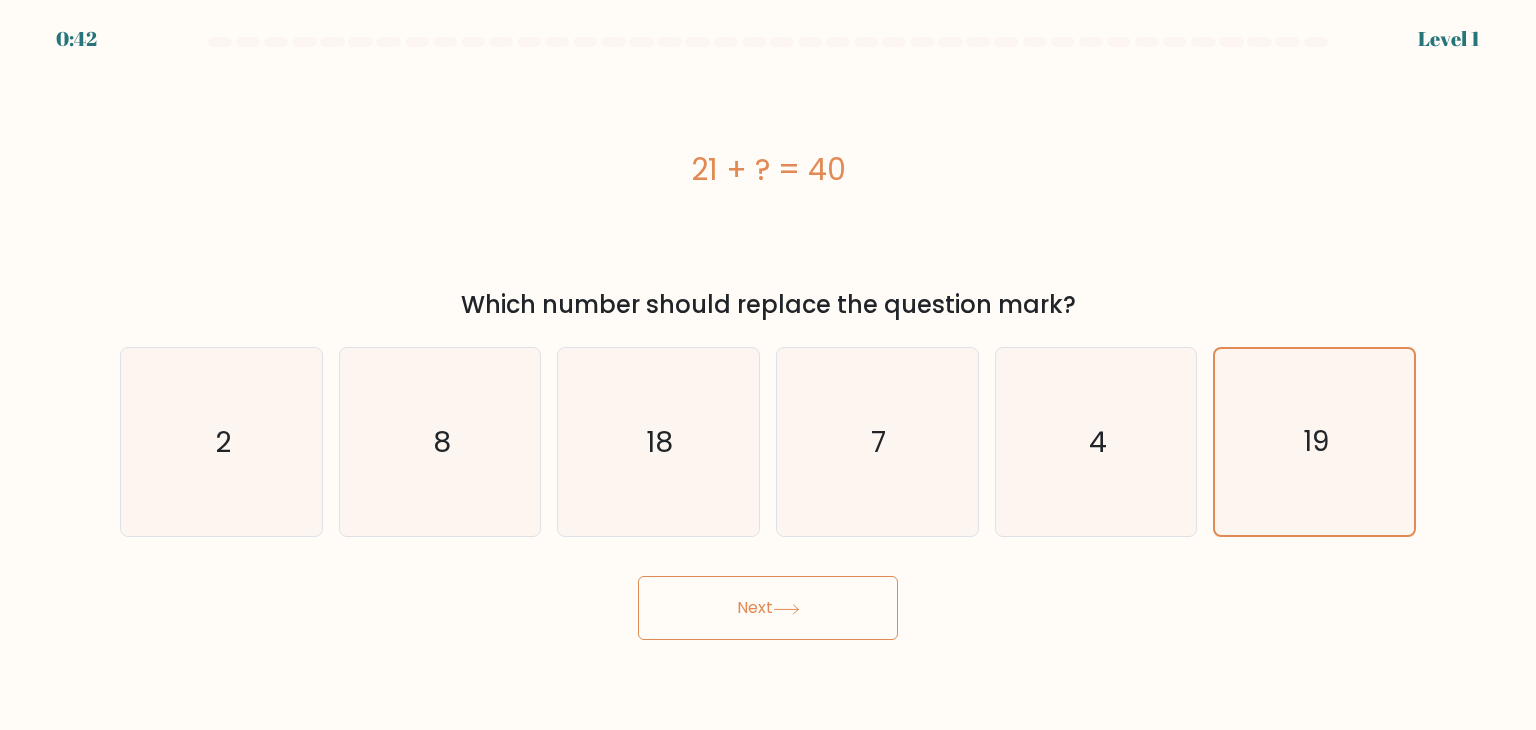 click on "Next" at bounding box center [768, 608] 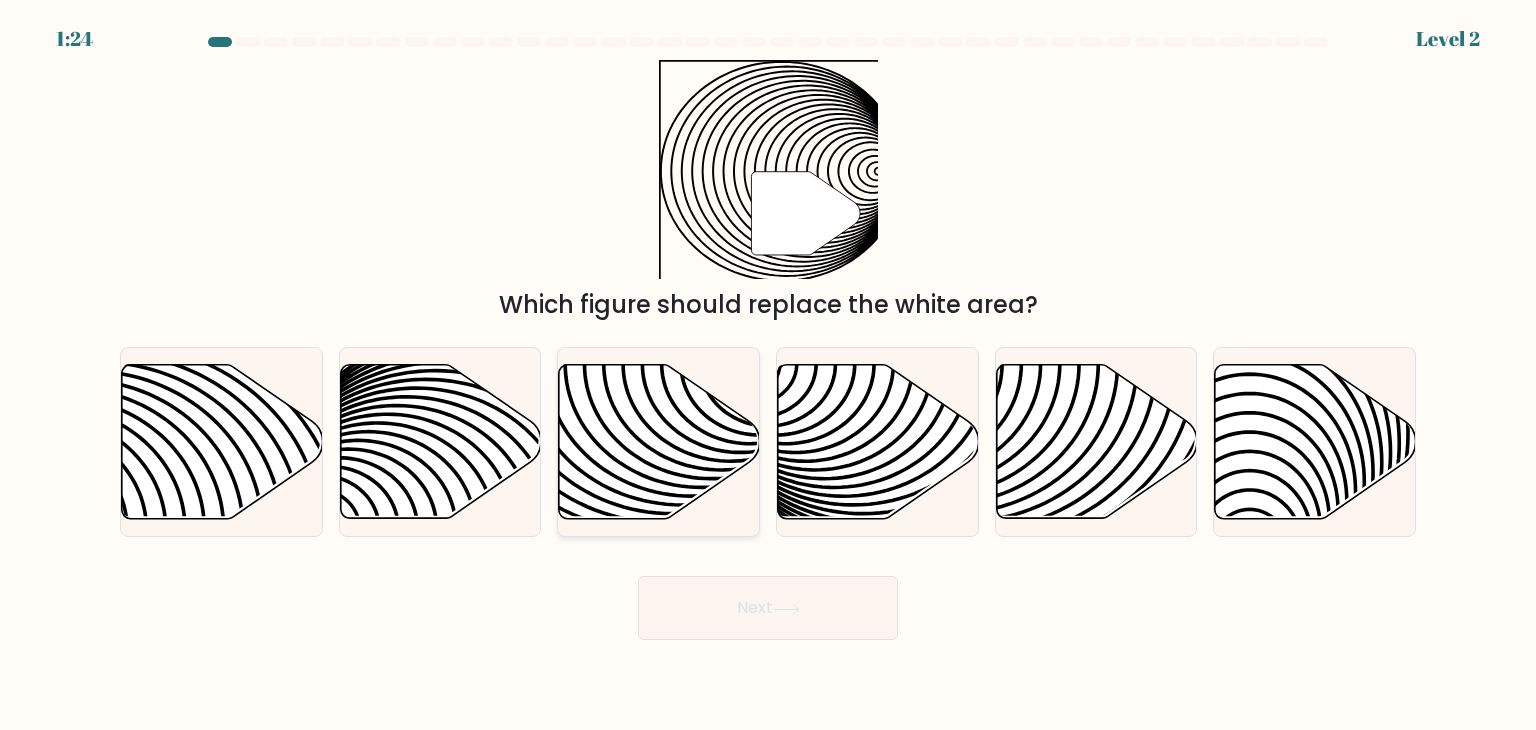 click 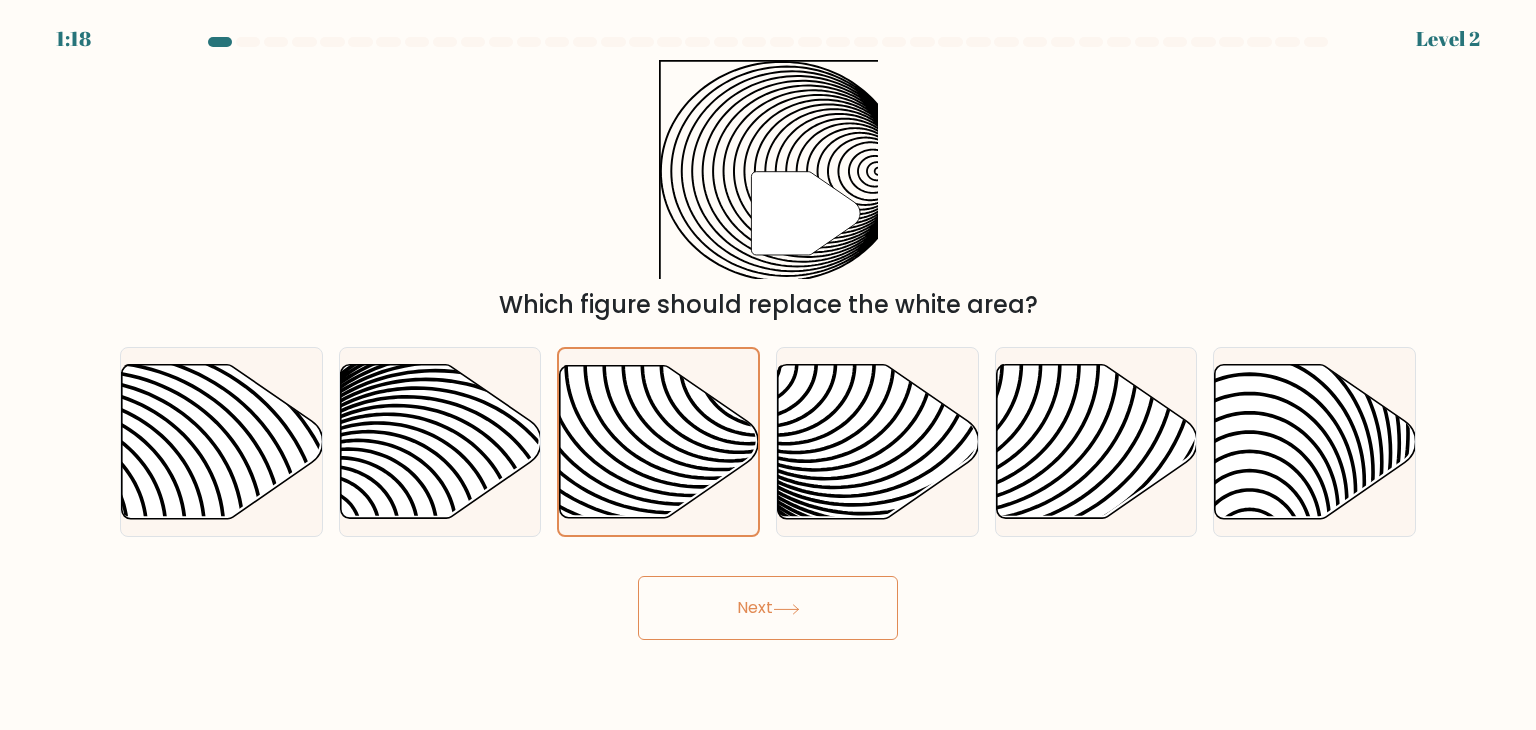 drag, startPoint x: 816, startPoint y: 577, endPoint x: 791, endPoint y: 602, distance: 35.35534 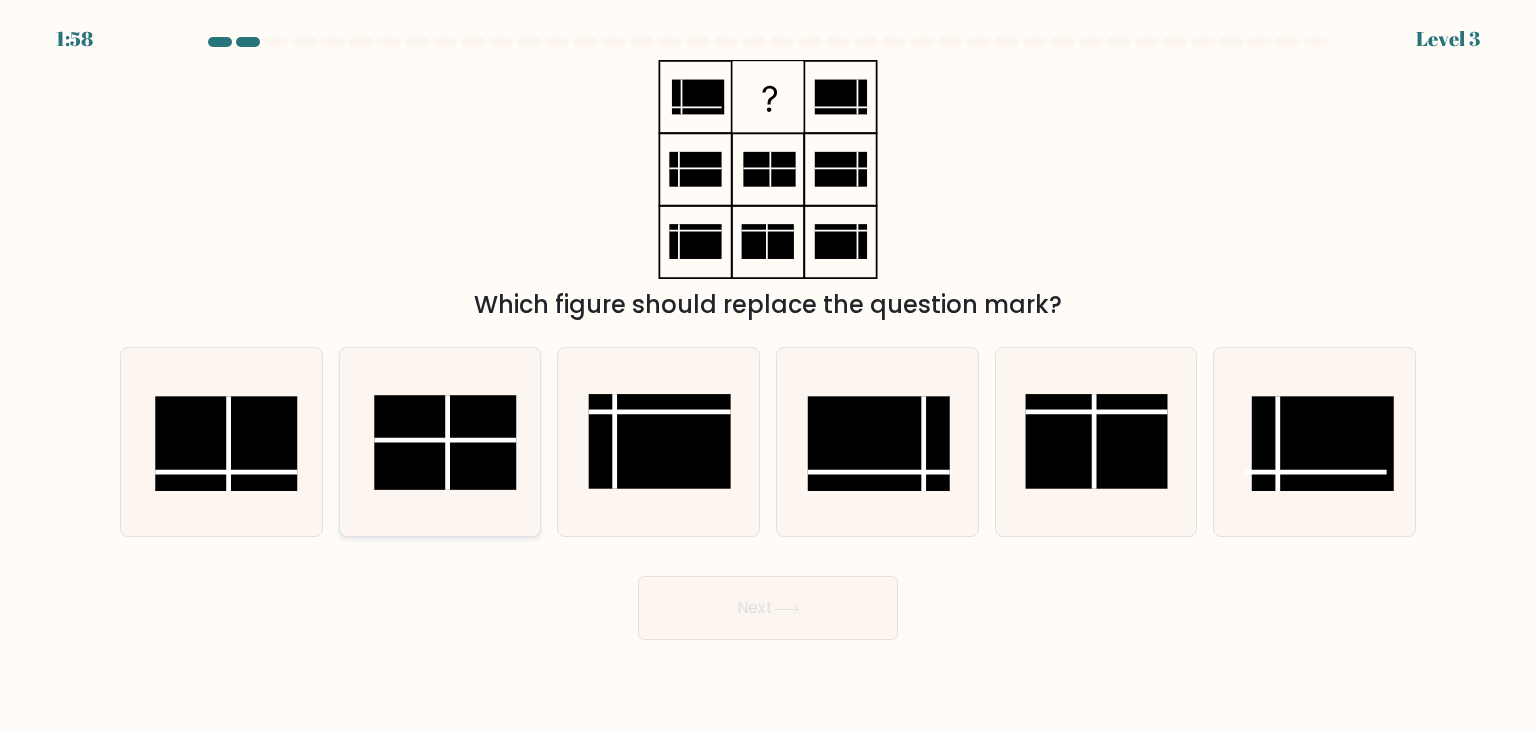 click 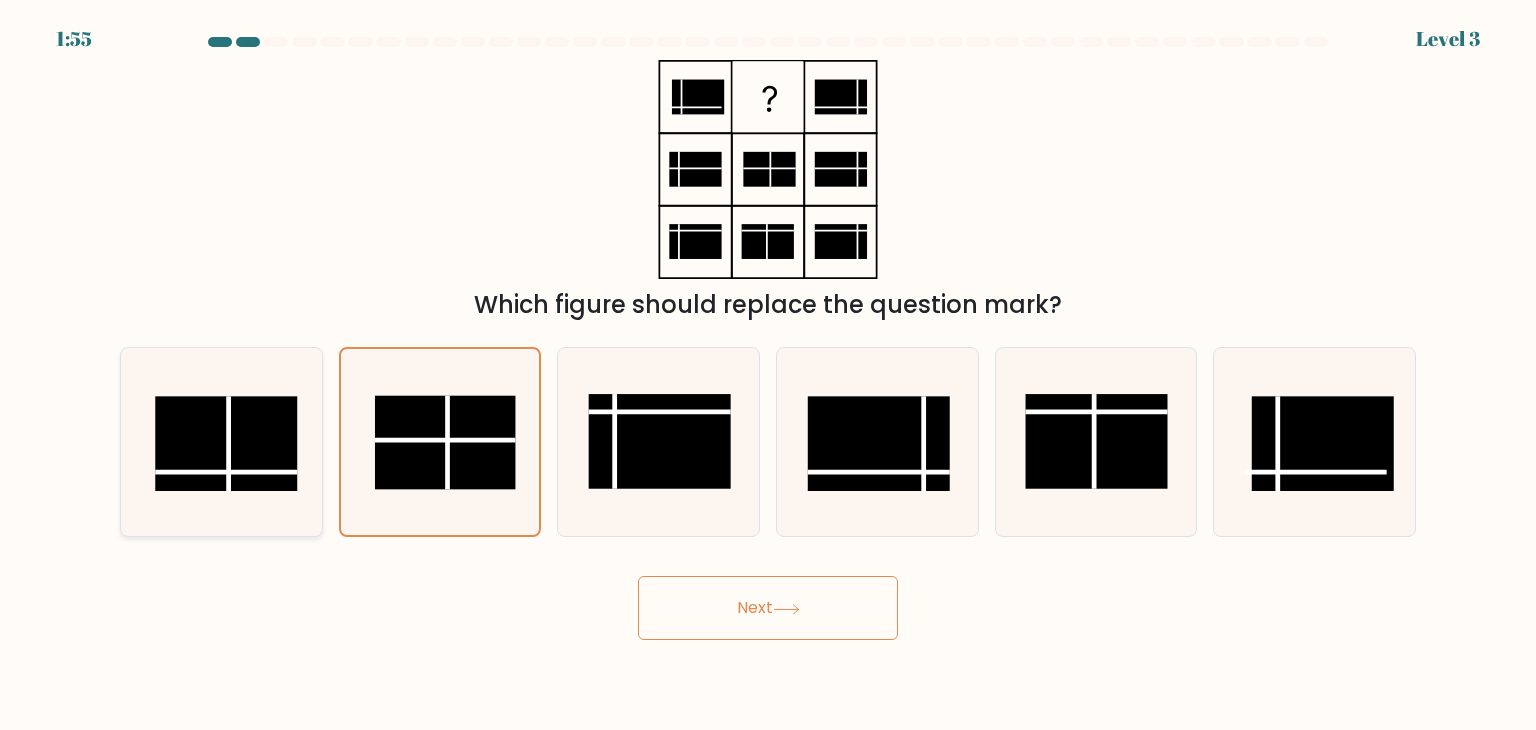 click 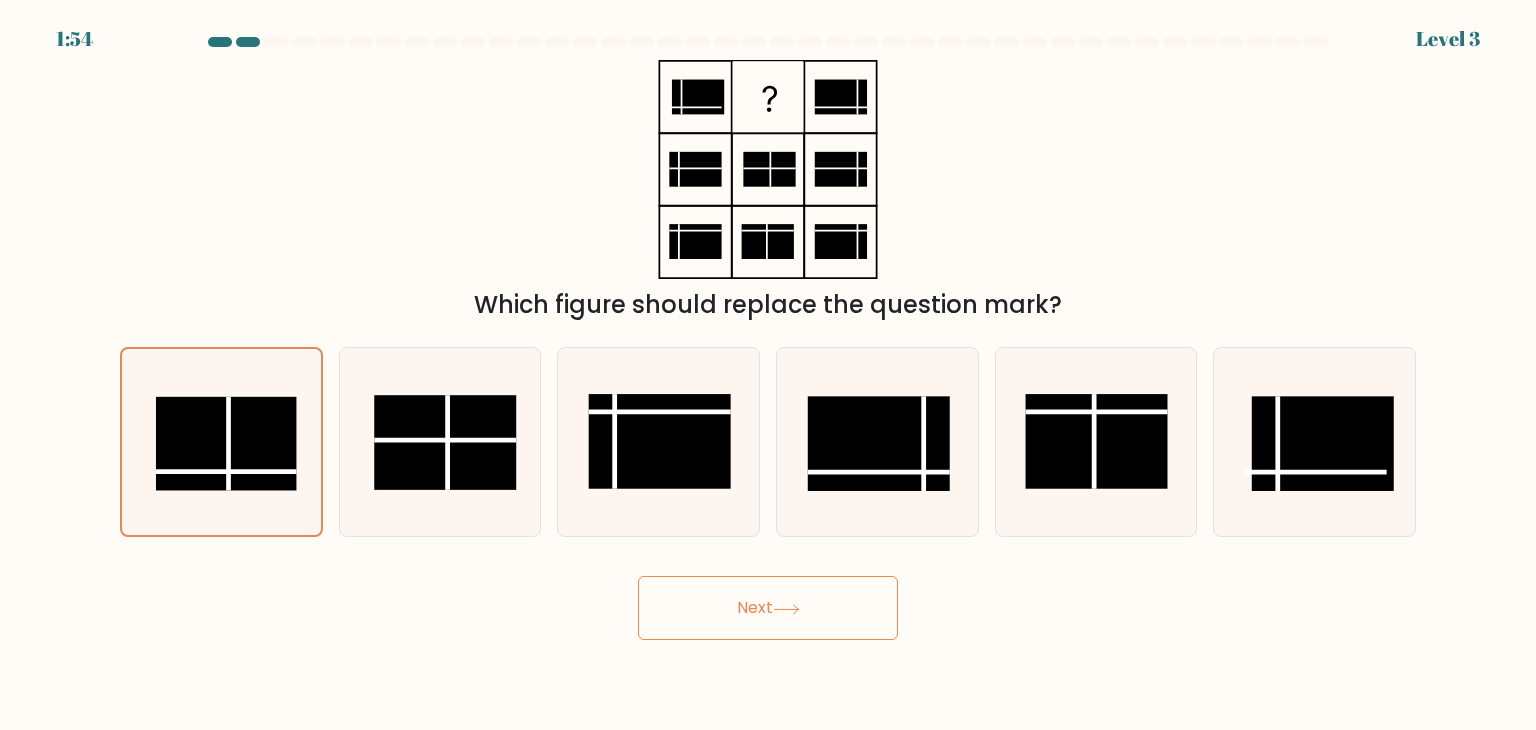 click on "Next" at bounding box center [768, 608] 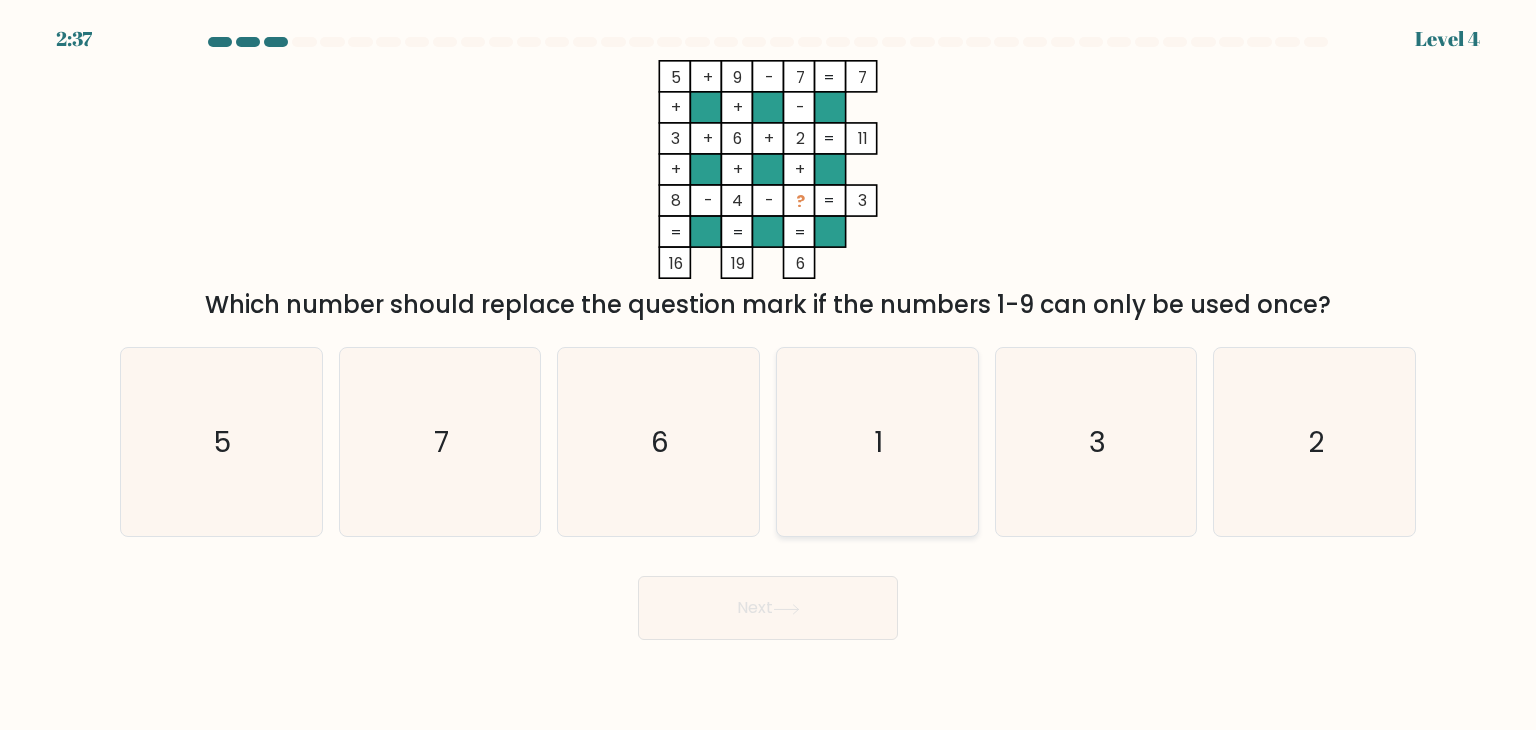 click on "1" 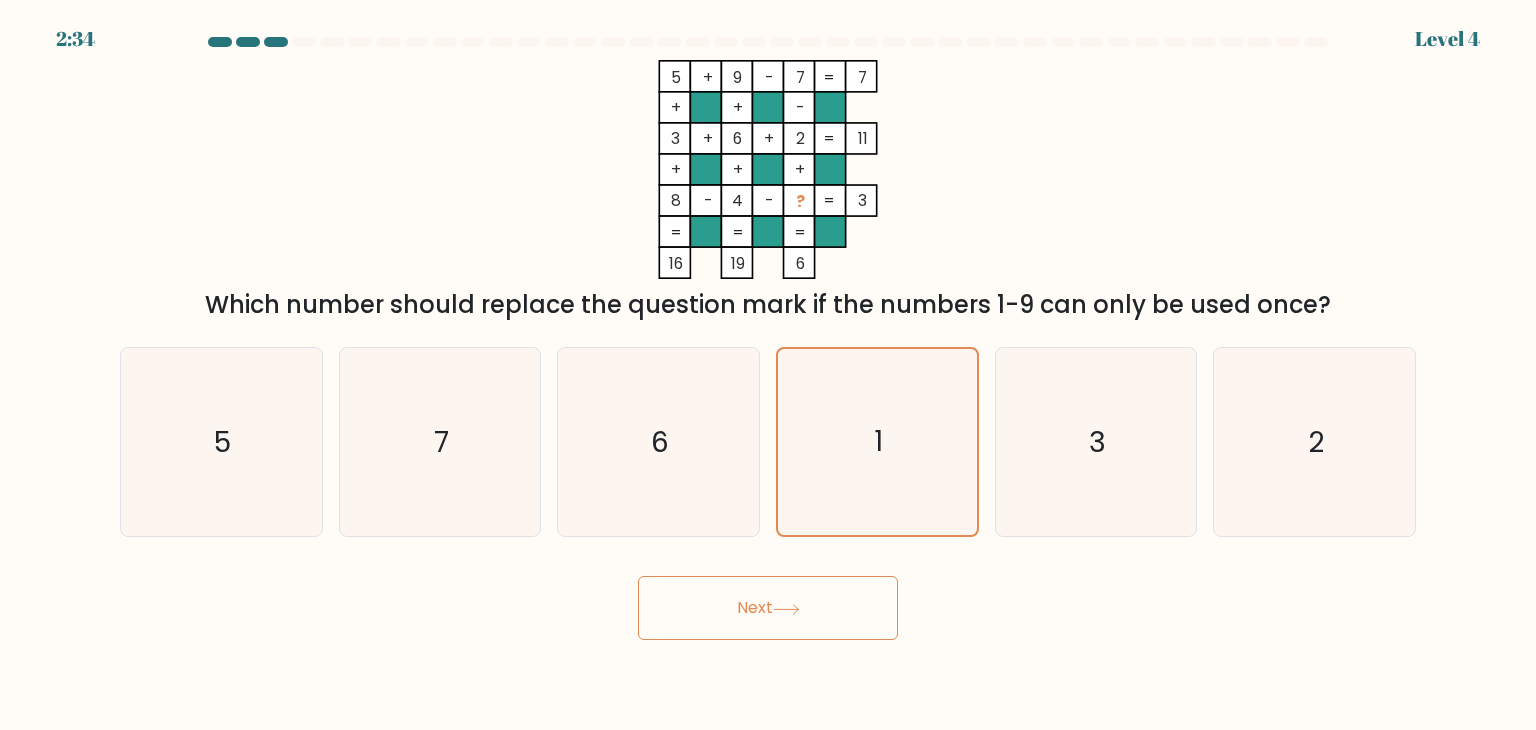 click on "Next" at bounding box center [768, 608] 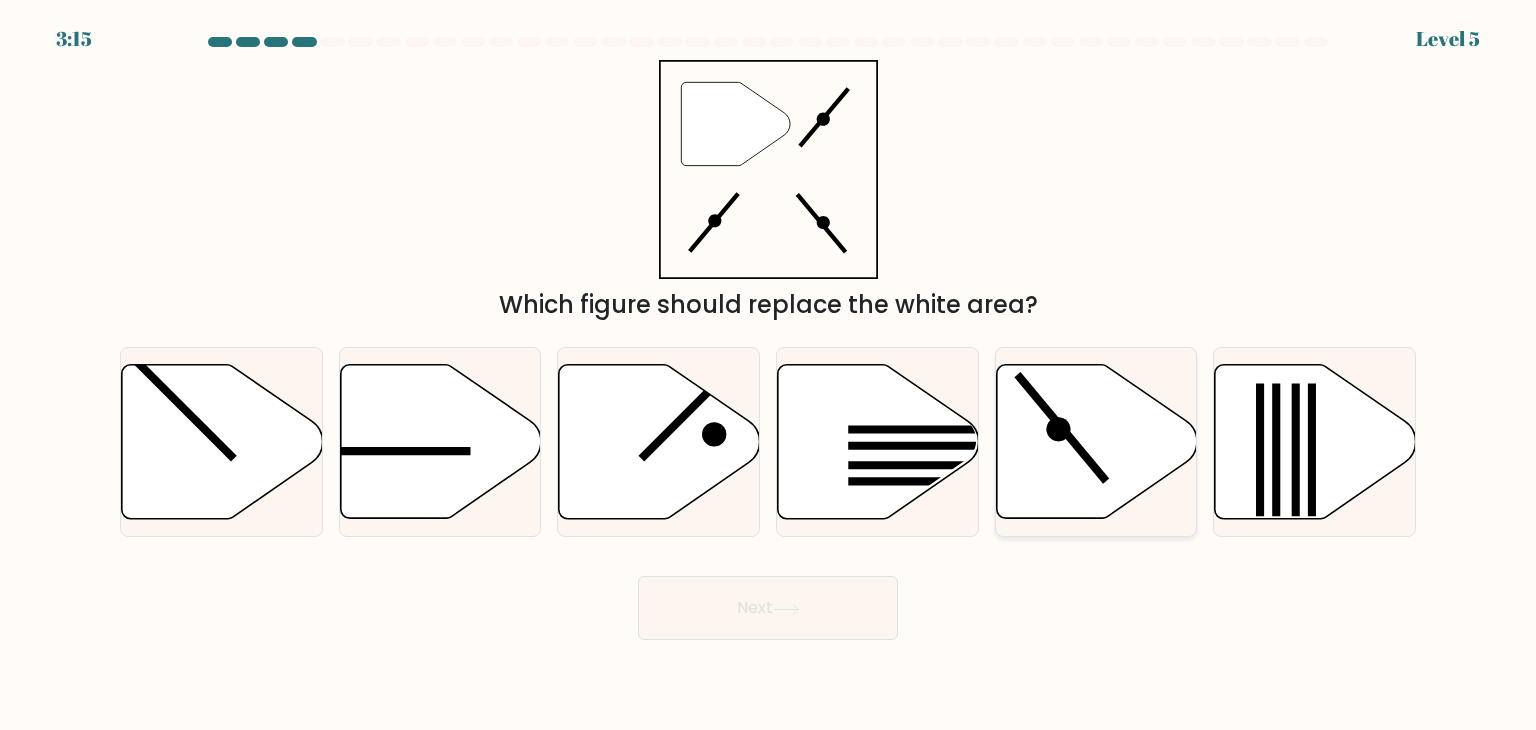 click 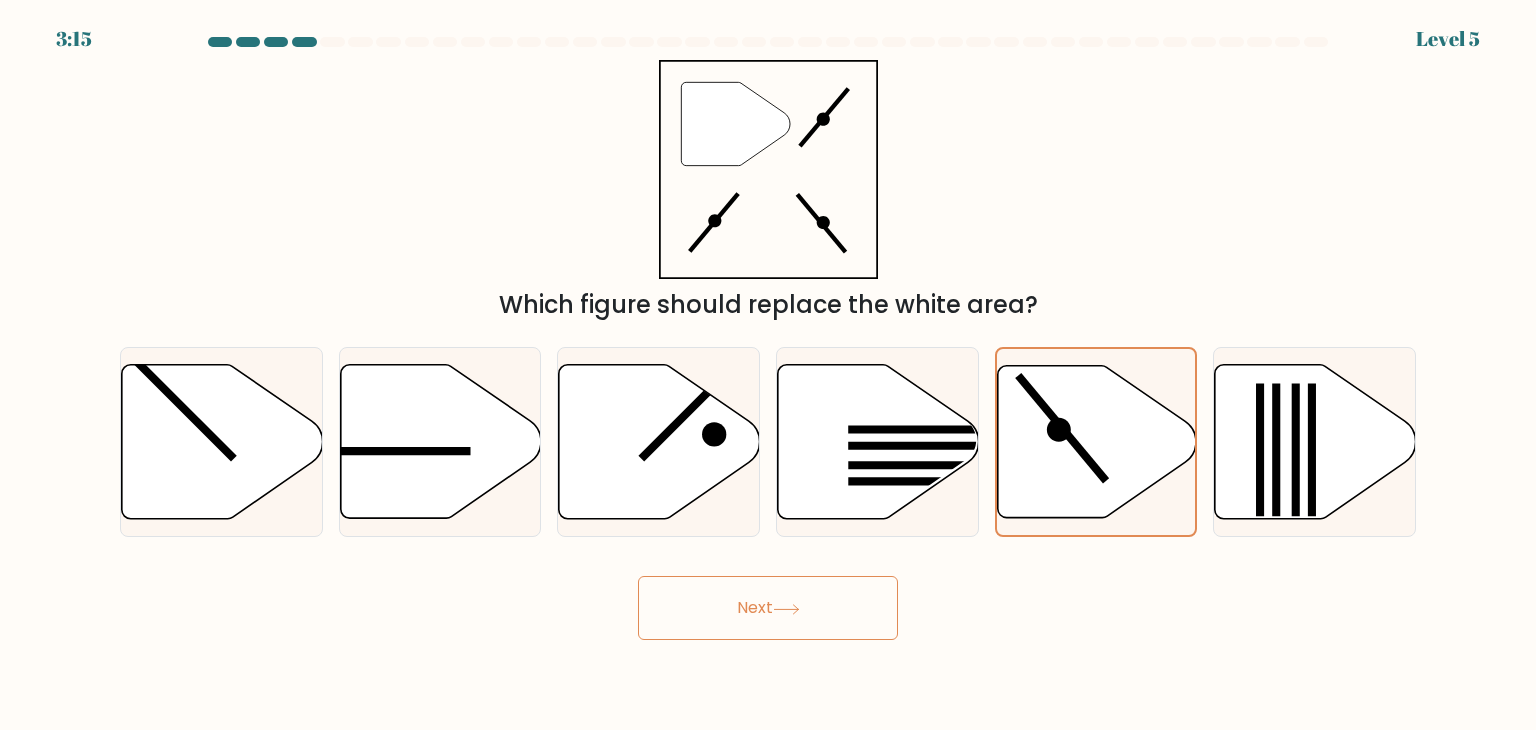 click on "Next" at bounding box center [768, 608] 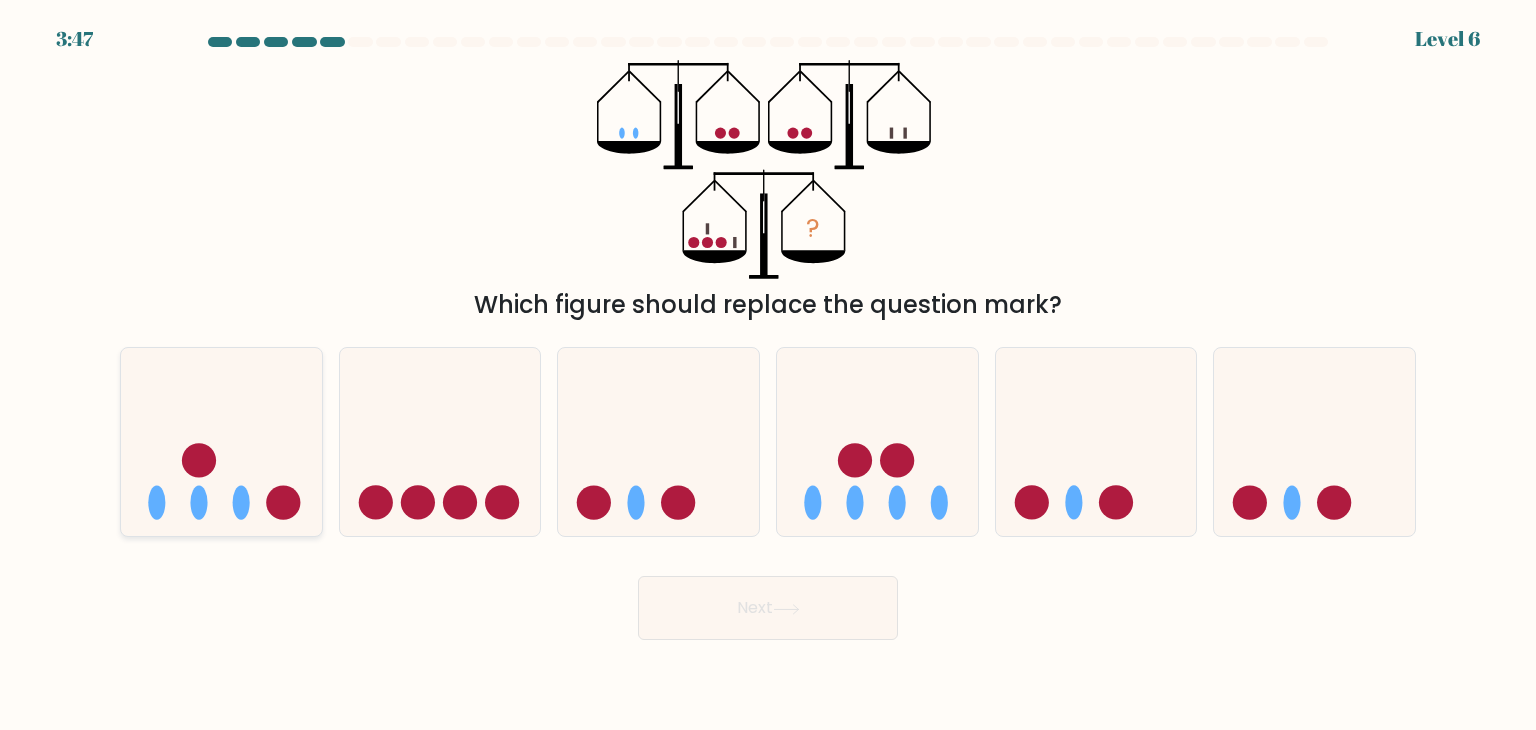 click 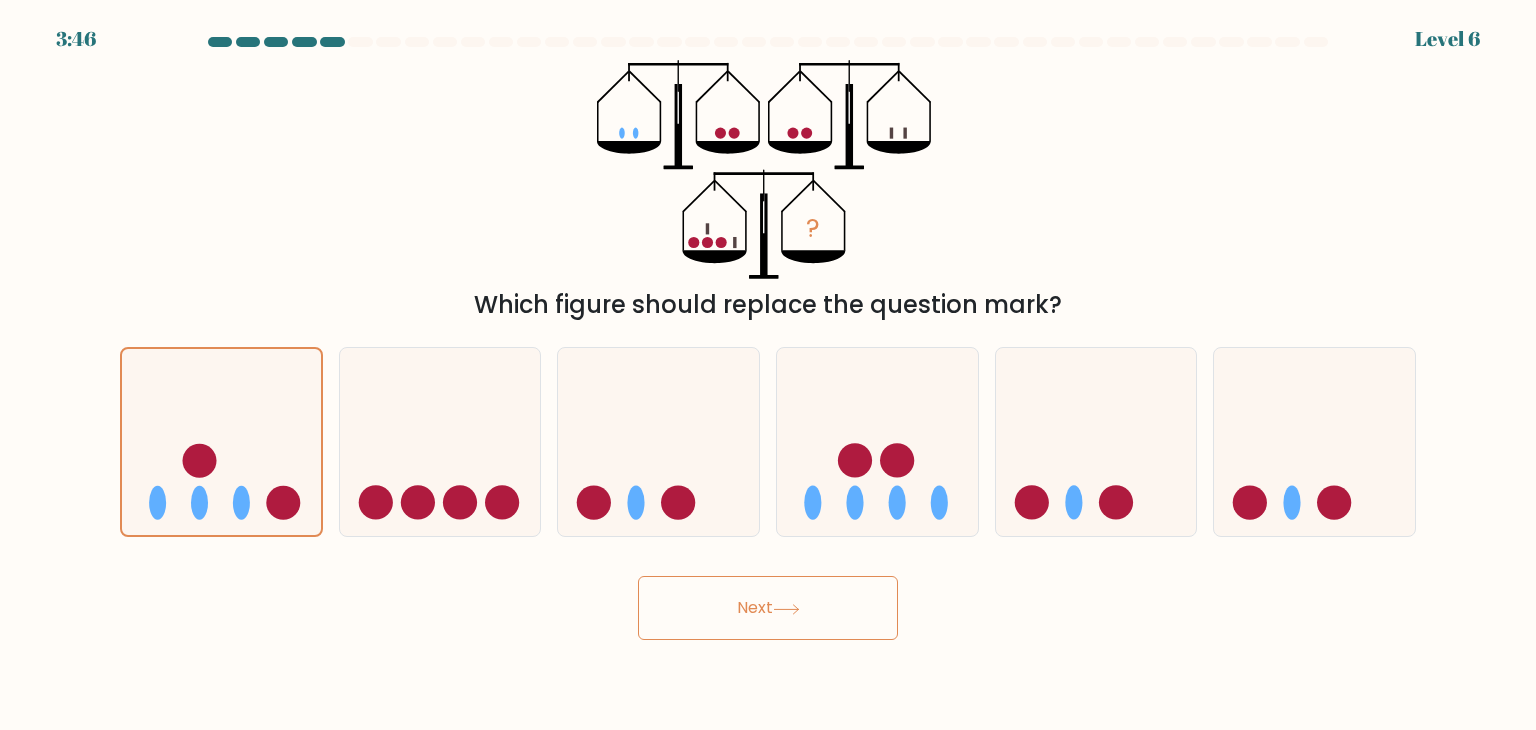 click on "Next" at bounding box center (768, 608) 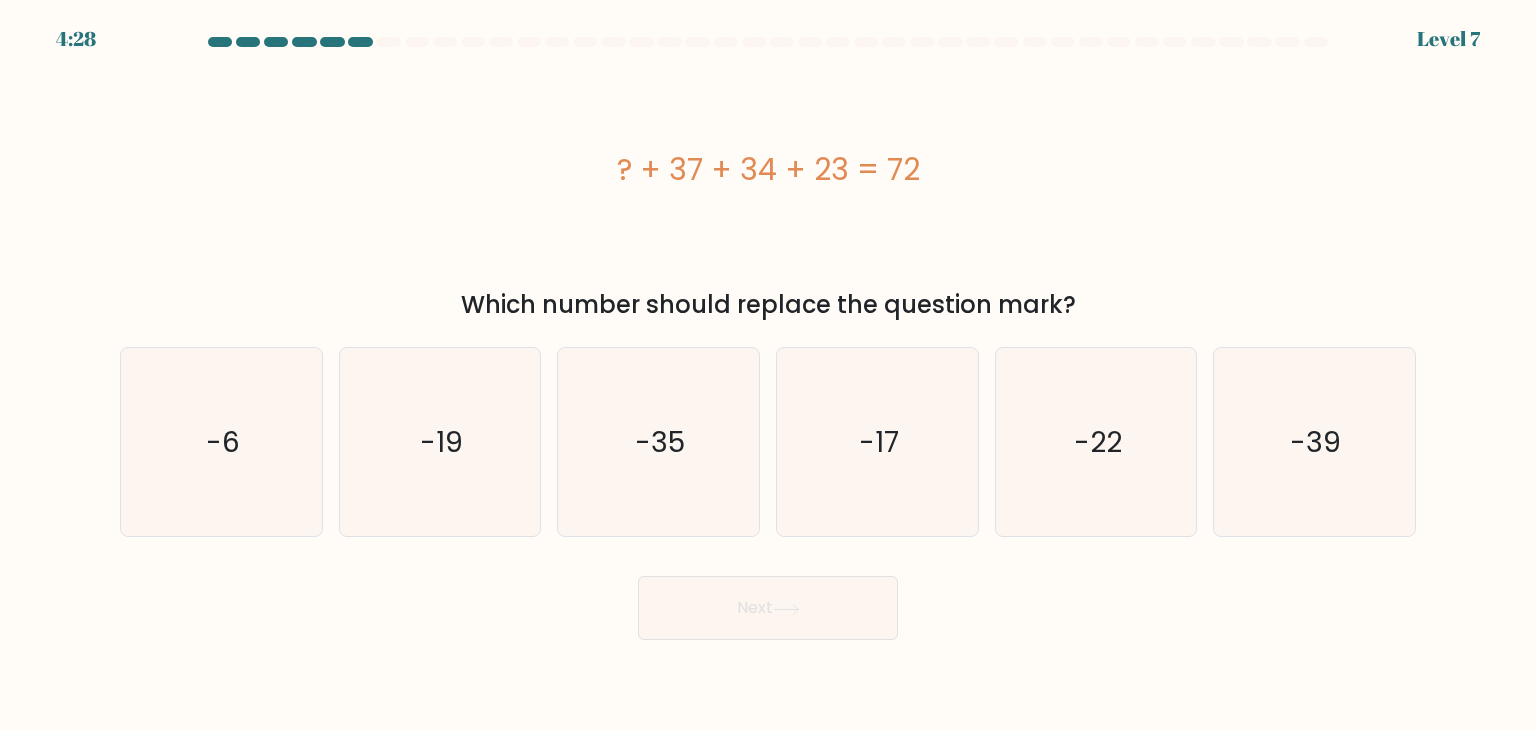 drag, startPoint x: 578, startPoint y: 173, endPoint x: 1165, endPoint y: 306, distance: 601.8787 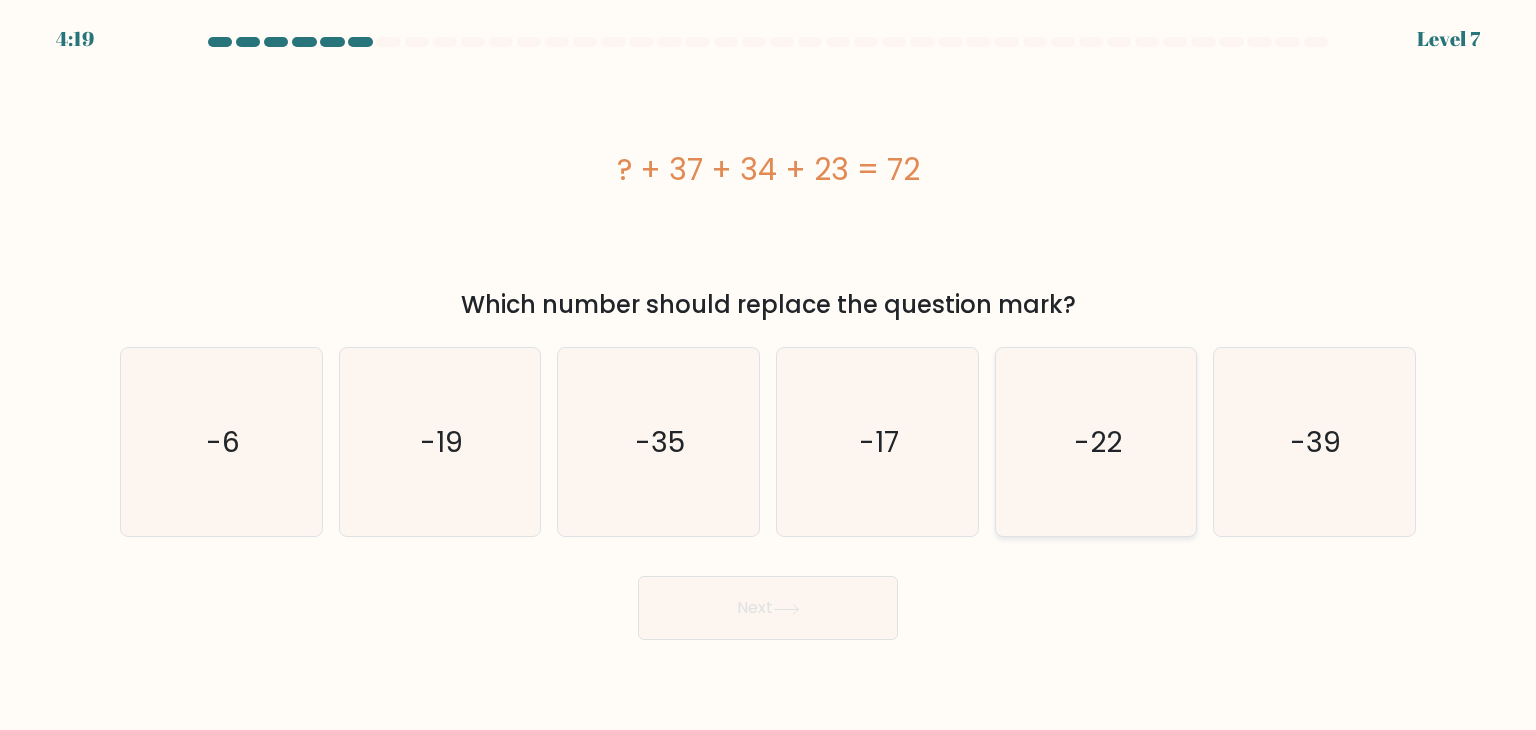 click on "-22" 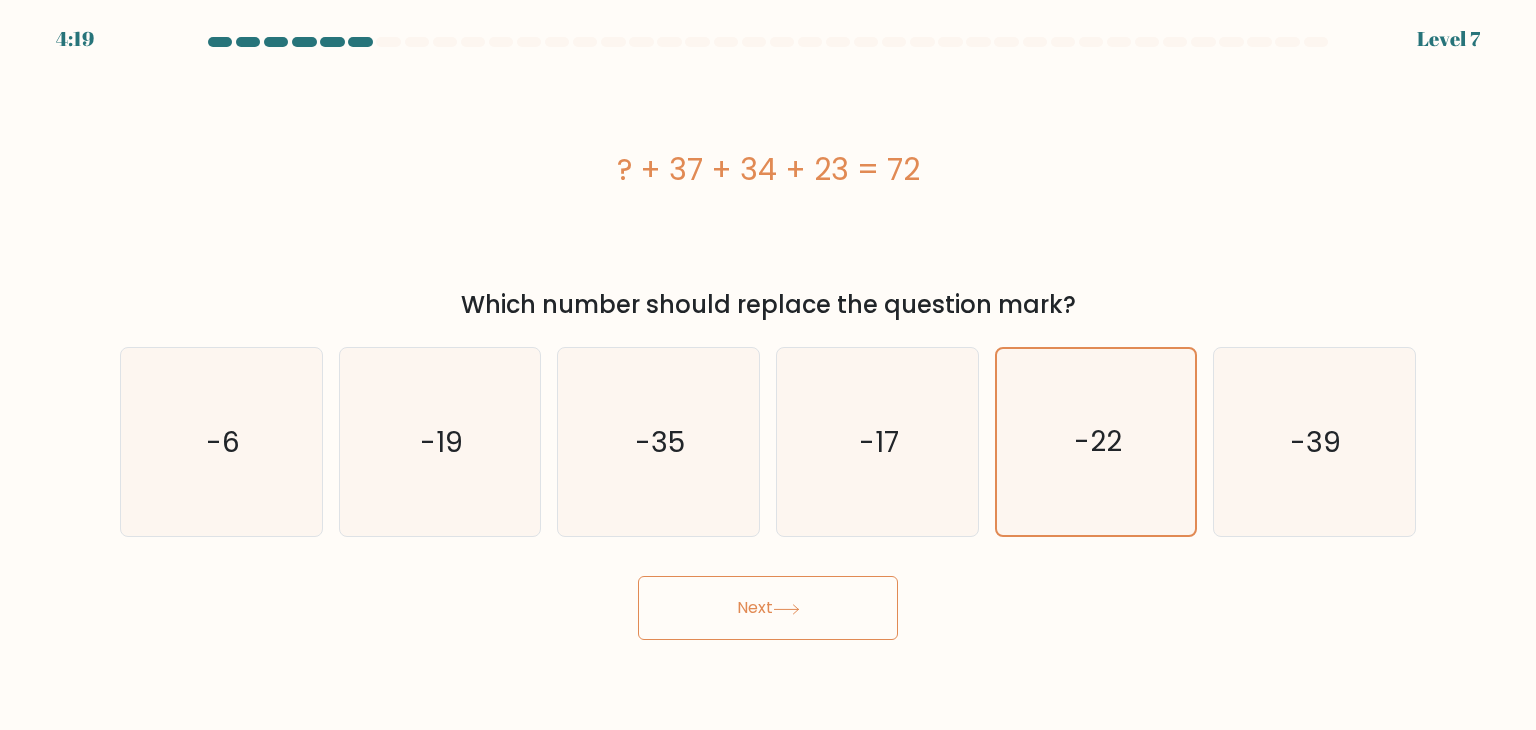 click on "Next" at bounding box center [768, 608] 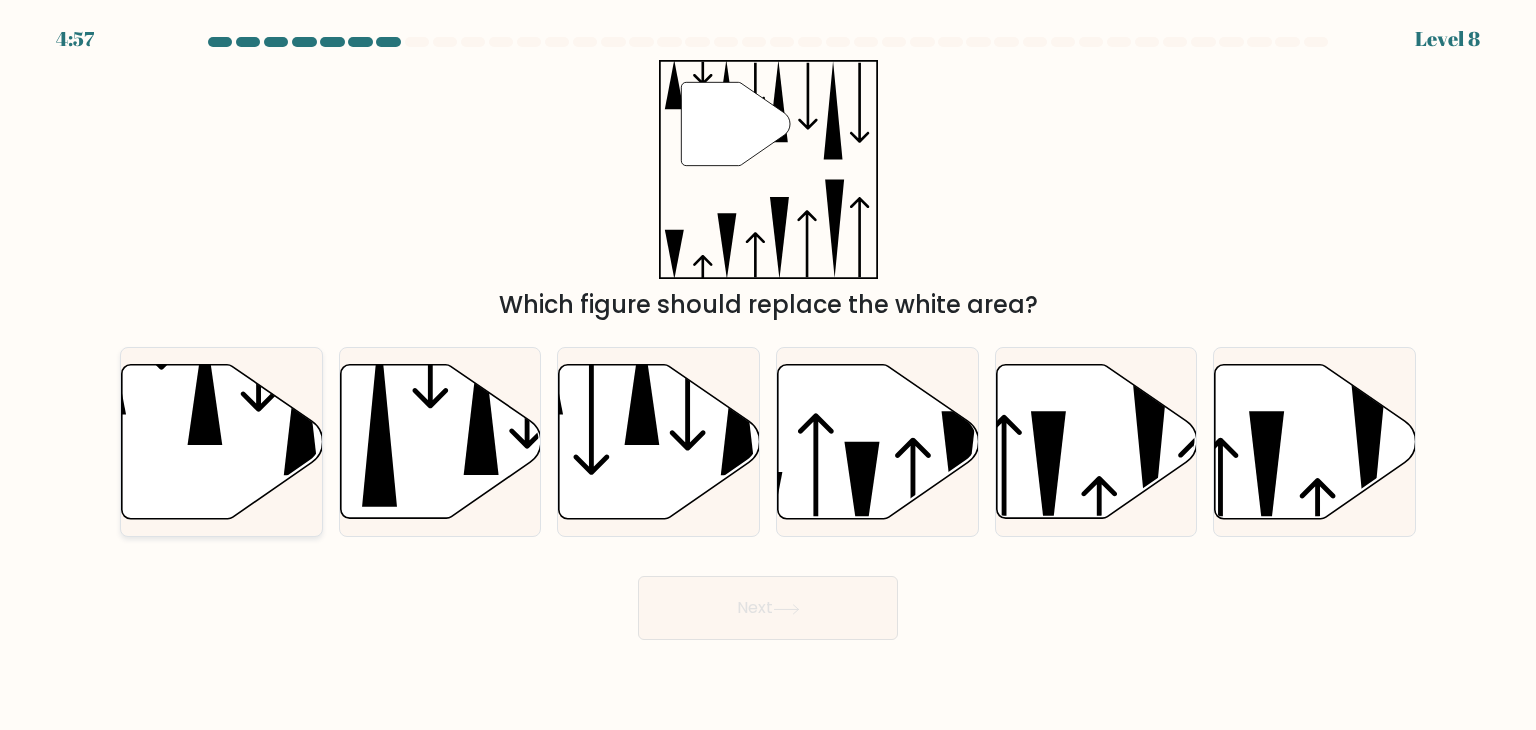 click 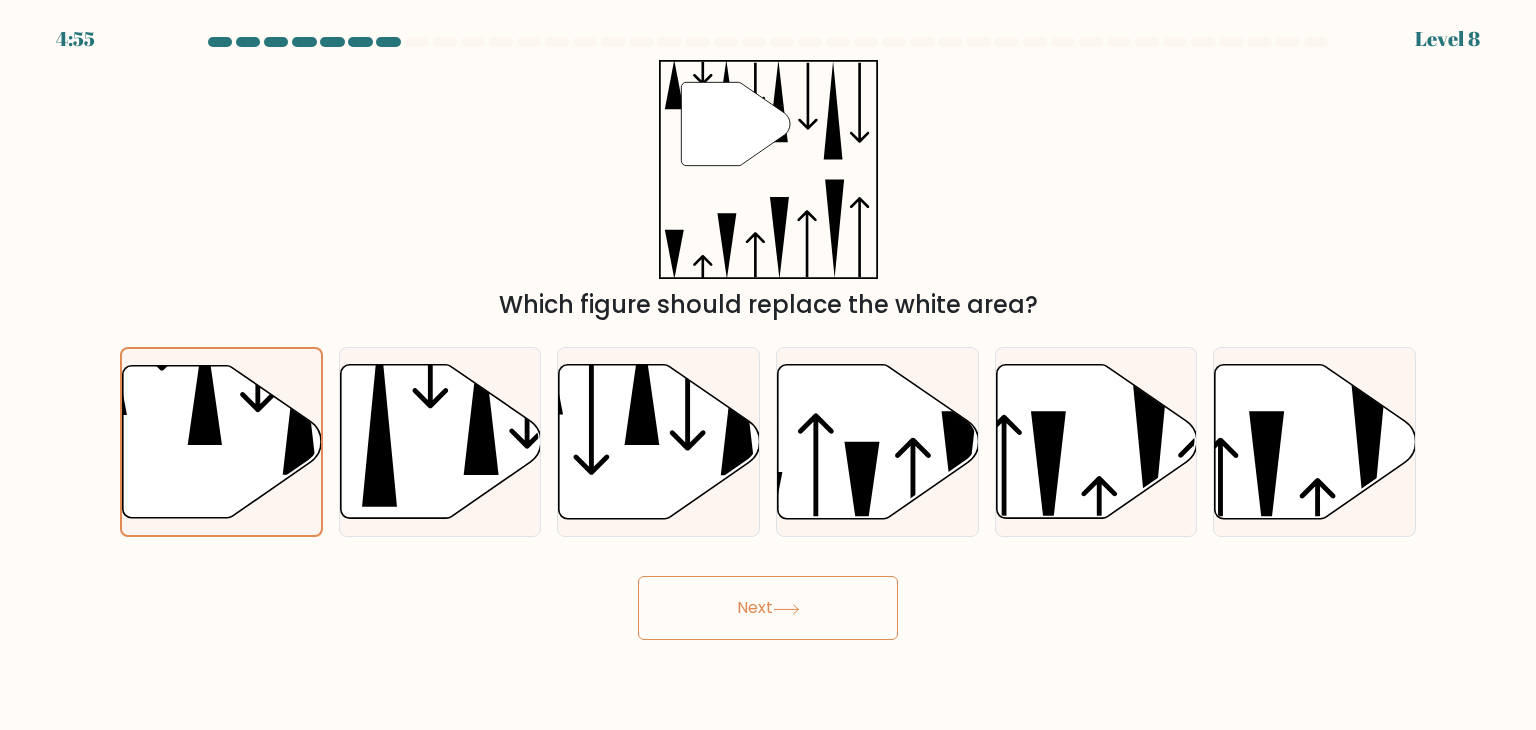 click on "Next" at bounding box center (768, 608) 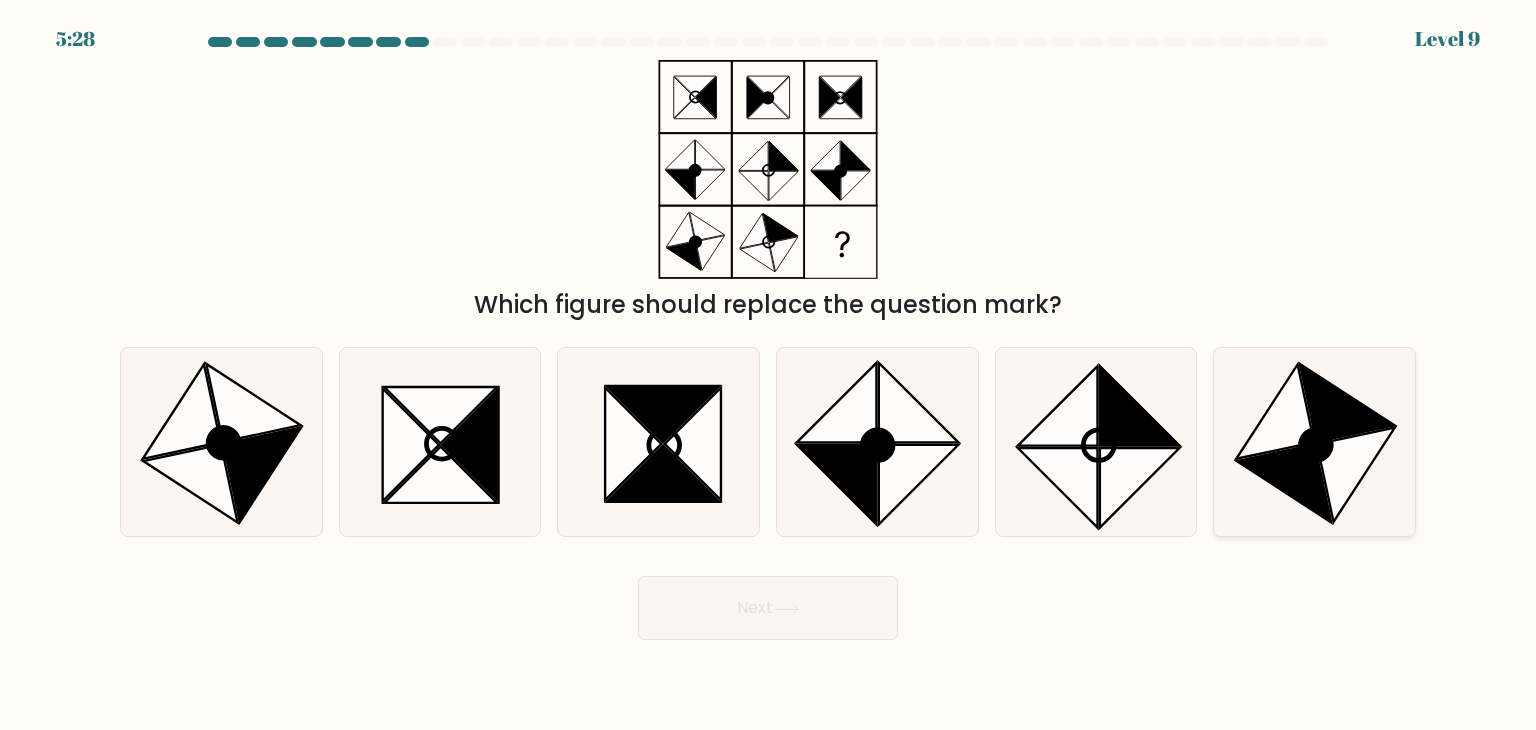 click 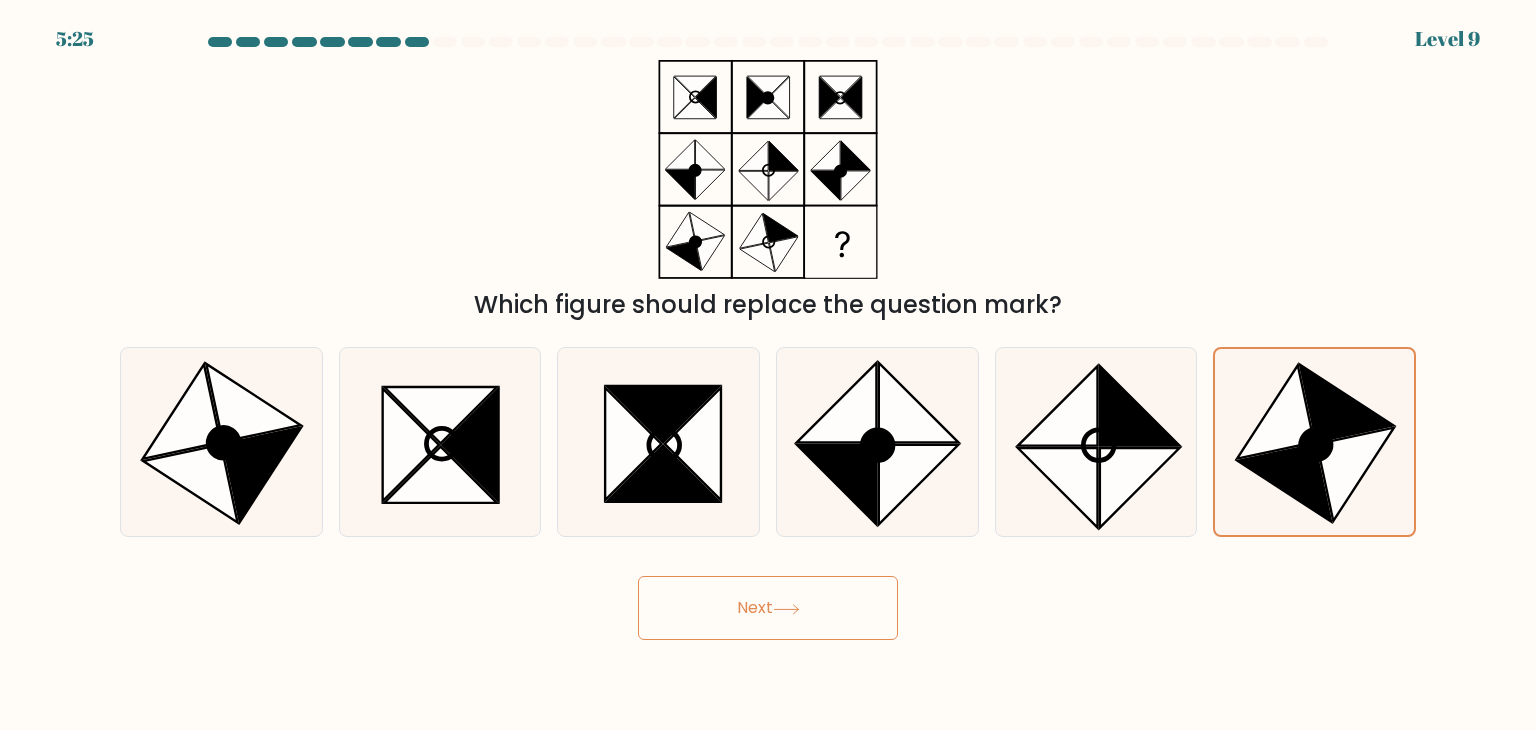 click on "Next" at bounding box center [768, 608] 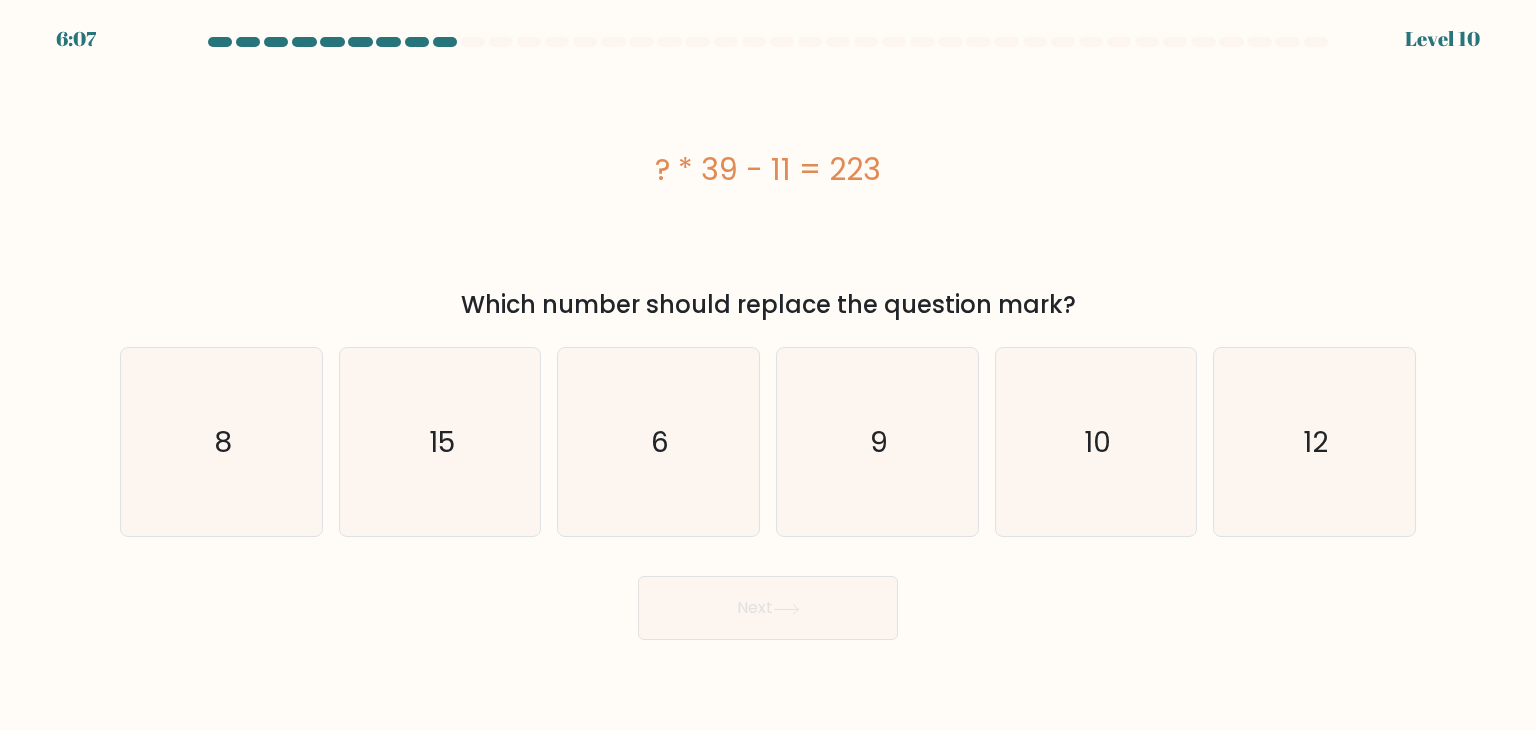 drag, startPoint x: 682, startPoint y: 189, endPoint x: 1164, endPoint y: 305, distance: 495.76205 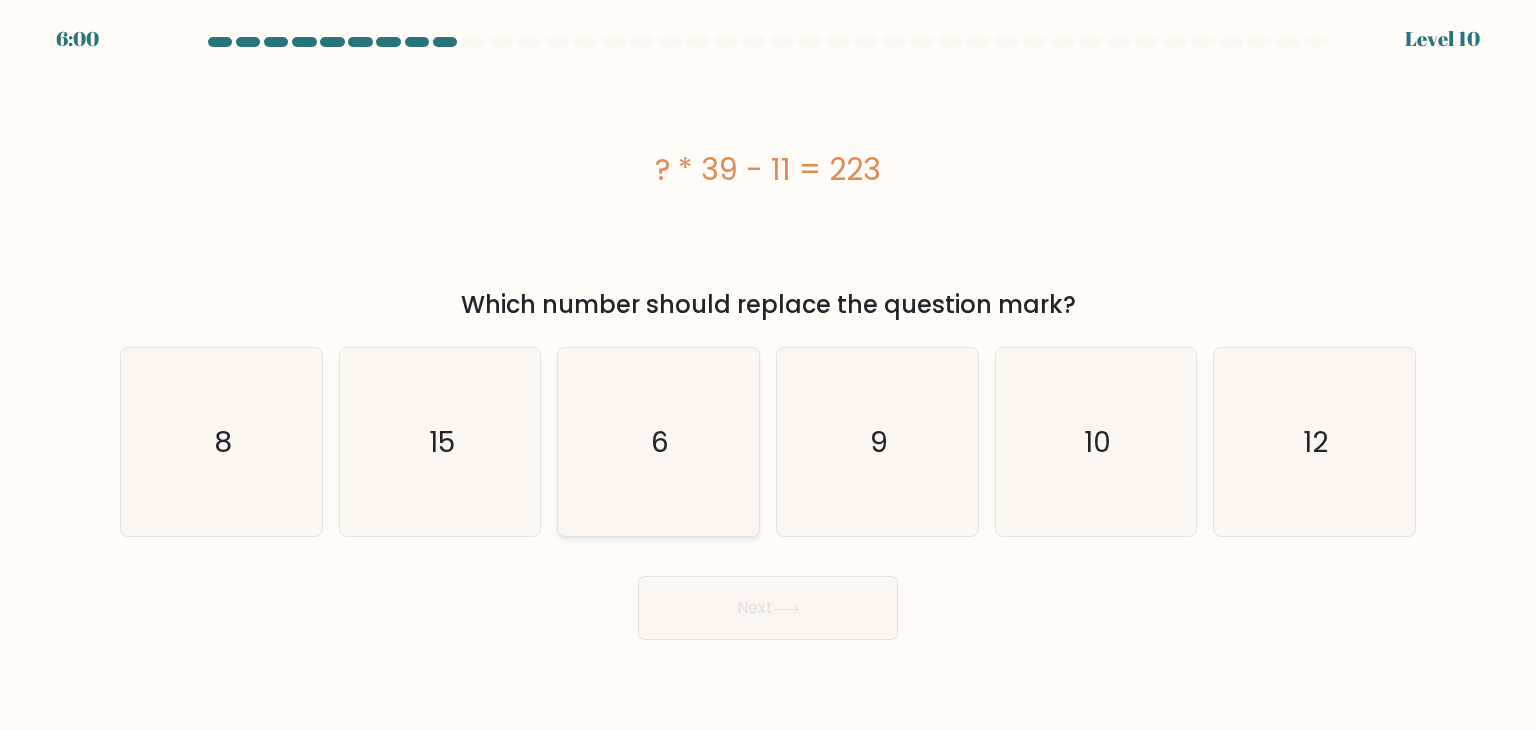 click on "6" 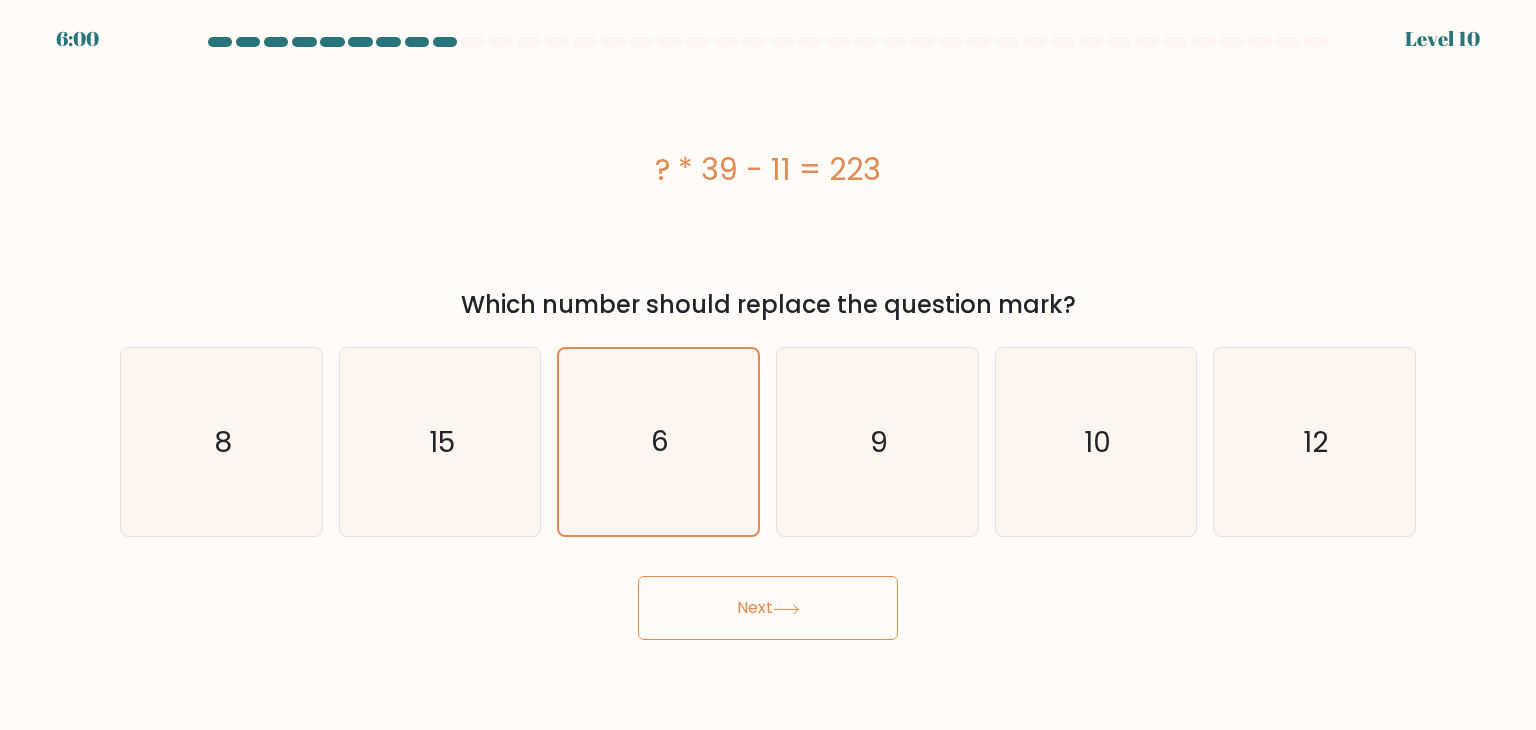 click on "6:00
Level 10
8" at bounding box center (768, 365) 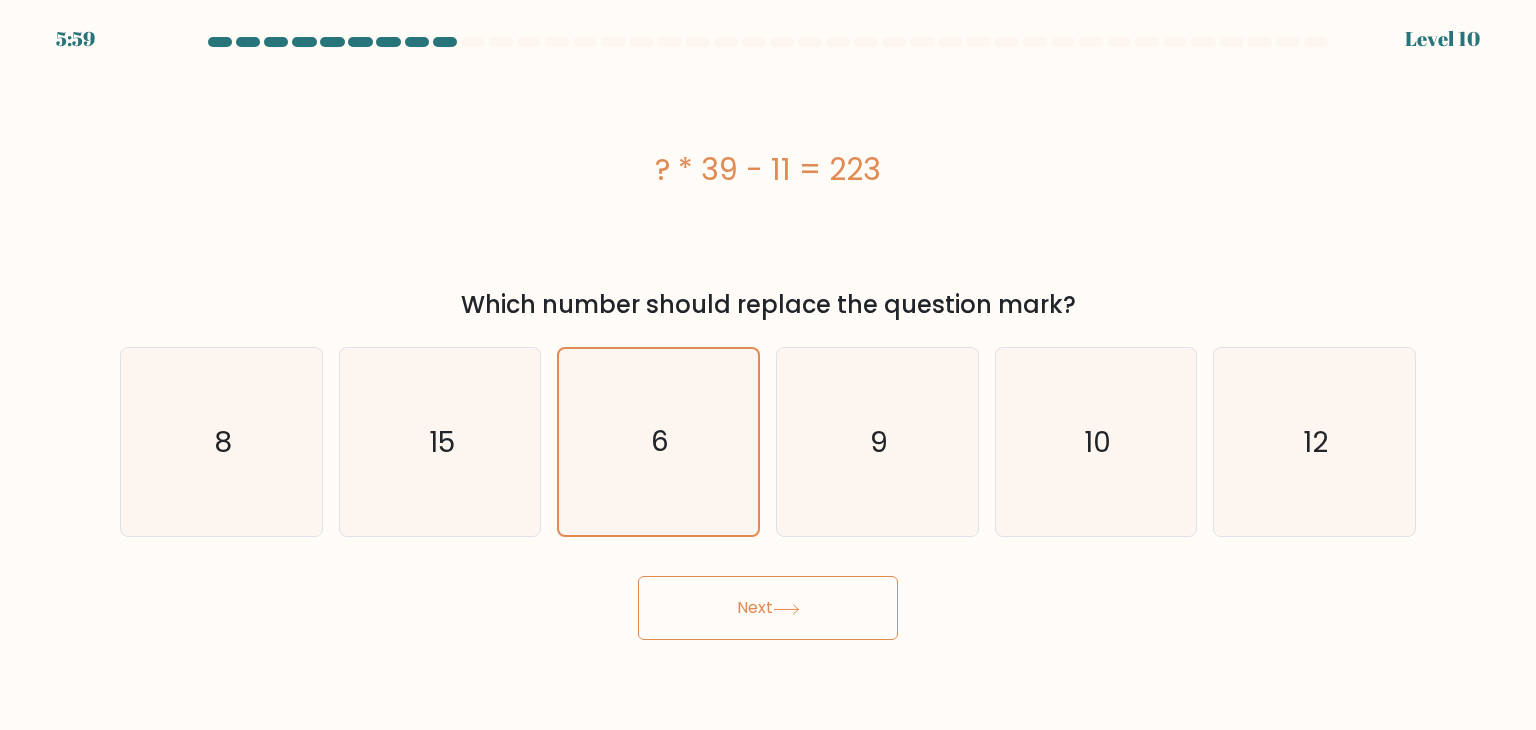 click on "Next" at bounding box center (768, 608) 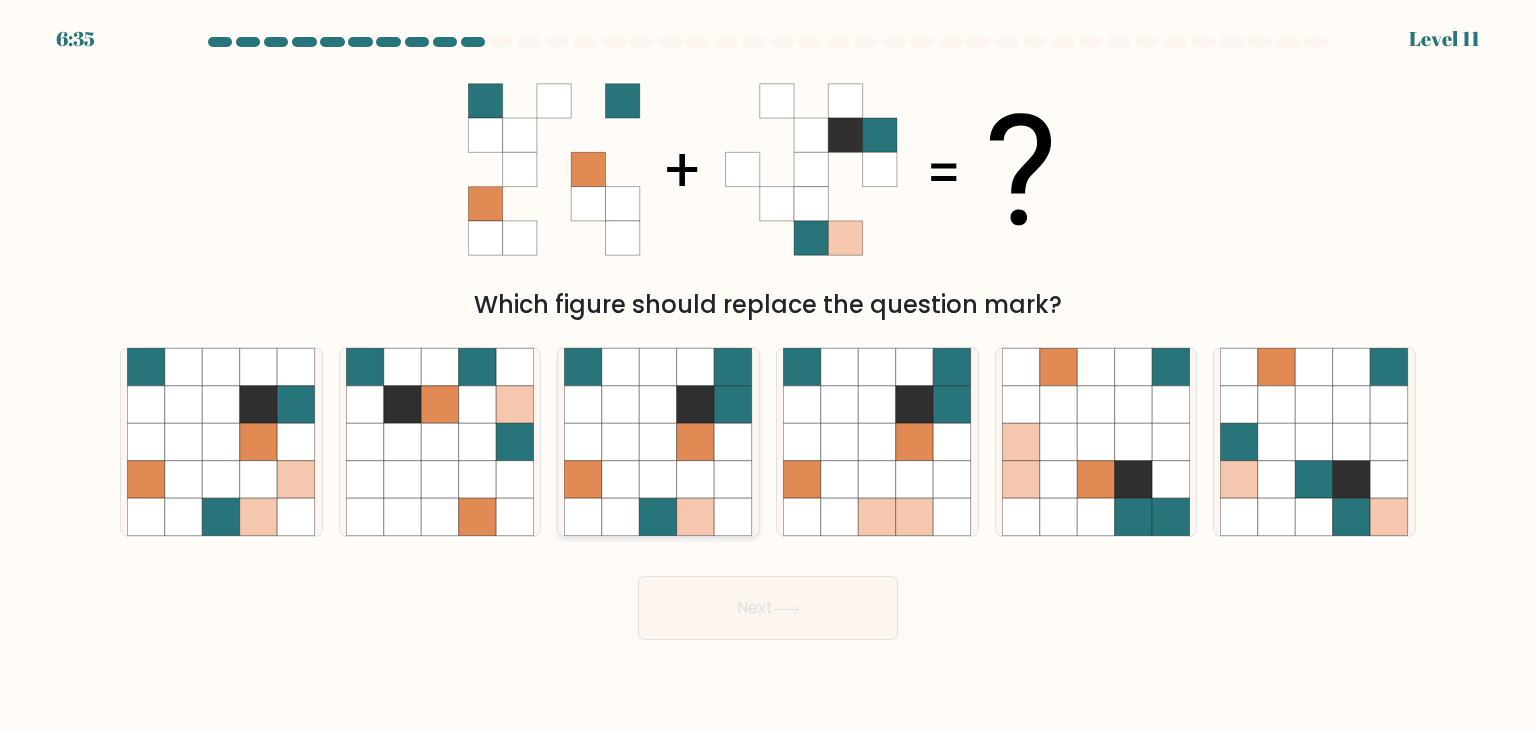 click 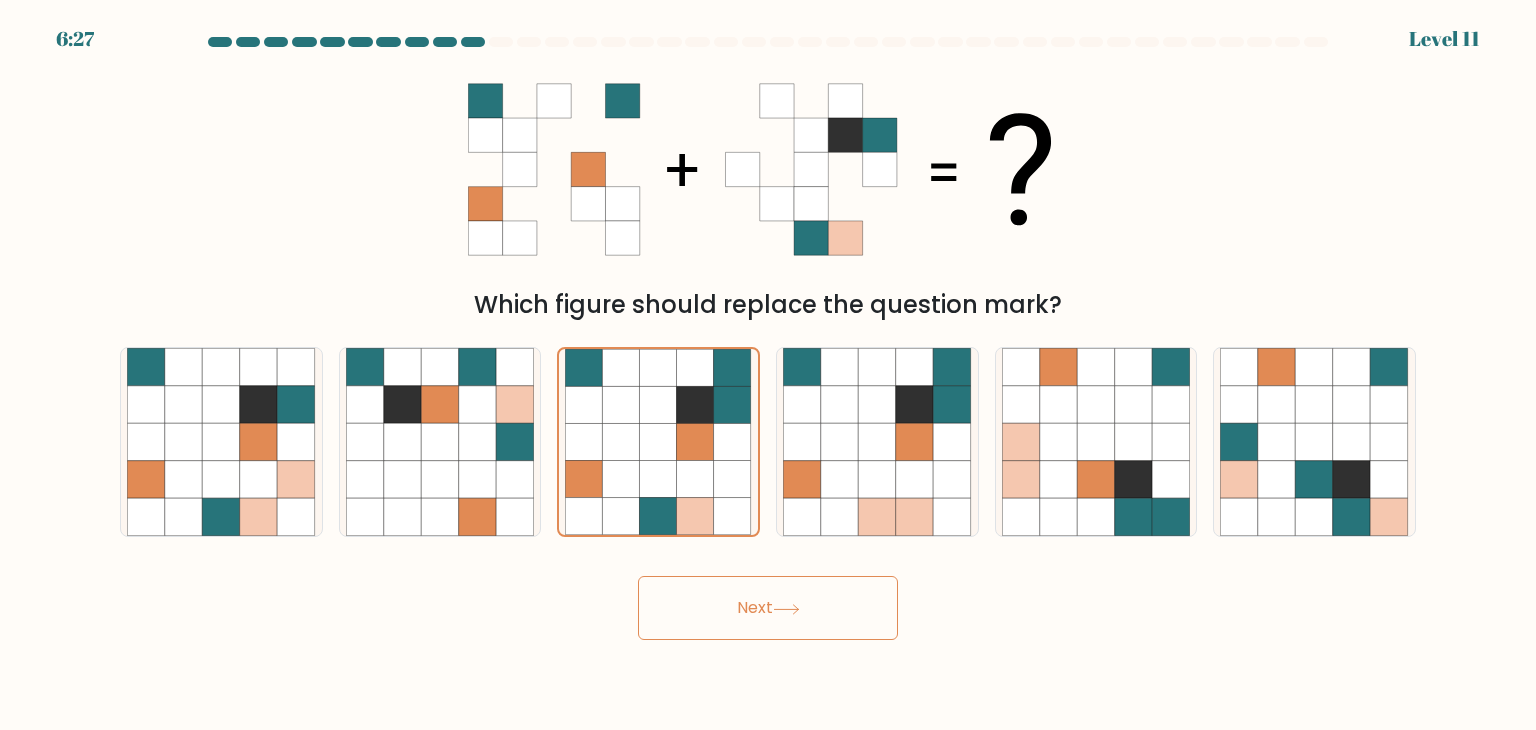 click on "Next" at bounding box center (768, 608) 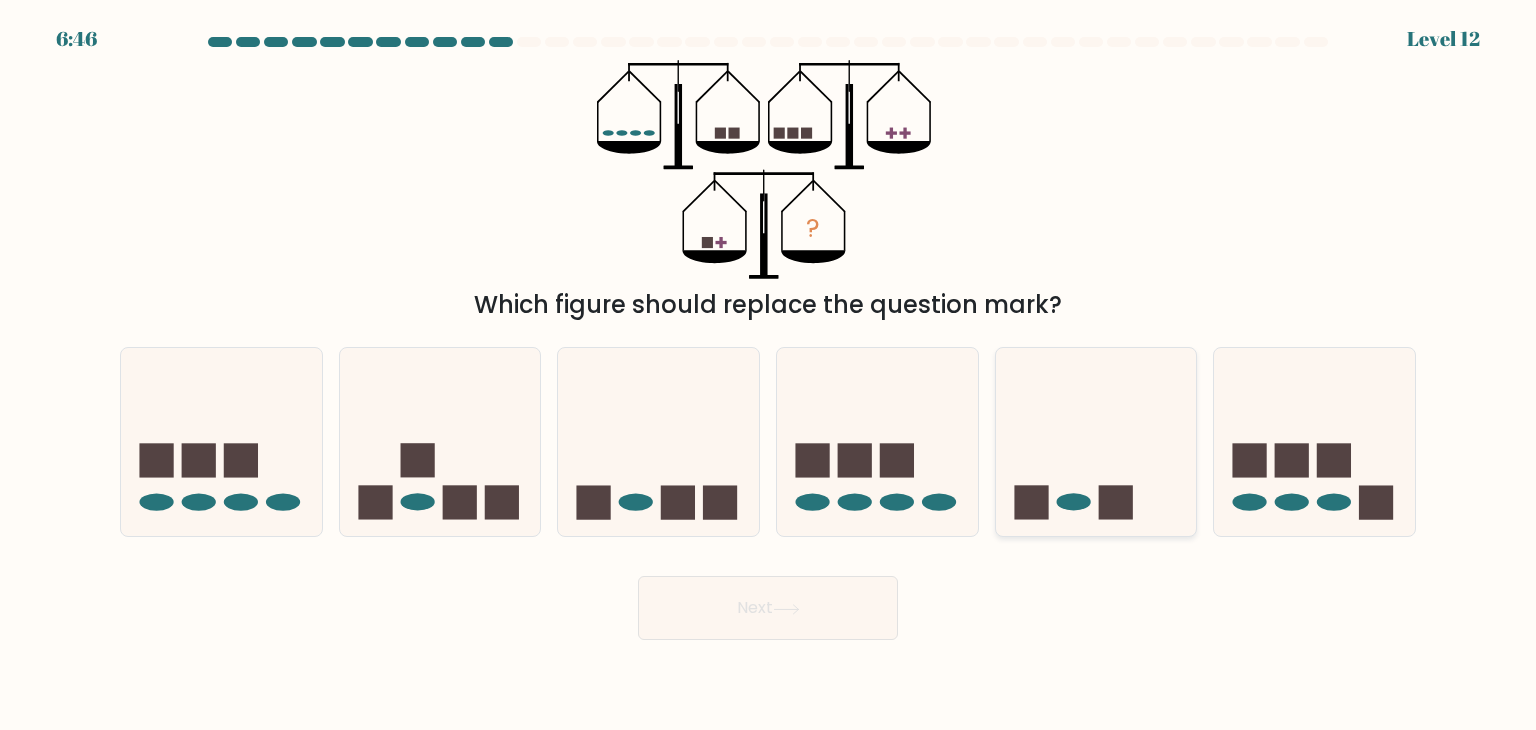 click 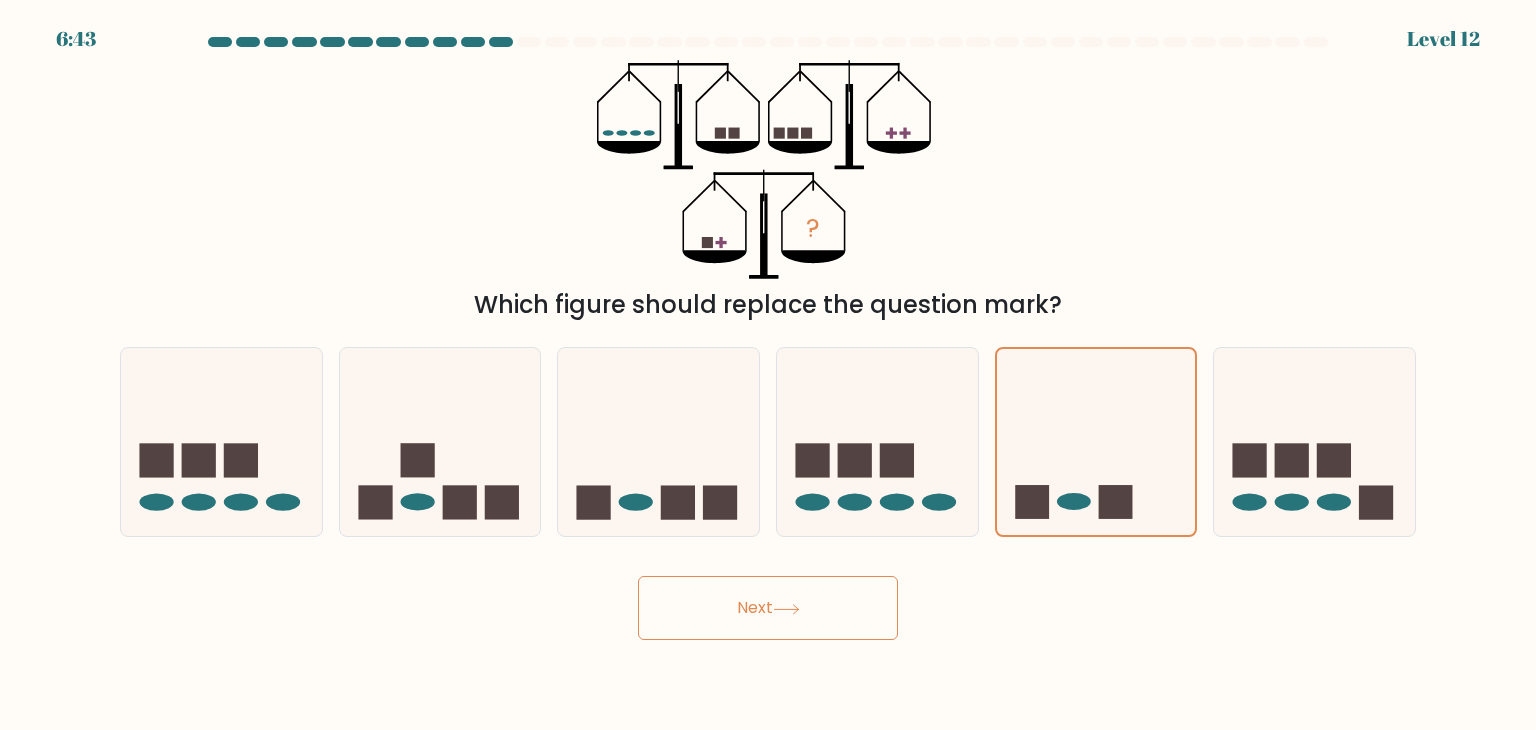 click on "Next" at bounding box center (768, 608) 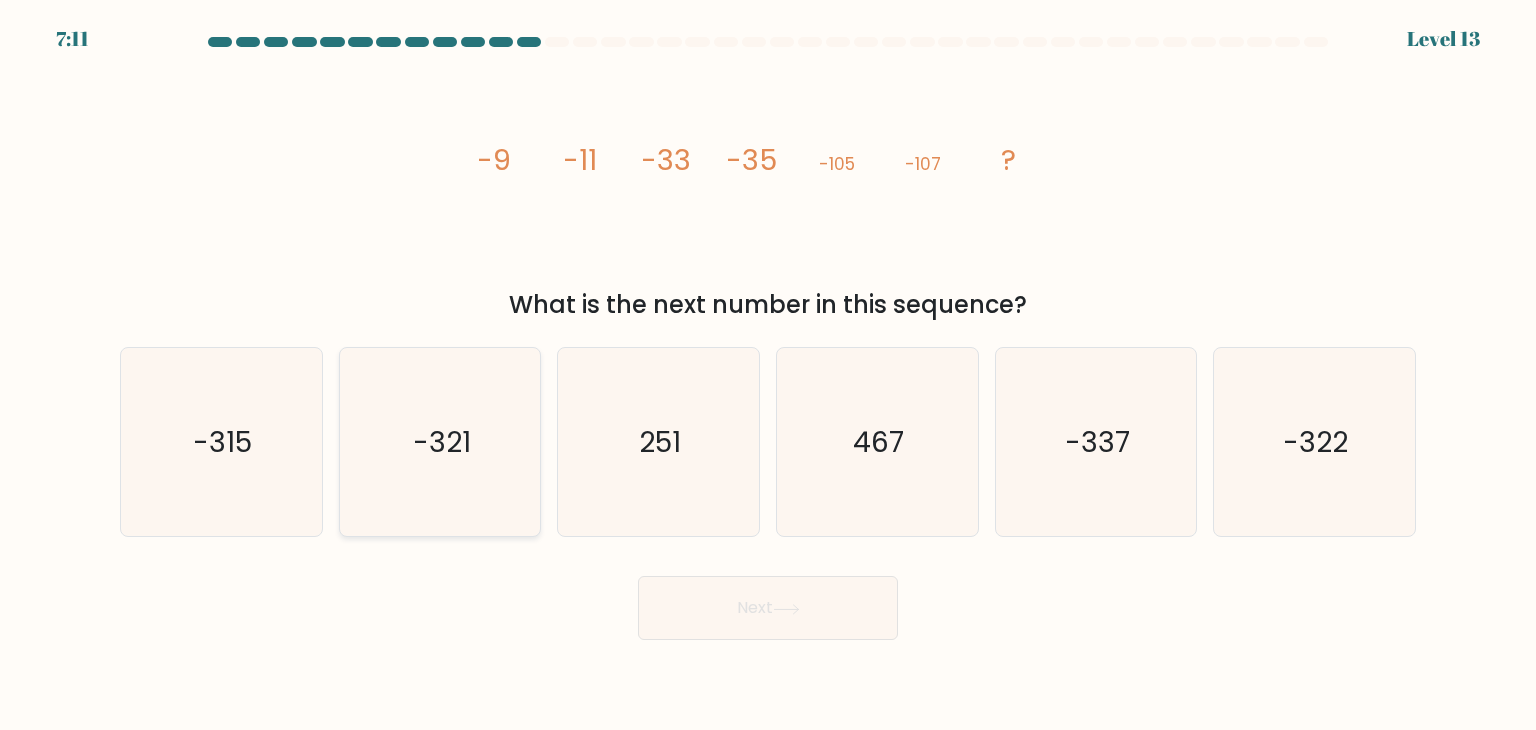 click on "-321" 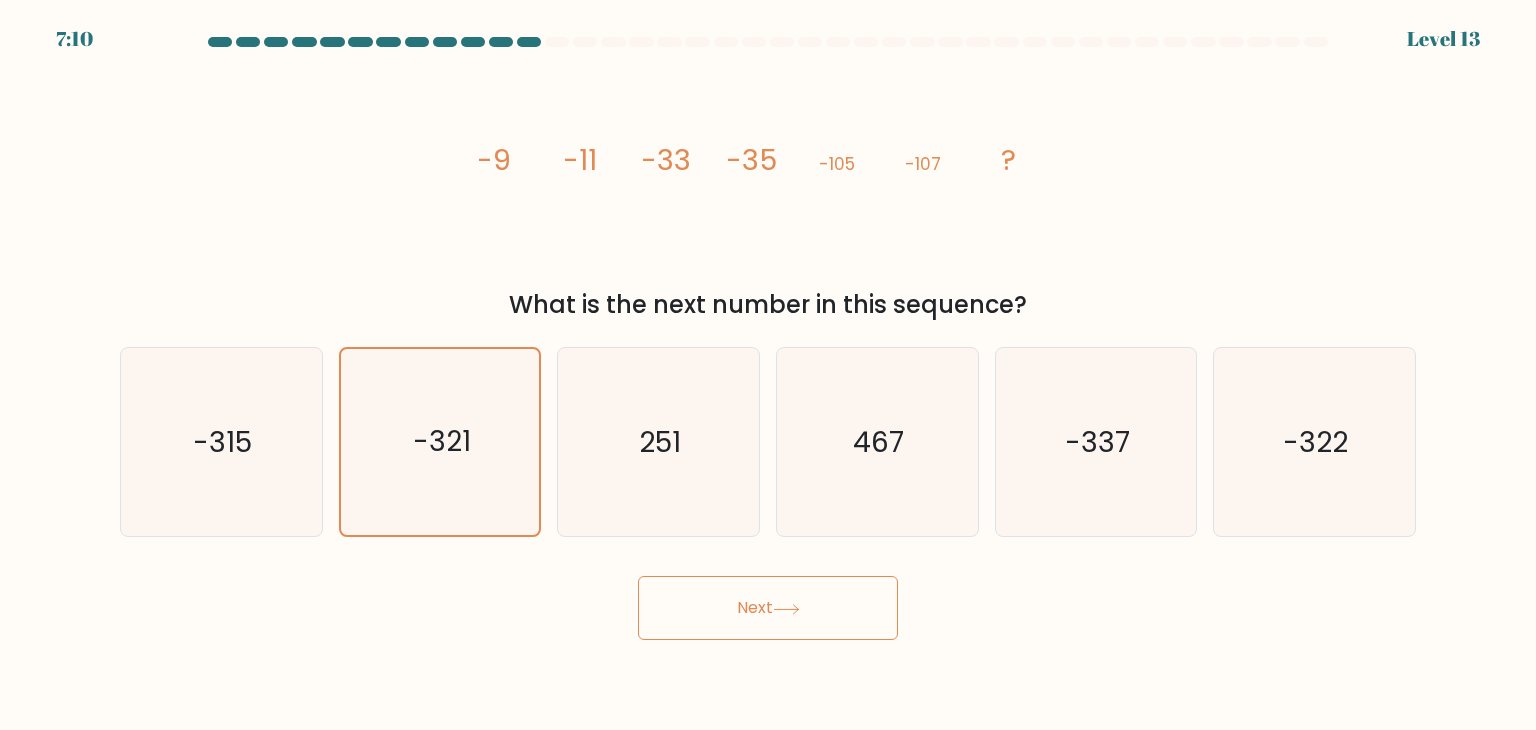 click on "Next" at bounding box center (768, 608) 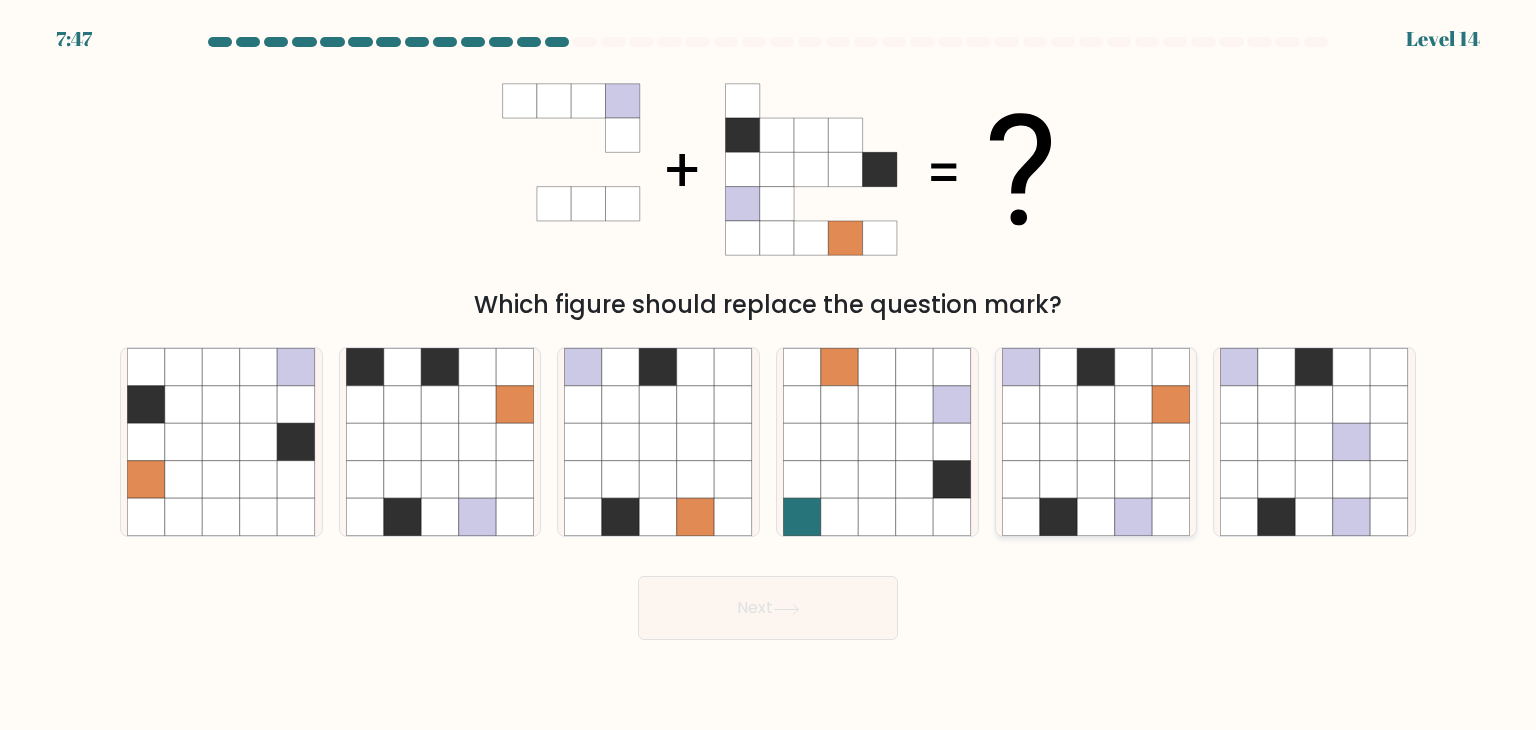 click 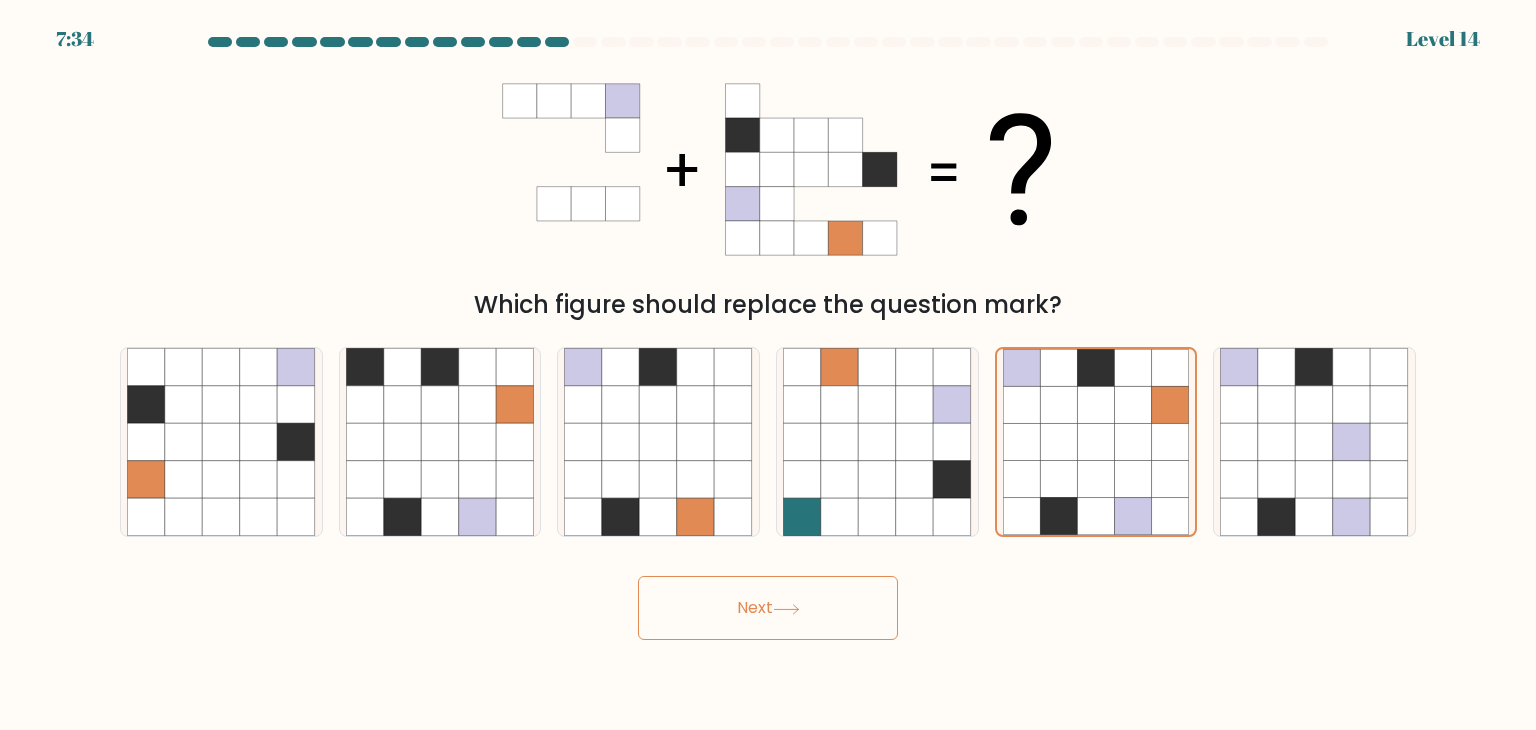 click 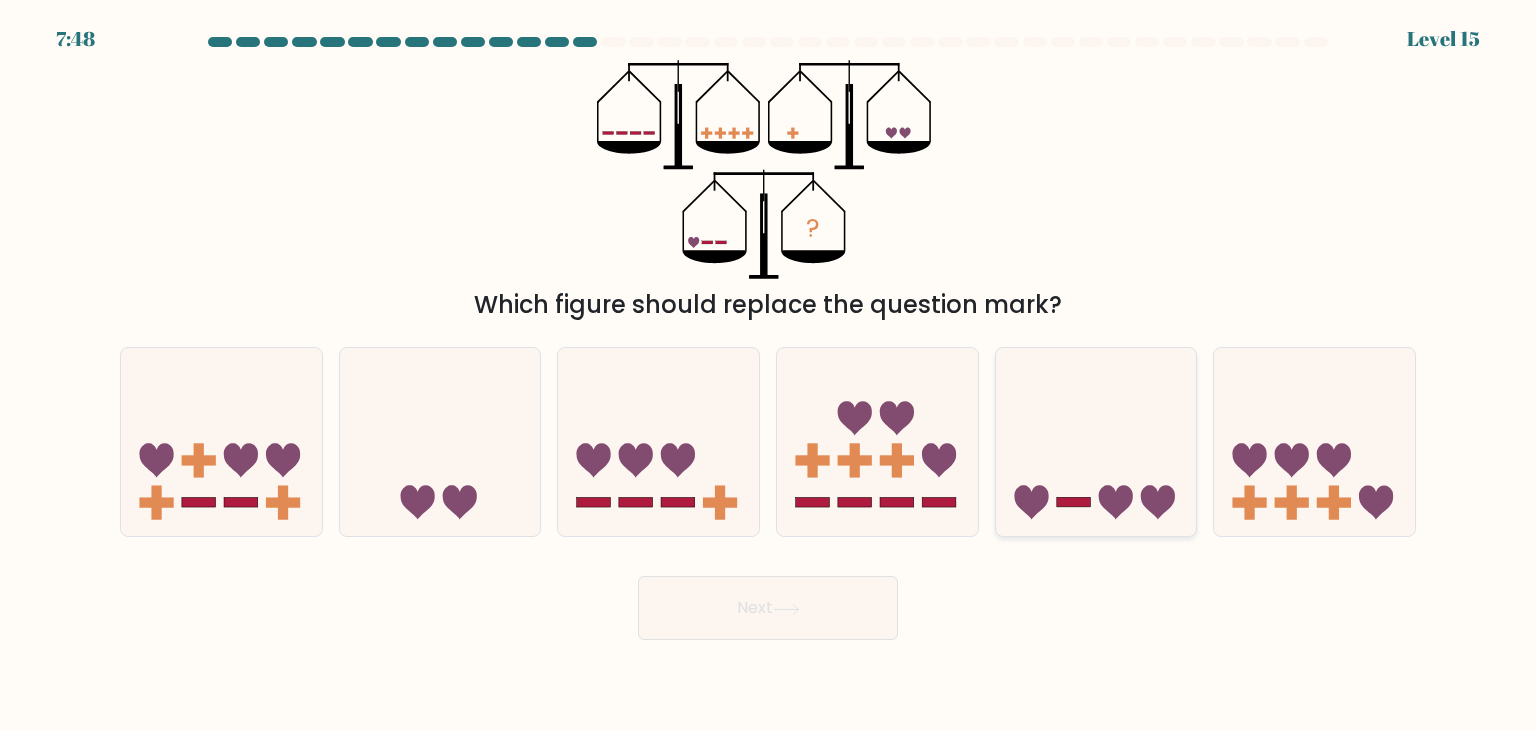 click 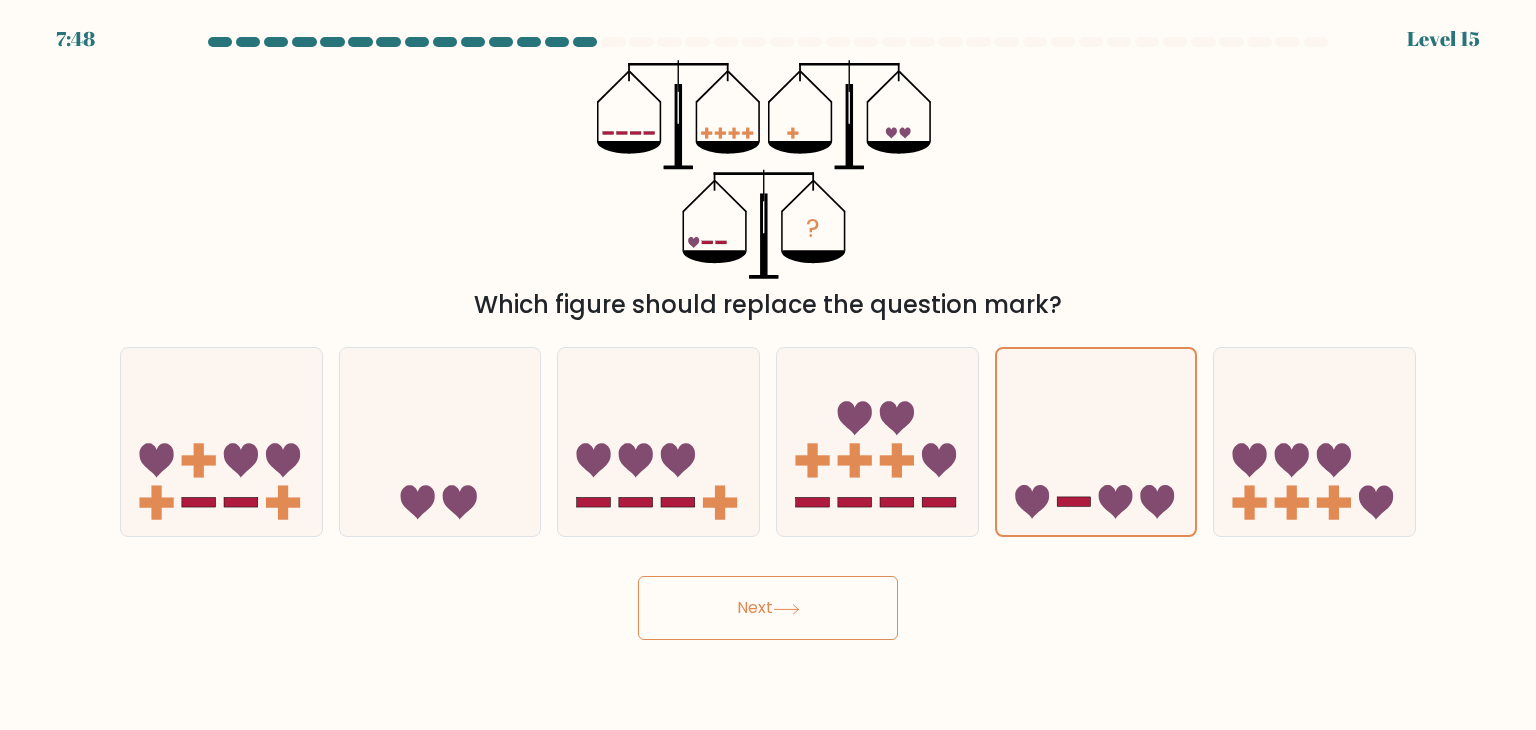 click on "Next" at bounding box center [768, 608] 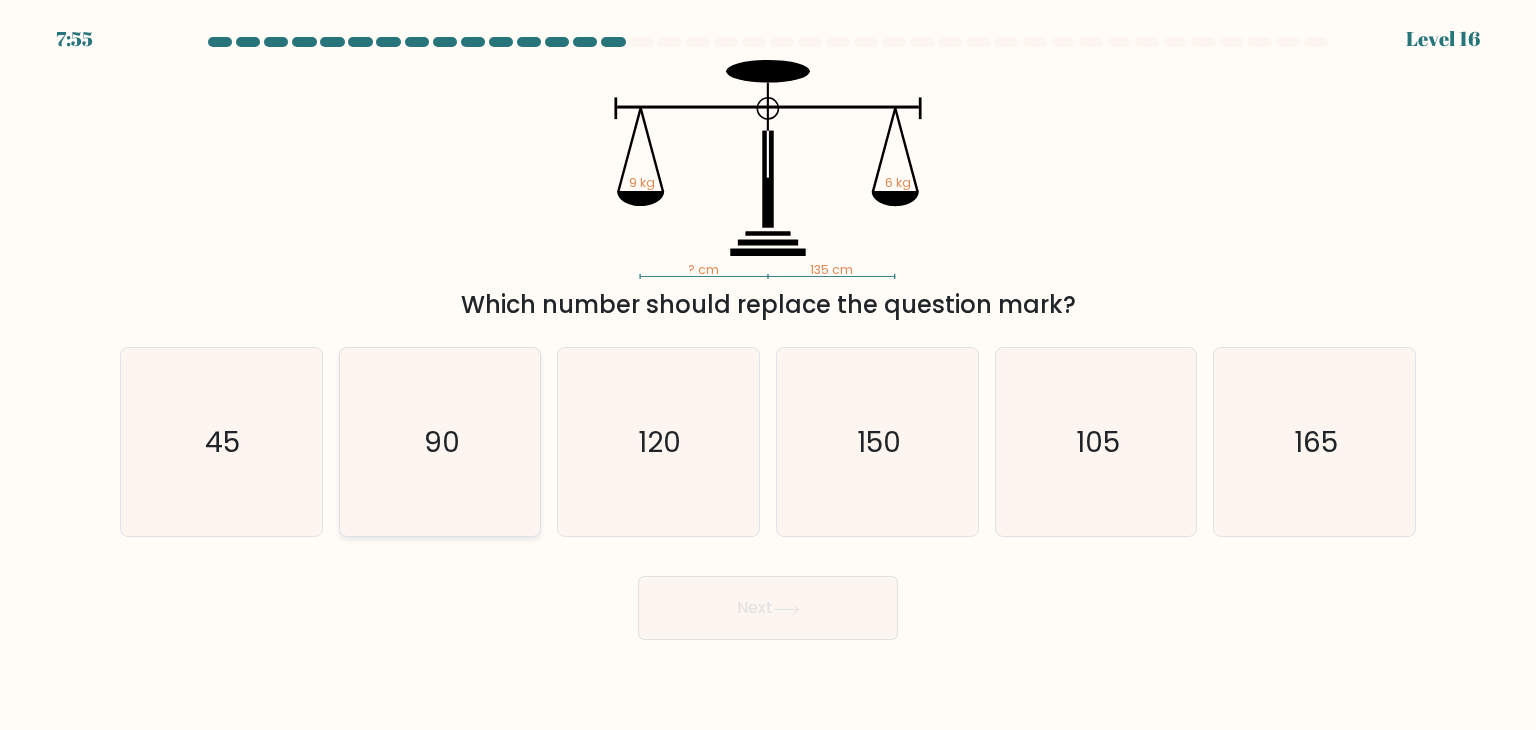 click on "90" 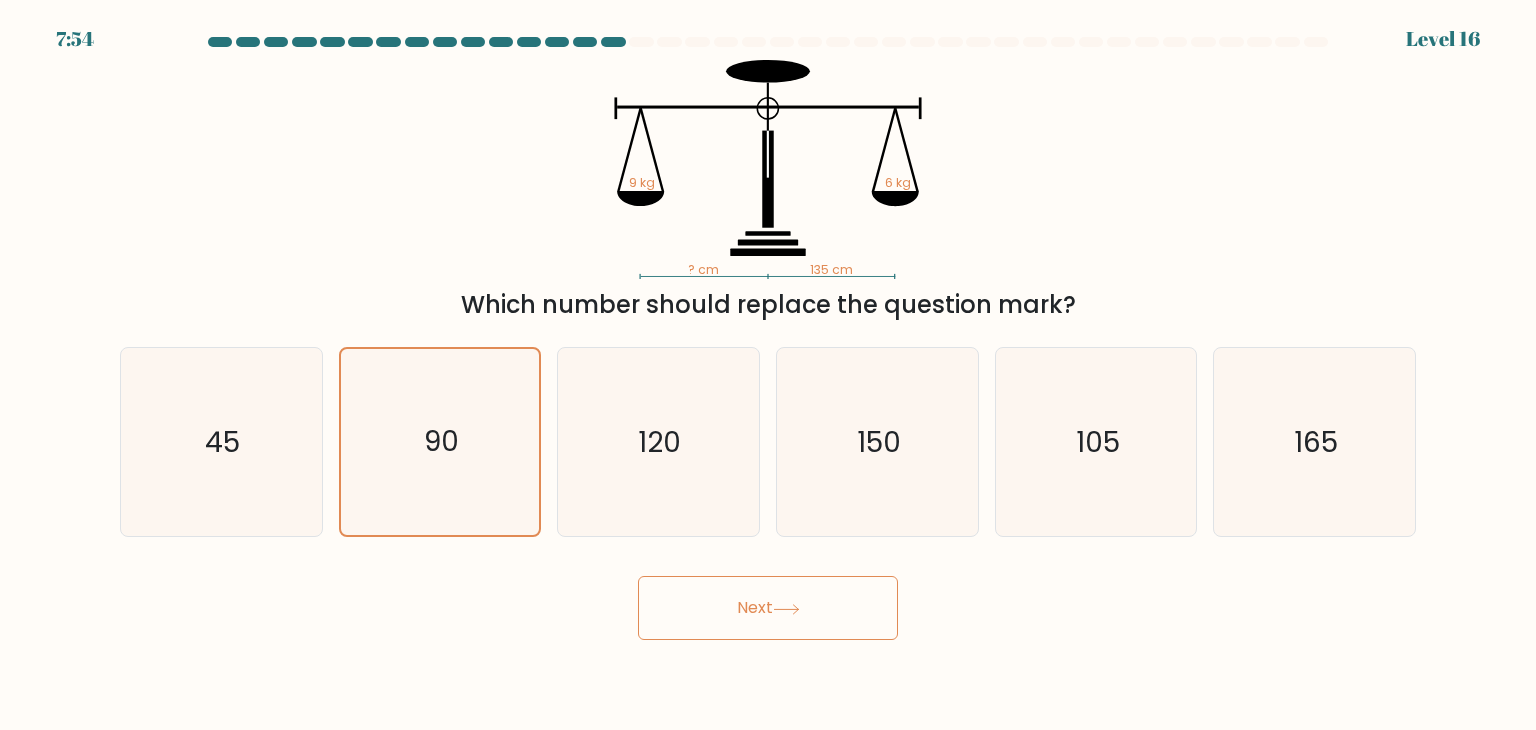 click on "Next" at bounding box center (768, 608) 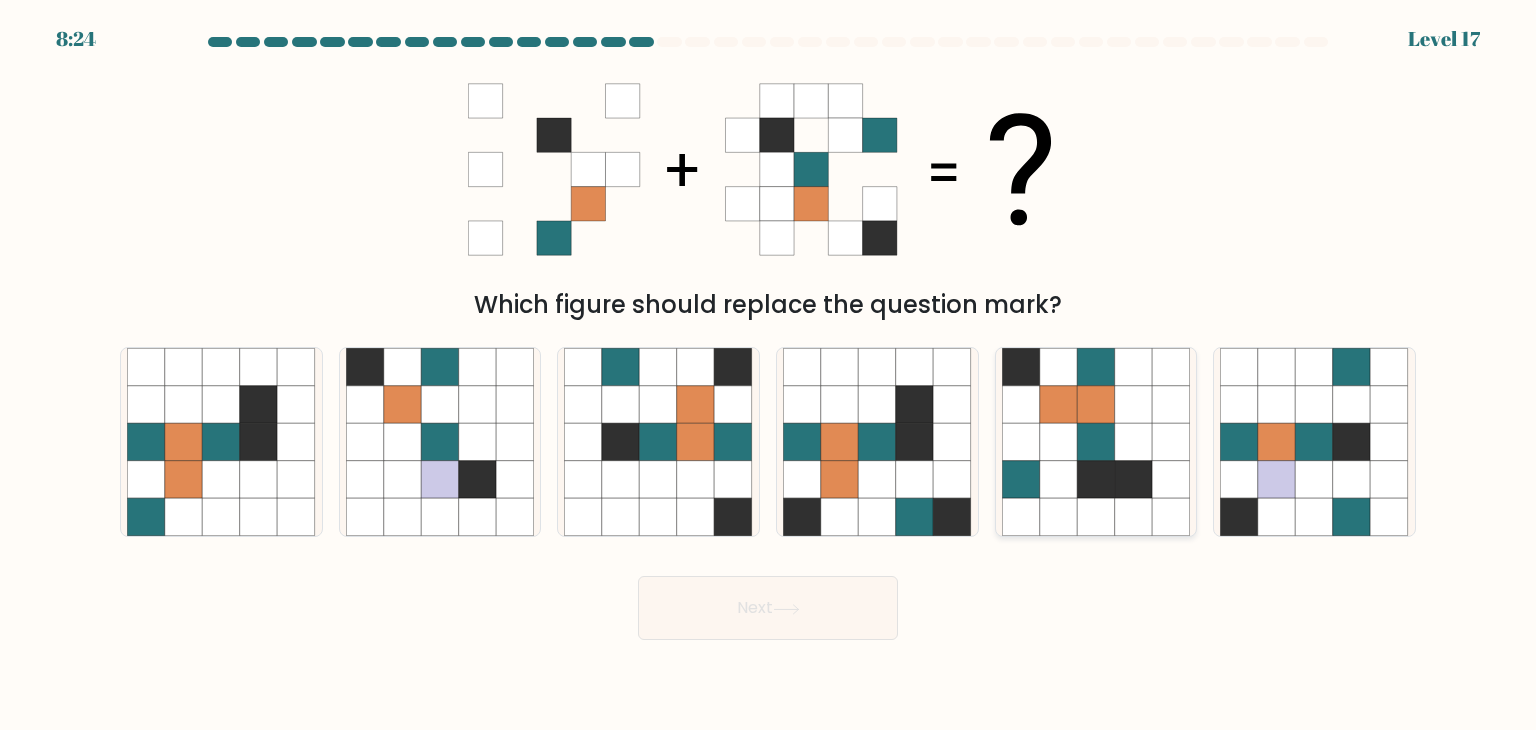 click 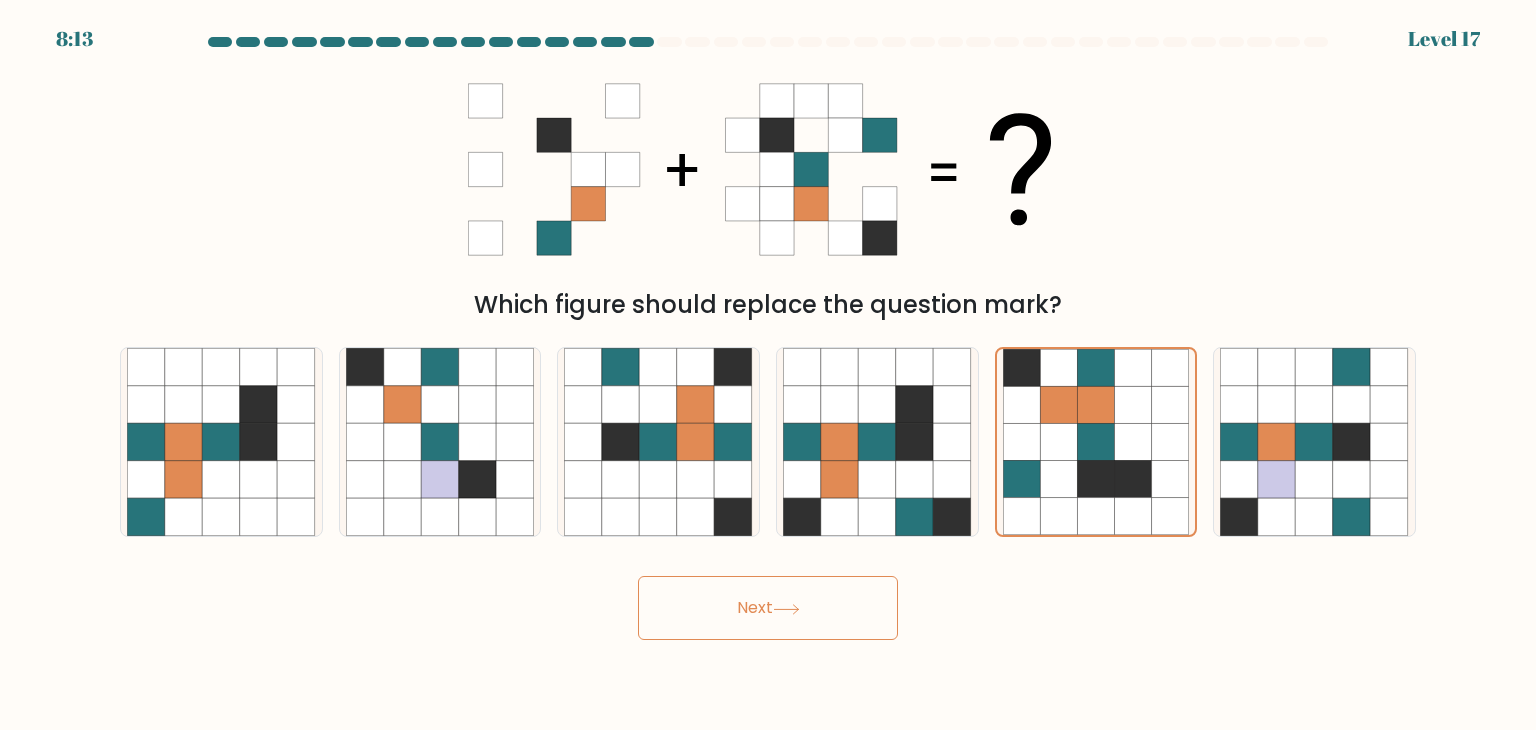 click on "Next" at bounding box center (768, 608) 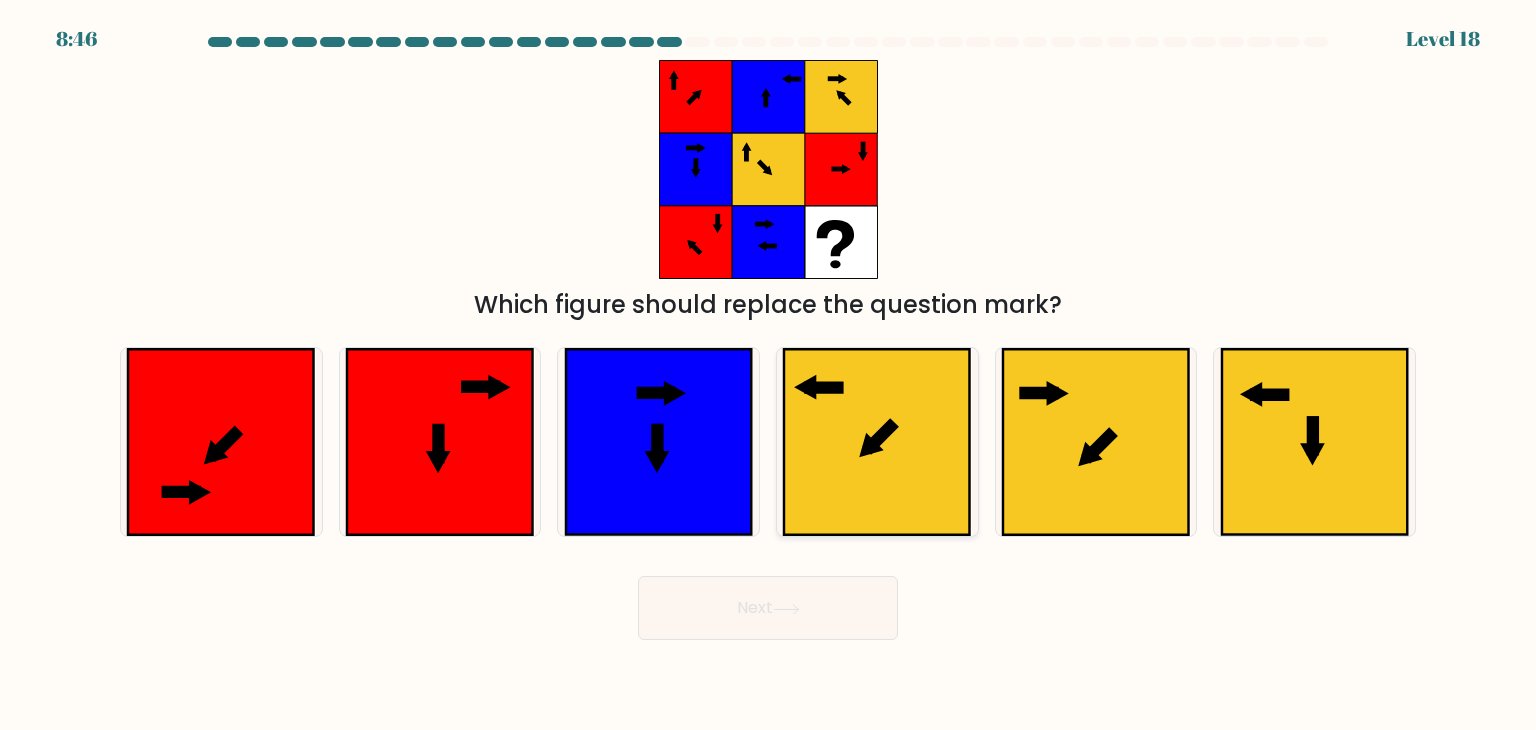 click 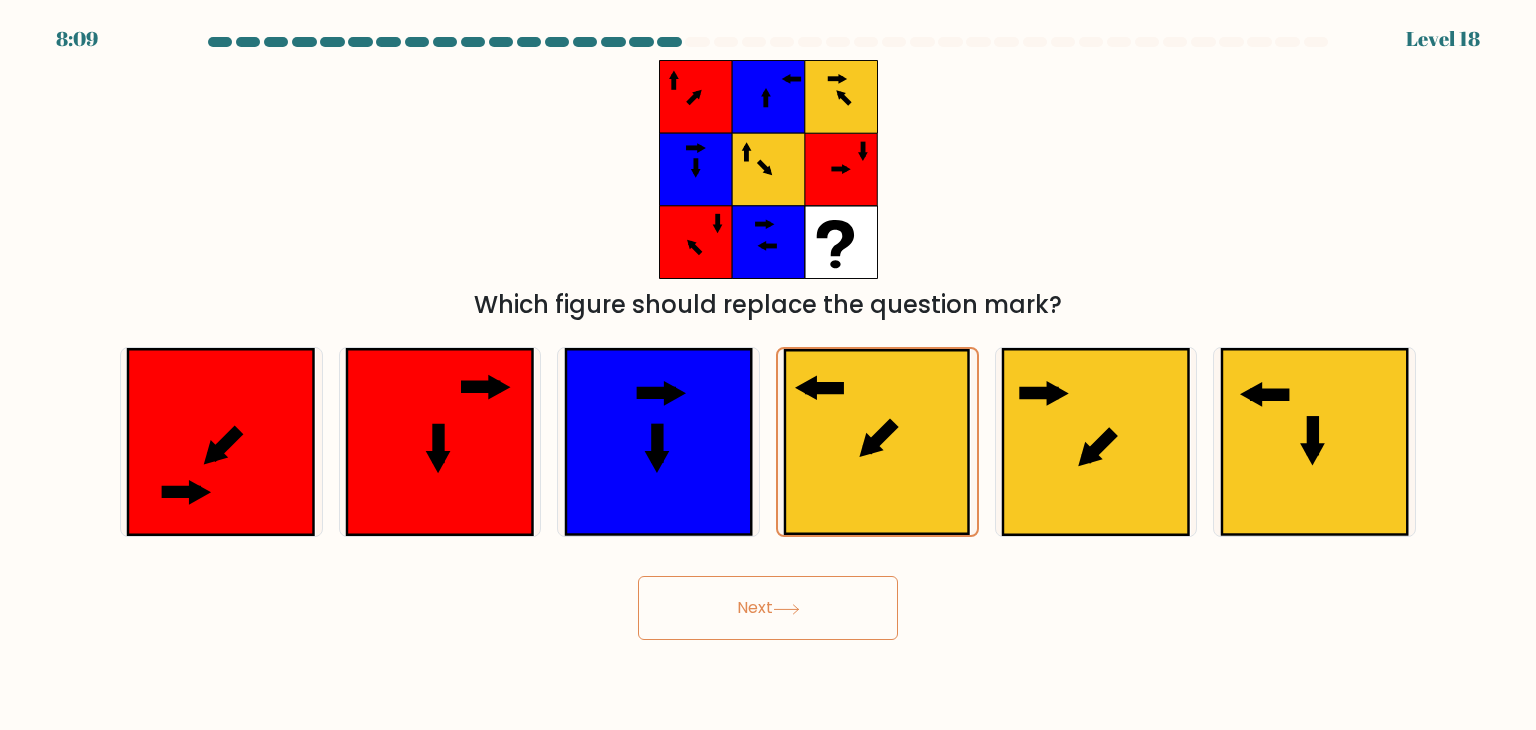 click 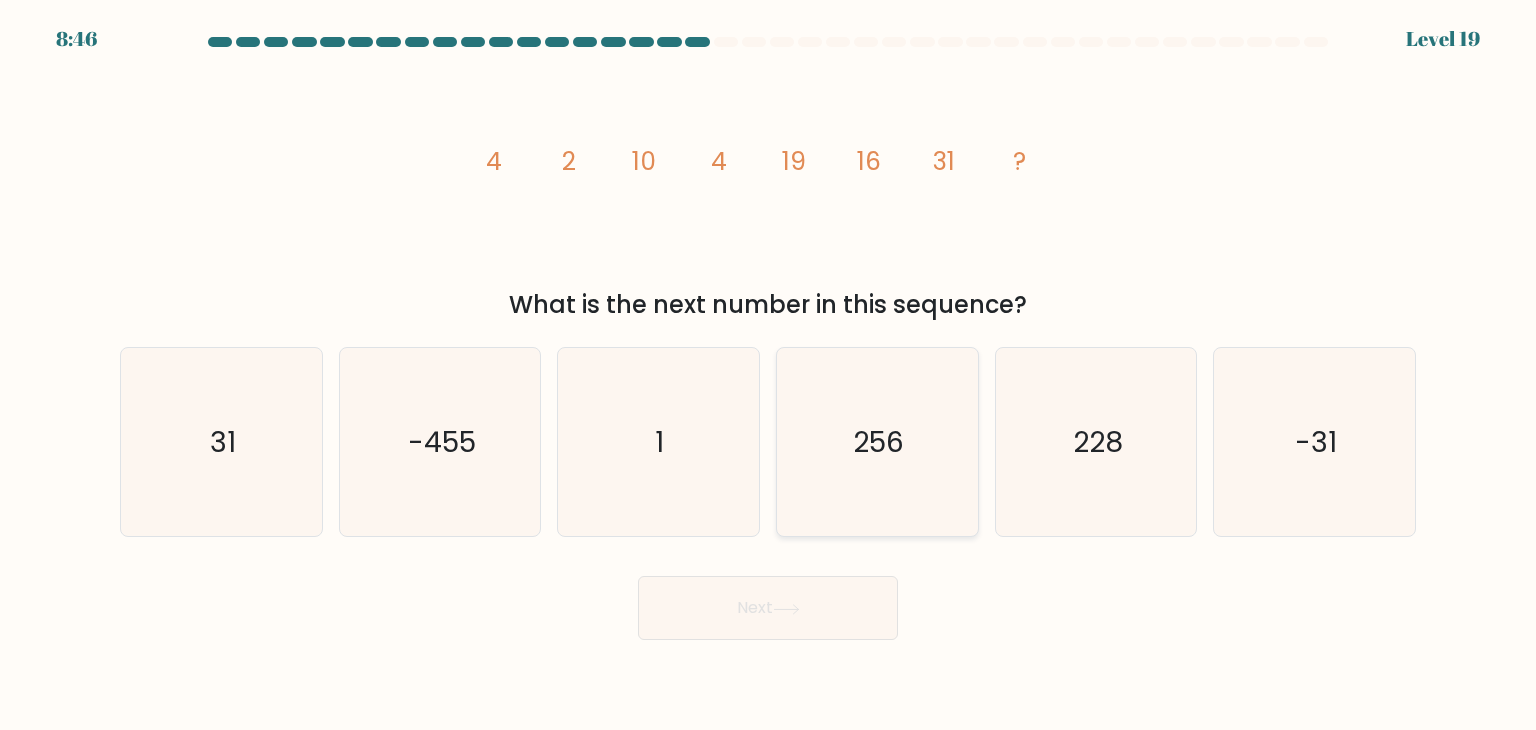 click on "256" 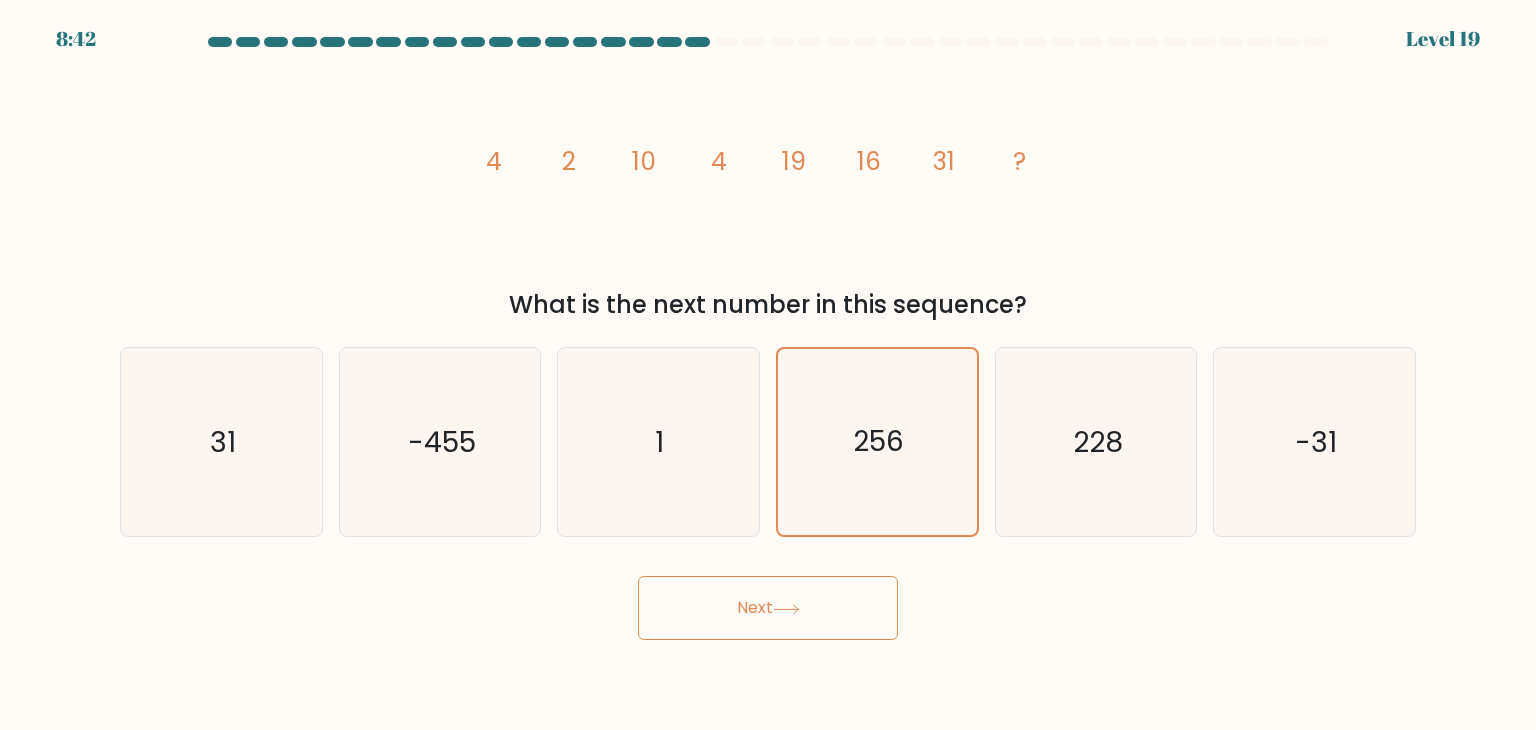 click on "Next" at bounding box center (768, 608) 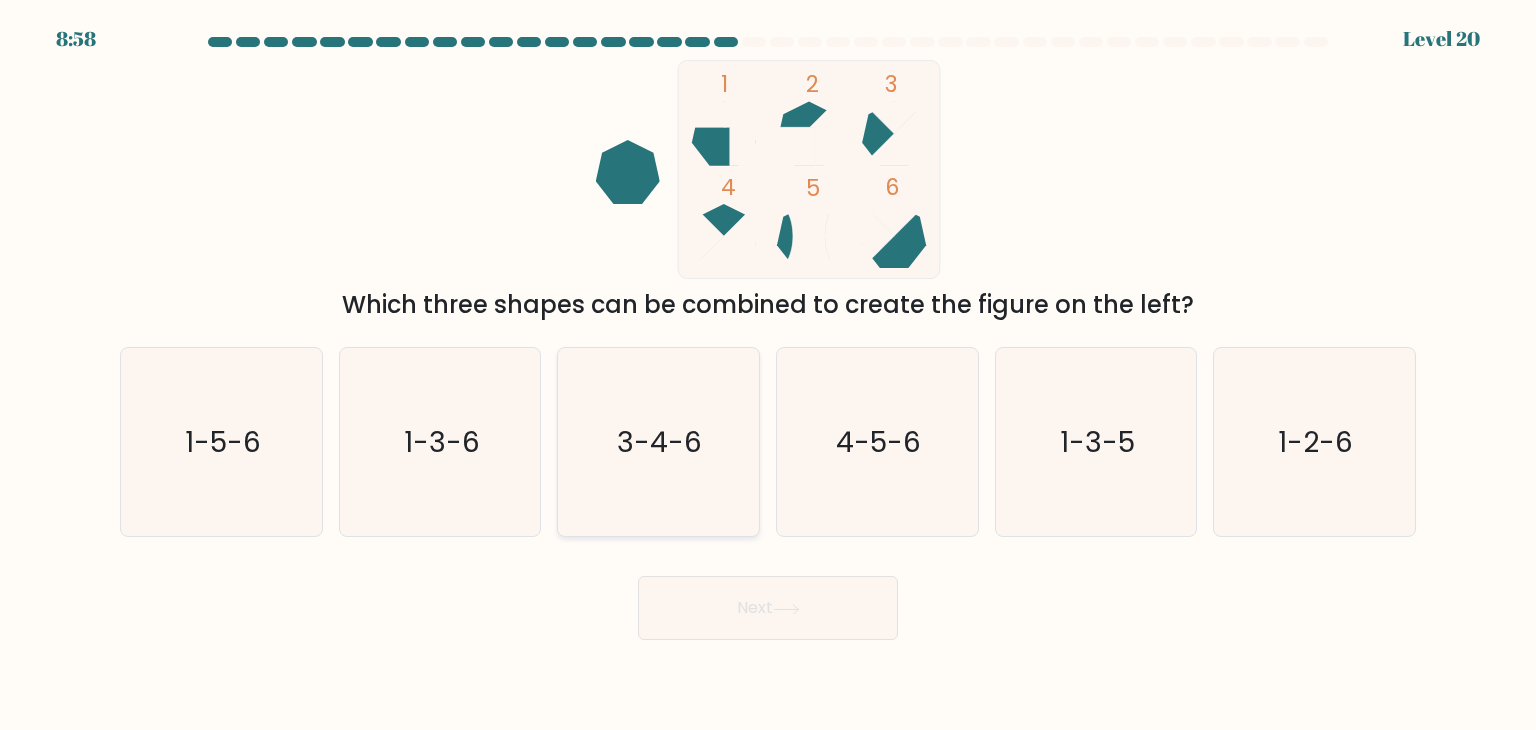 click on "3-4-6" 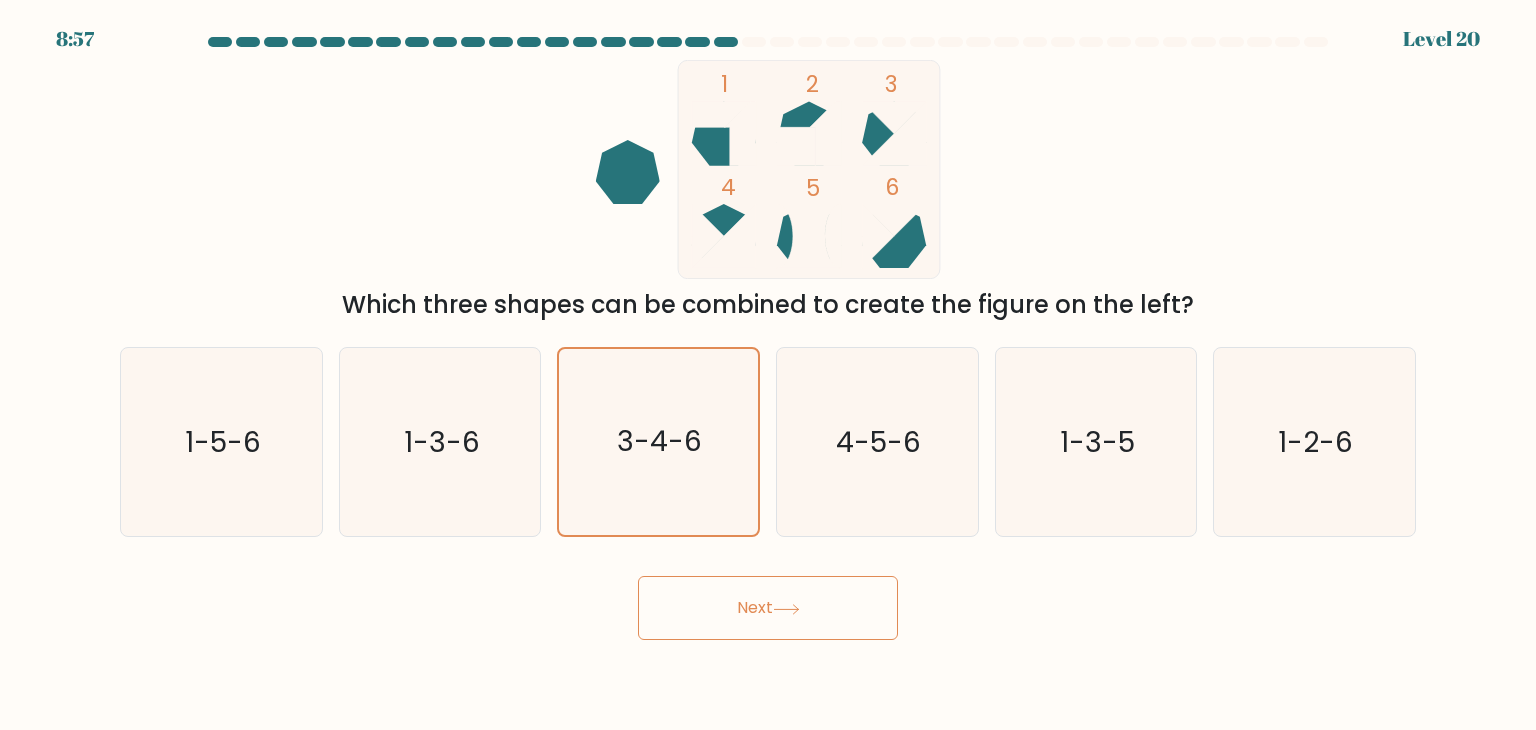 click on "Next" at bounding box center (768, 608) 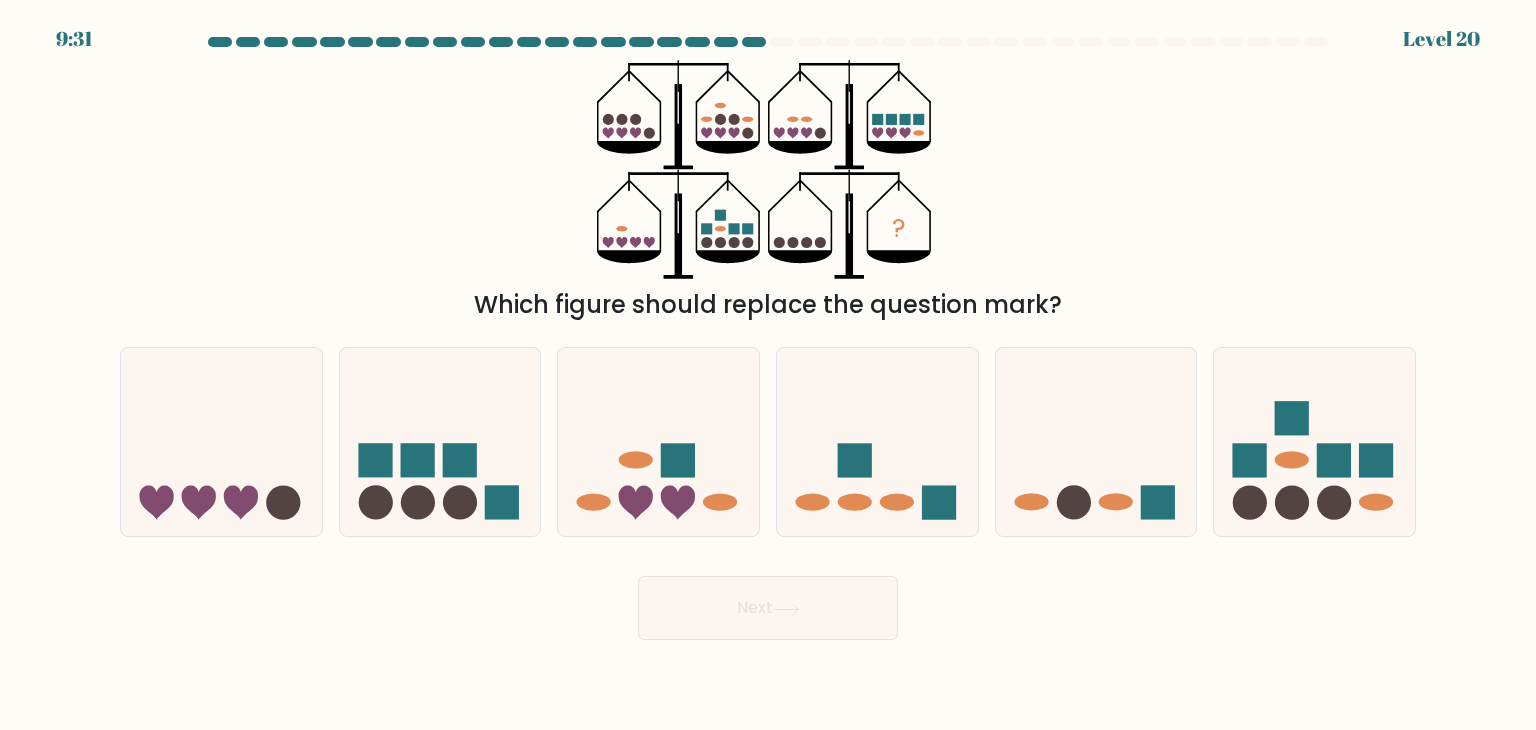 drag, startPoint x: 780, startPoint y: 213, endPoint x: 793, endPoint y: 217, distance: 13.601471 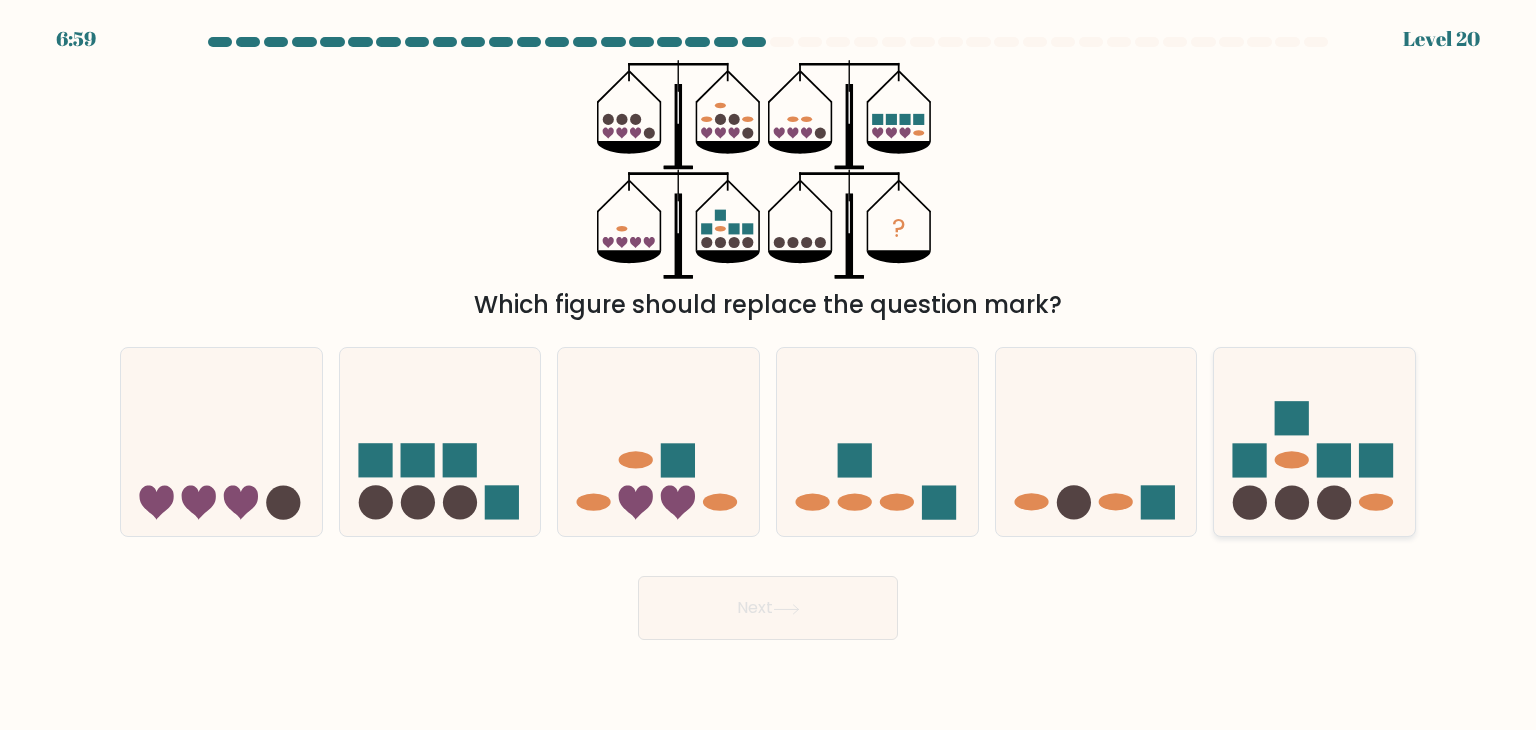 click 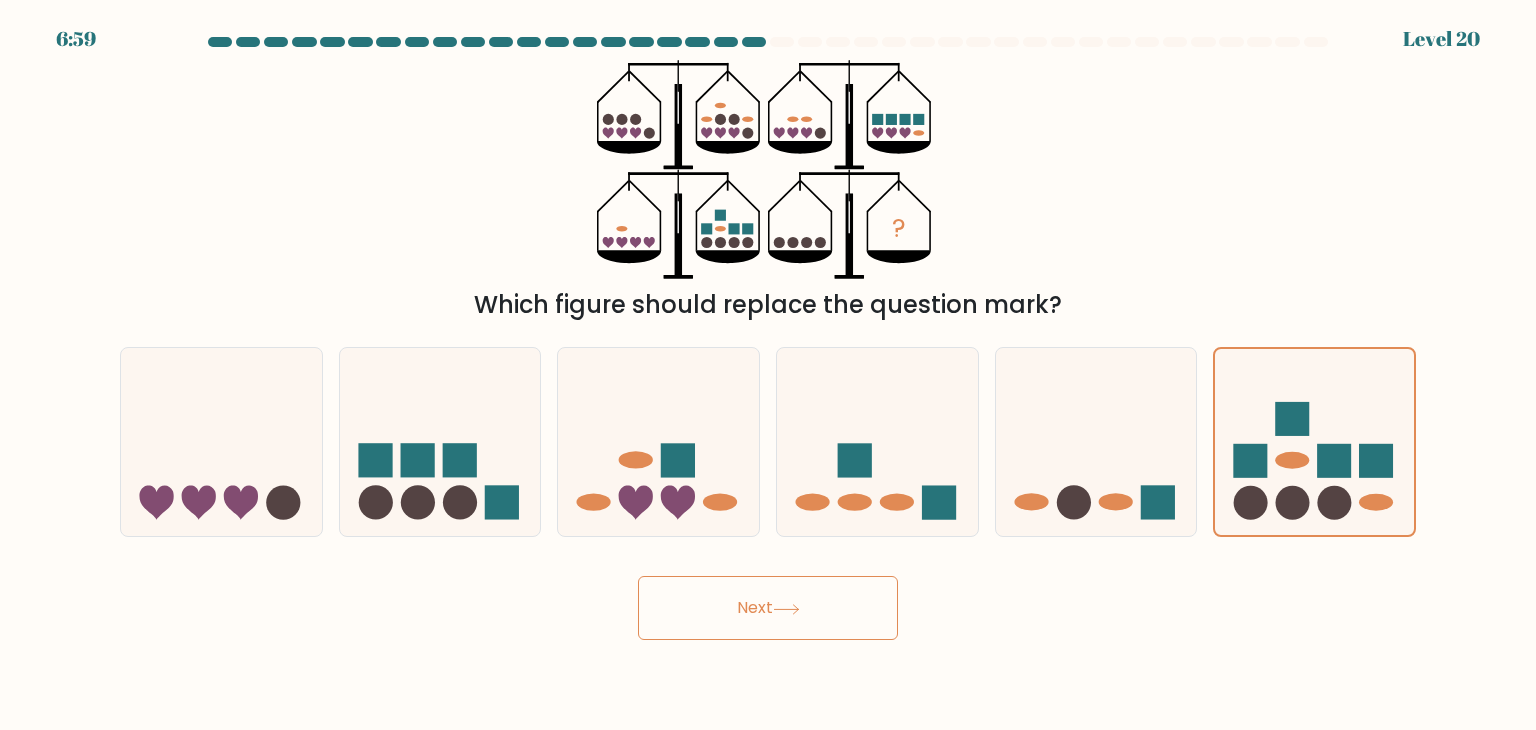 click on "Next" at bounding box center [768, 608] 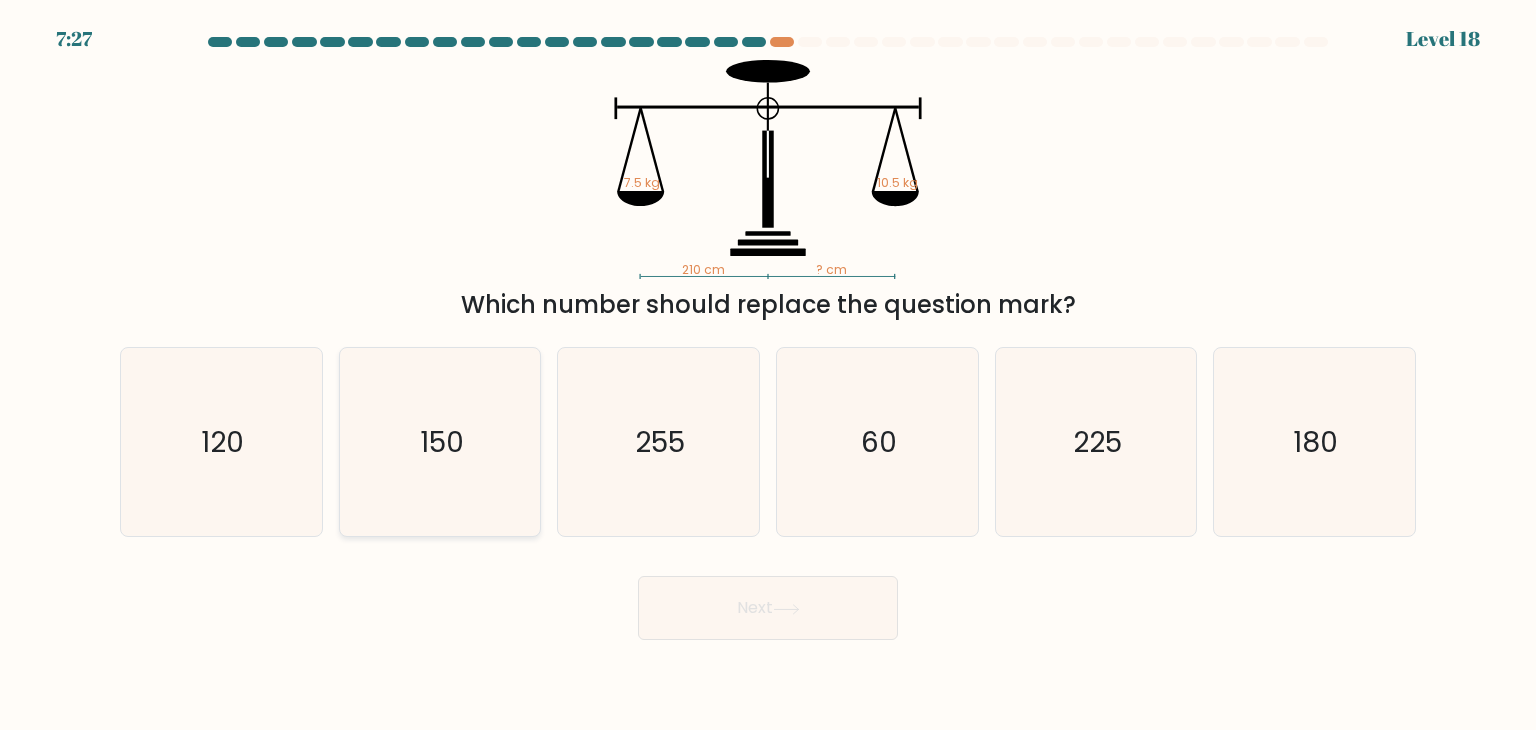 click on "150" 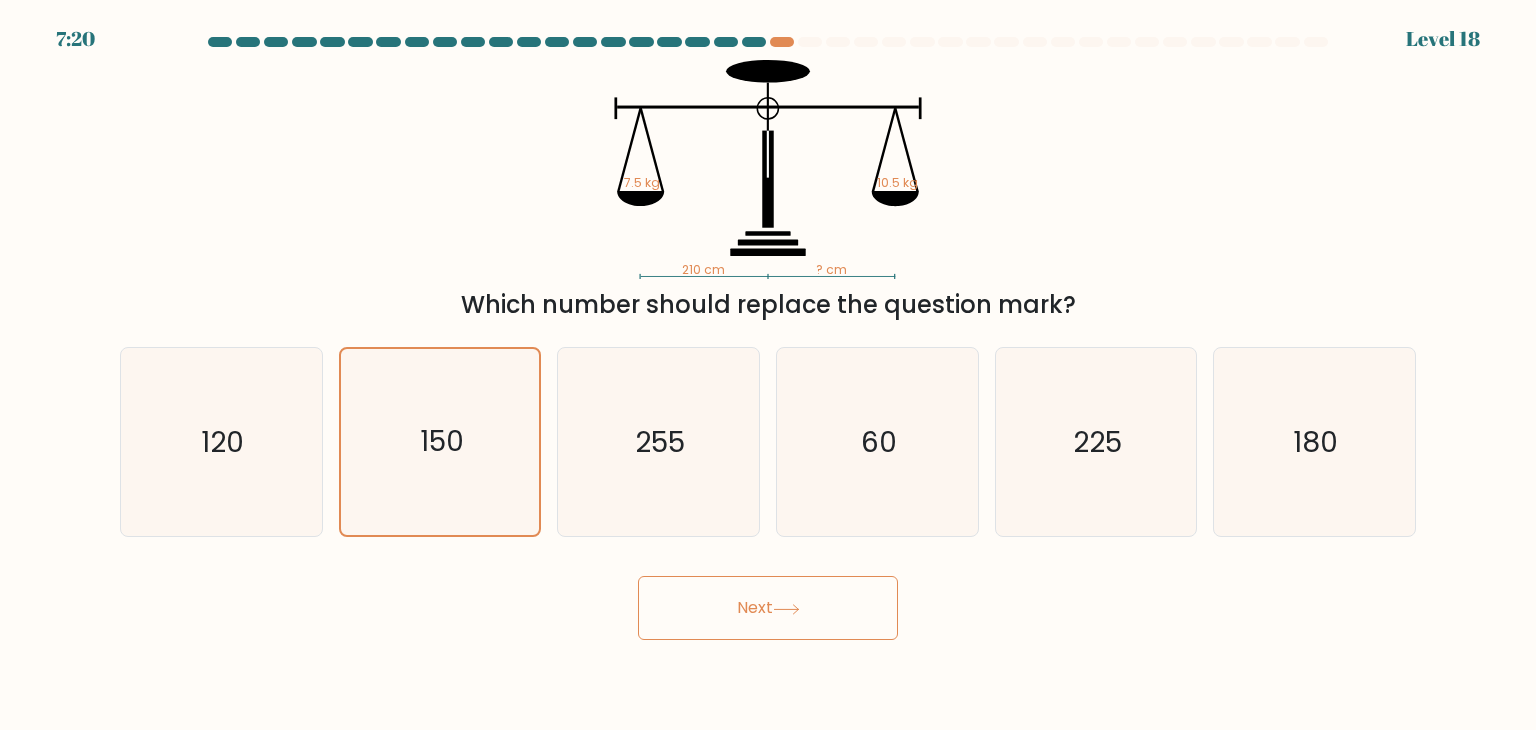 click on "Next" at bounding box center [768, 608] 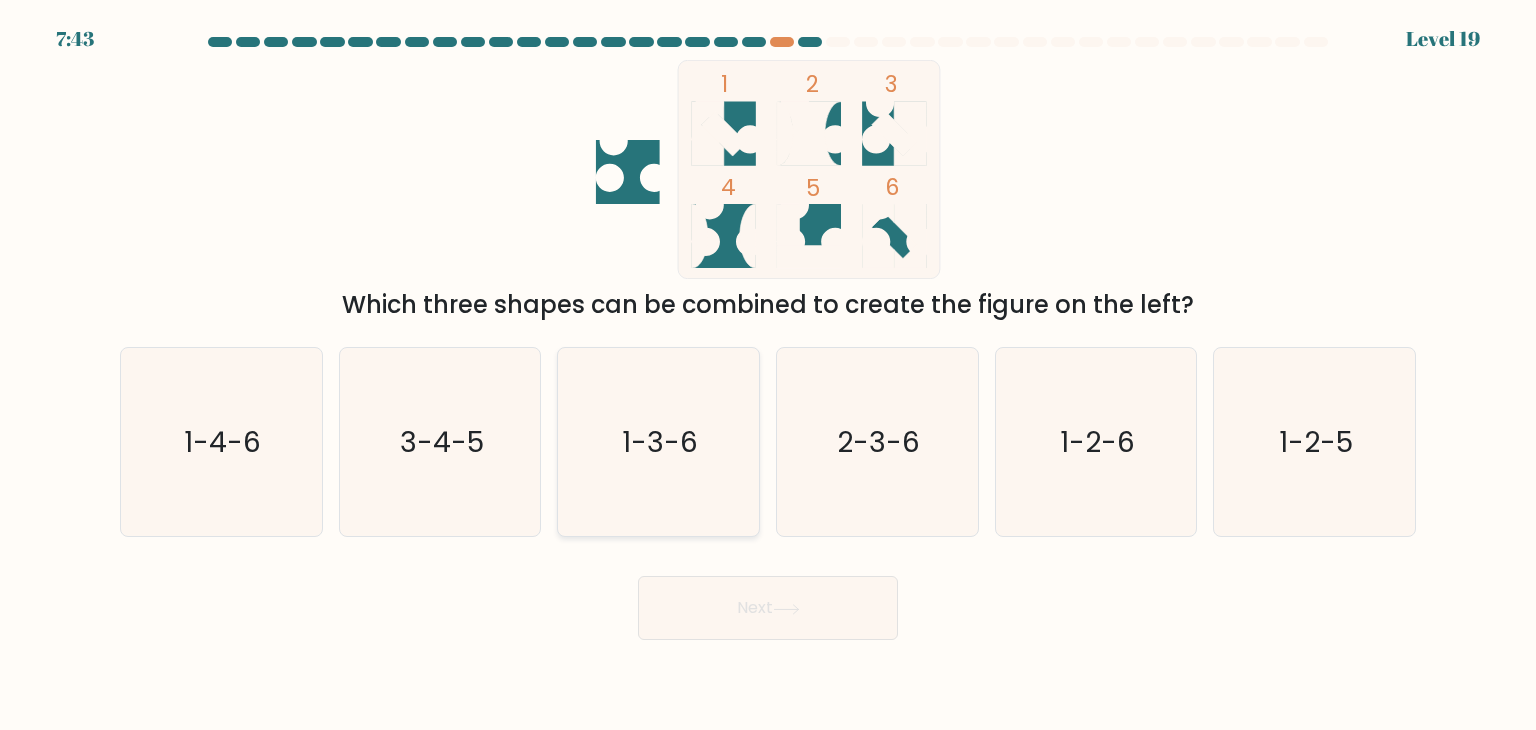 click on "1-3-6" 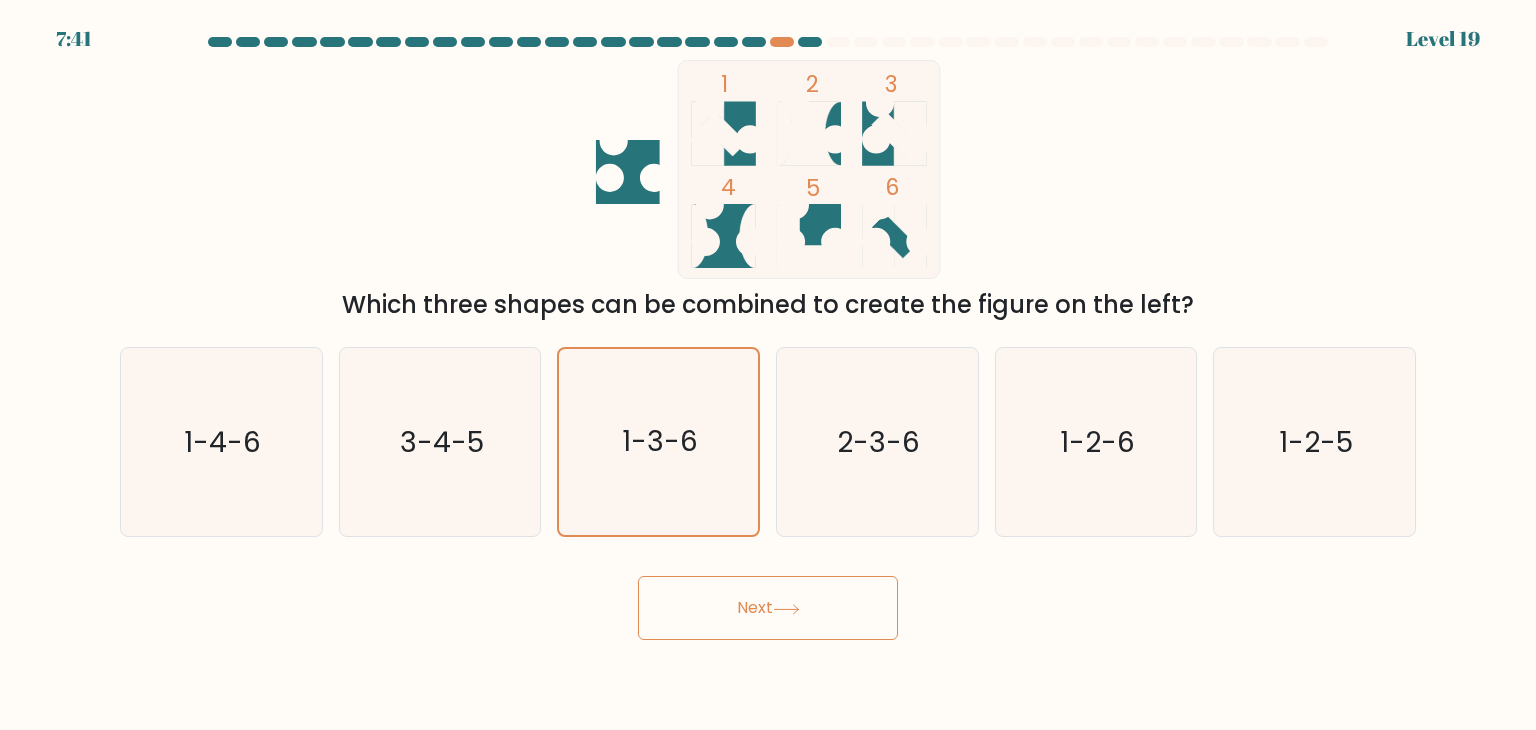 click on "Next" at bounding box center (768, 608) 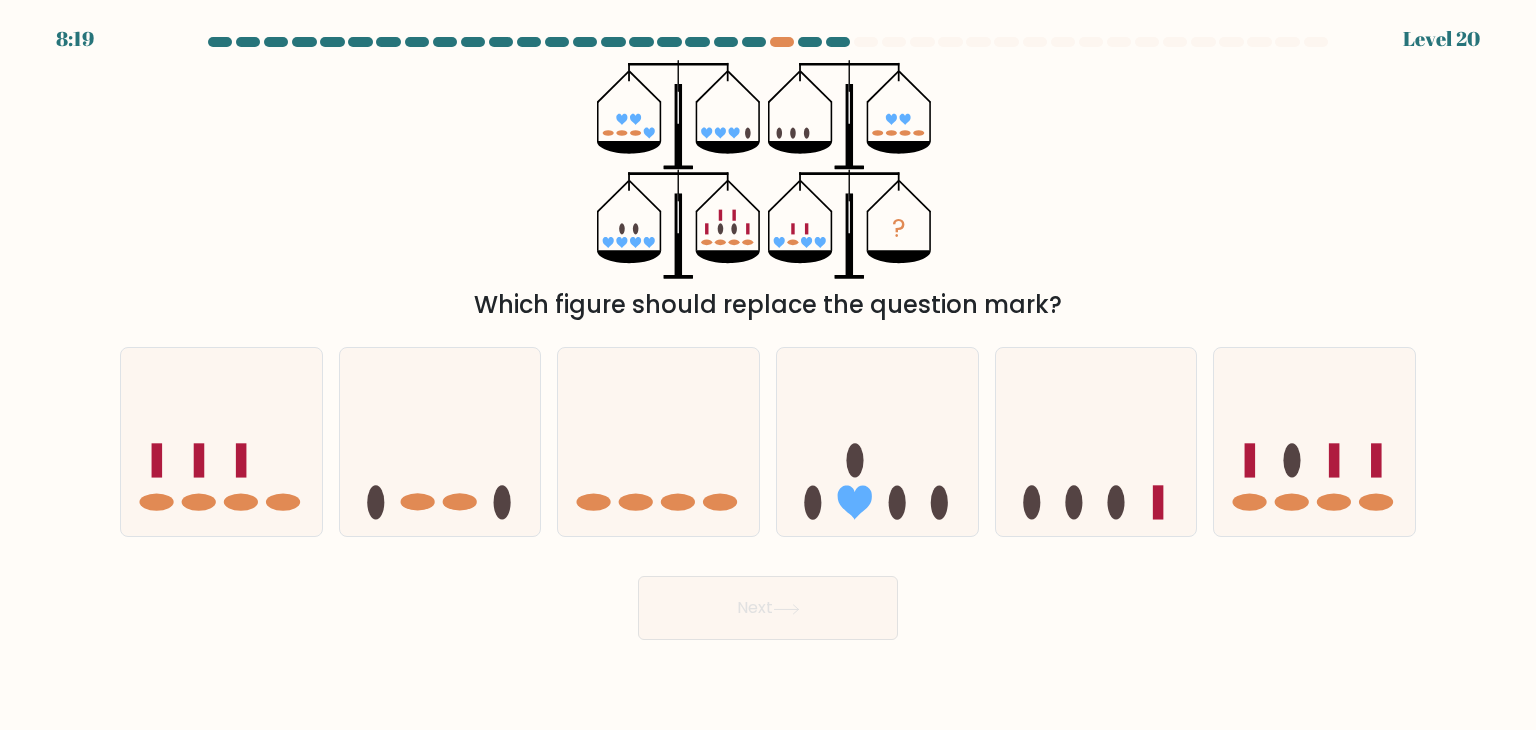 type 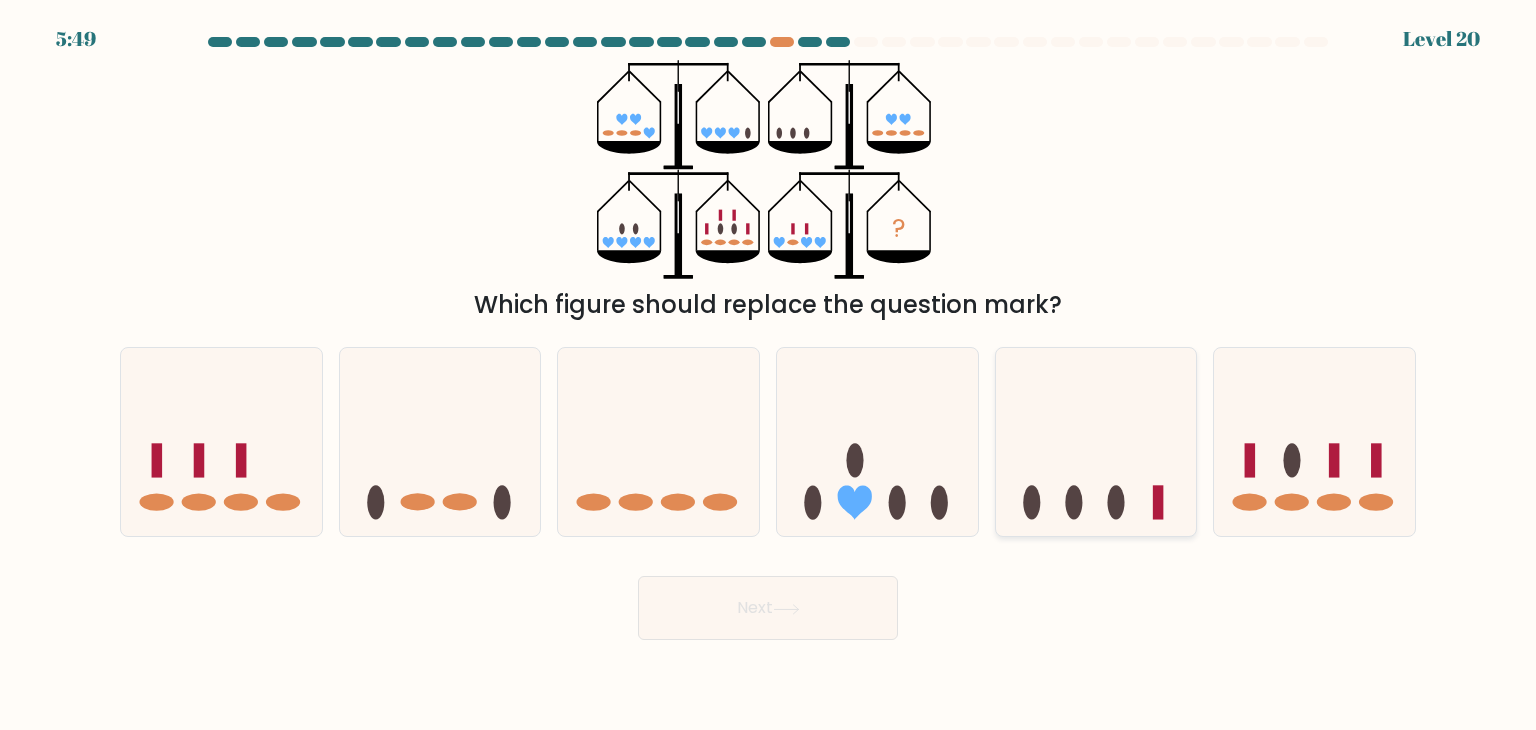 click 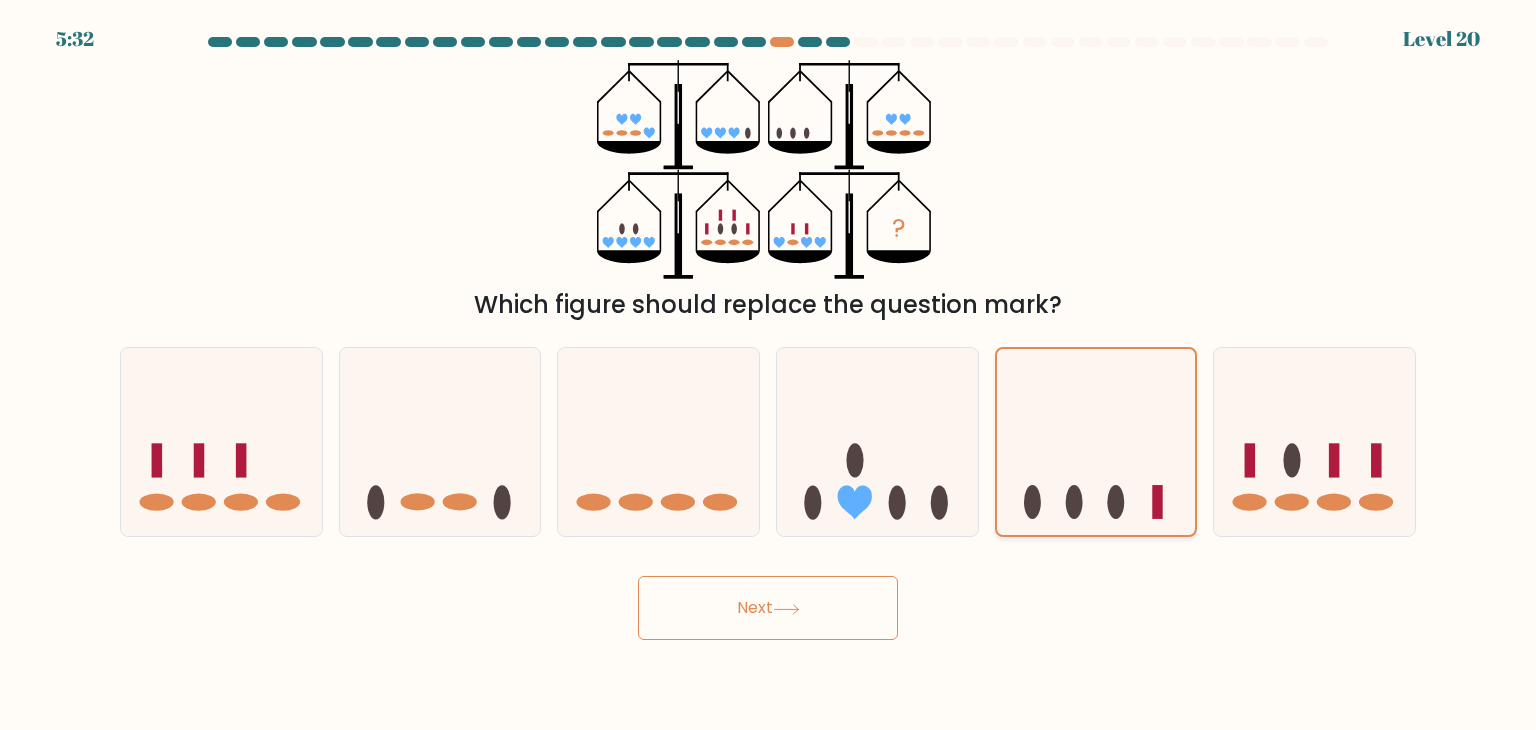 click 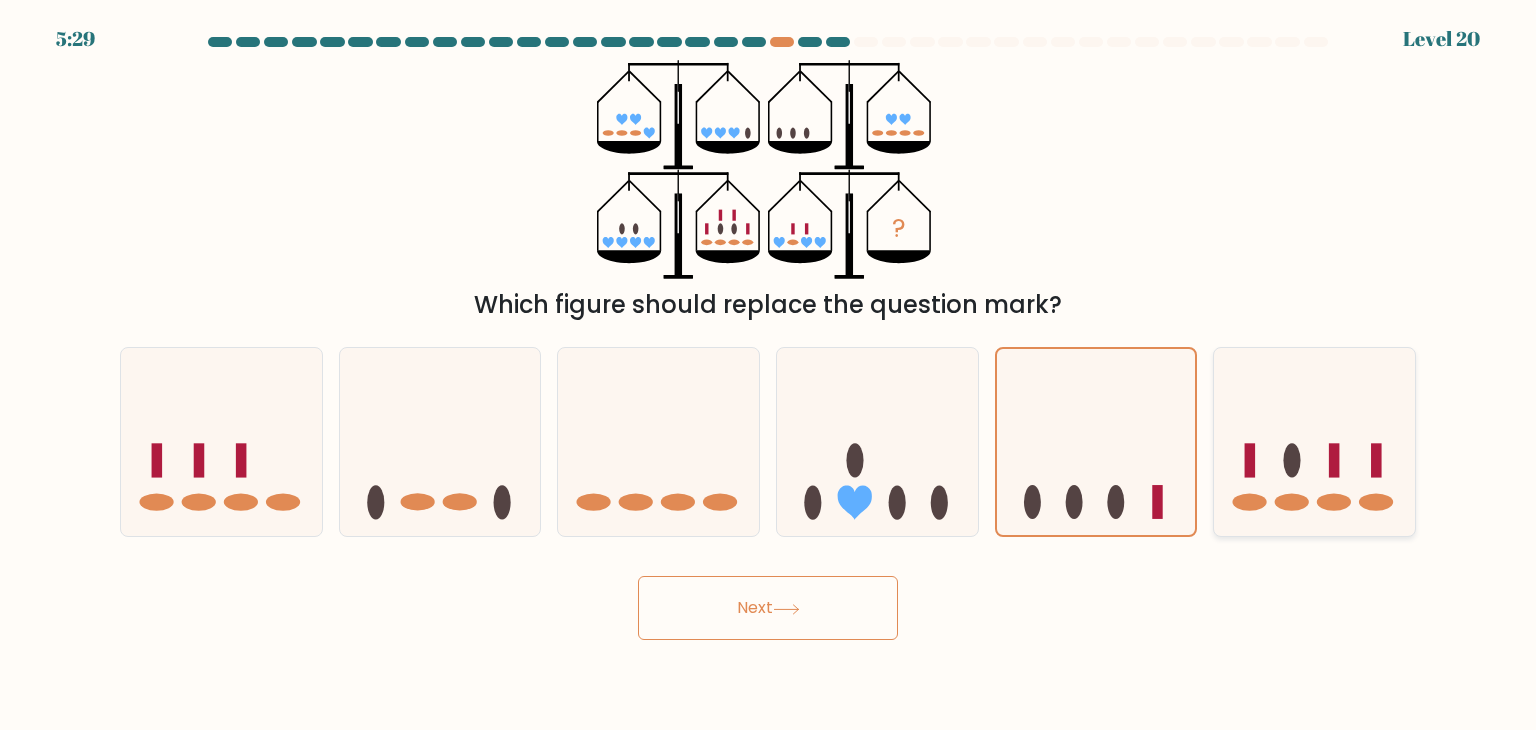 click 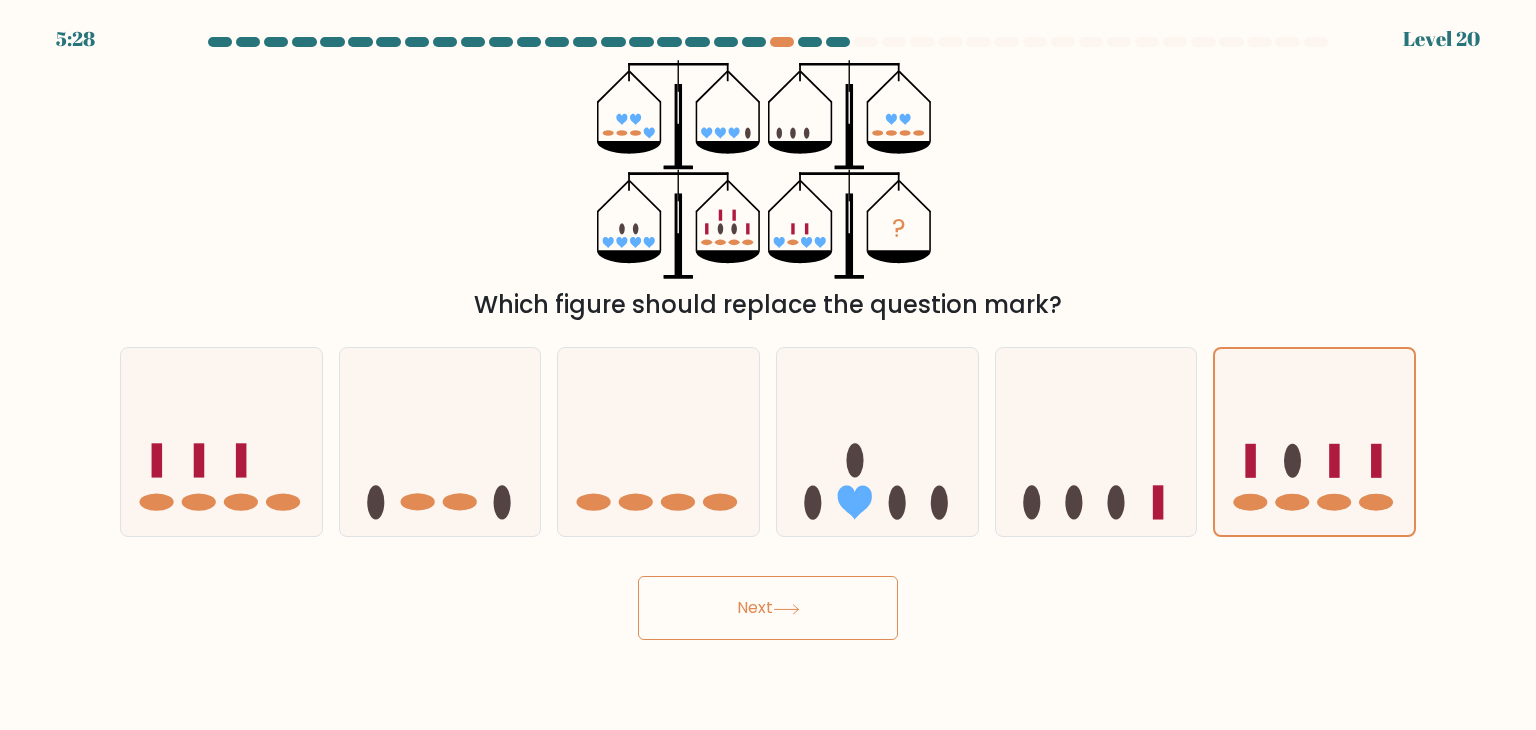 click on "Next" at bounding box center [768, 608] 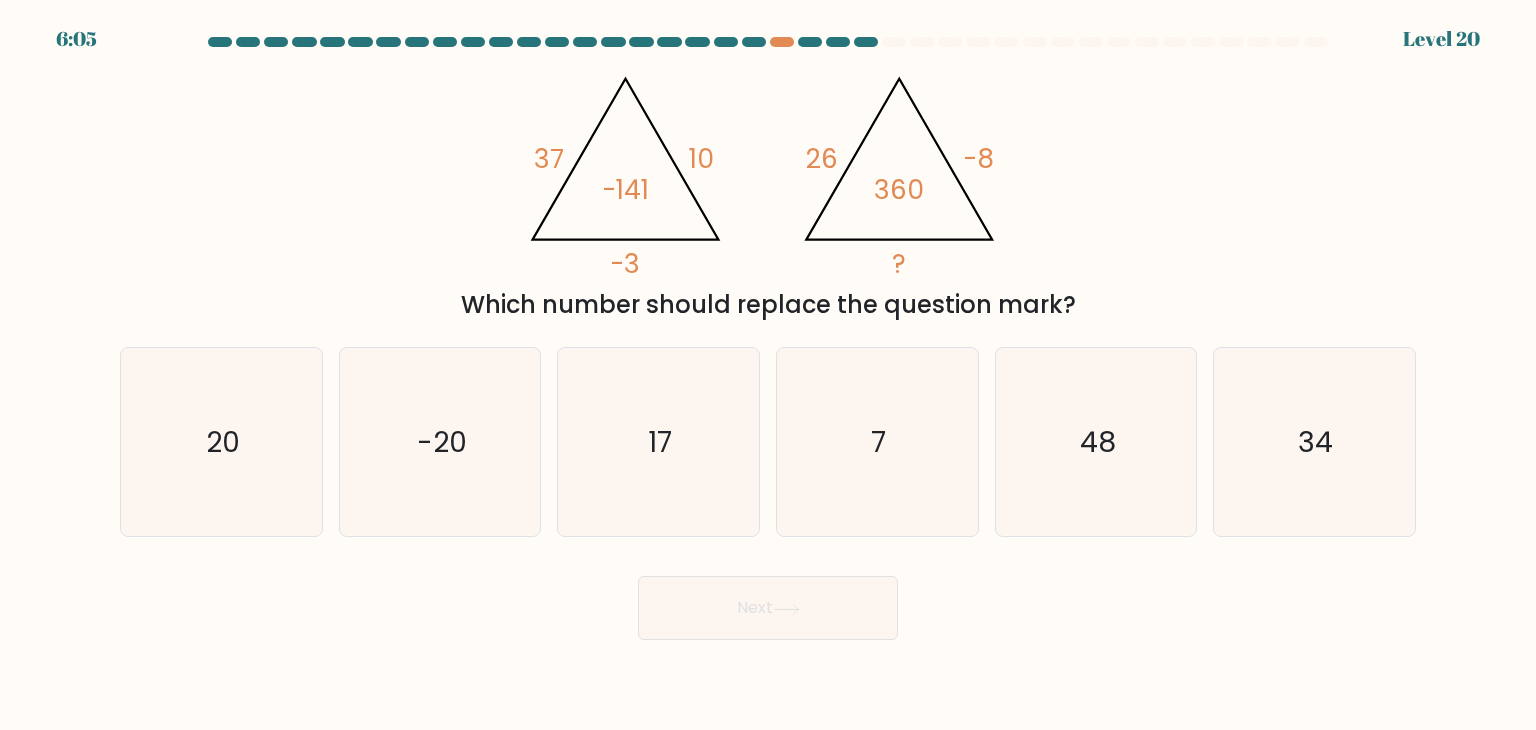 type 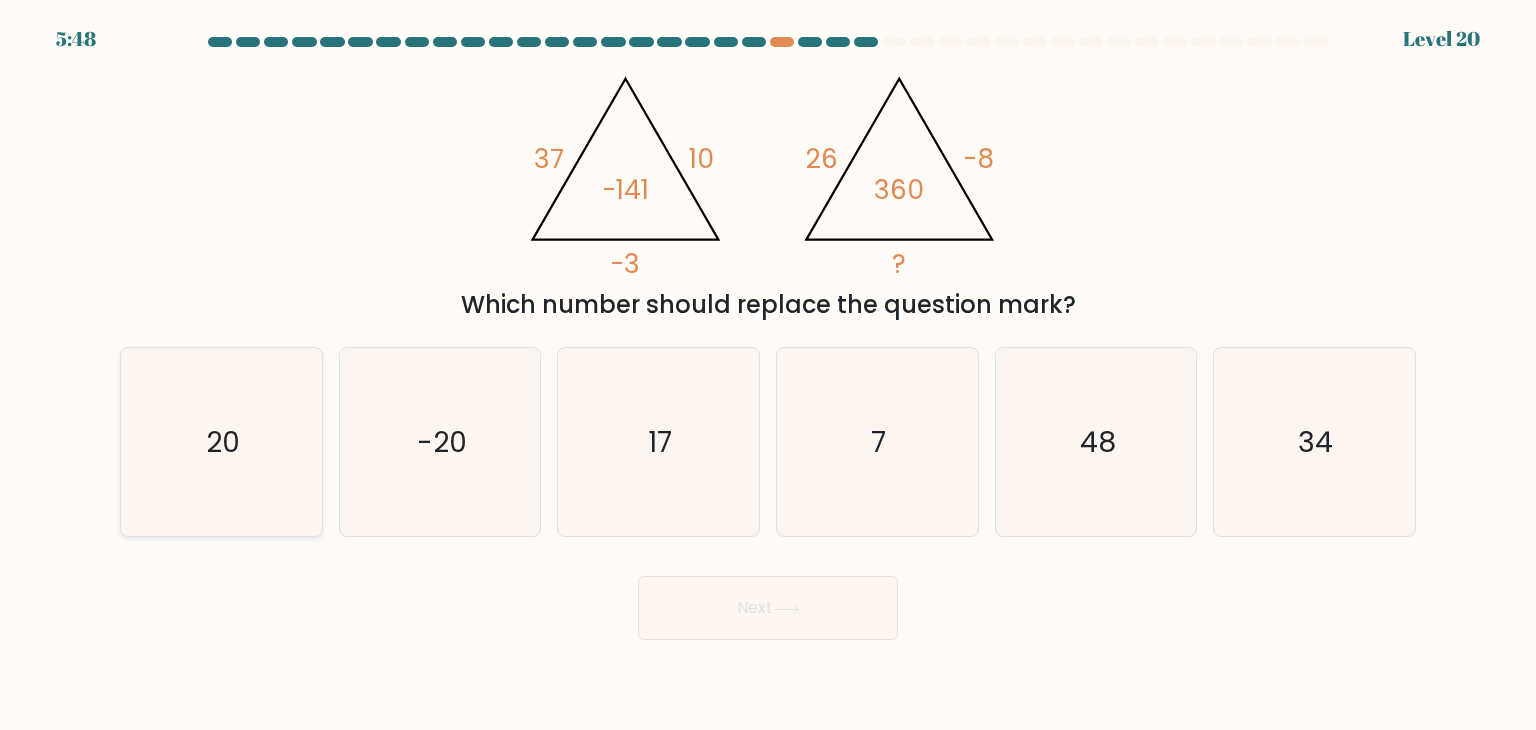 click on "20" 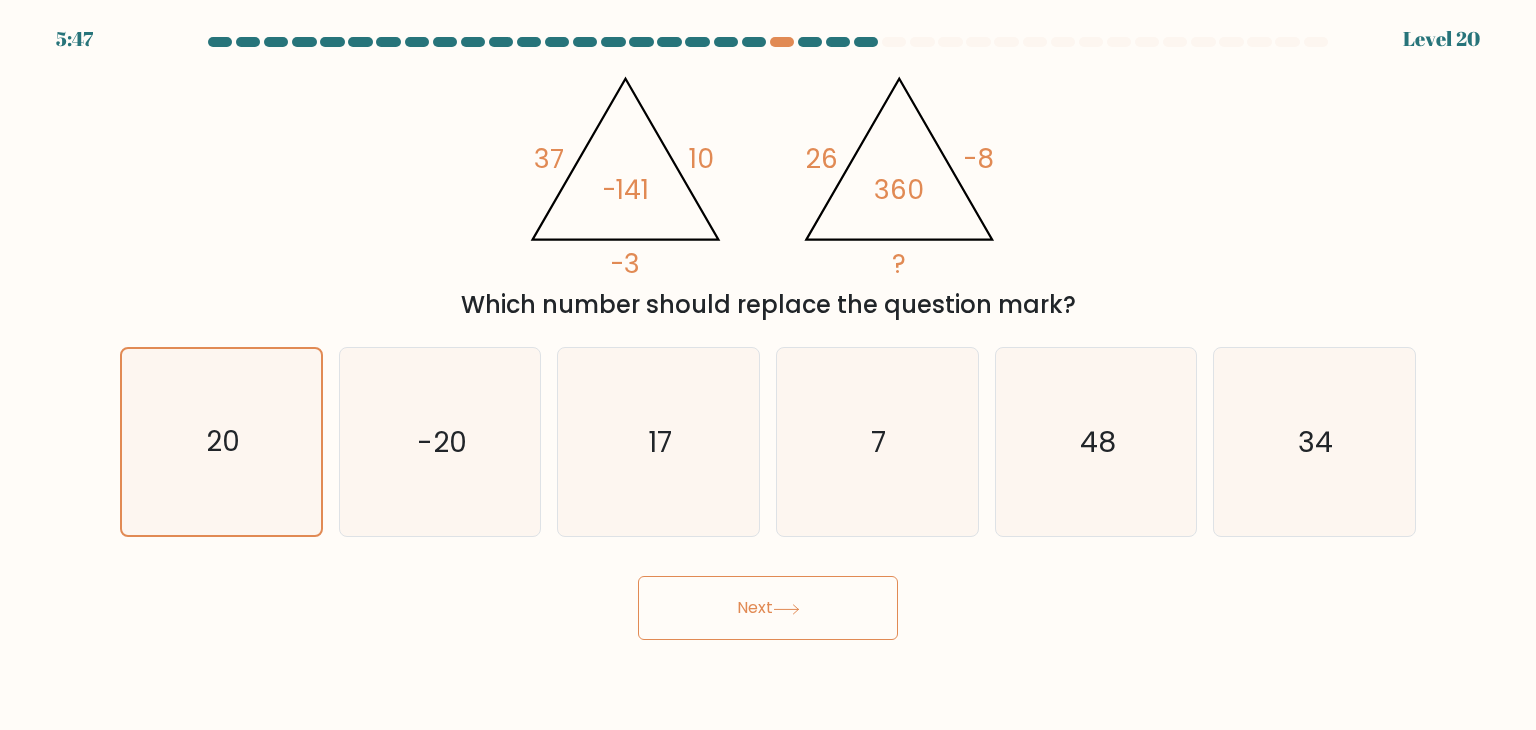 click on "Next" at bounding box center (768, 608) 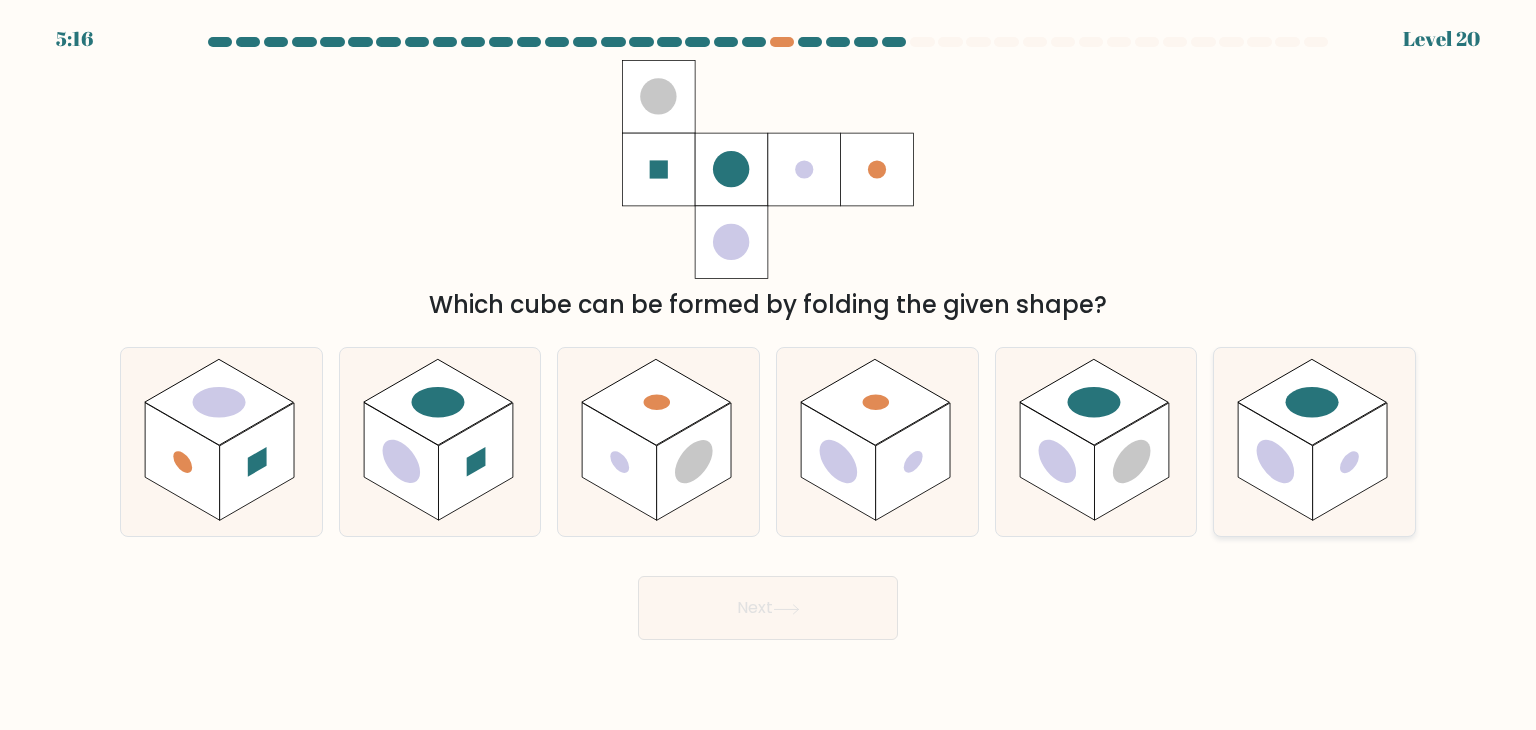 click 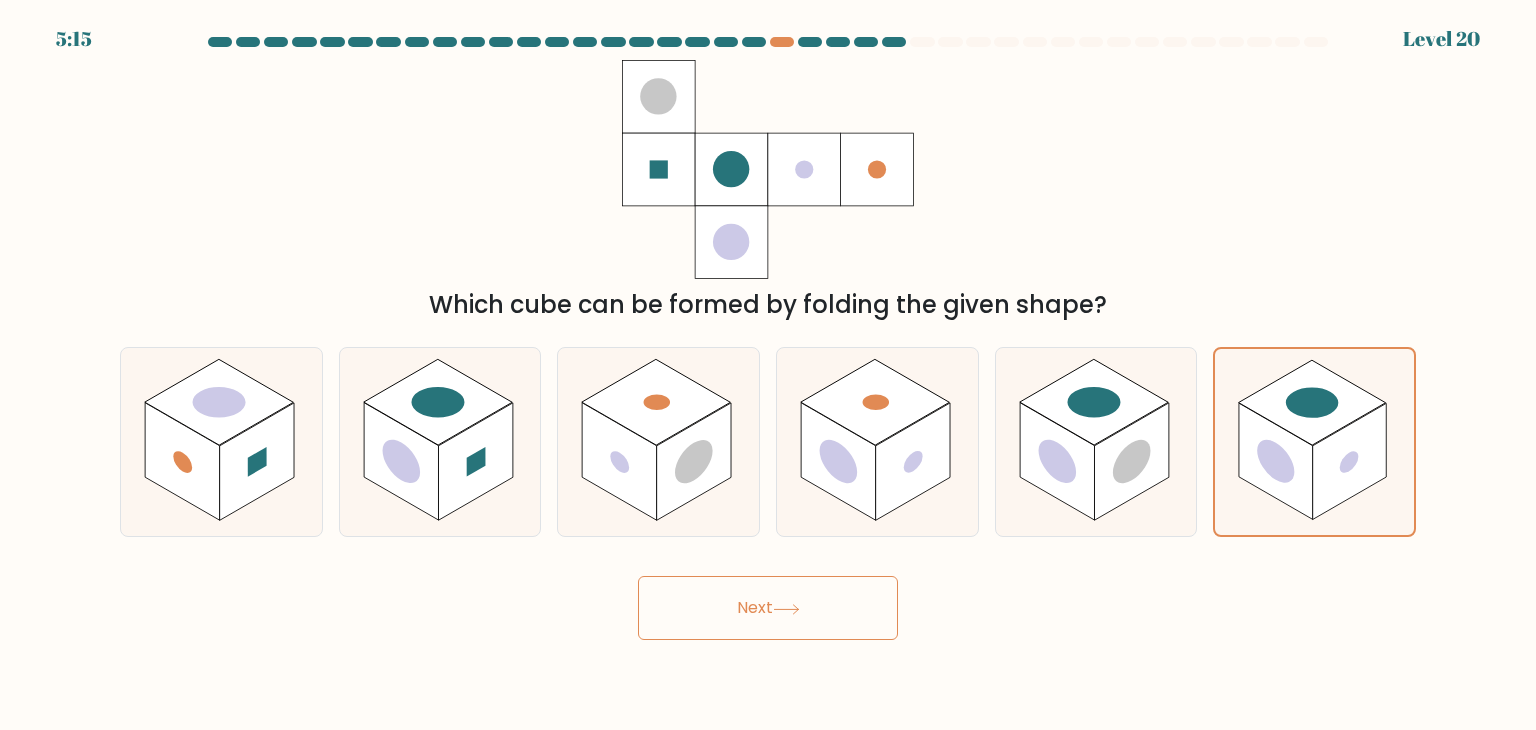 click on "Next" at bounding box center (768, 608) 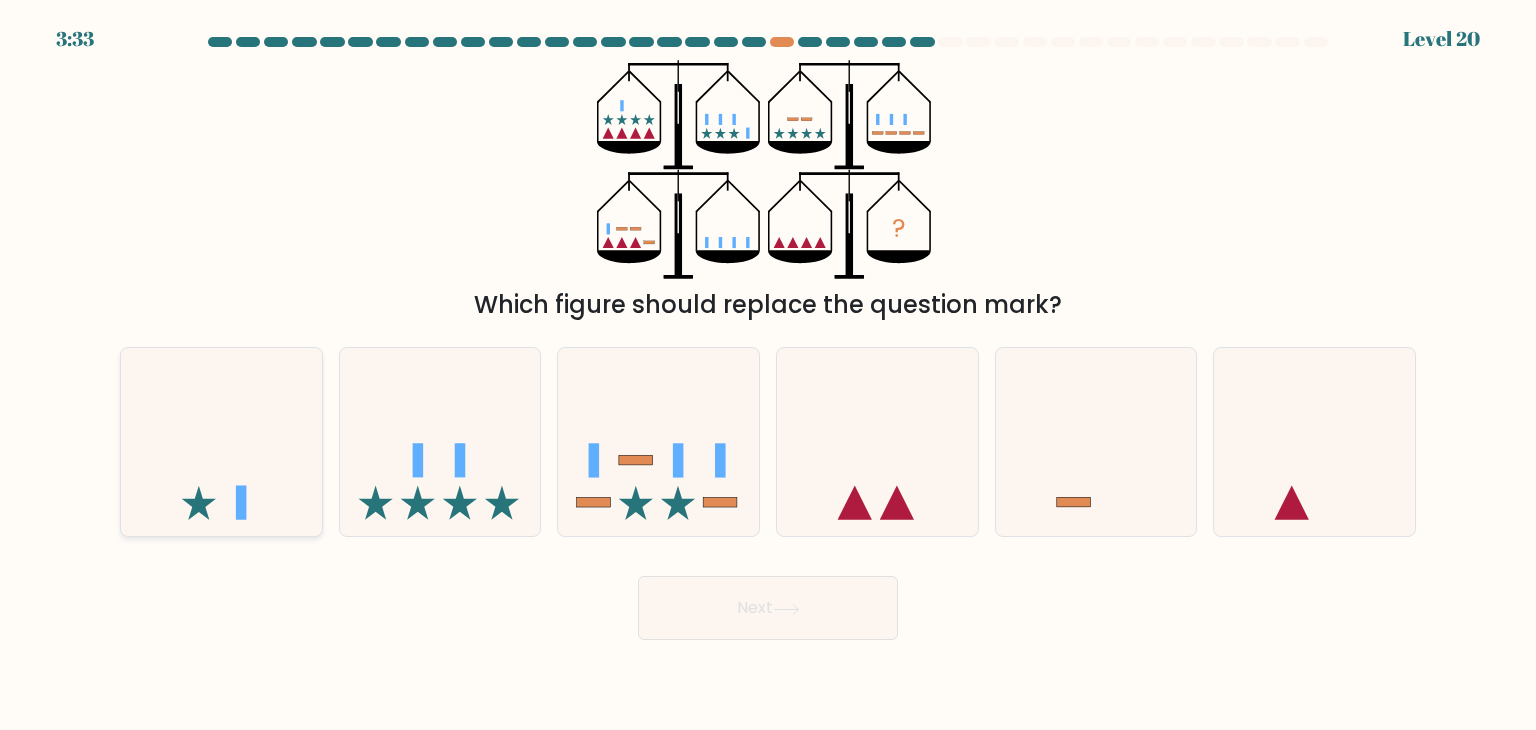 click 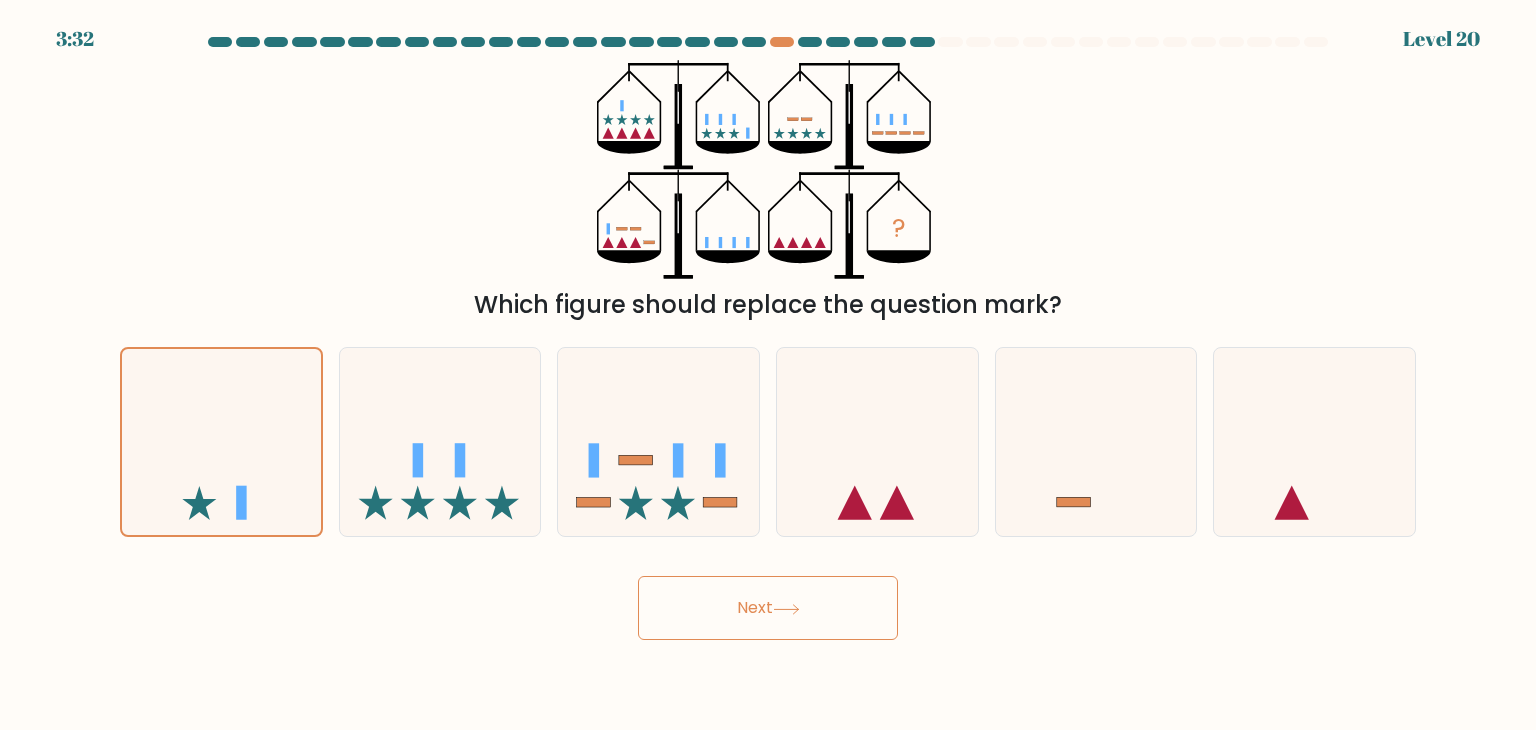 click 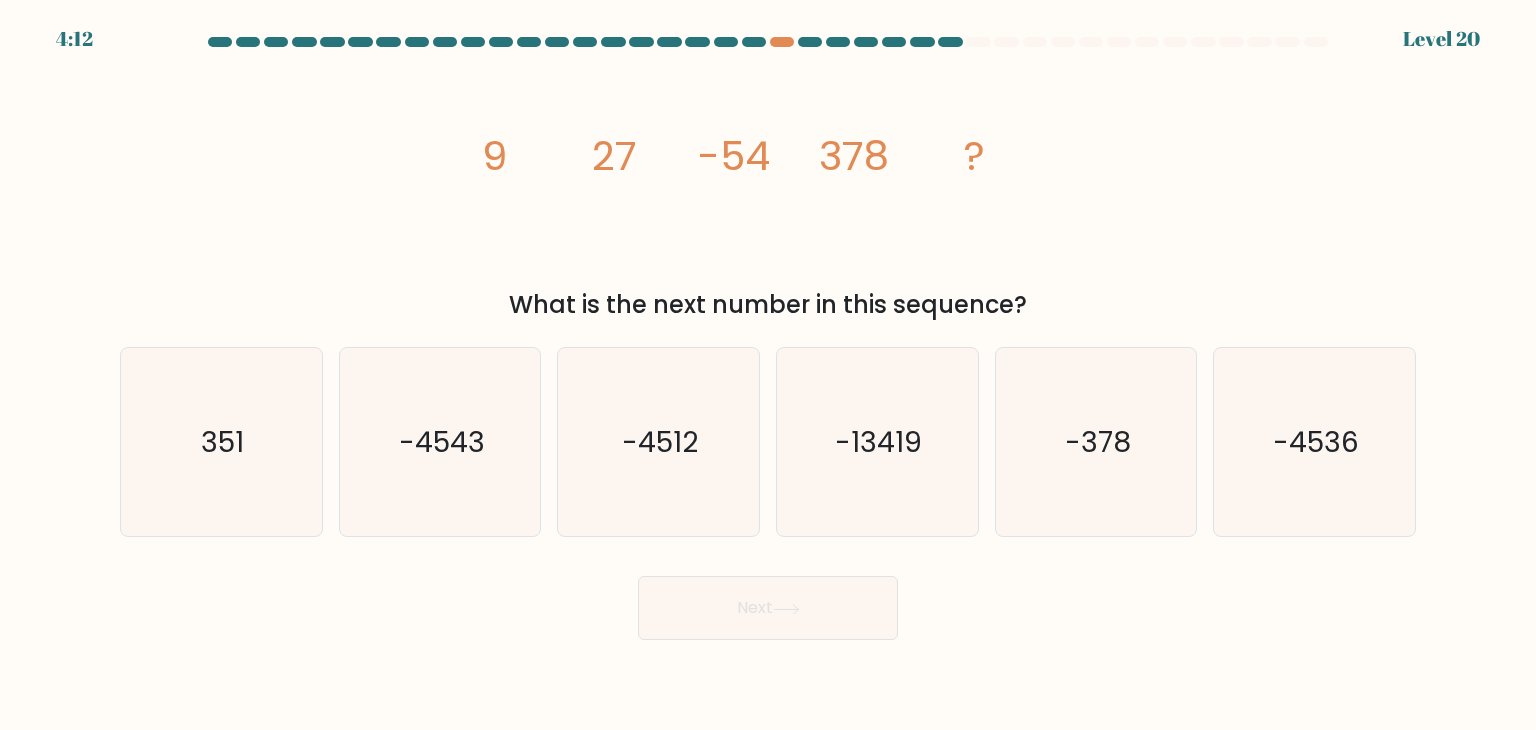drag, startPoint x: 484, startPoint y: 150, endPoint x: 1227, endPoint y: 321, distance: 762.42377 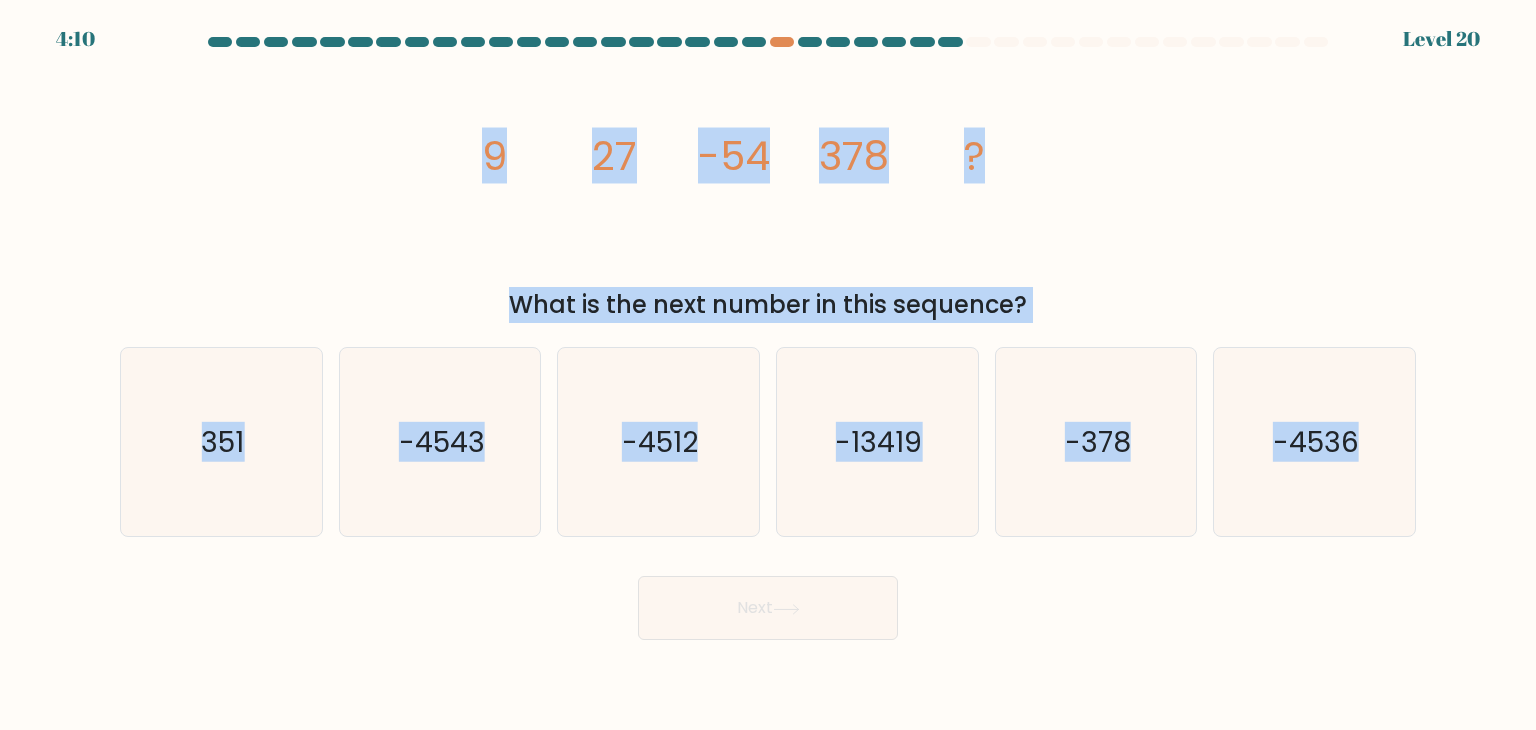 click at bounding box center [768, 338] 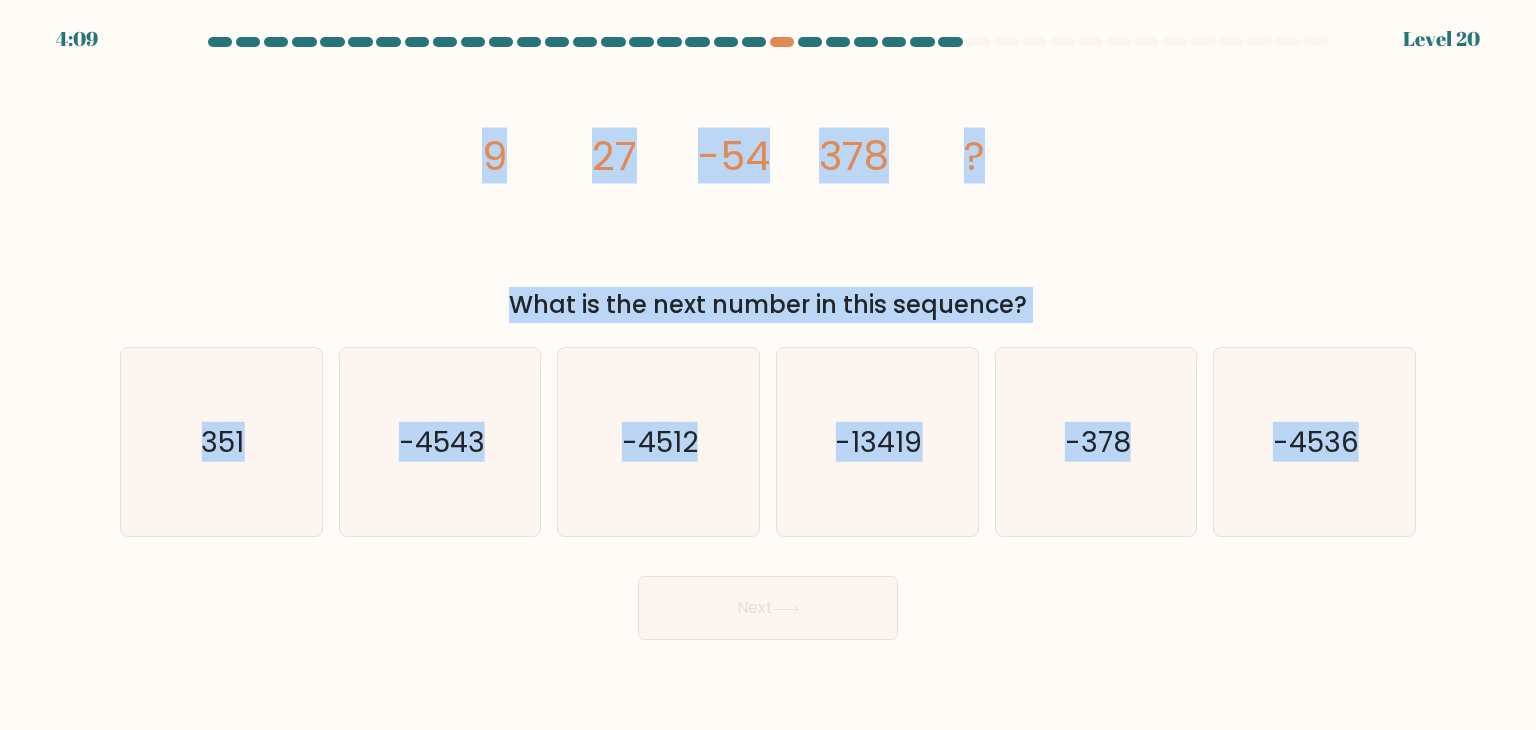 copy on "9
27
-54
378
?
What is the next number in this sequence?
a.
351
b.
-4543
c.
-4512
d.
-13419
e.
-378
f.
-4536" 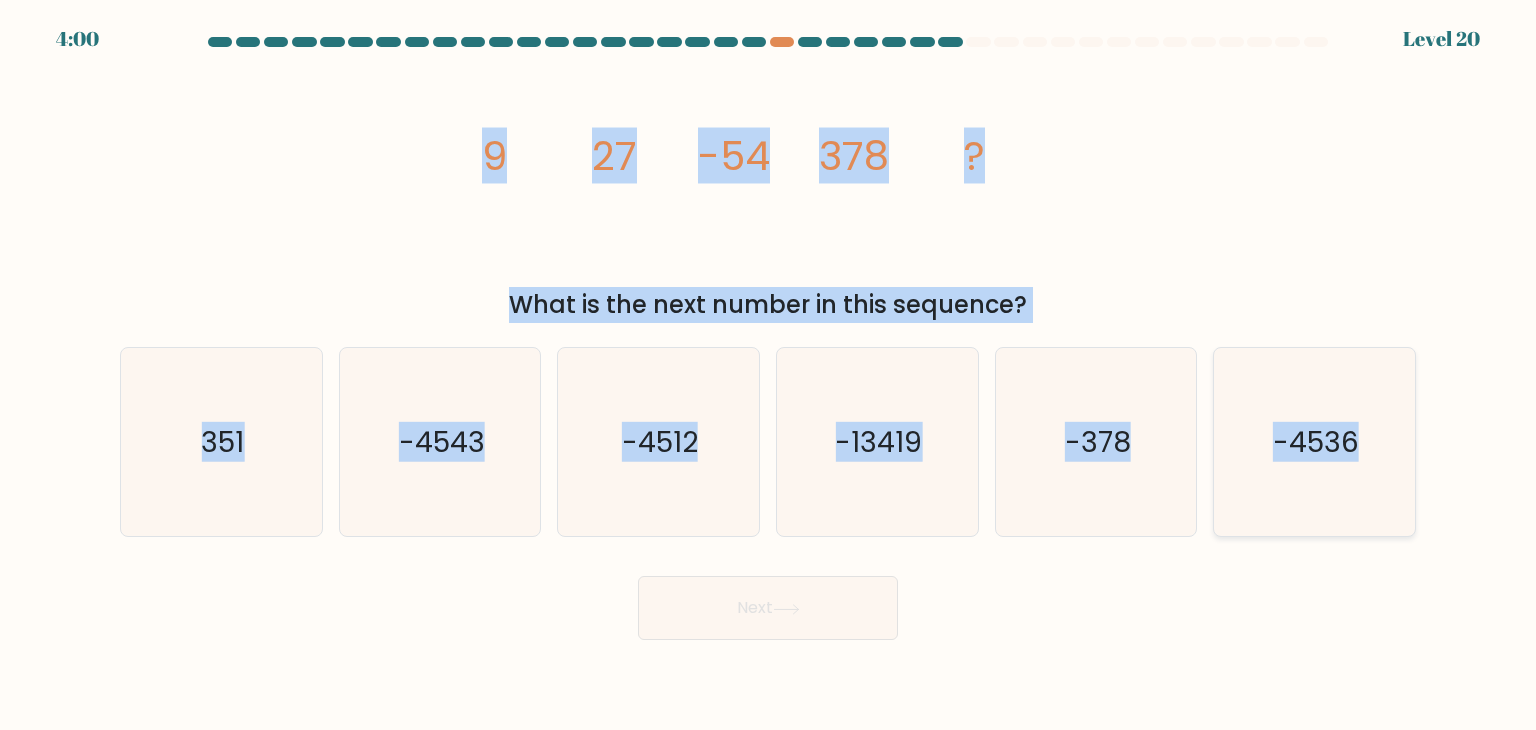 click on "-4536" 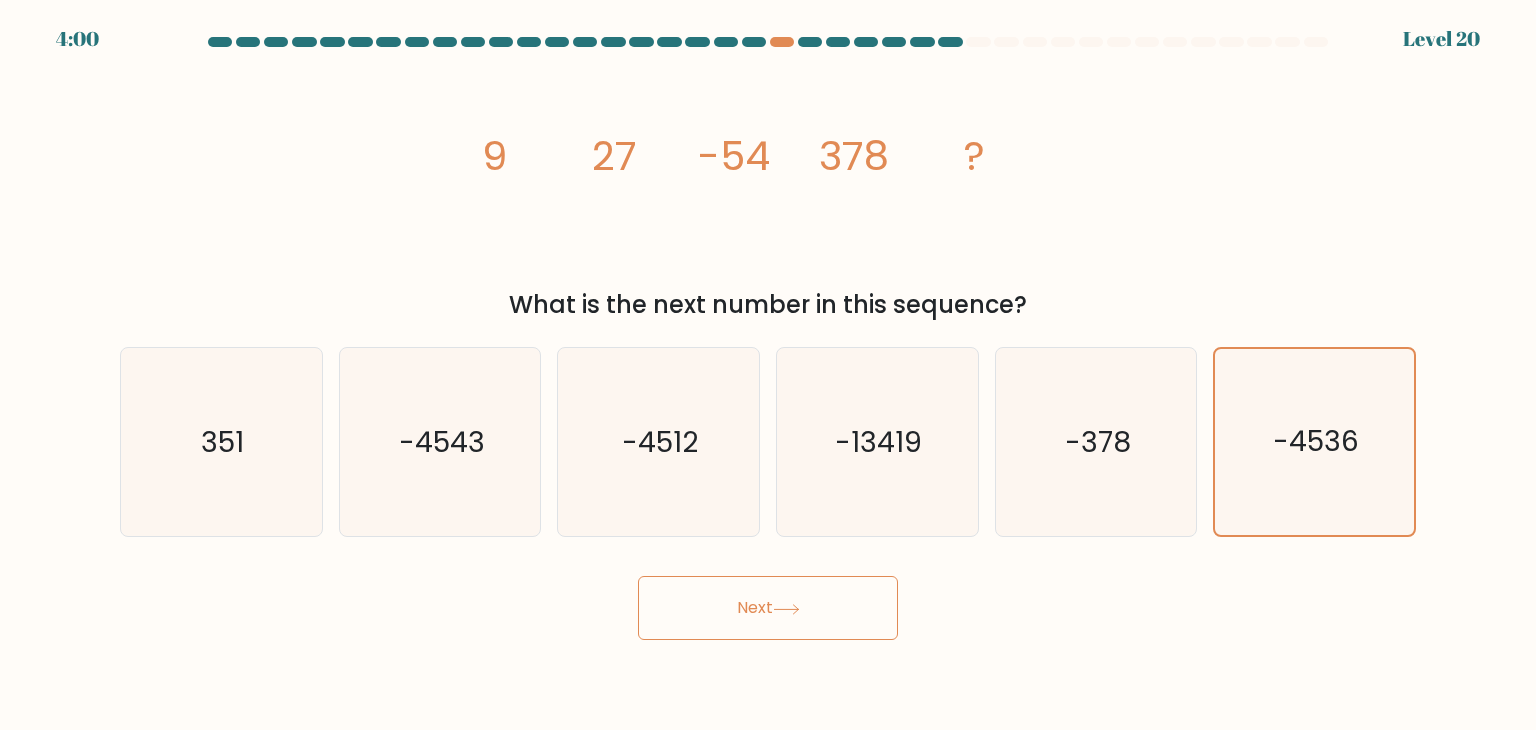 click on "Next" at bounding box center [768, 608] 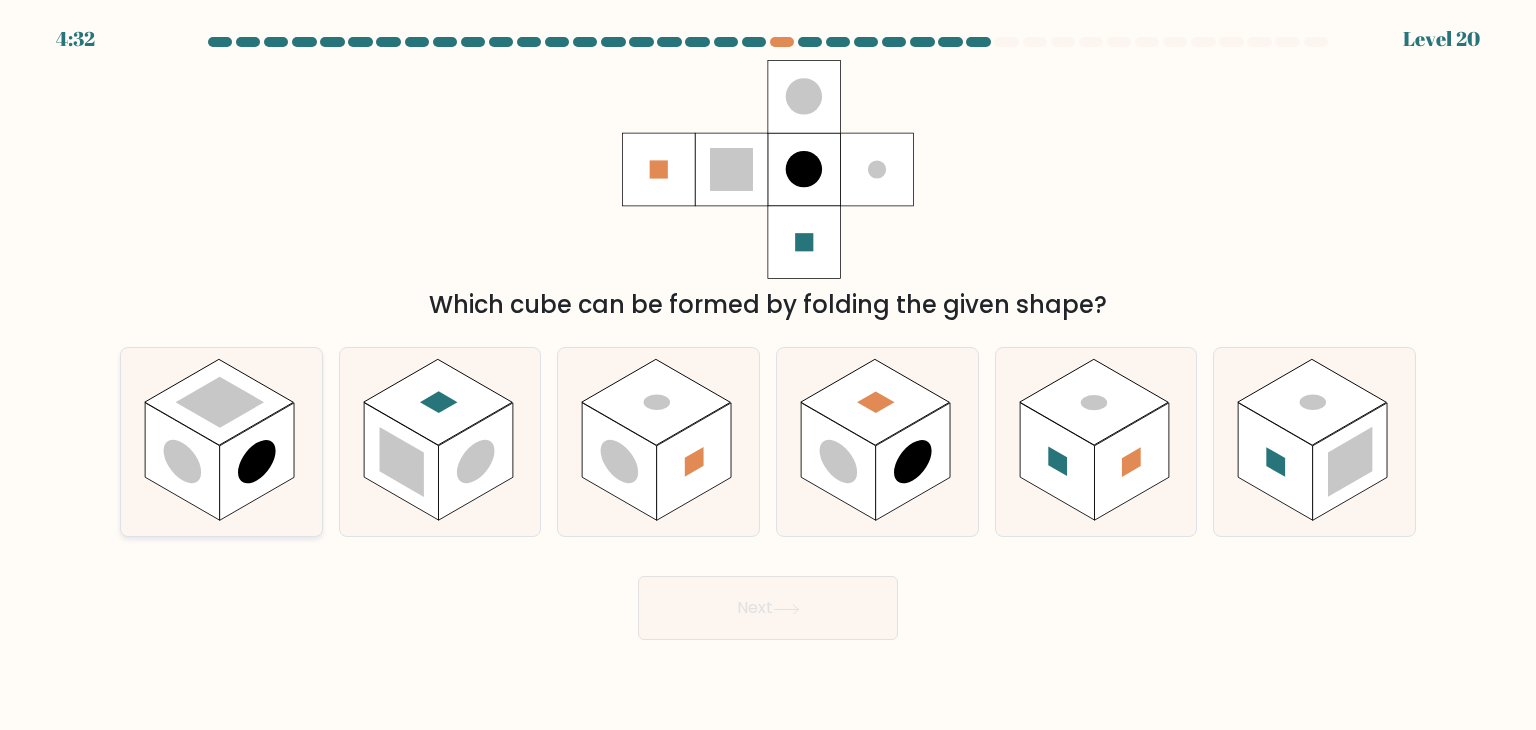 click 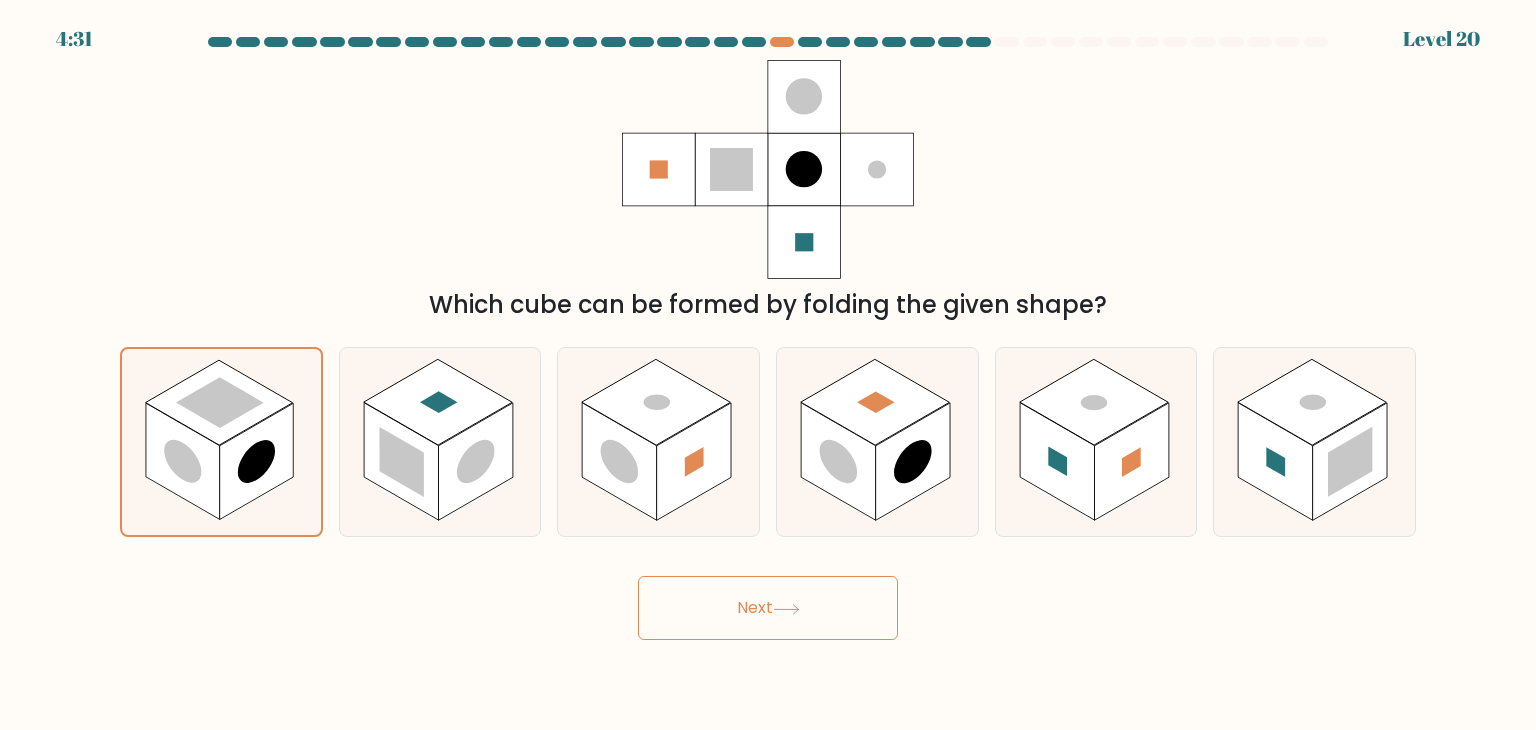 click on "Next" at bounding box center (768, 608) 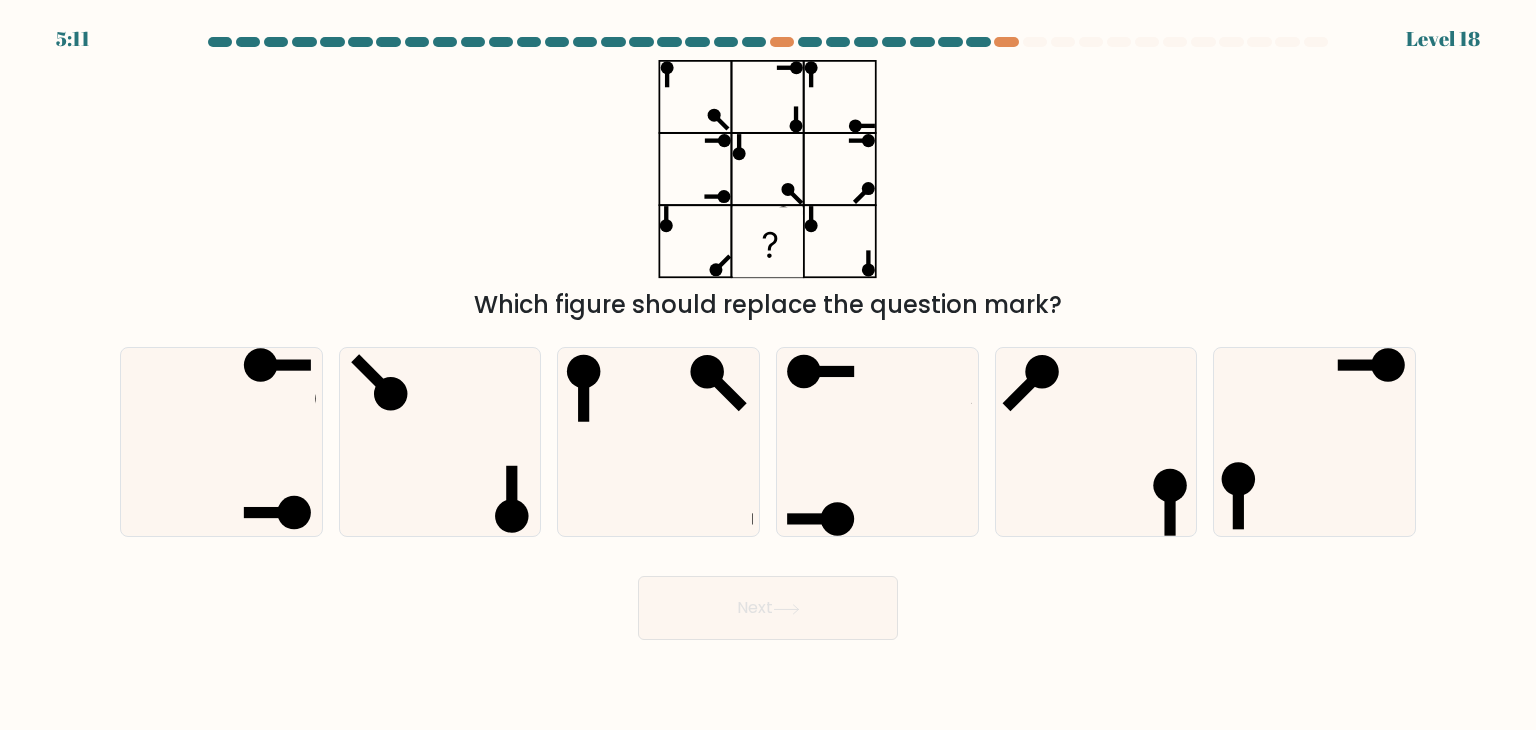type 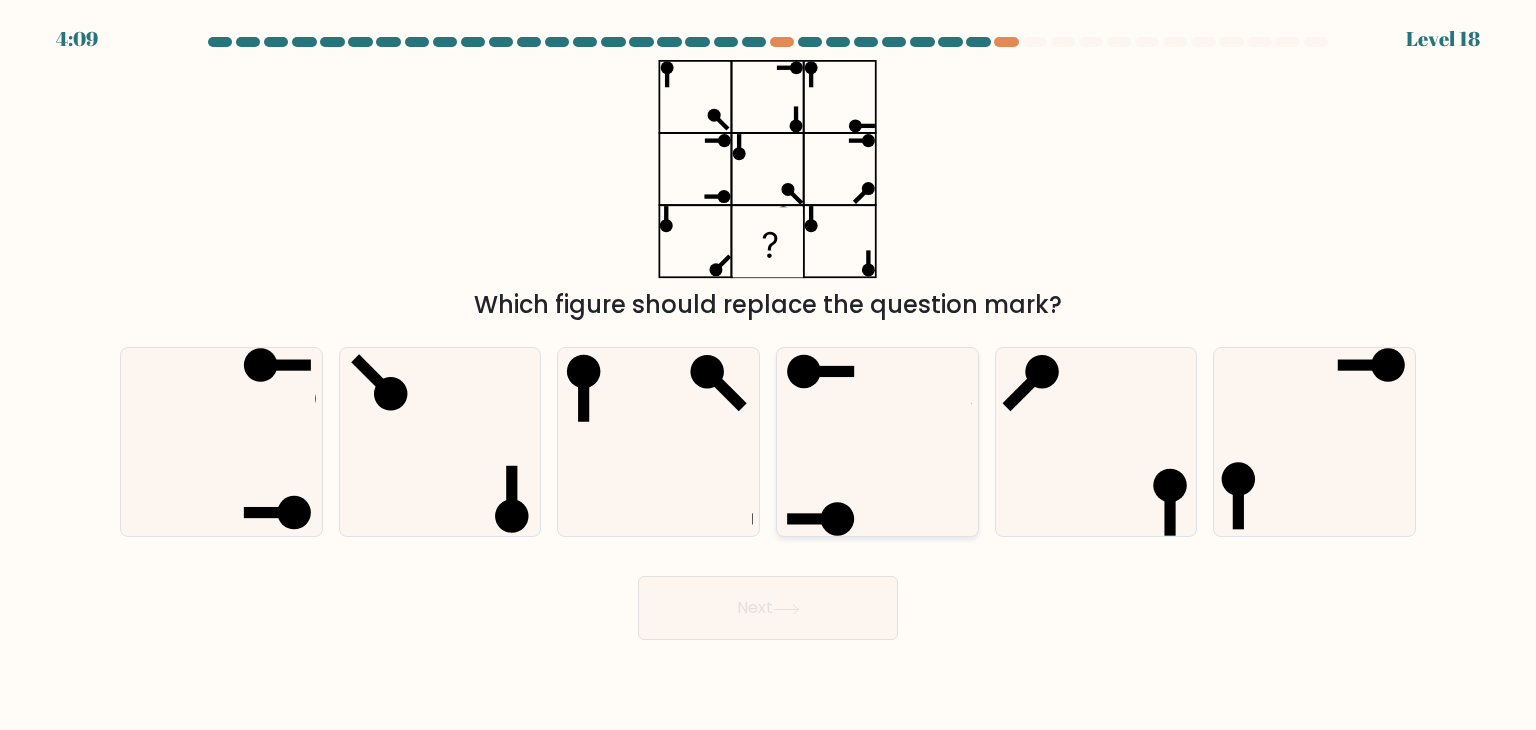 click 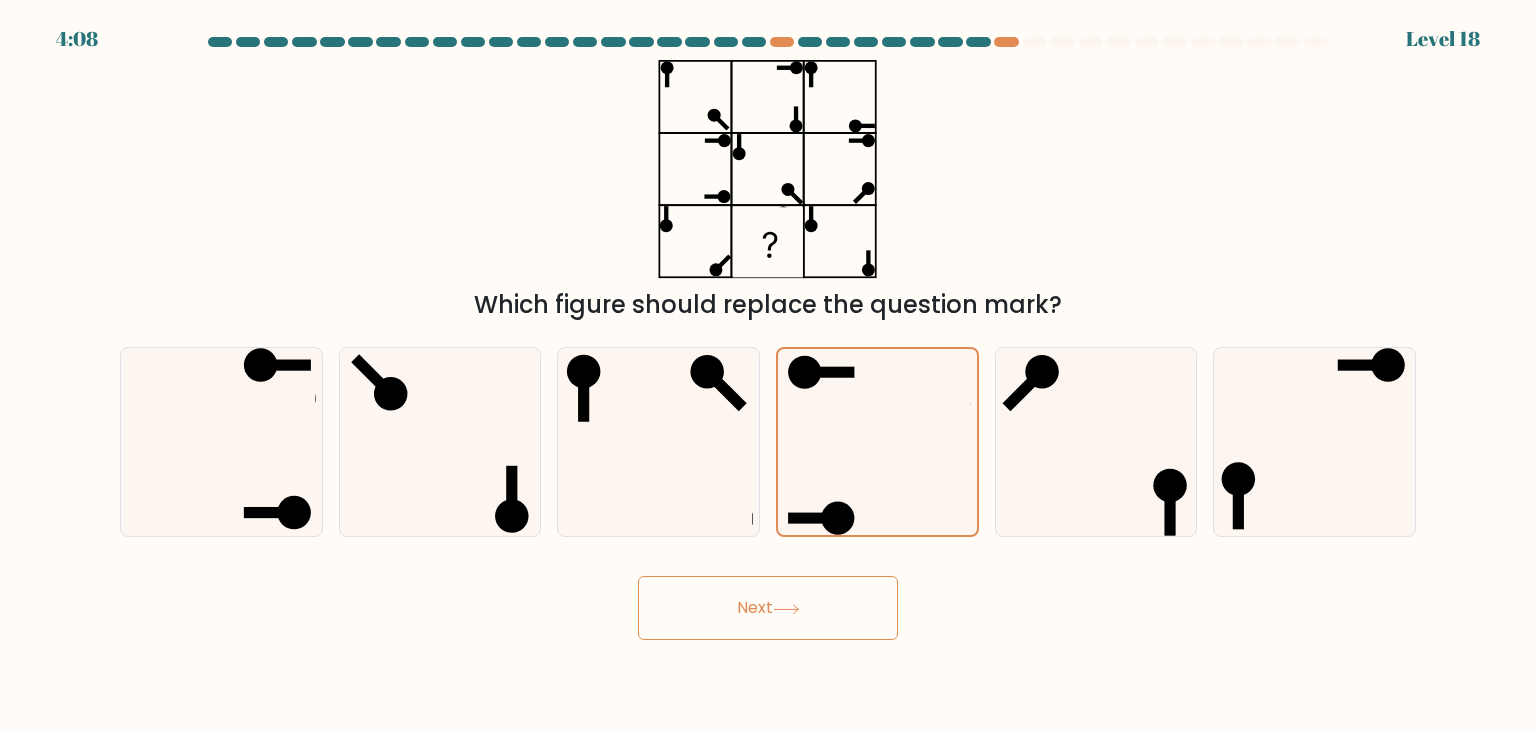 click on "Next" at bounding box center (768, 608) 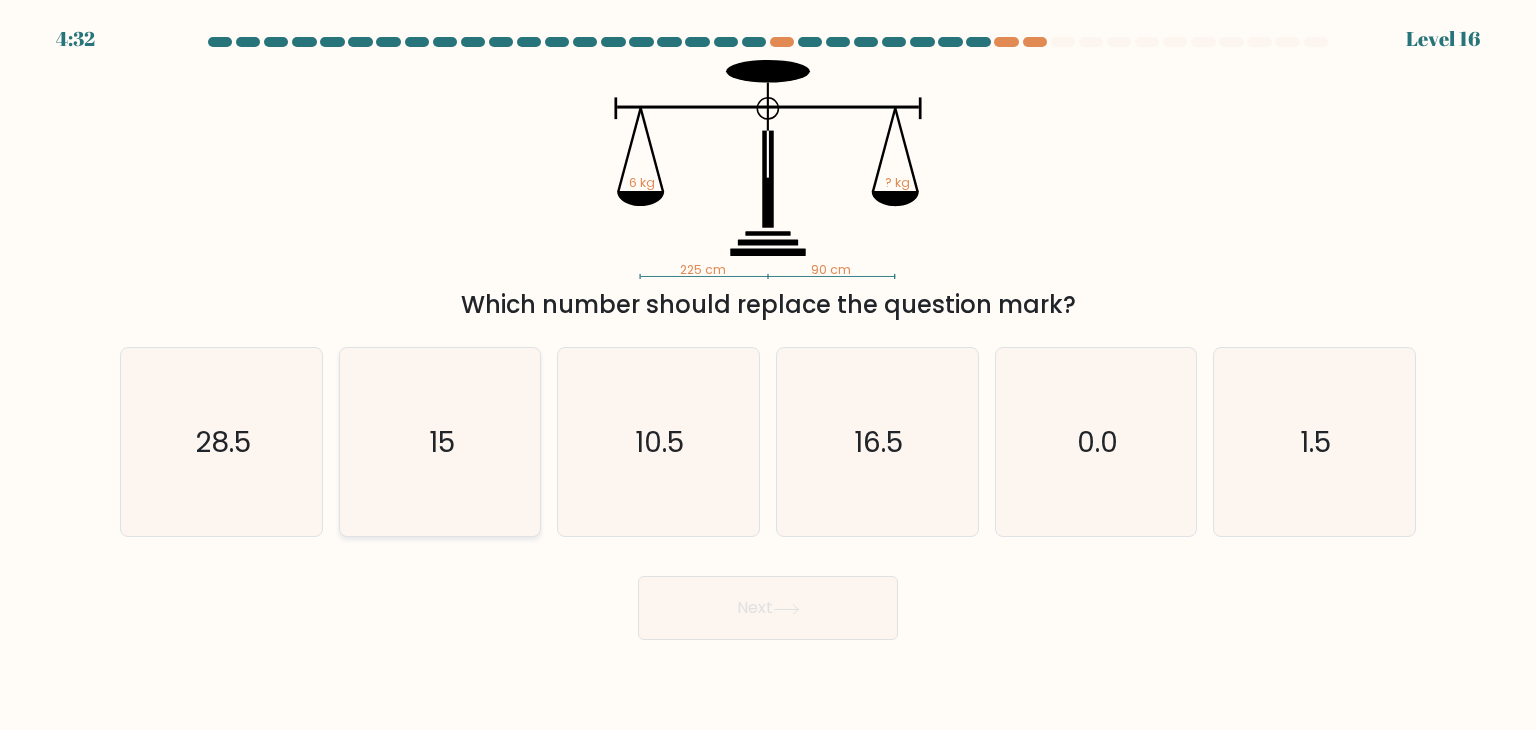 click on "15" 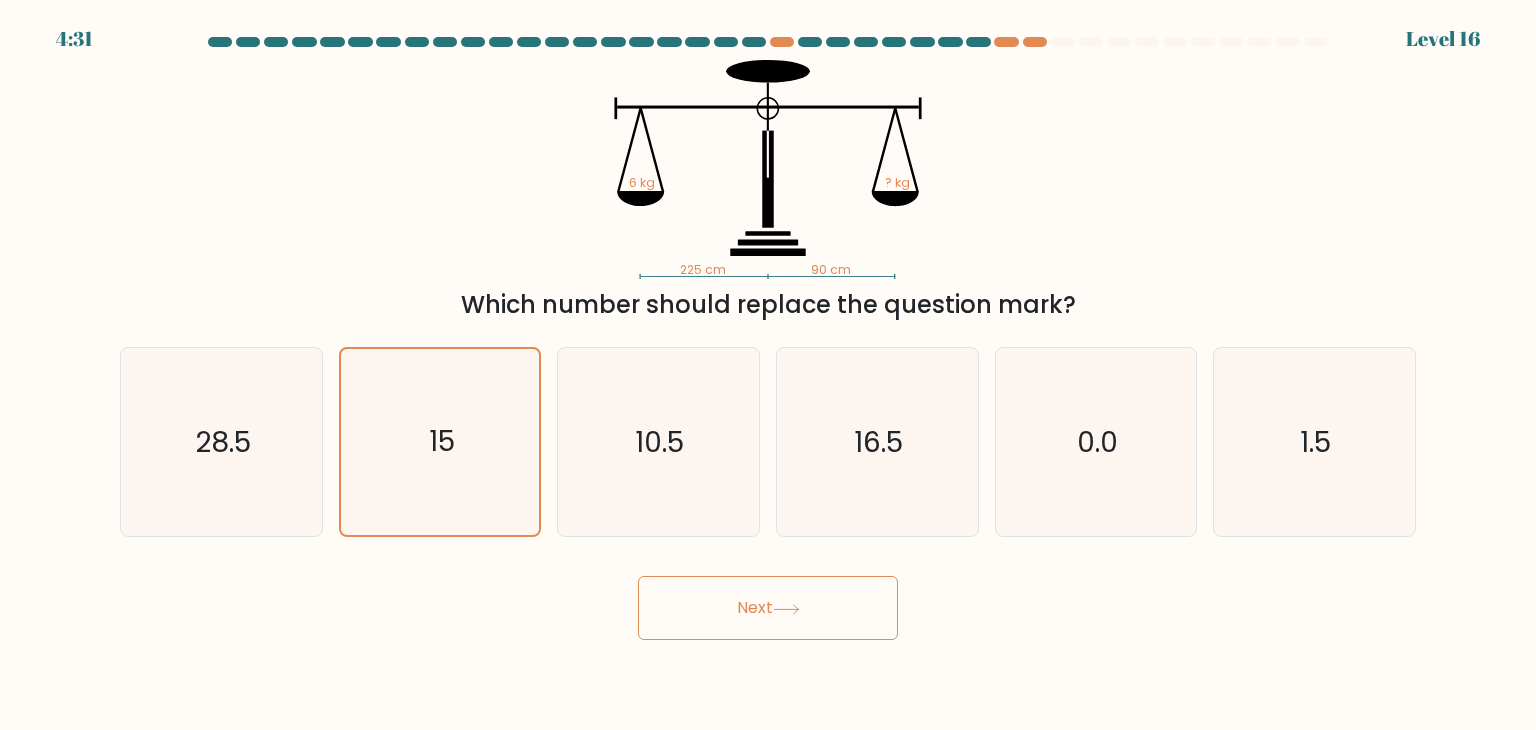 click on "Next" at bounding box center [768, 608] 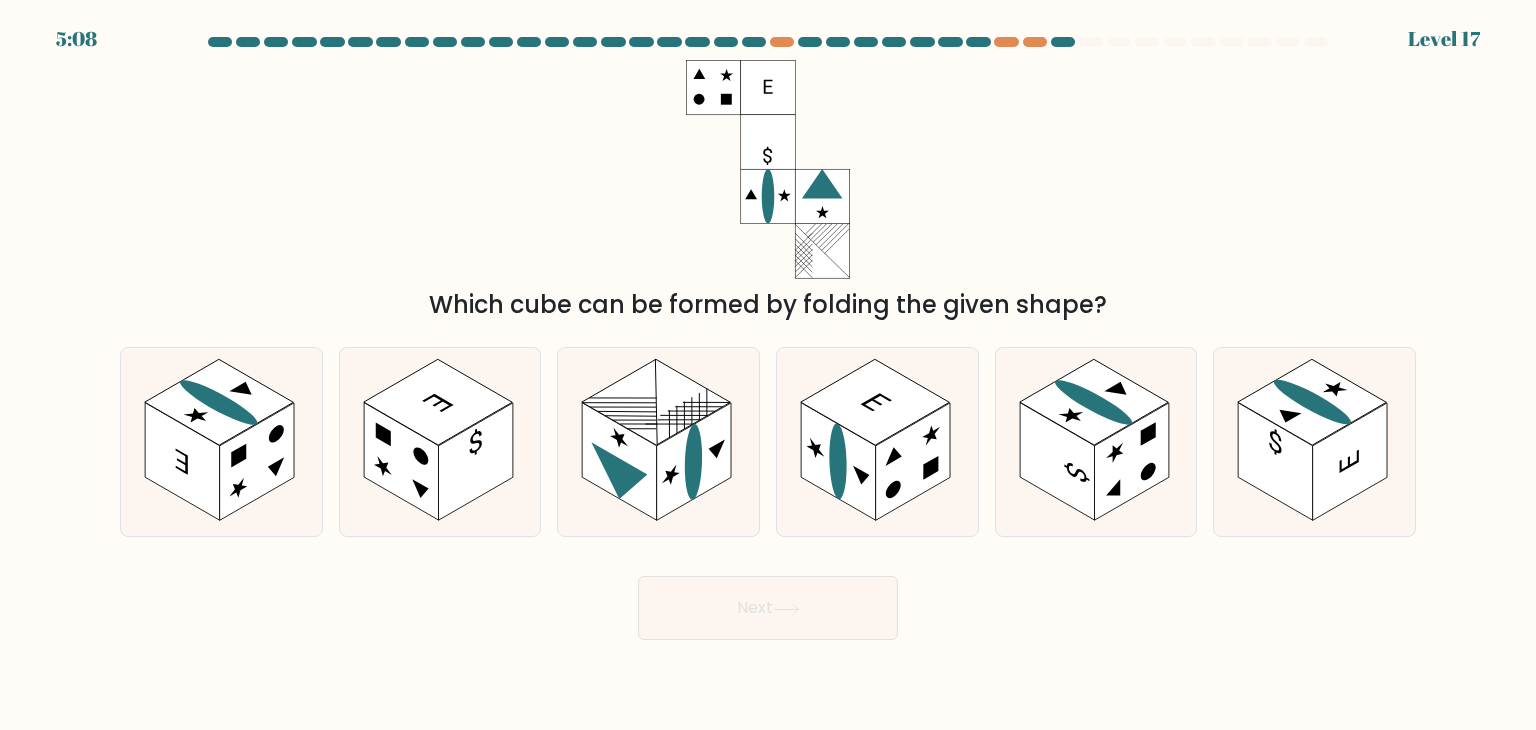 type 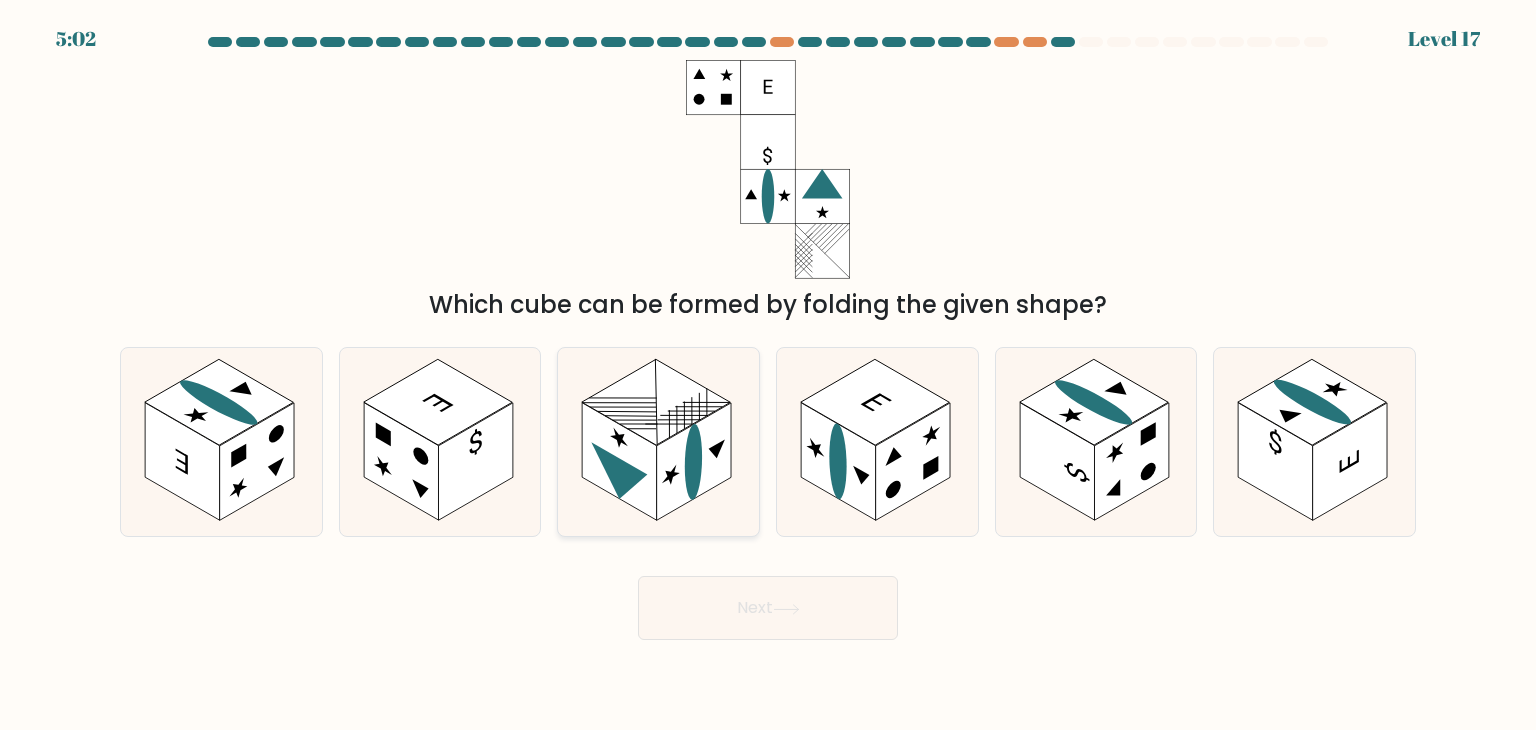click 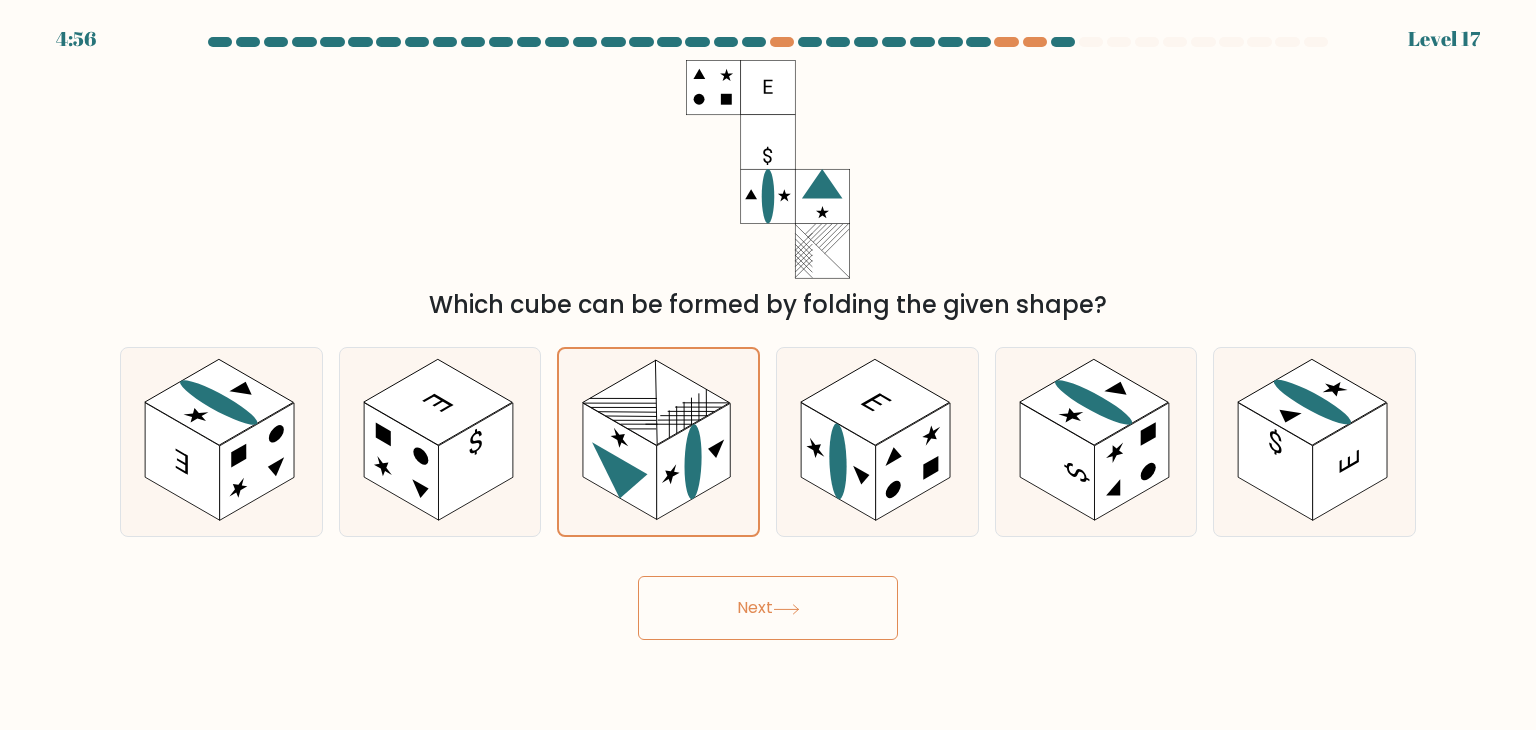 click on "Next" at bounding box center (768, 608) 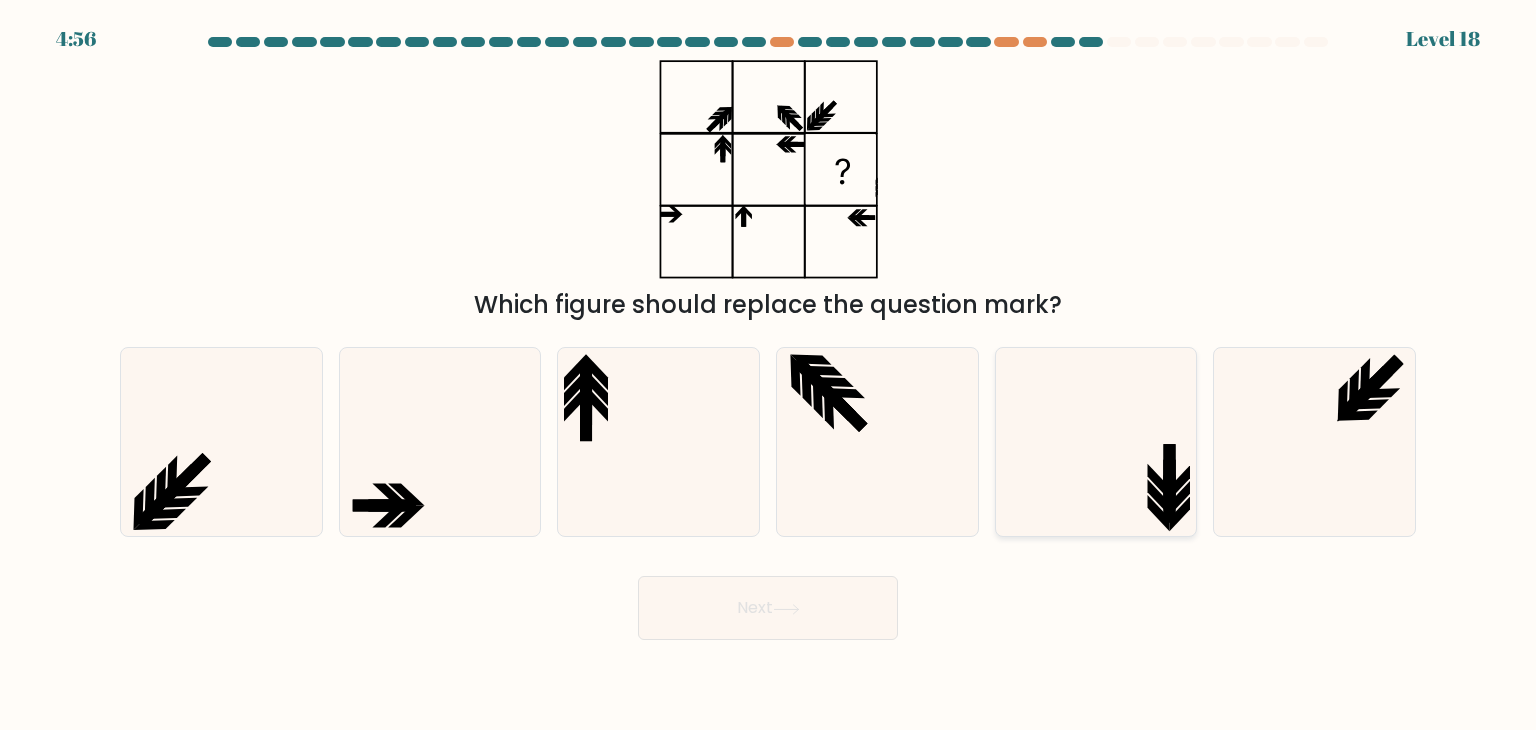 click 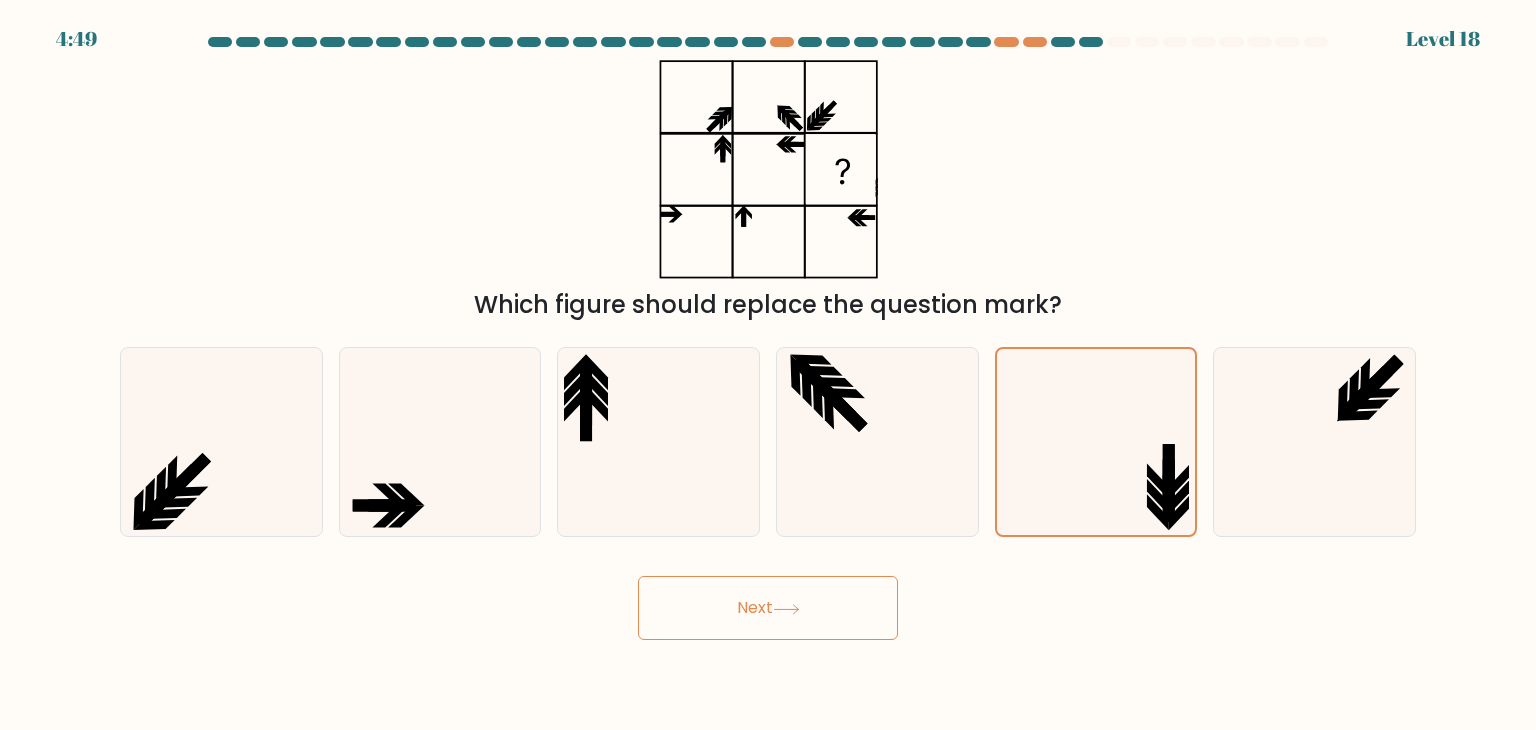 click on "Next" at bounding box center [768, 608] 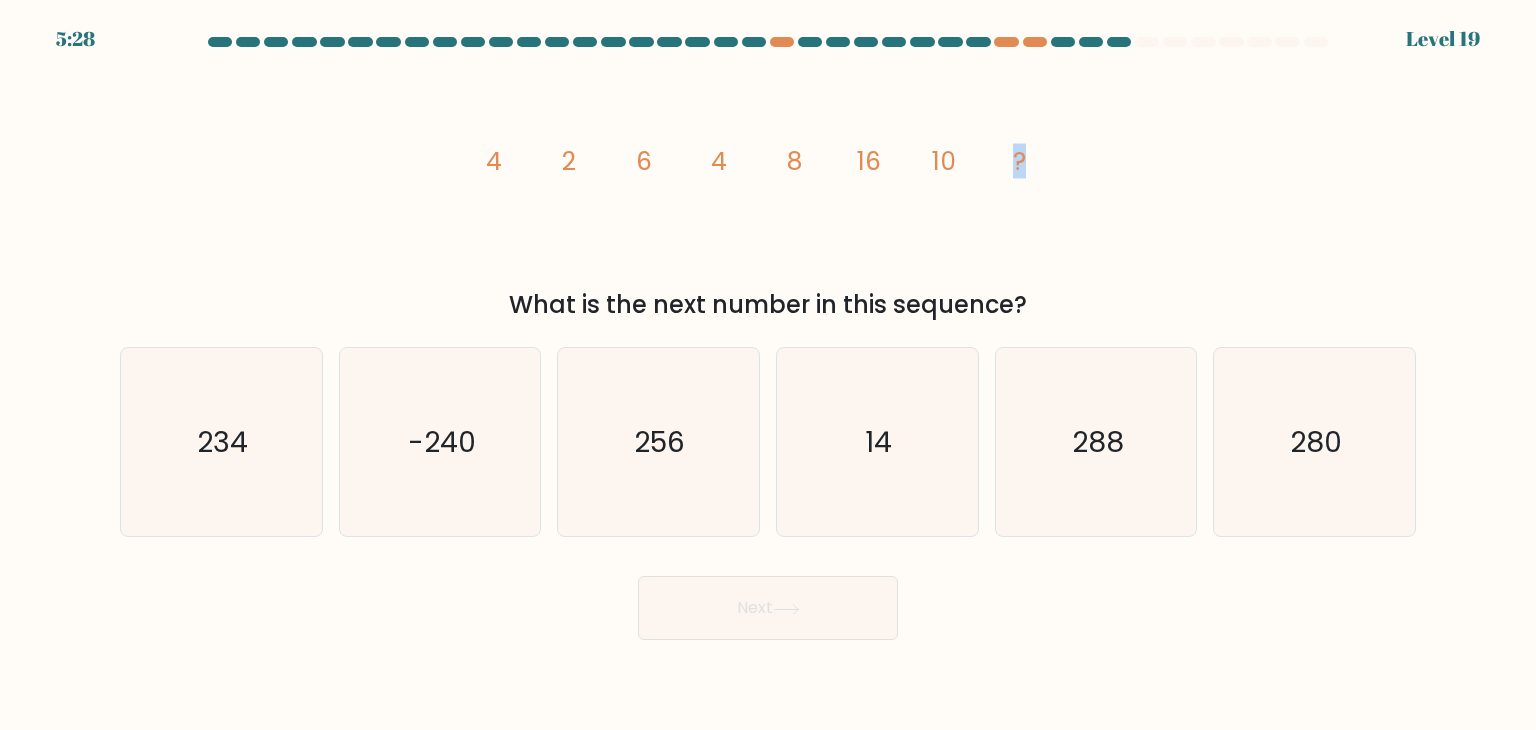 drag, startPoint x: 1024, startPoint y: 160, endPoint x: 997, endPoint y: 160, distance: 27 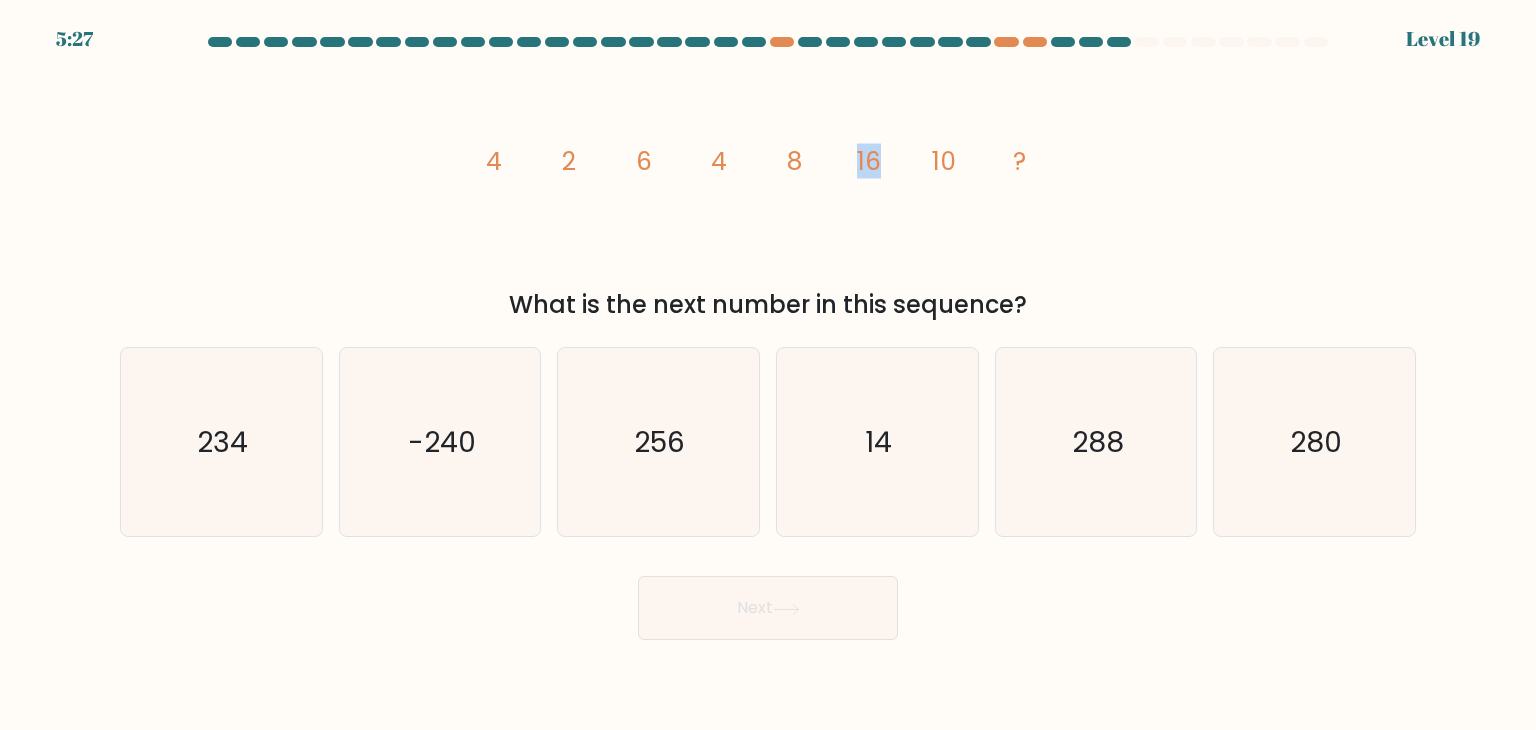 drag, startPoint x: 878, startPoint y: 154, endPoint x: 854, endPoint y: 156, distance: 24.083189 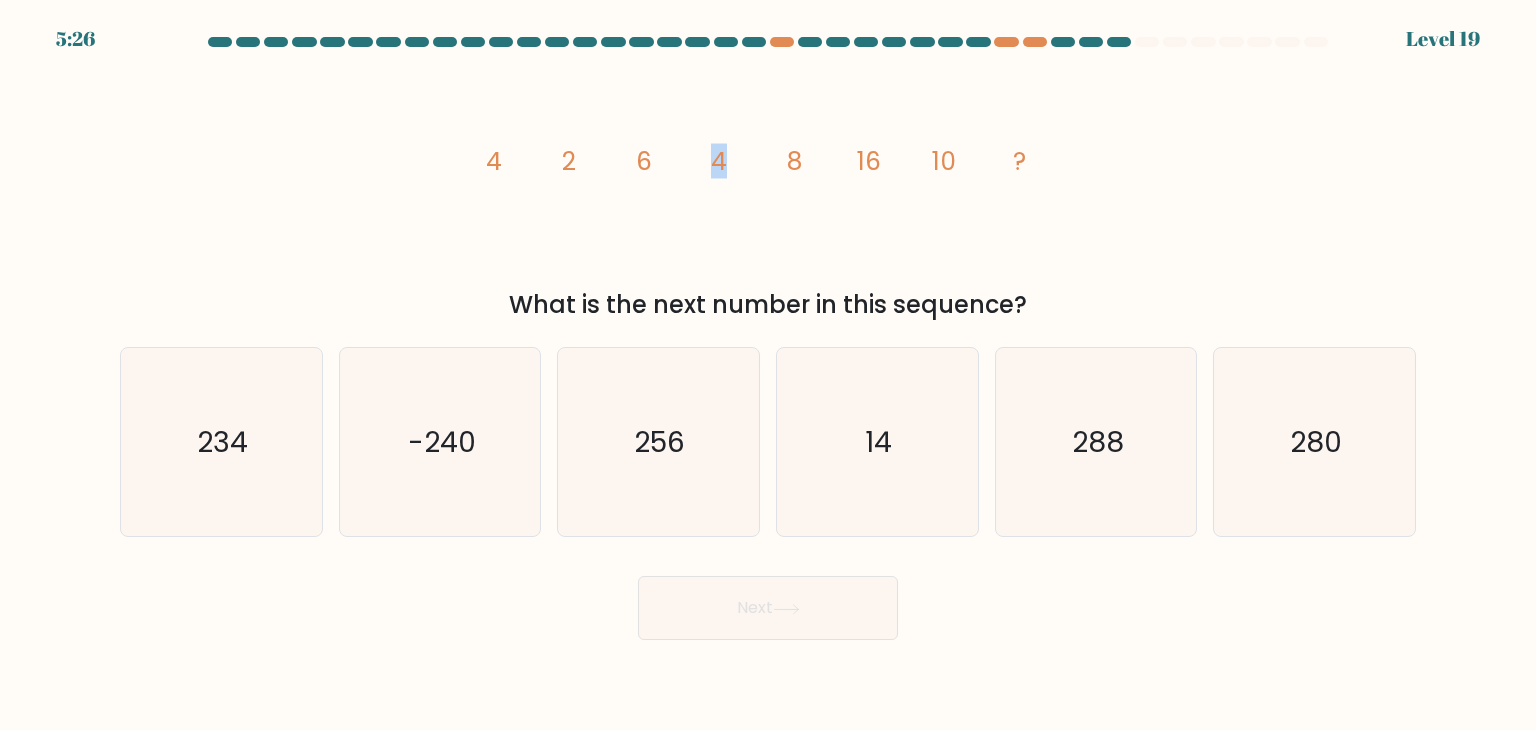 drag, startPoint x: 712, startPoint y: 153, endPoint x: 702, endPoint y: 155, distance: 10.198039 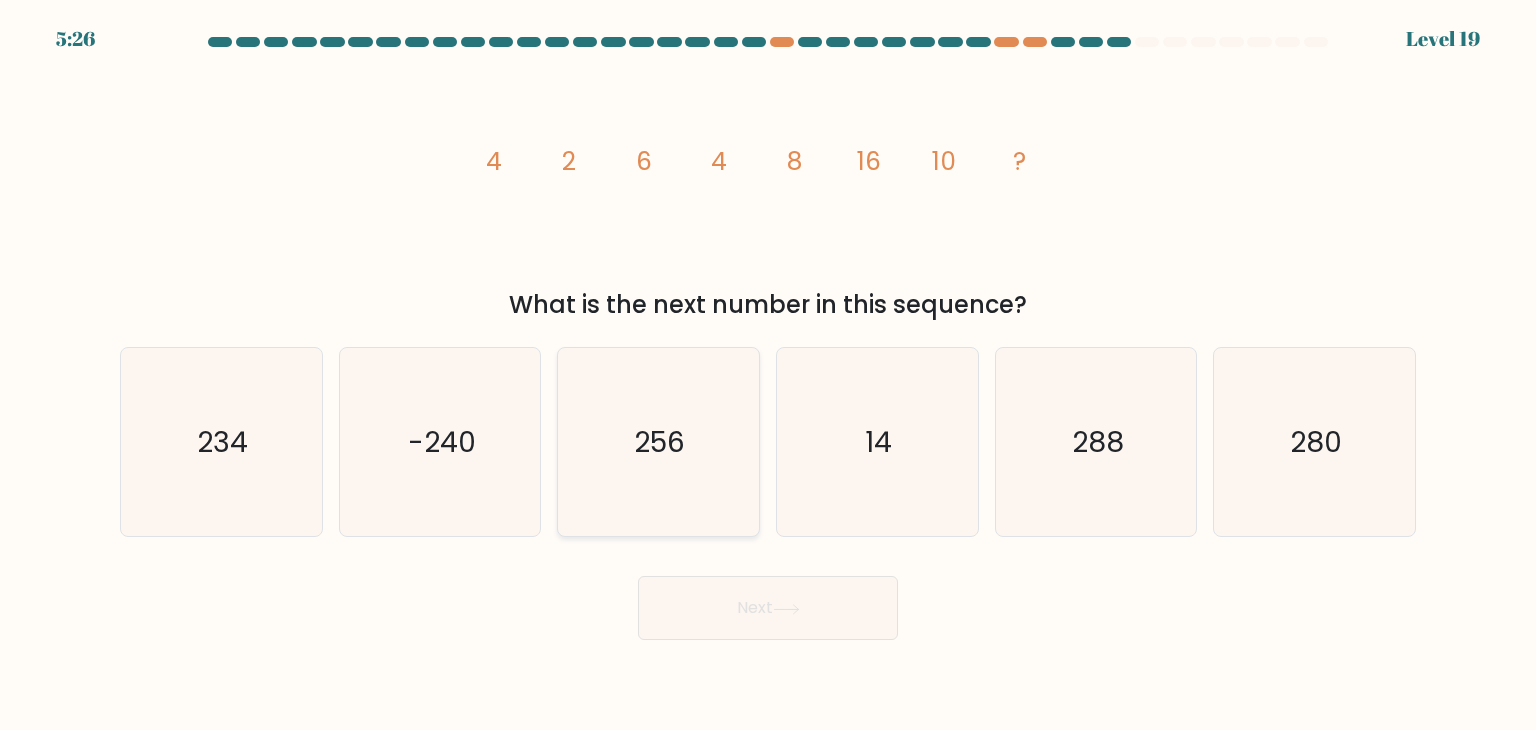 click on "256" 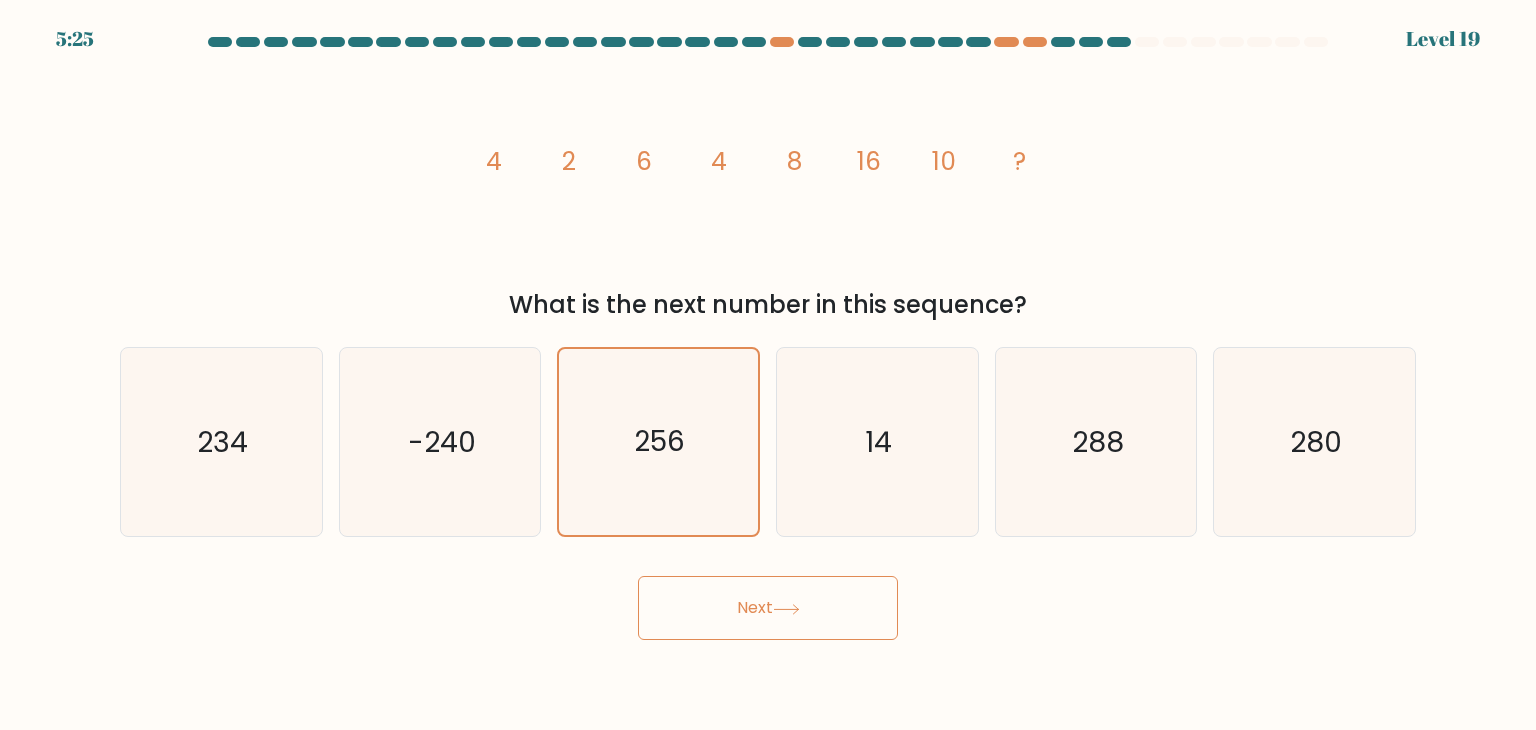 click on "Next" at bounding box center [768, 608] 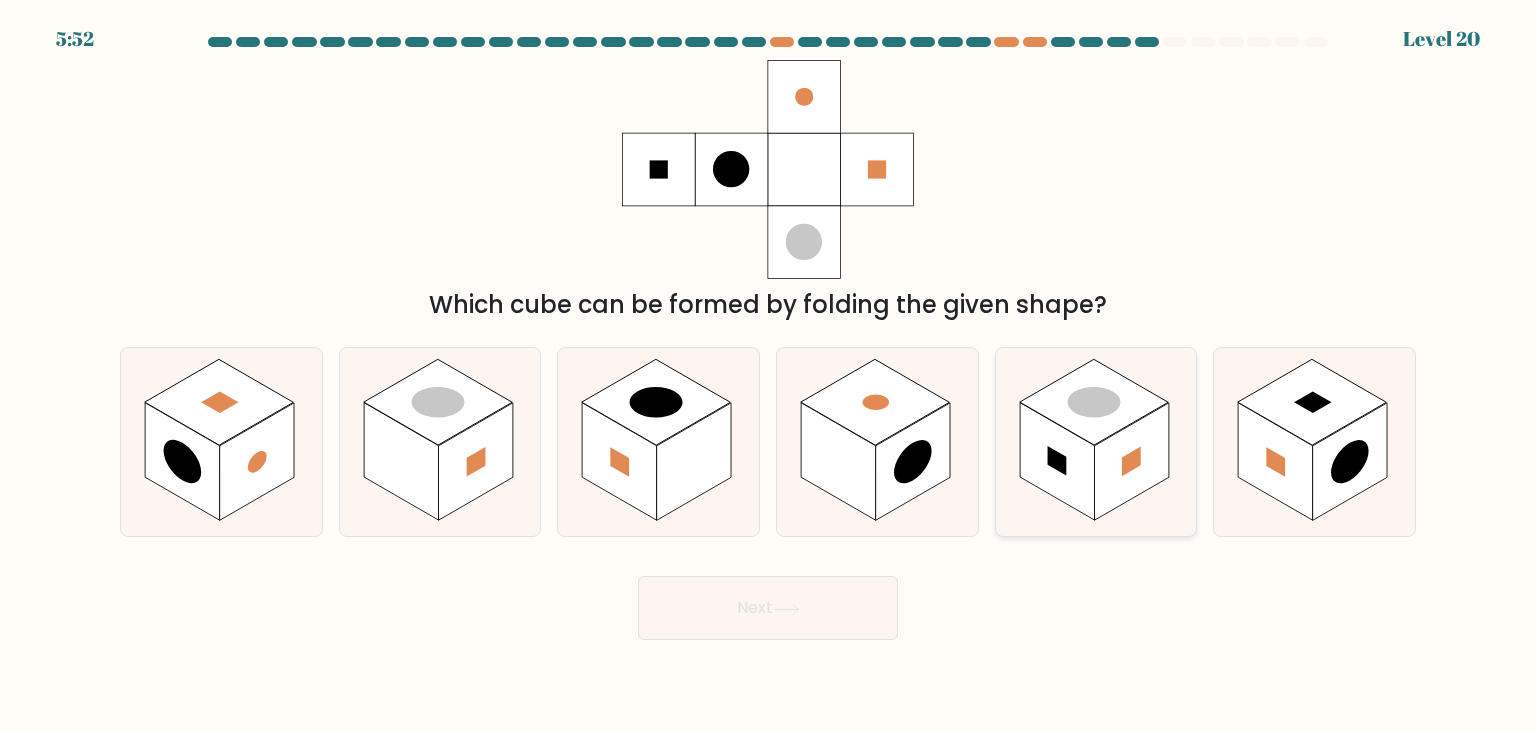 click 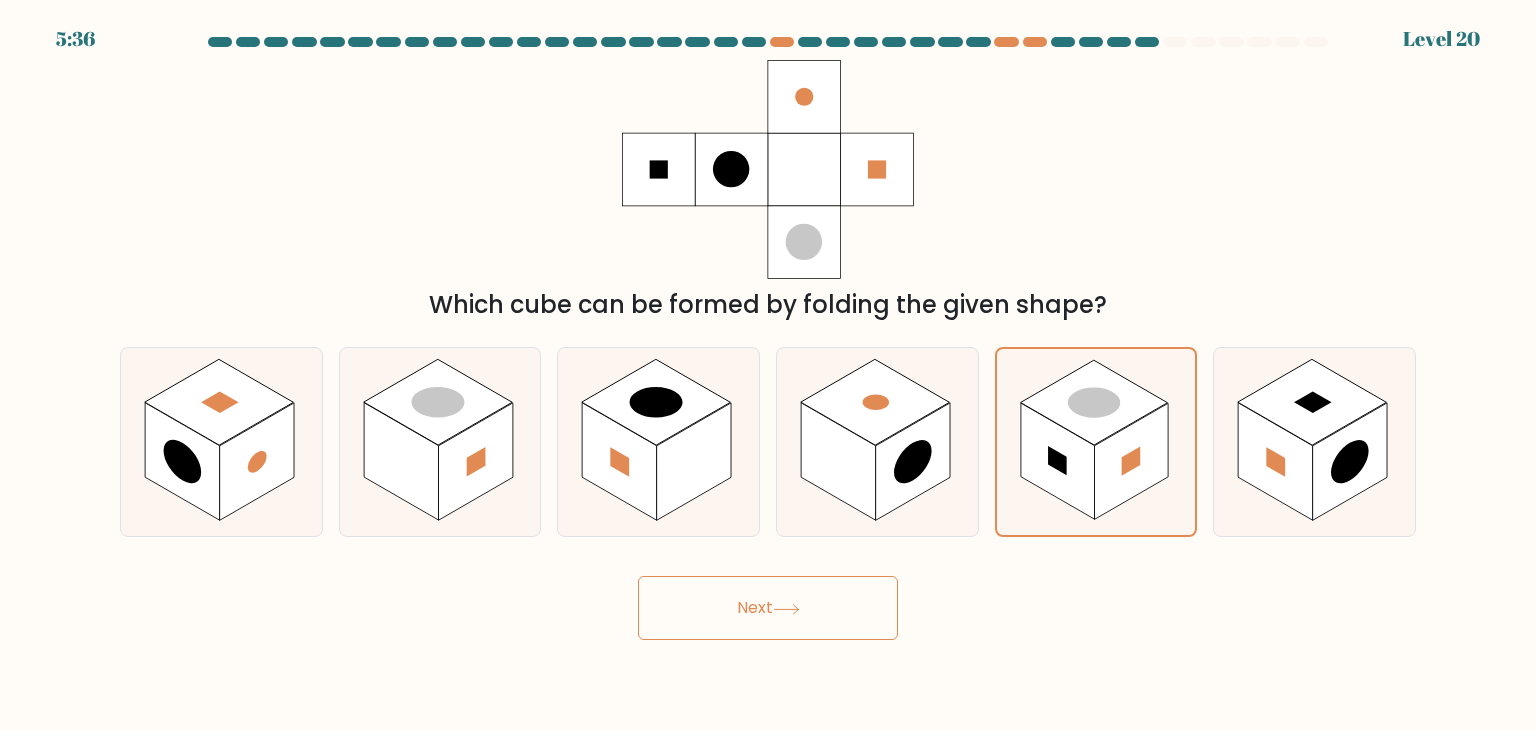 click on "Next" at bounding box center (768, 608) 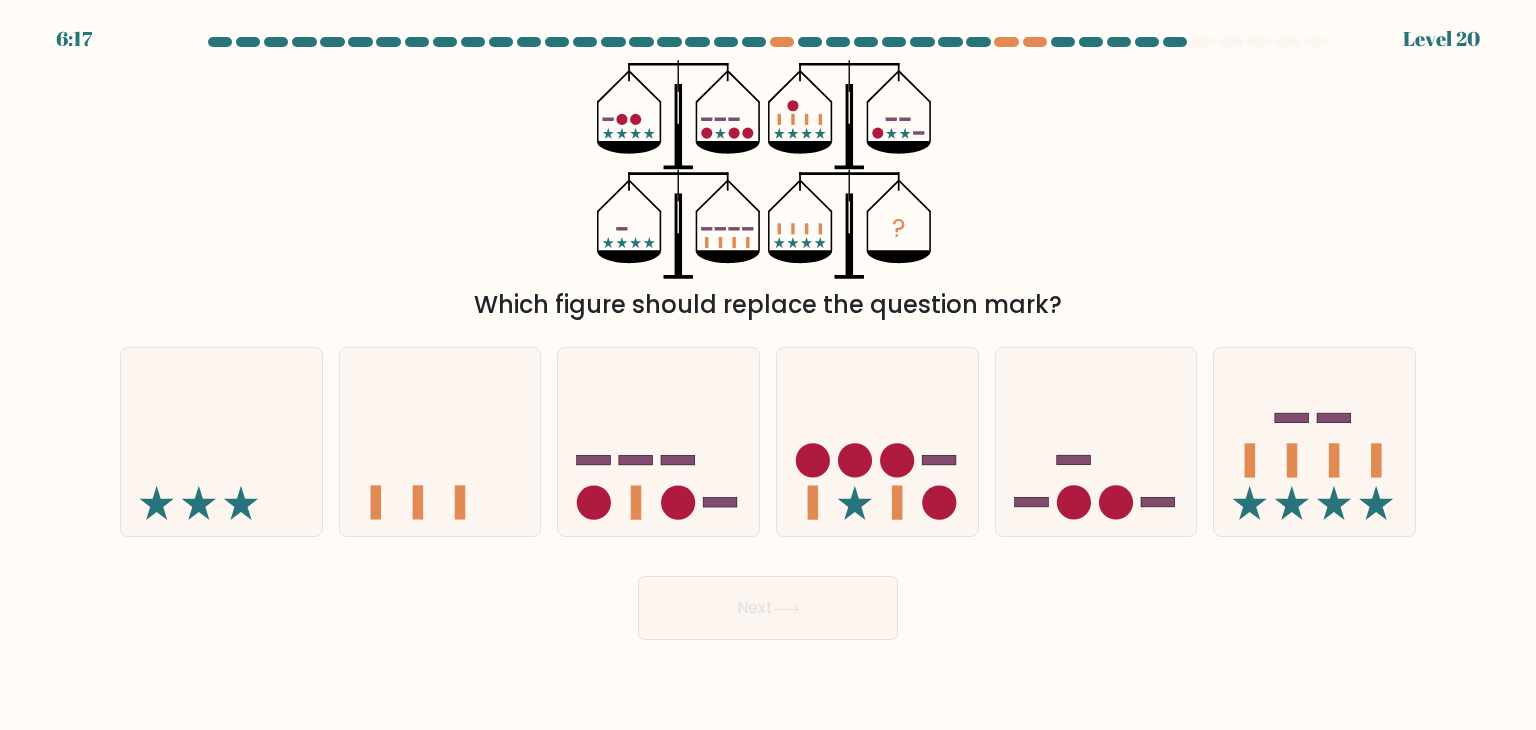 drag, startPoint x: 1313, startPoint y: 598, endPoint x: 1302, endPoint y: 648, distance: 51.1957 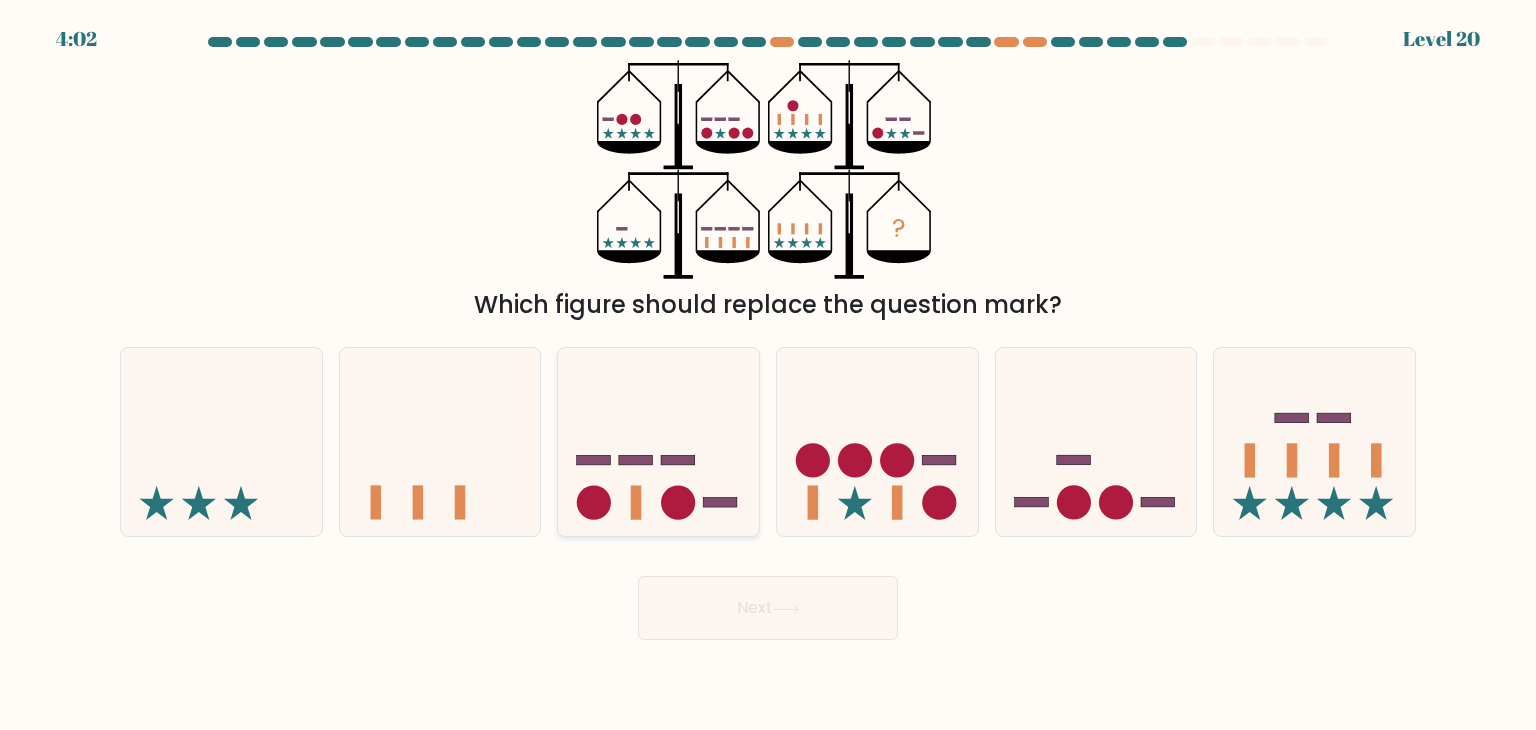 click 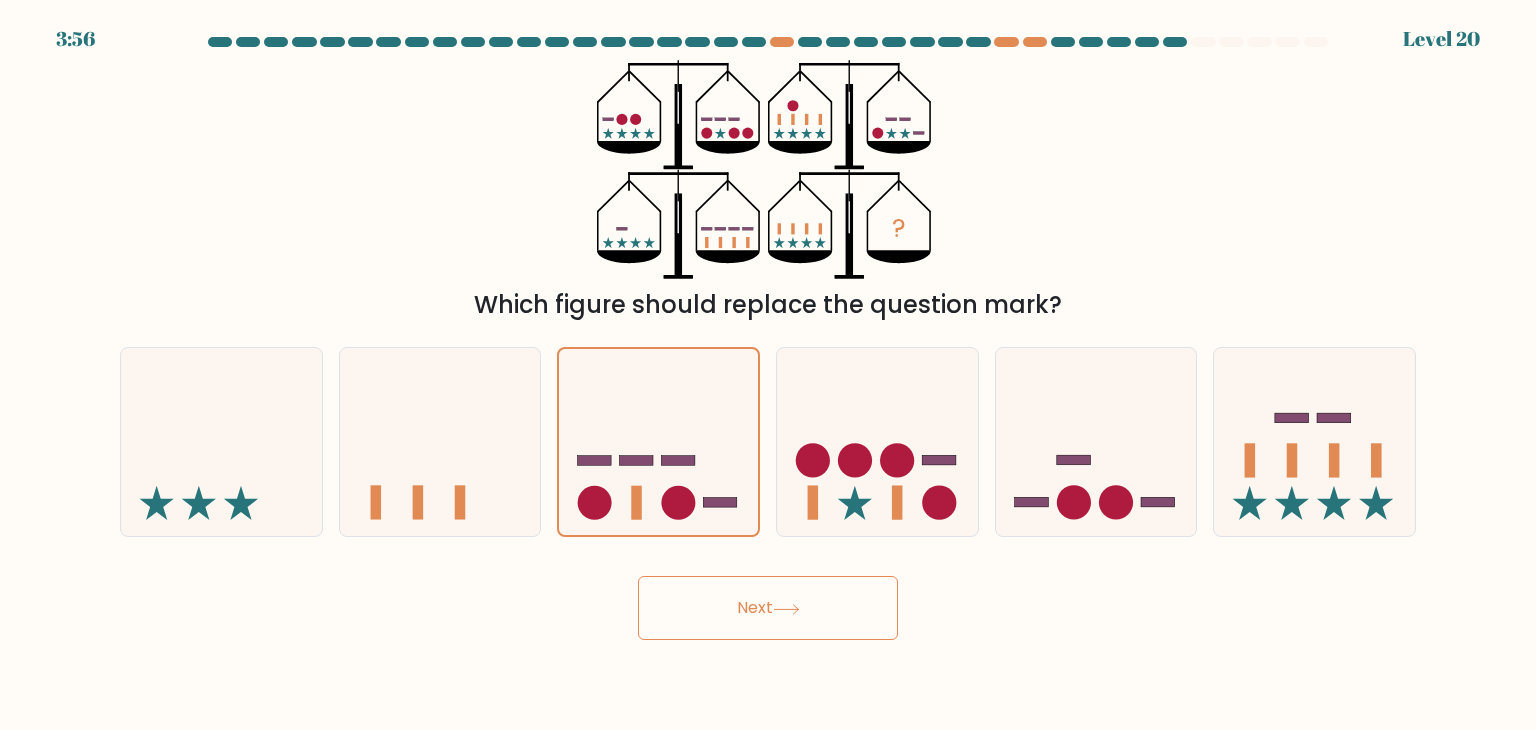 click on "Next" at bounding box center (768, 608) 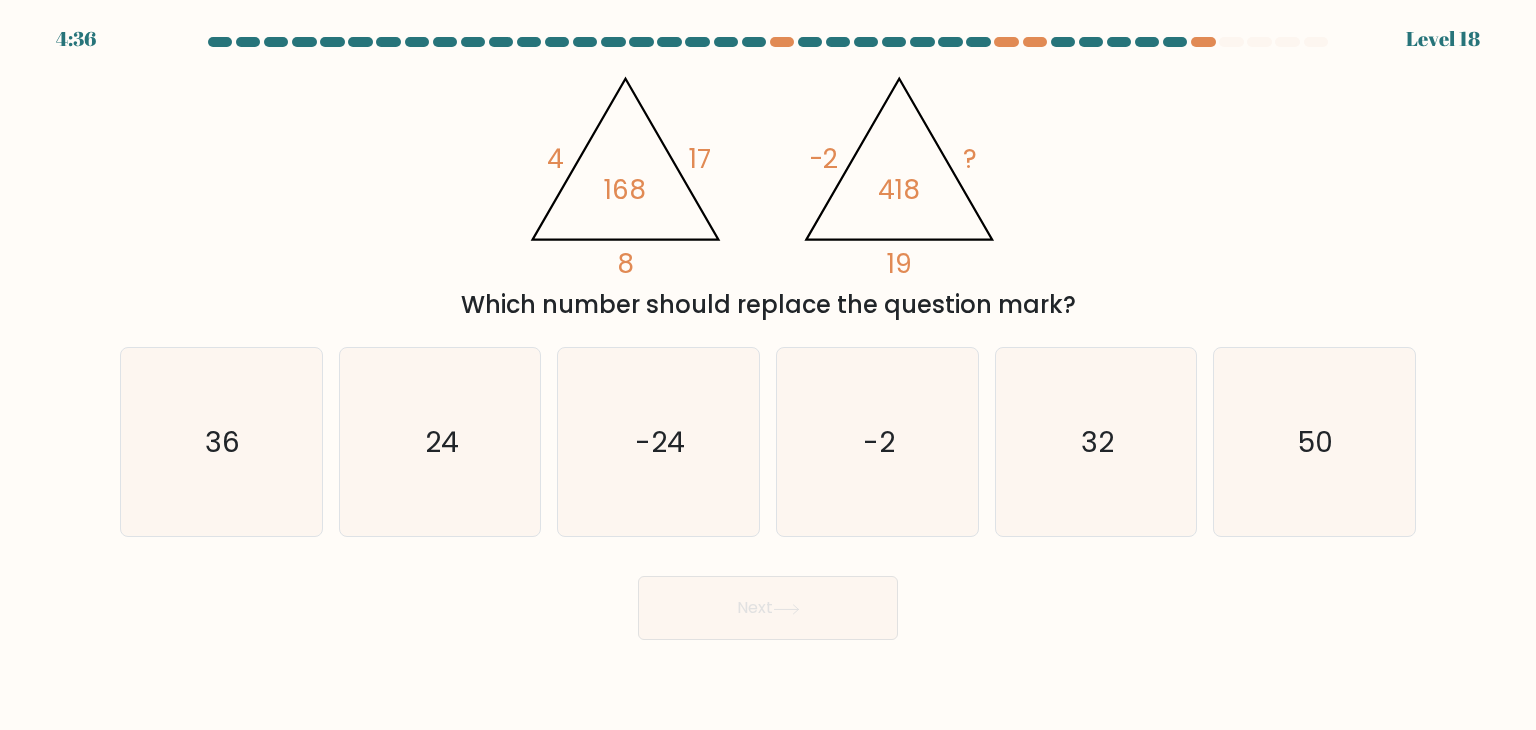 type 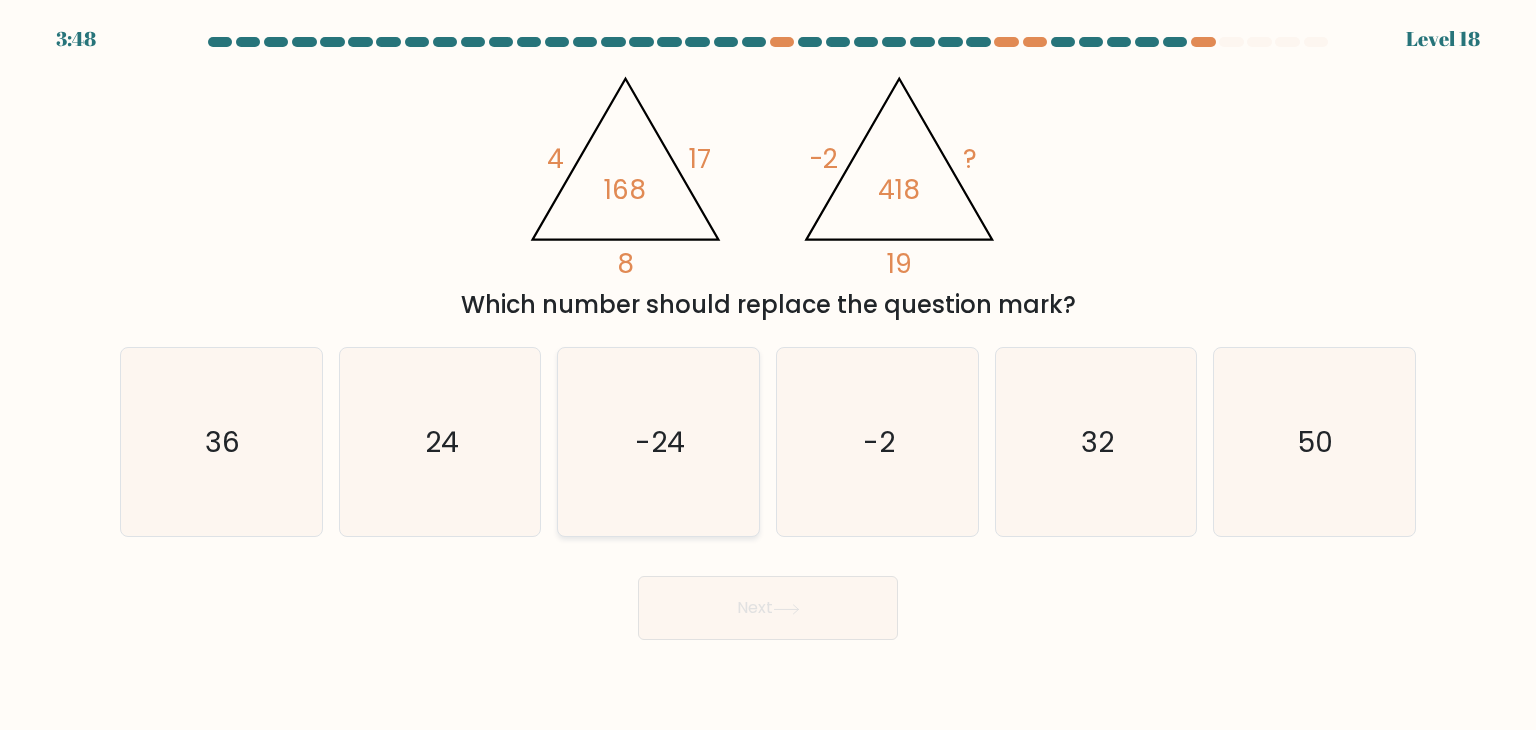 click on "-24" 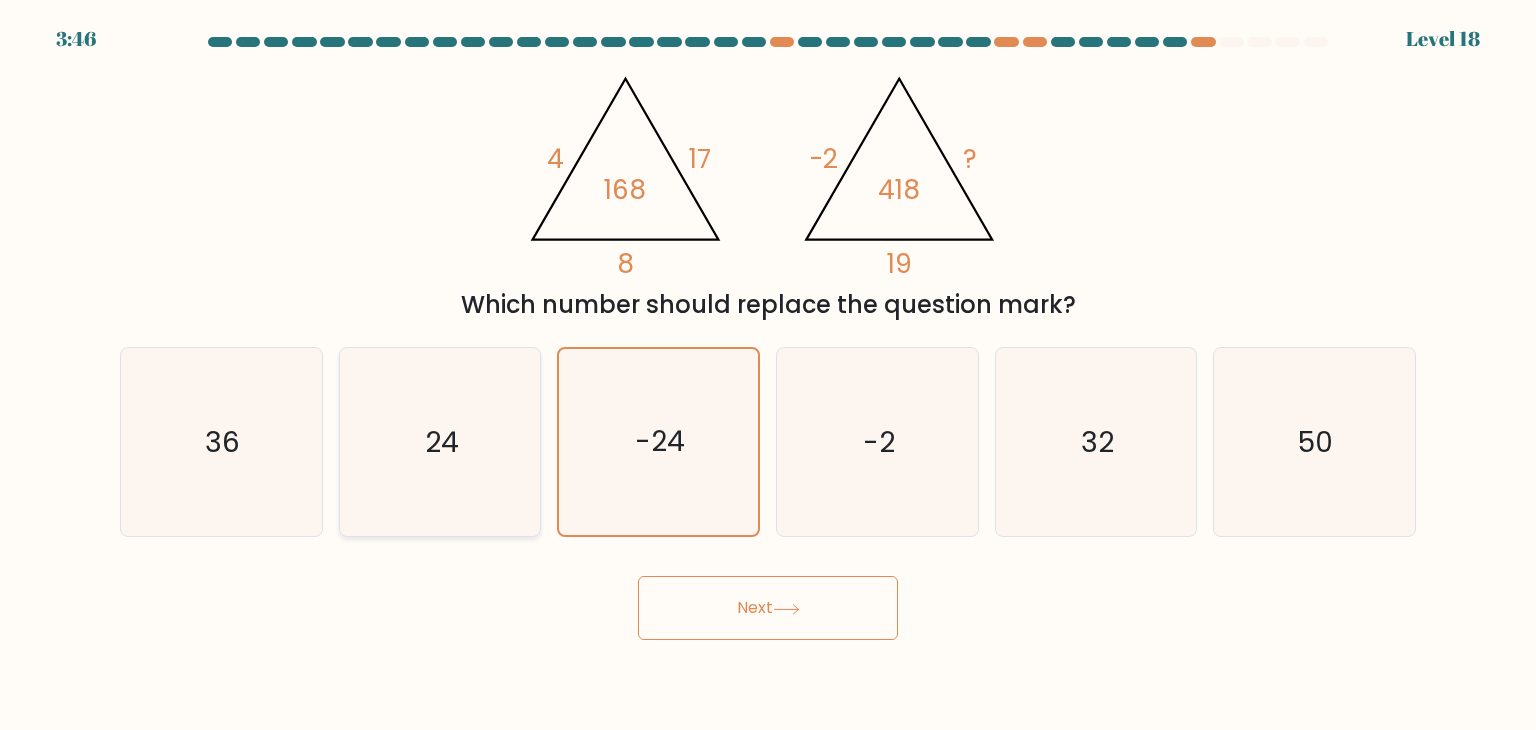 click on "24" 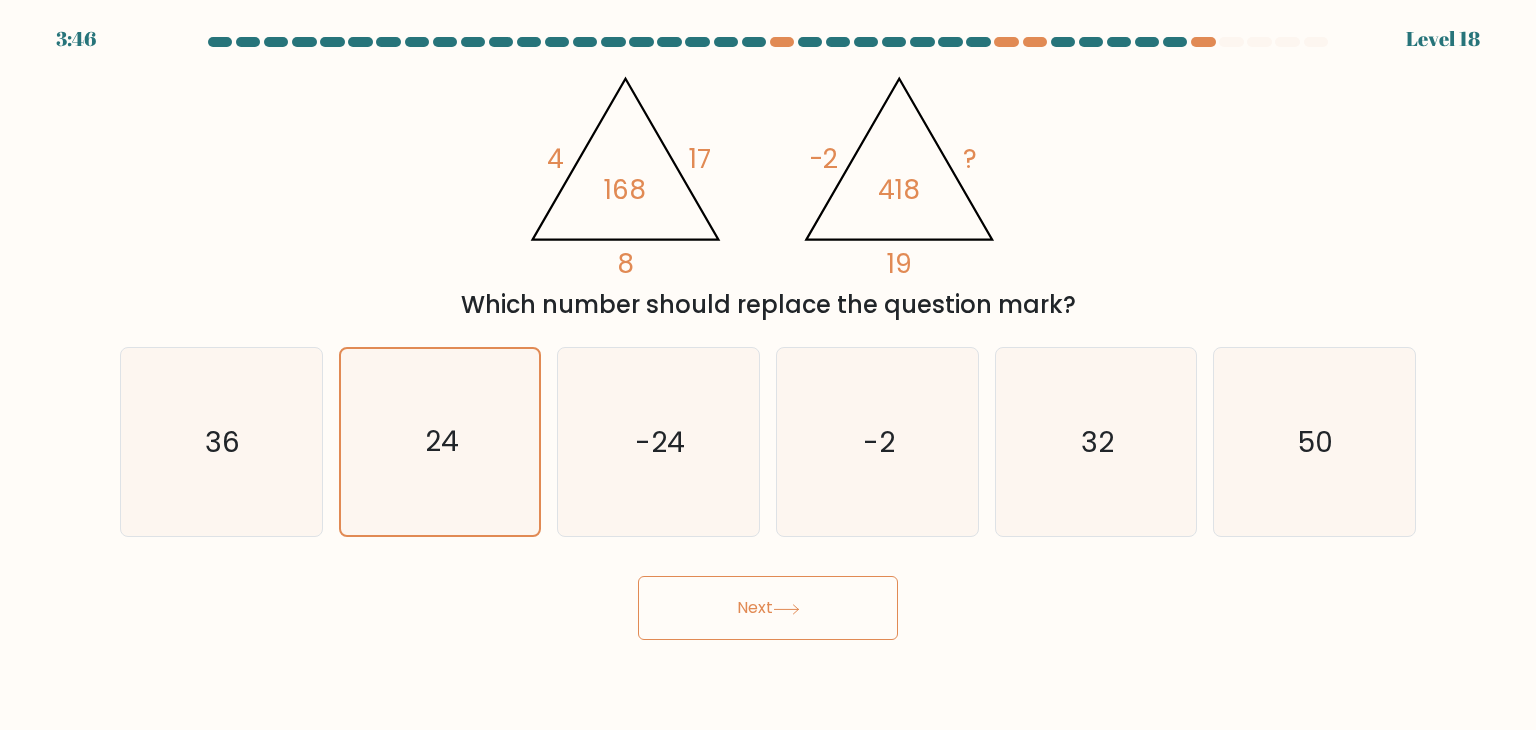 click on "Next" at bounding box center (768, 608) 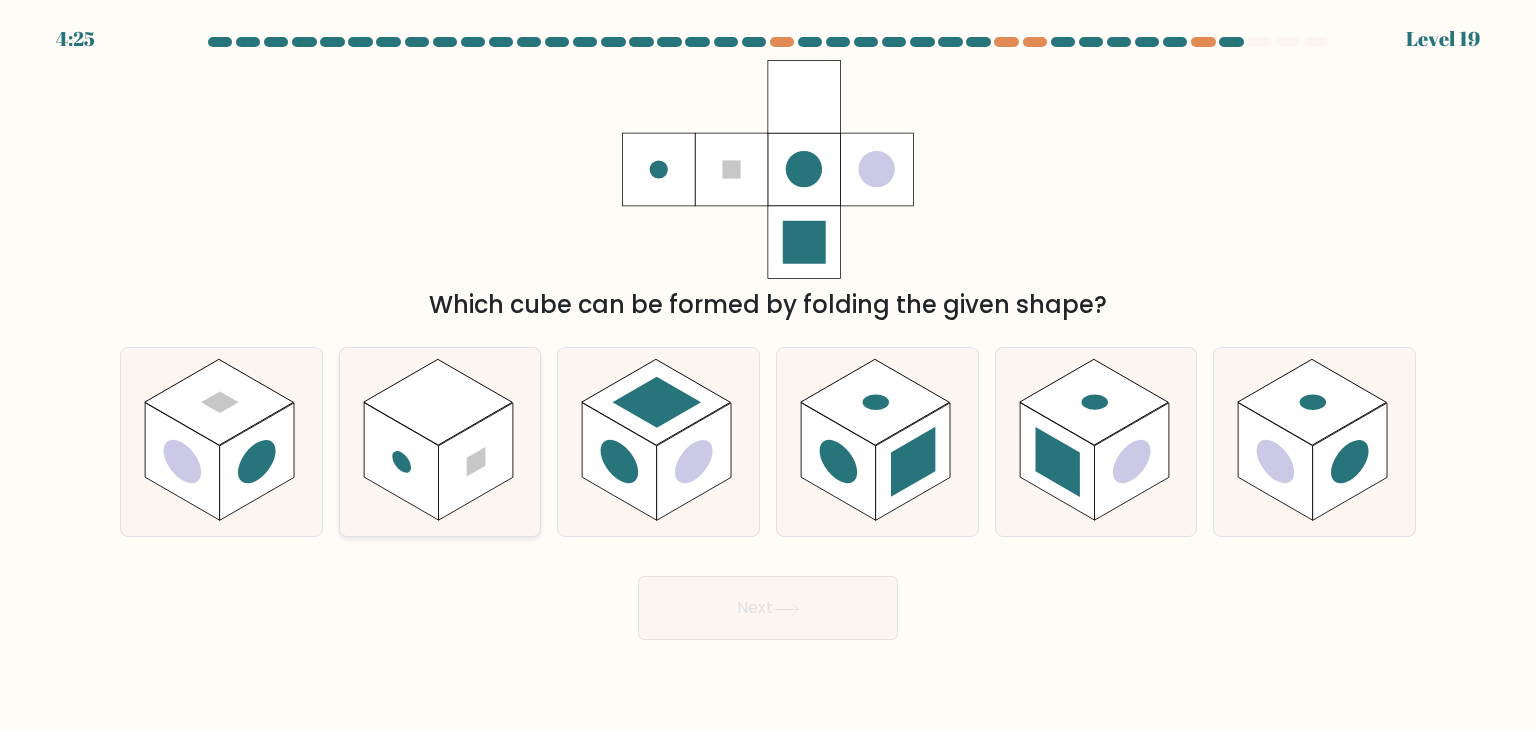click 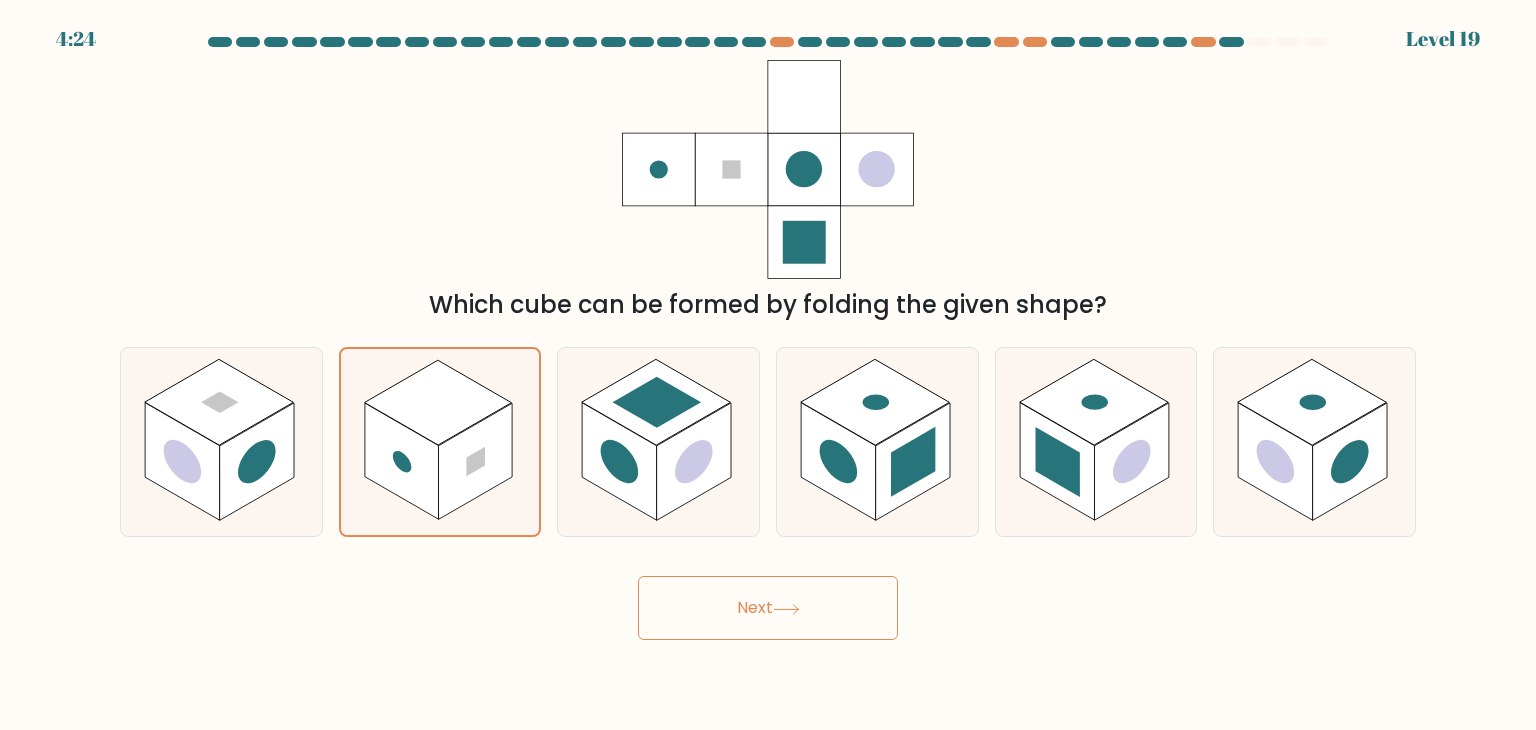 click on "Next" at bounding box center [768, 608] 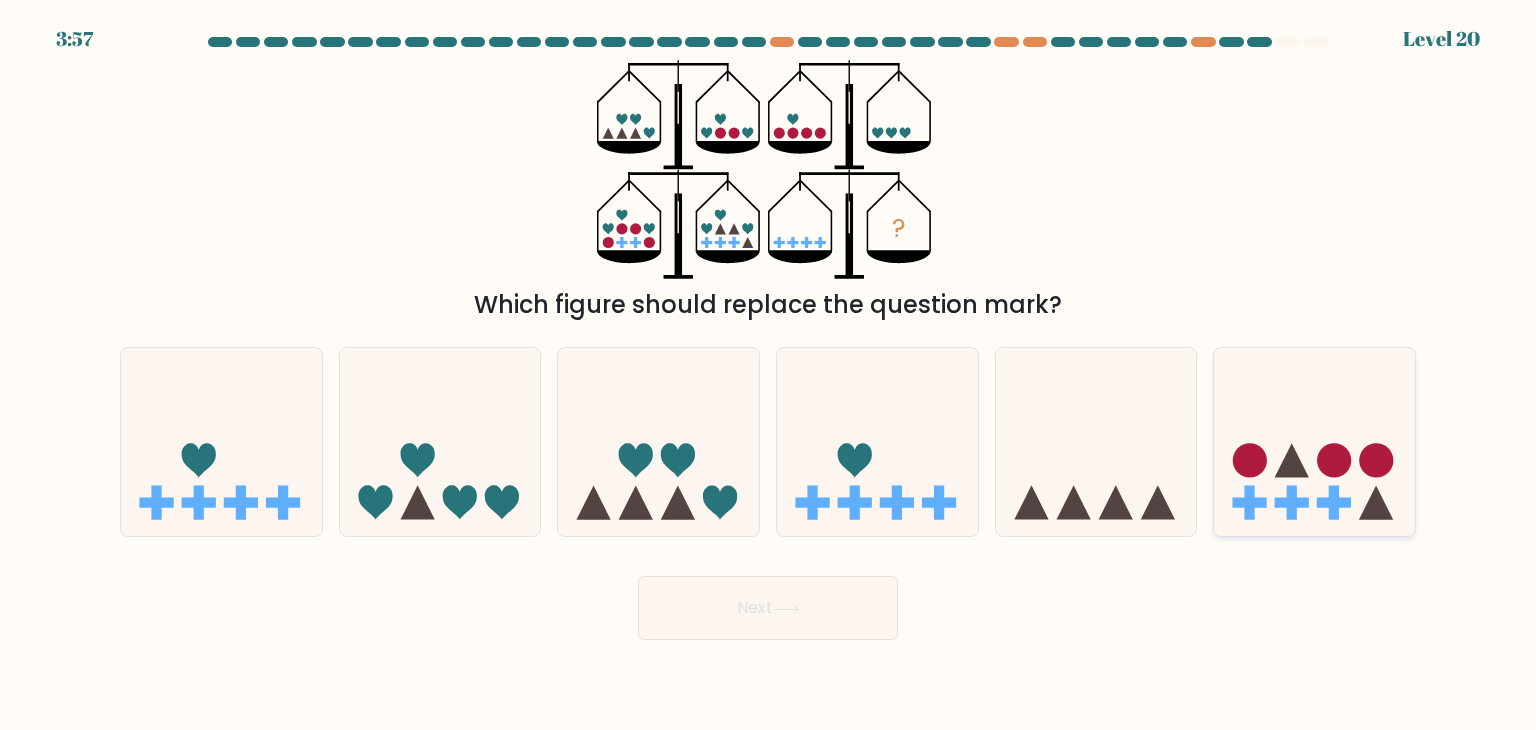 type 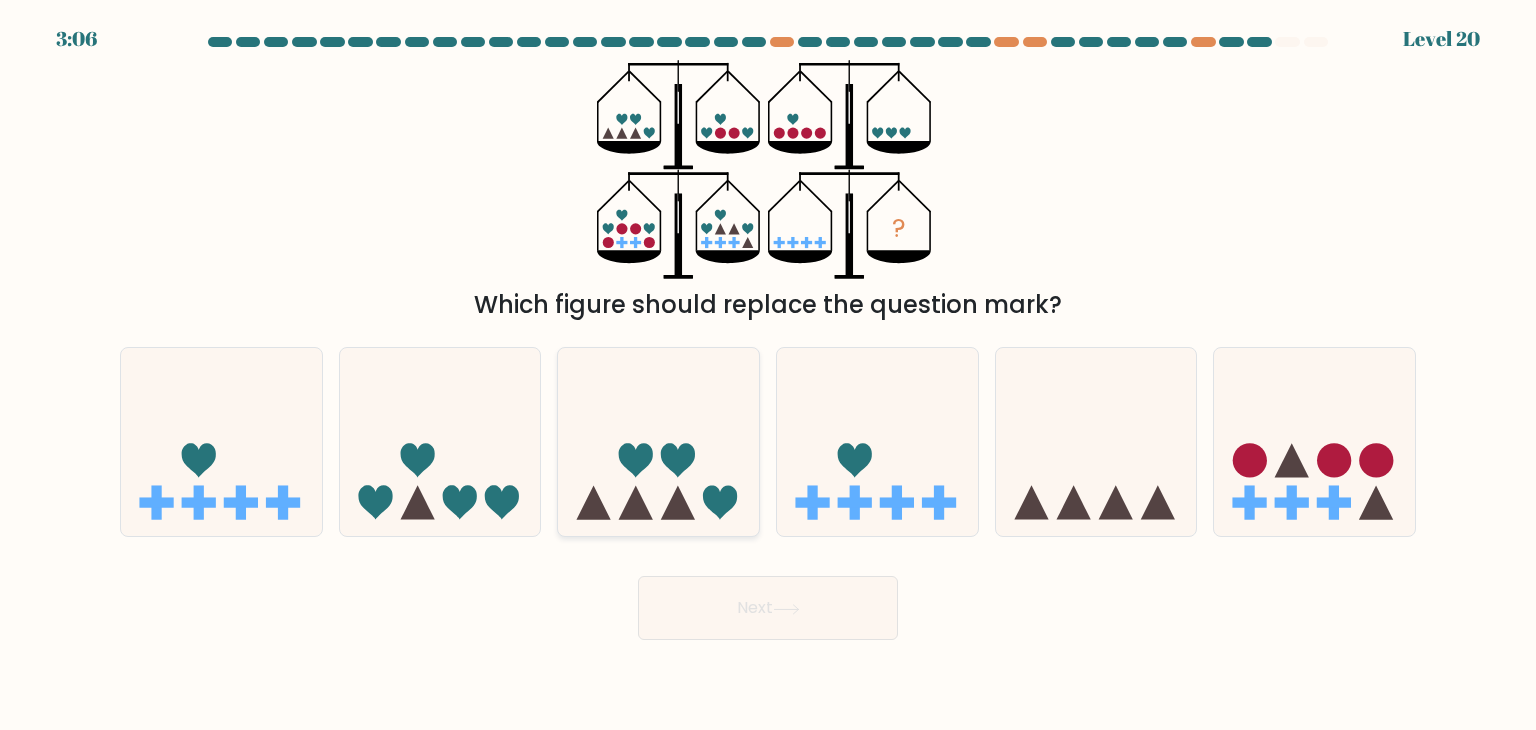 click 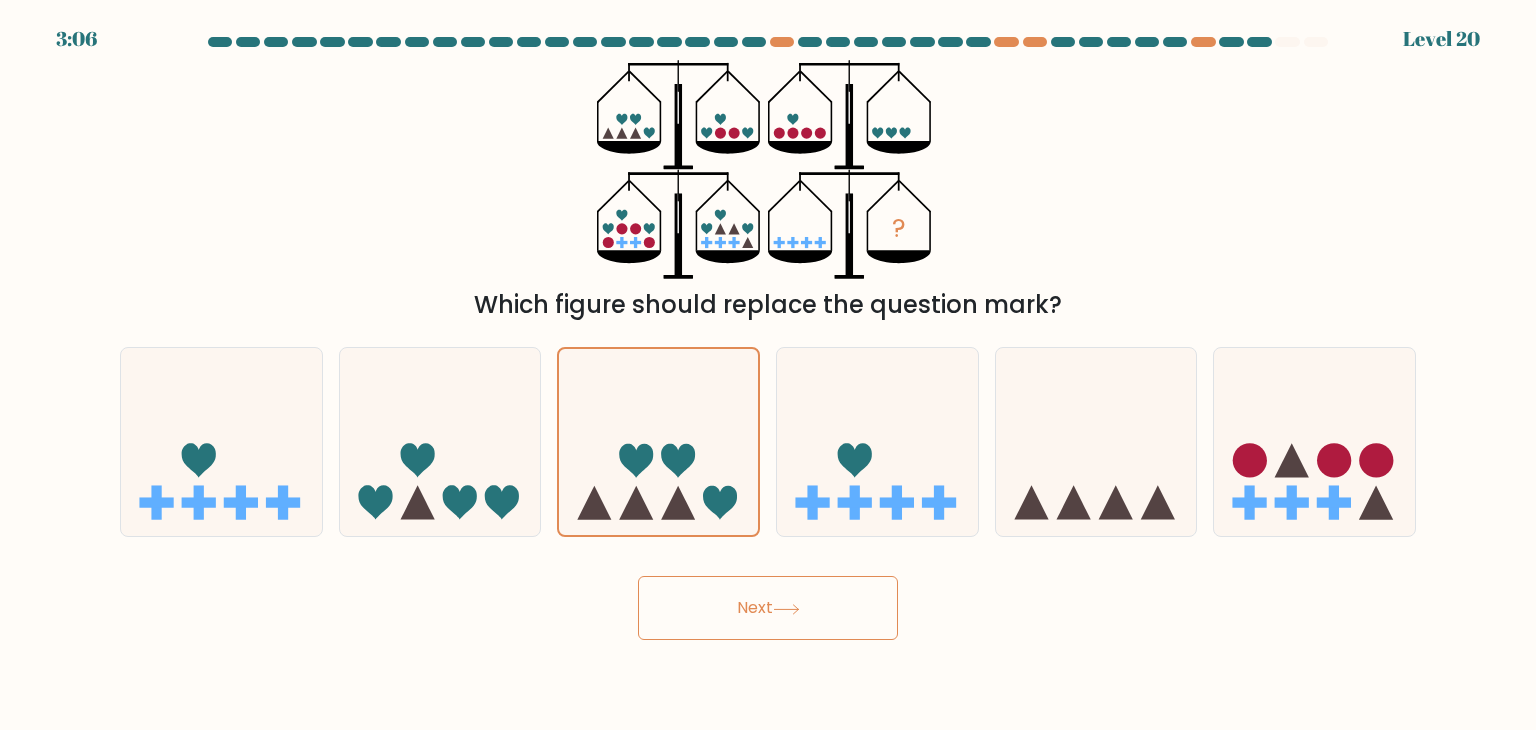 click on "Next" at bounding box center (768, 608) 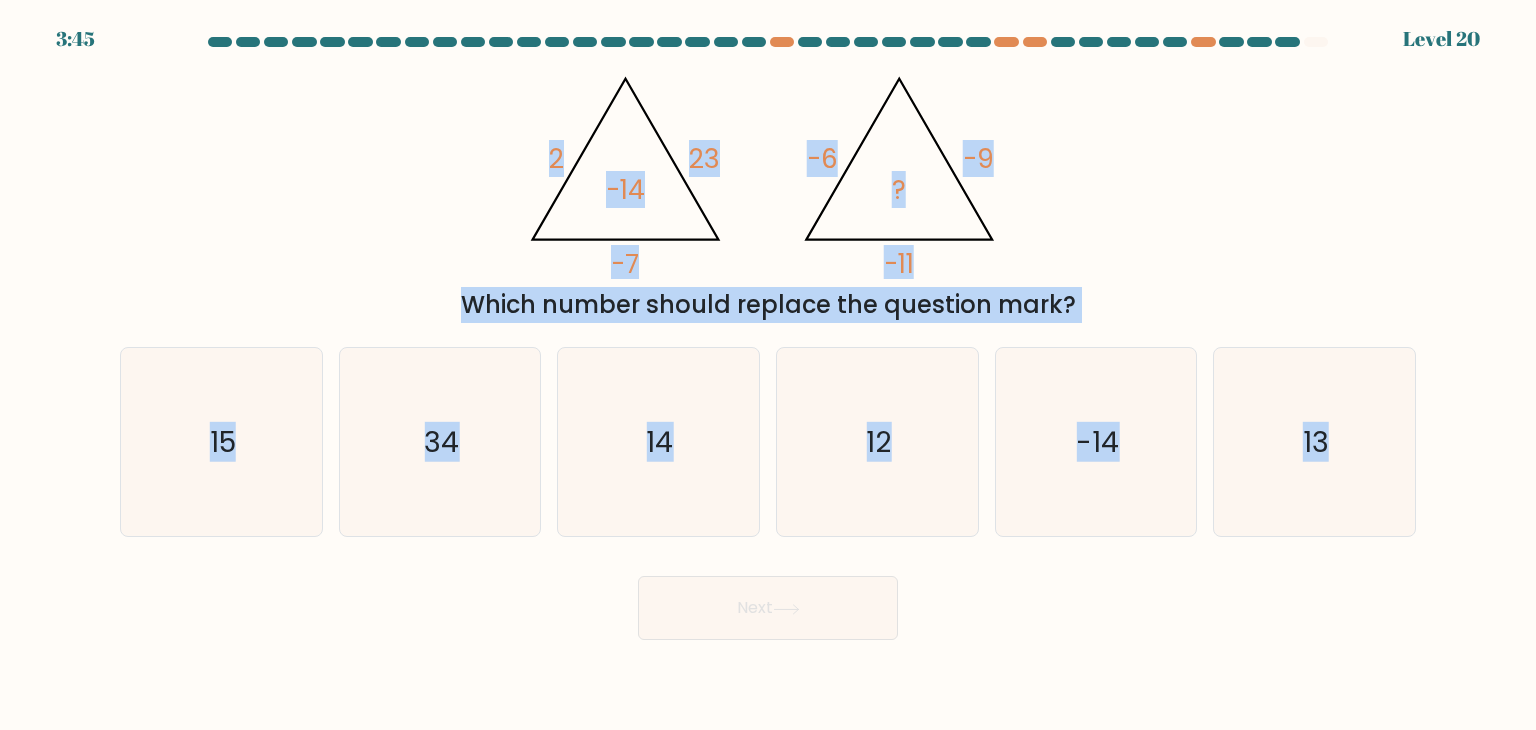 drag, startPoint x: 448, startPoint y: 121, endPoint x: 1468, endPoint y: 546, distance: 1105 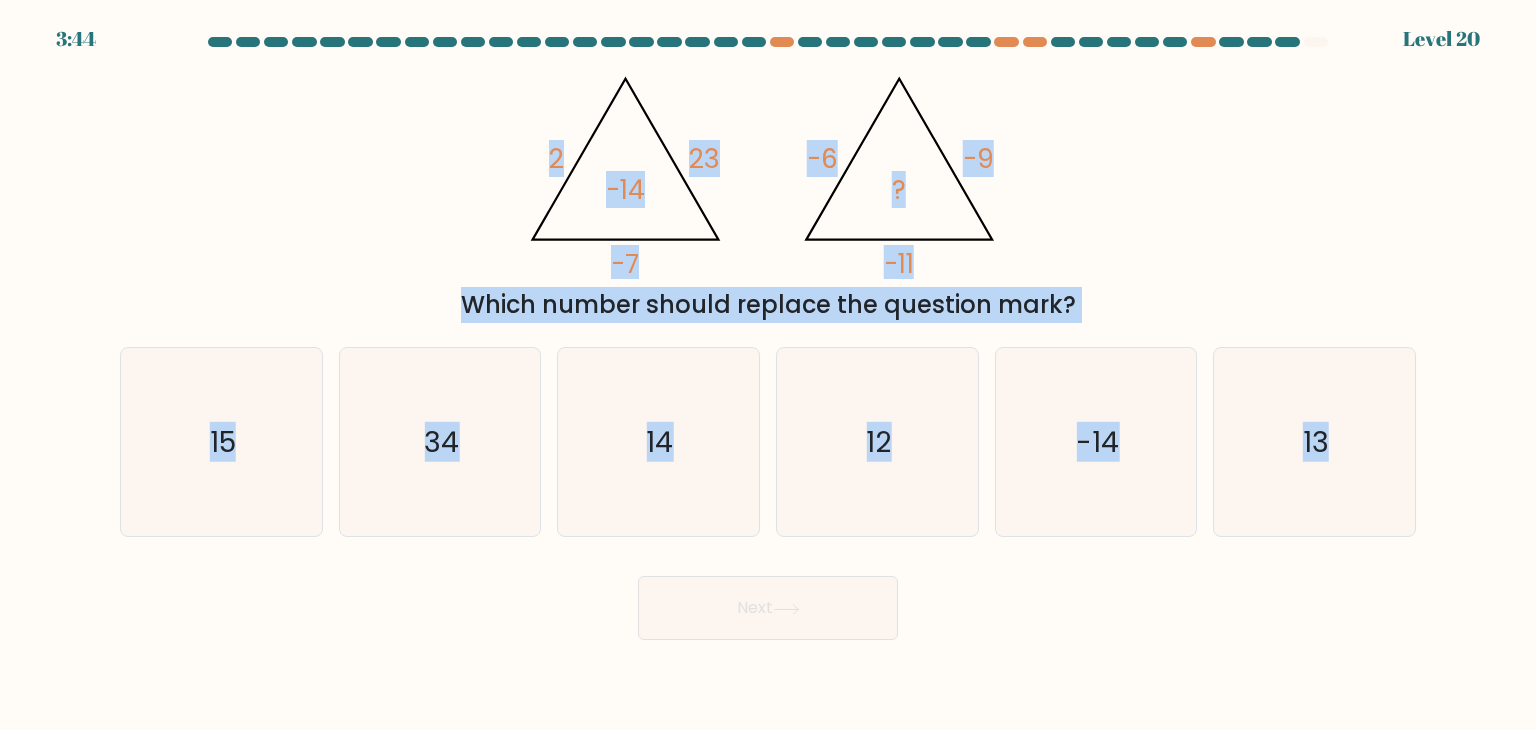 copy on "2       23       -7       -14                                       @import url('https://fonts.googleapis.com/css?family=Abril+Fatface:400,100,100italic,300,300italic,400italic,500,500italic,700,700italic,900,900italic');                        -6       -9       -11       ?
Which number should replace the question mark?
a.
15
b.
34
c.
14
d.
12
e.
-14
f.
13" 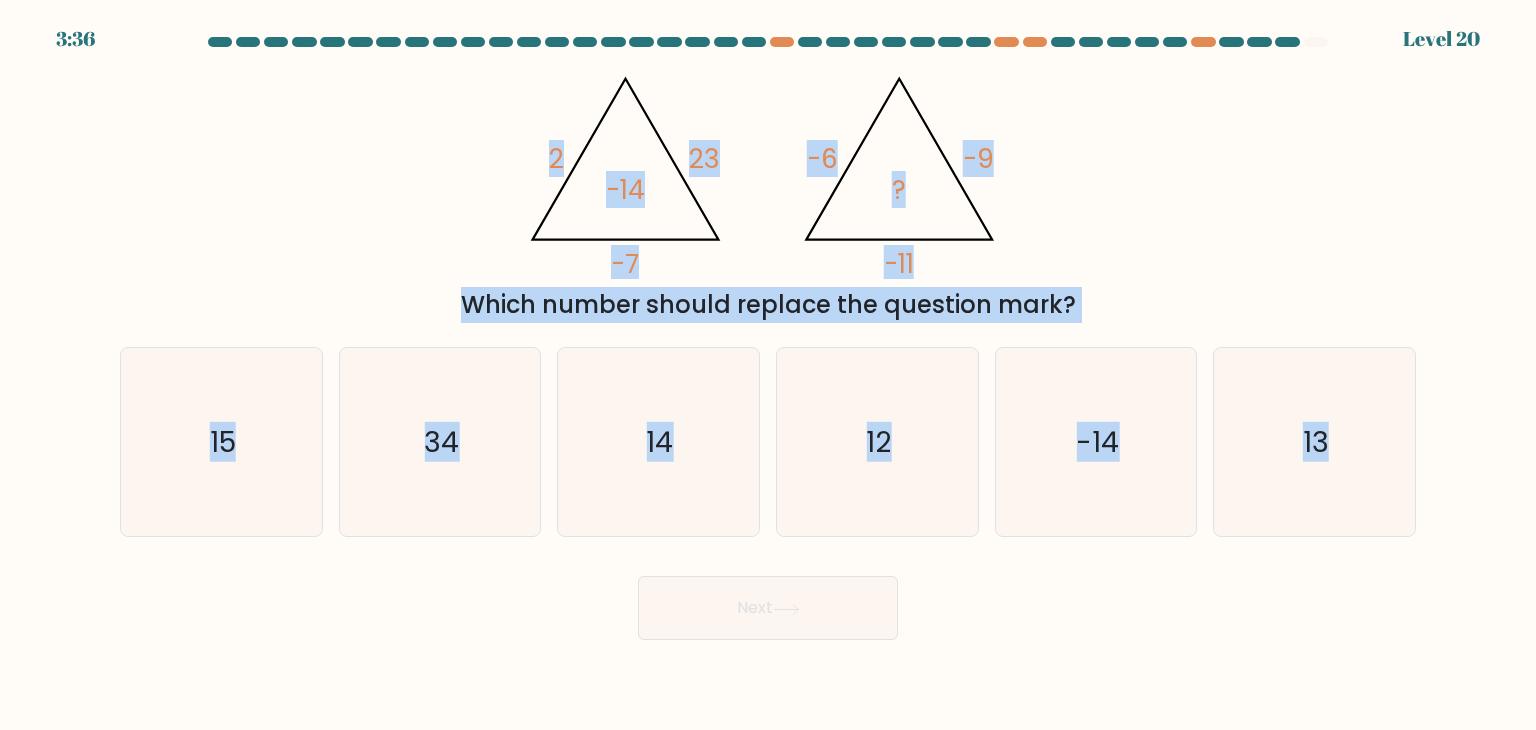 click on "@import url('https://fonts.googleapis.com/css?family=Abril+Fatface:400,100,100italic,300,300italic,400italic,500,500italic,700,700italic,900,900italic');                        2       23       -7       -14                                       @import url('https://fonts.googleapis.com/css?family=Abril+Fatface:400,100,100italic,300,300italic,400italic,500,500italic,700,700italic,900,900italic');                        -6       -9       -11       ?
Which number should replace the question mark?" at bounding box center [768, 191] 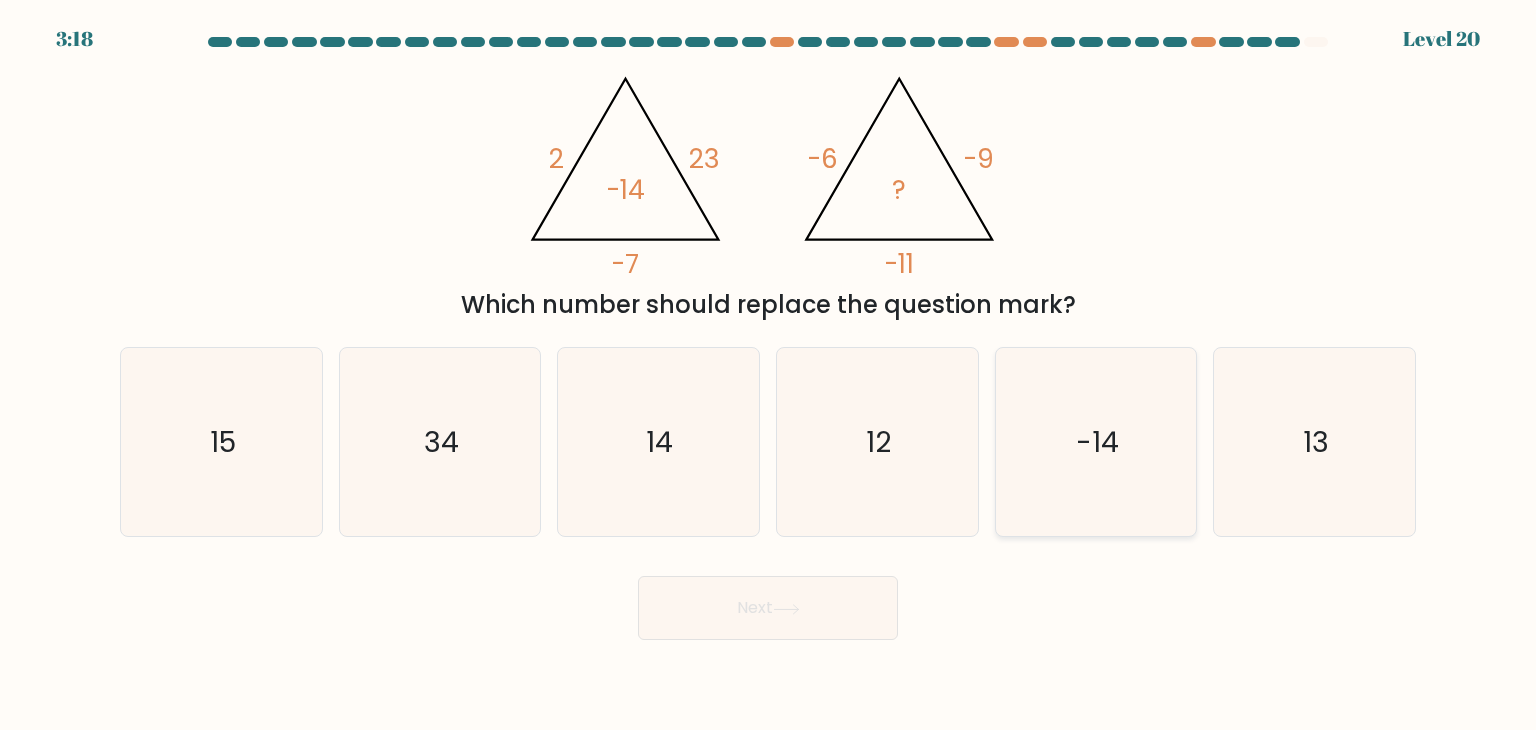 click on "-14" 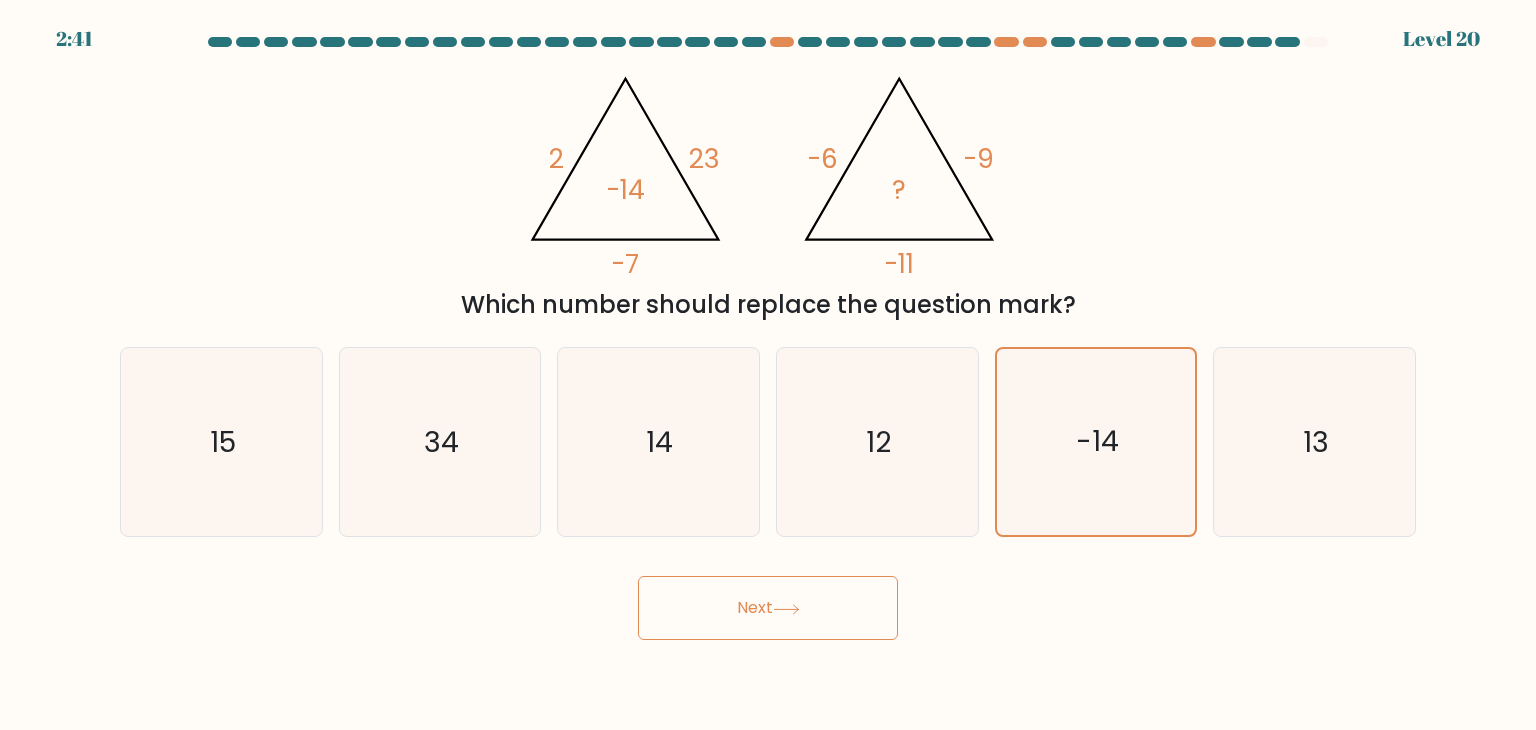 click on "Next" at bounding box center (768, 608) 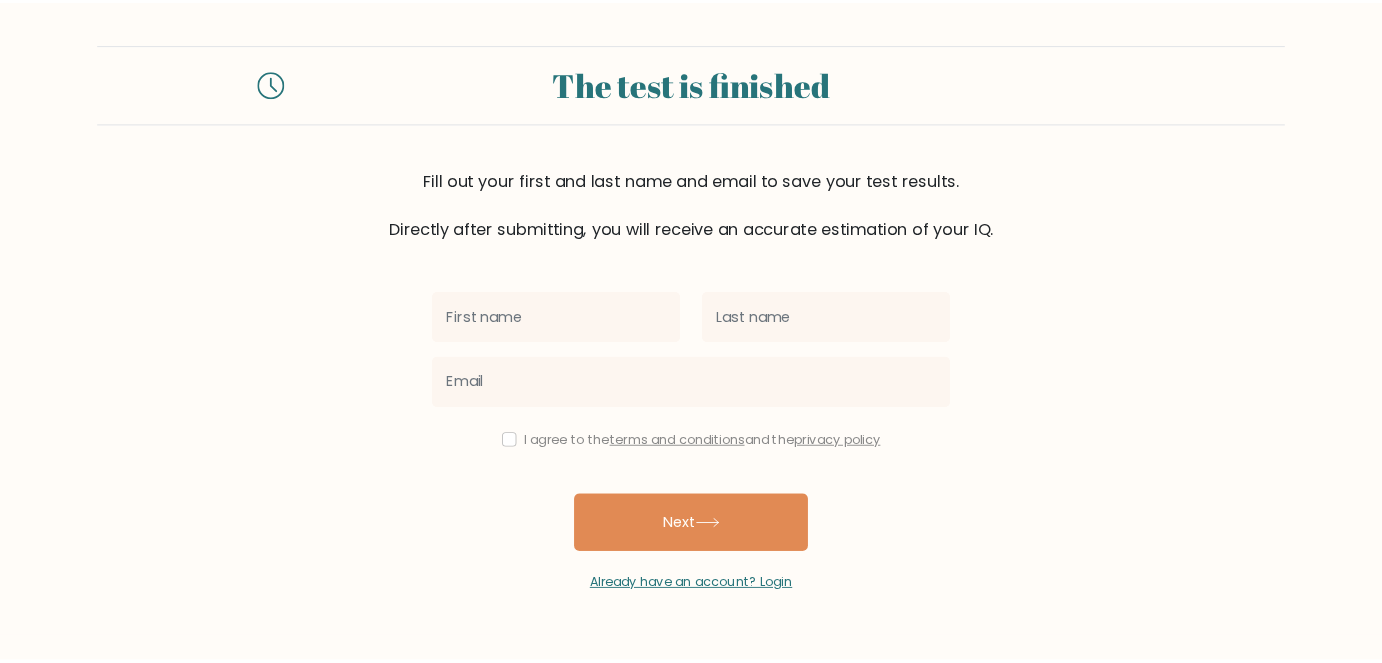 scroll, scrollTop: 0, scrollLeft: 0, axis: both 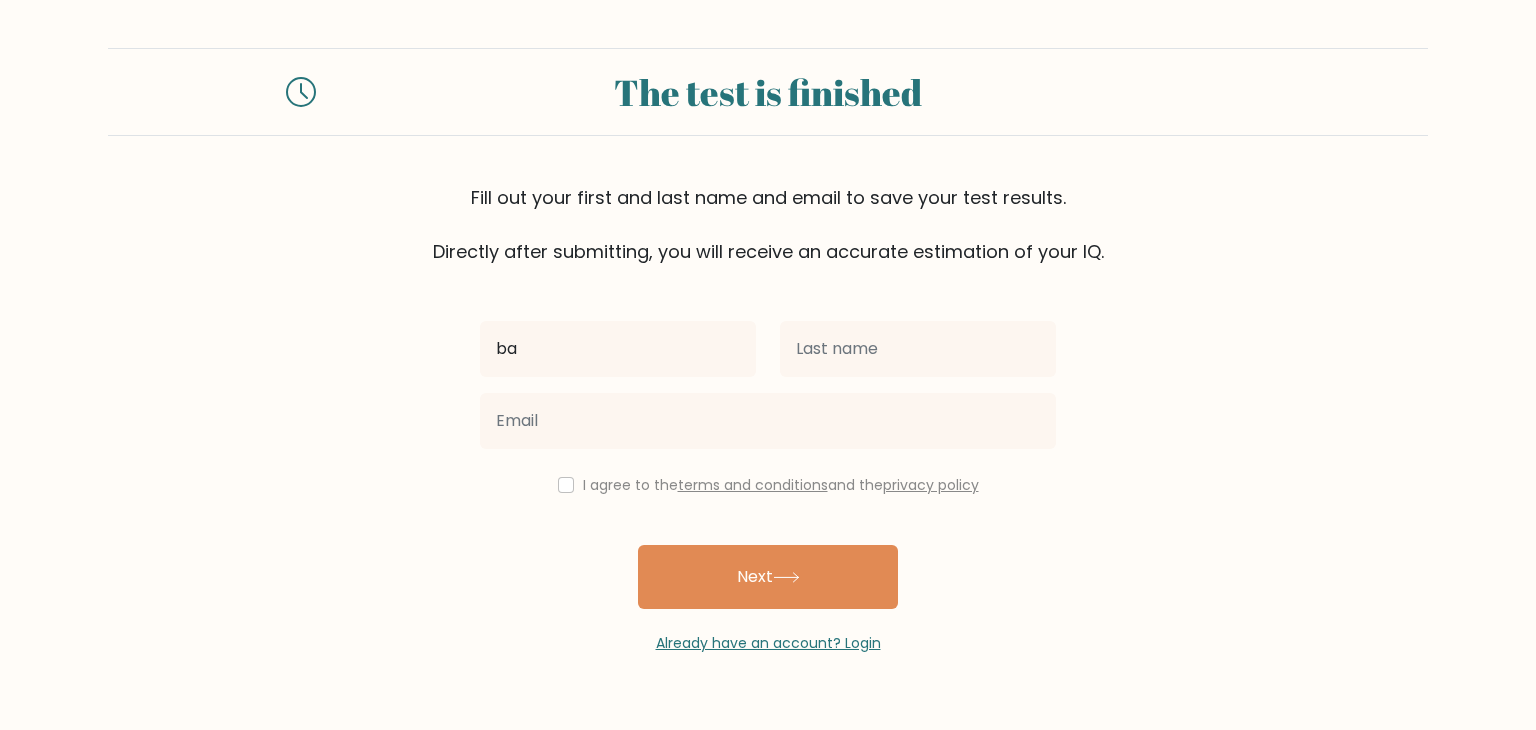 type on "b" 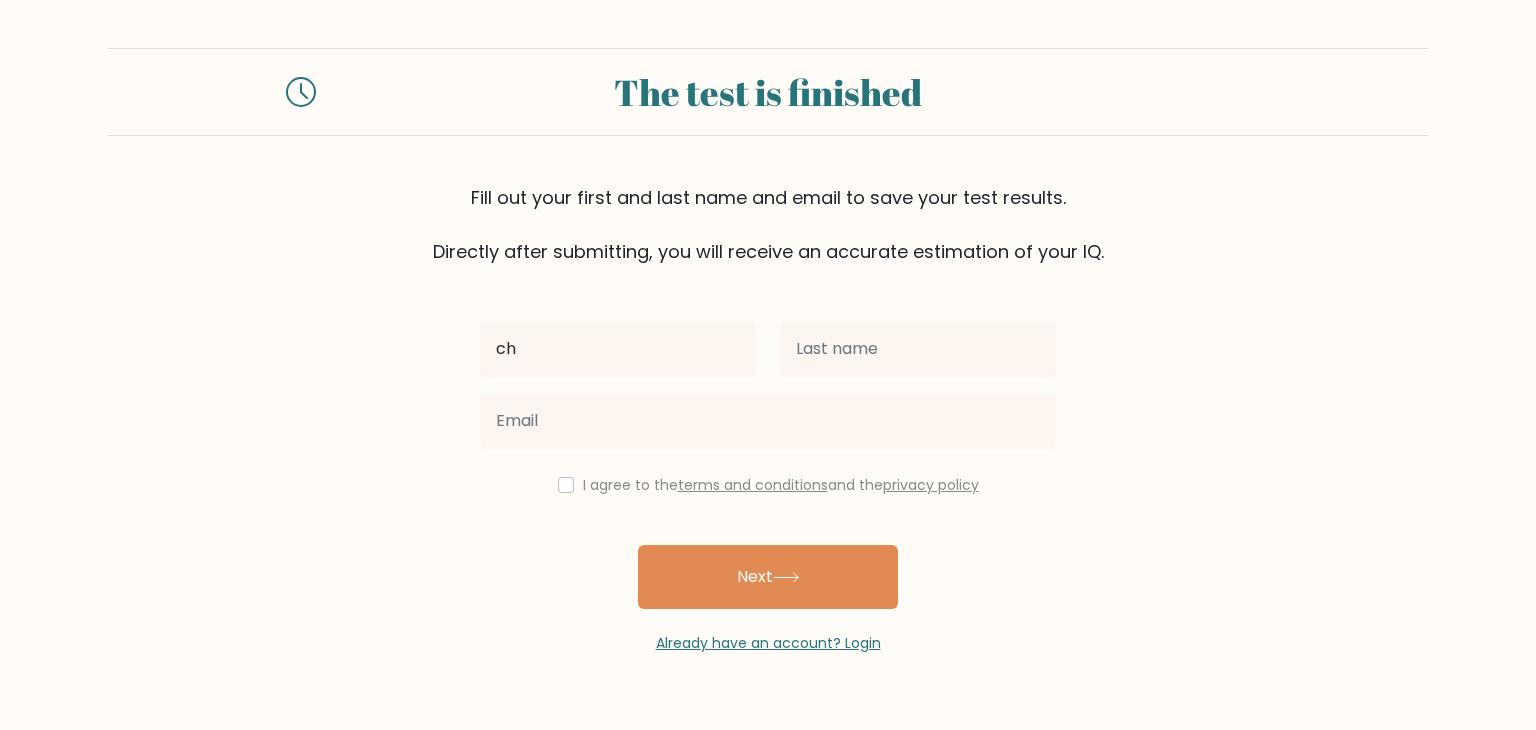 type on "c" 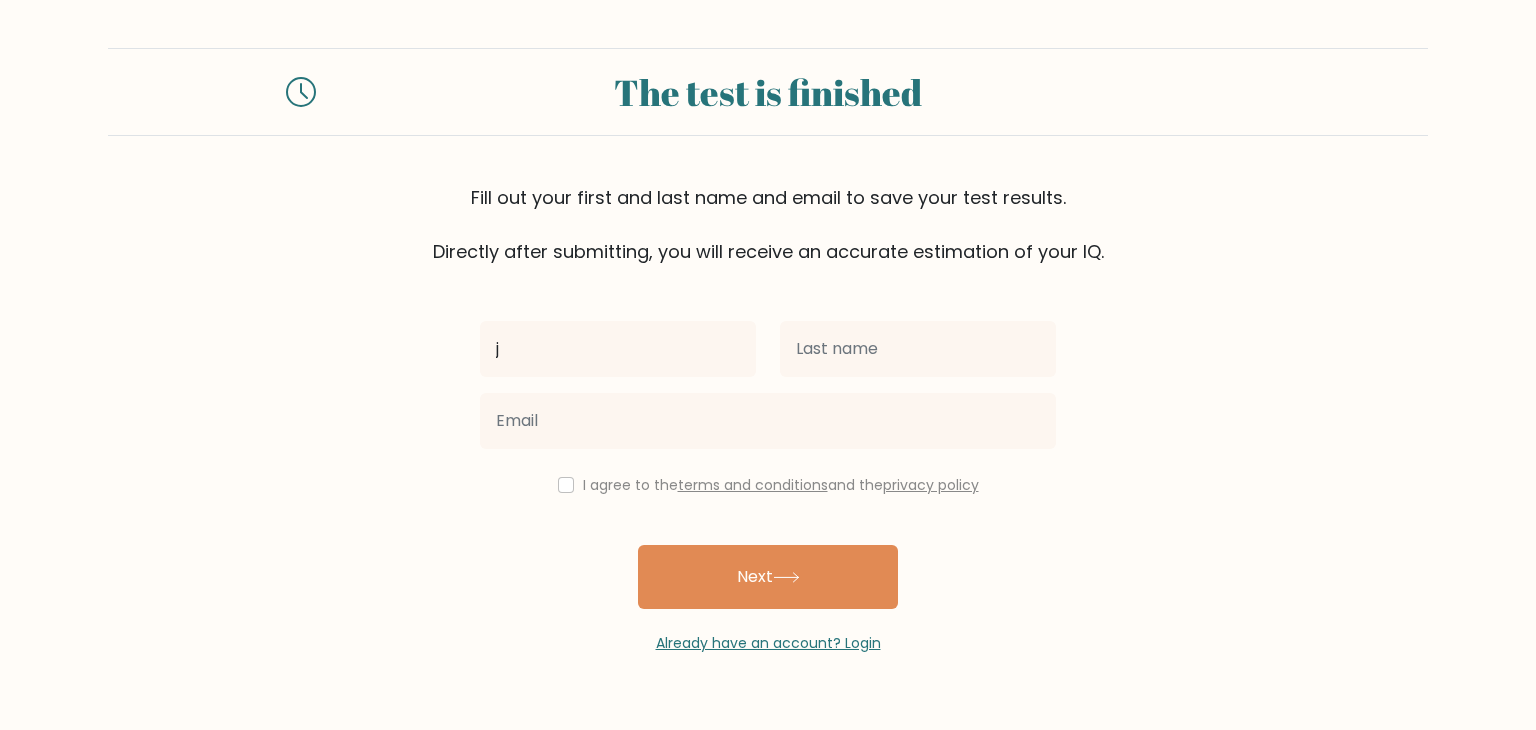 type on "j" 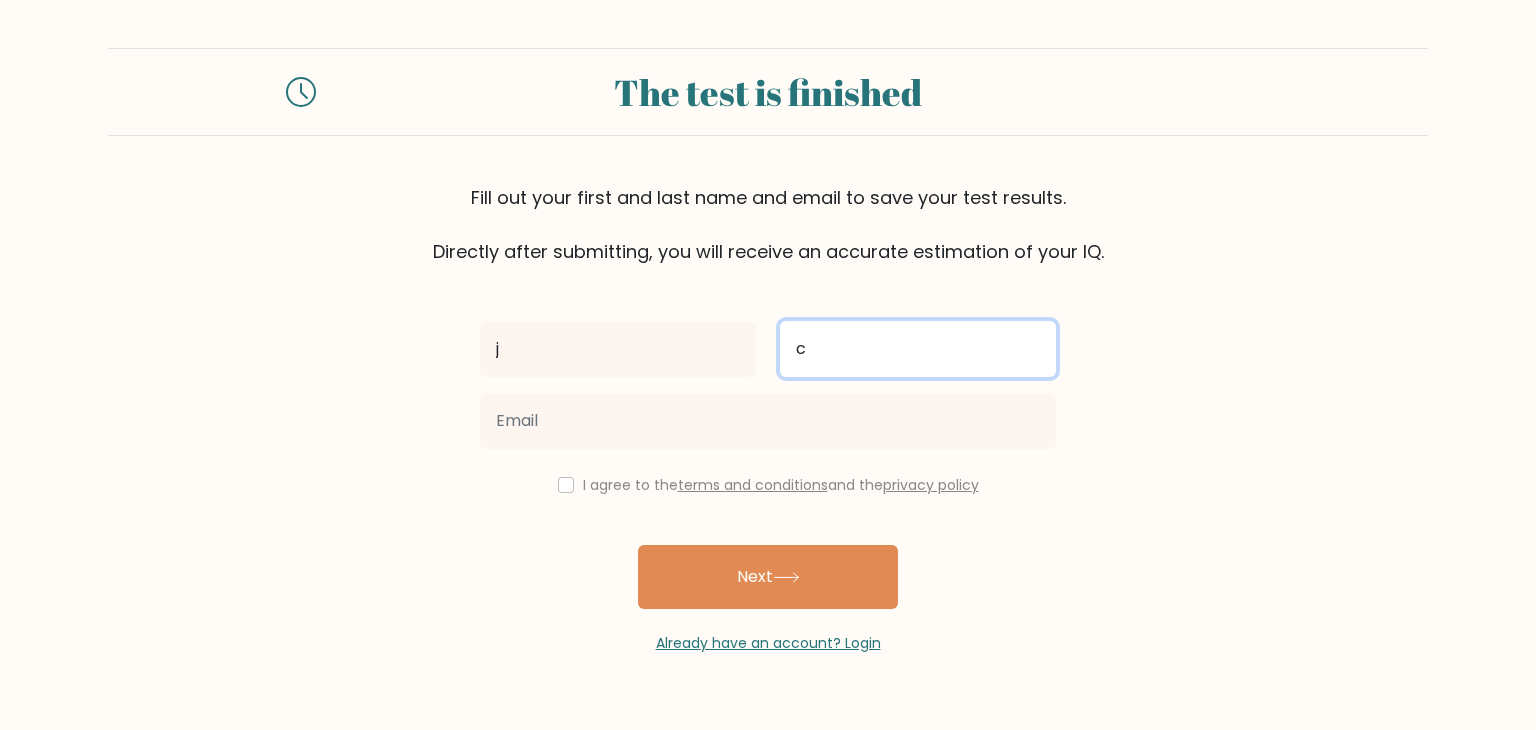 type on "c" 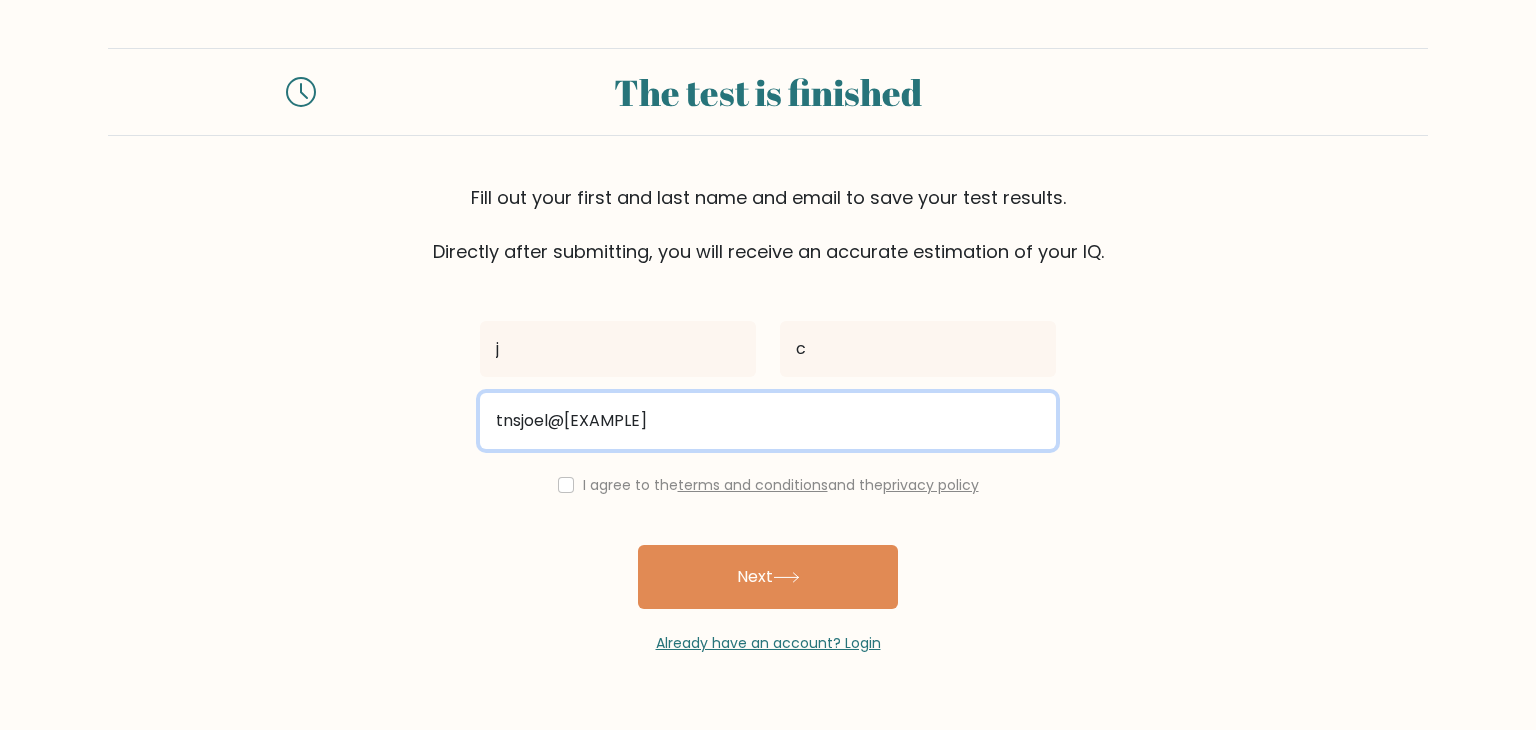type on "tnsjoel@gmail.com" 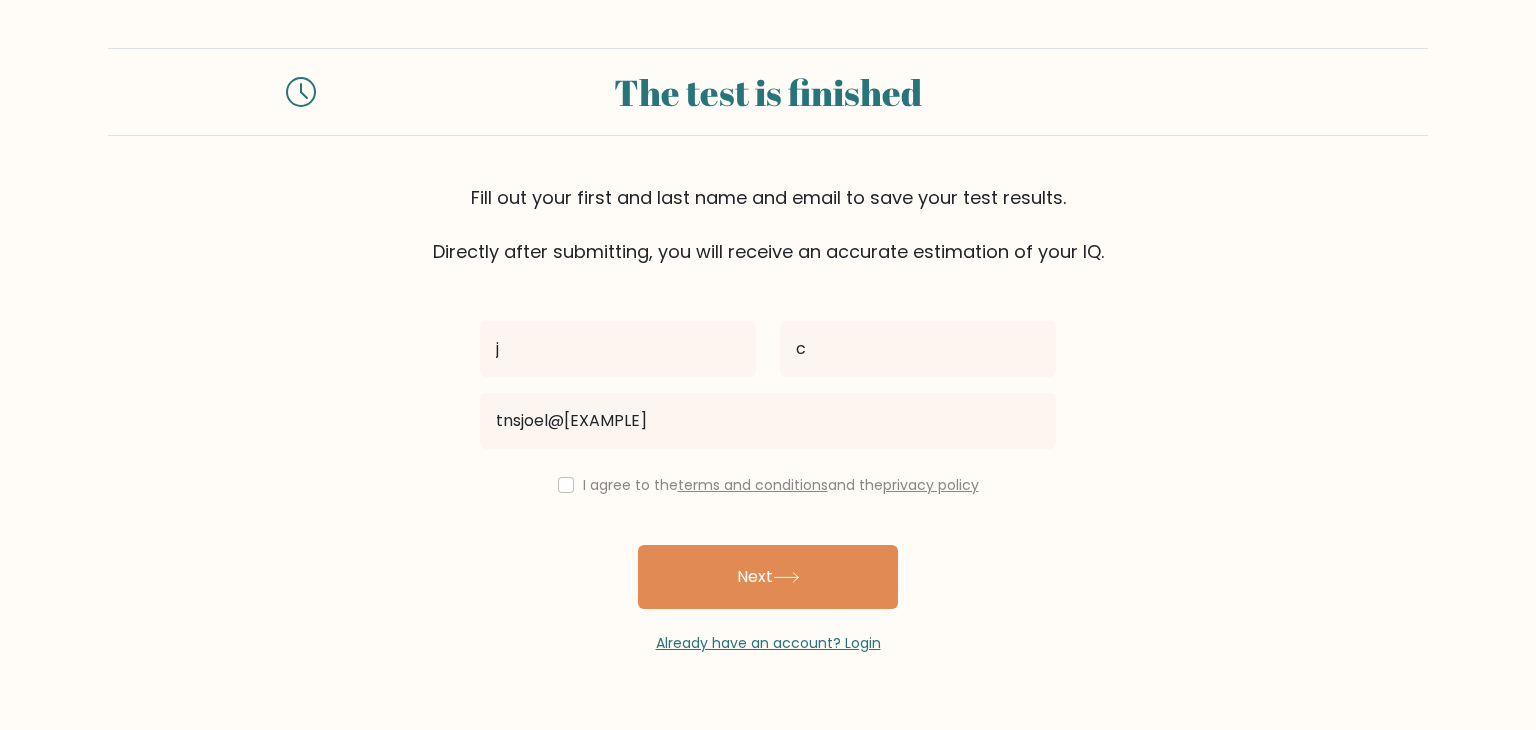 click on "I agree to the  terms and conditions  and the  privacy policy" at bounding box center (768, 485) 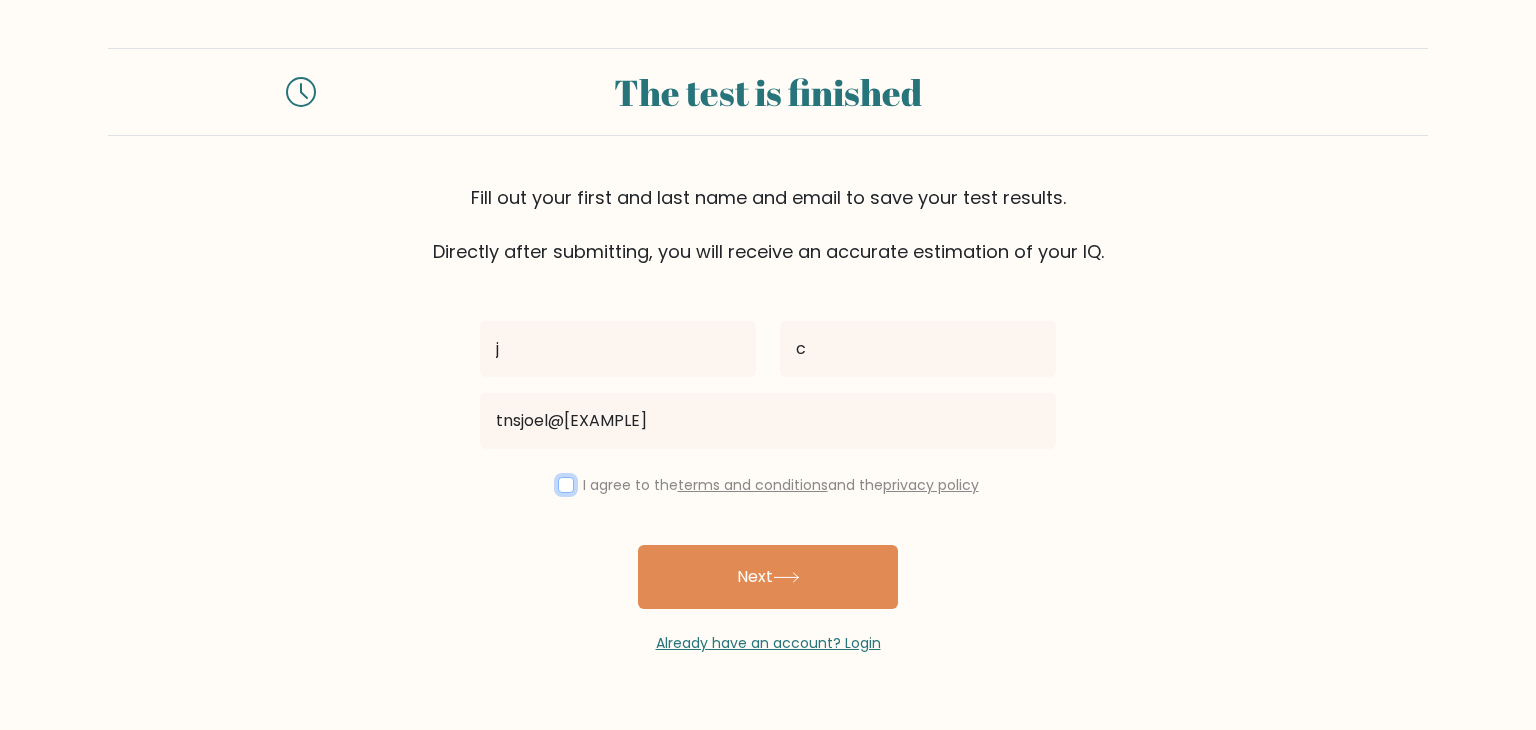 click at bounding box center (566, 485) 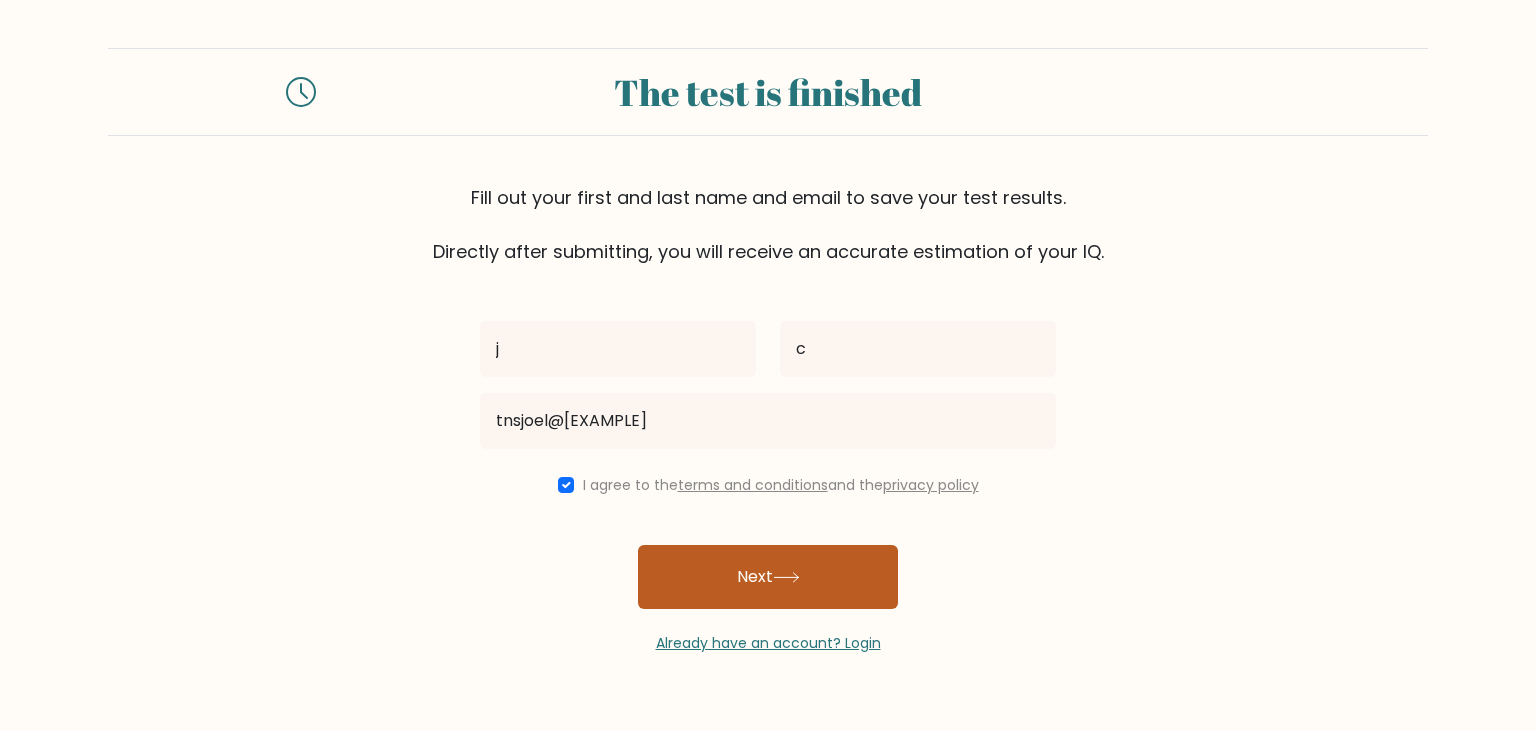 click on "Next" at bounding box center [768, 577] 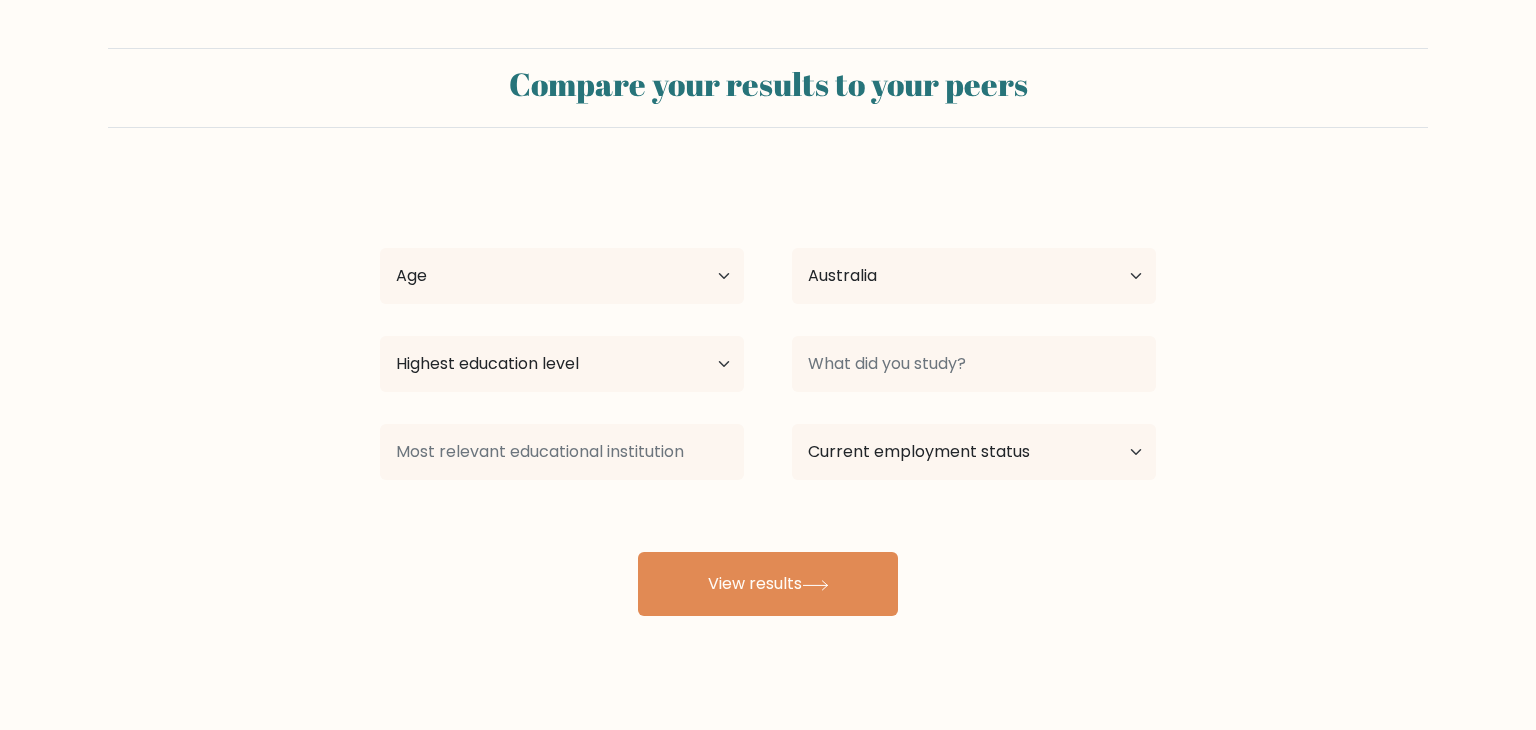 select on "AU" 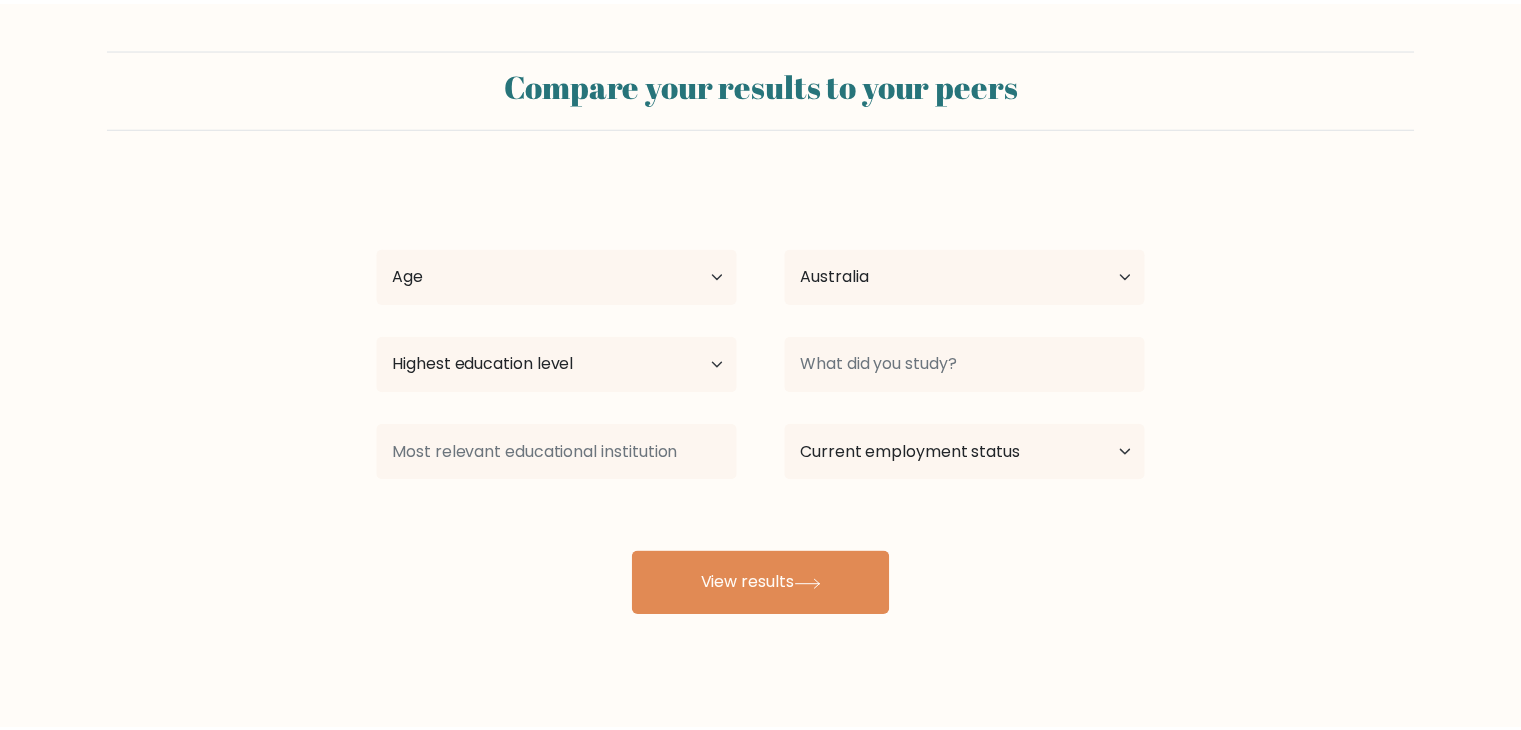 scroll, scrollTop: 0, scrollLeft: 0, axis: both 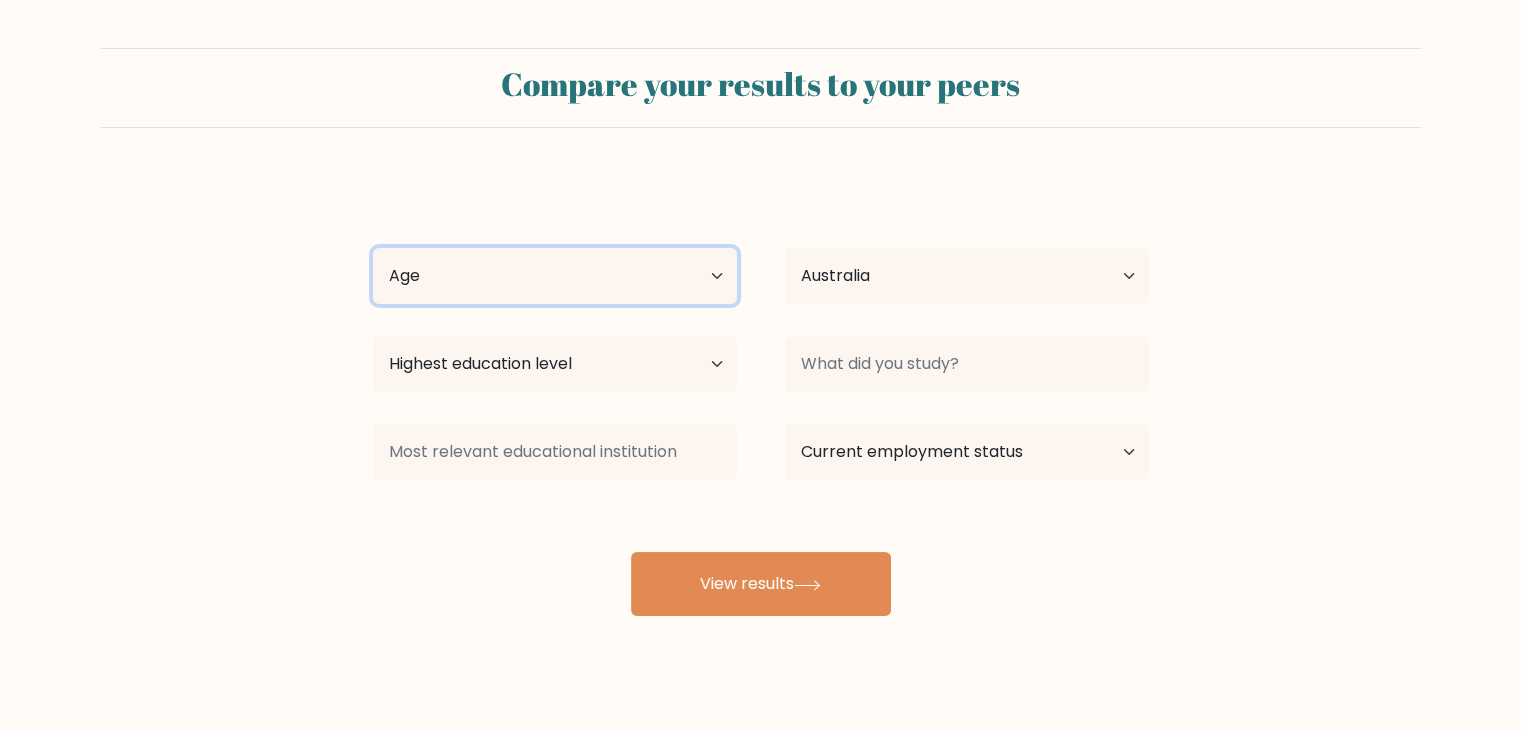 click on "Age
Under 18 years old
18-24 years old
25-34 years old
35-44 years old
45-54 years old
55-64 years old
65 years old and above" at bounding box center [555, 276] 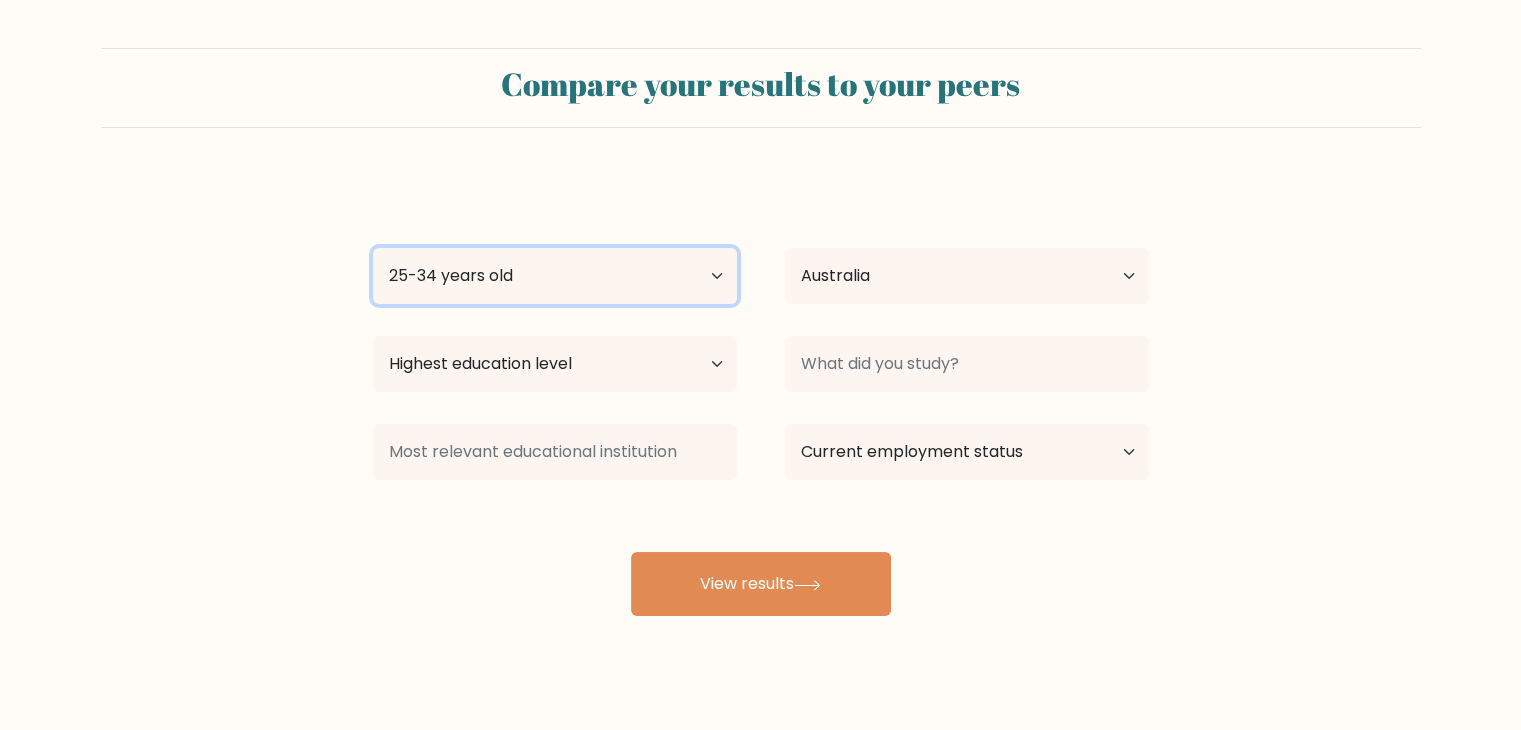 click on "Age
Under 18 years old
18-24 years old
25-34 years old
35-44 years old
45-54 years old
55-64 years old
65 years old and above" at bounding box center (555, 276) 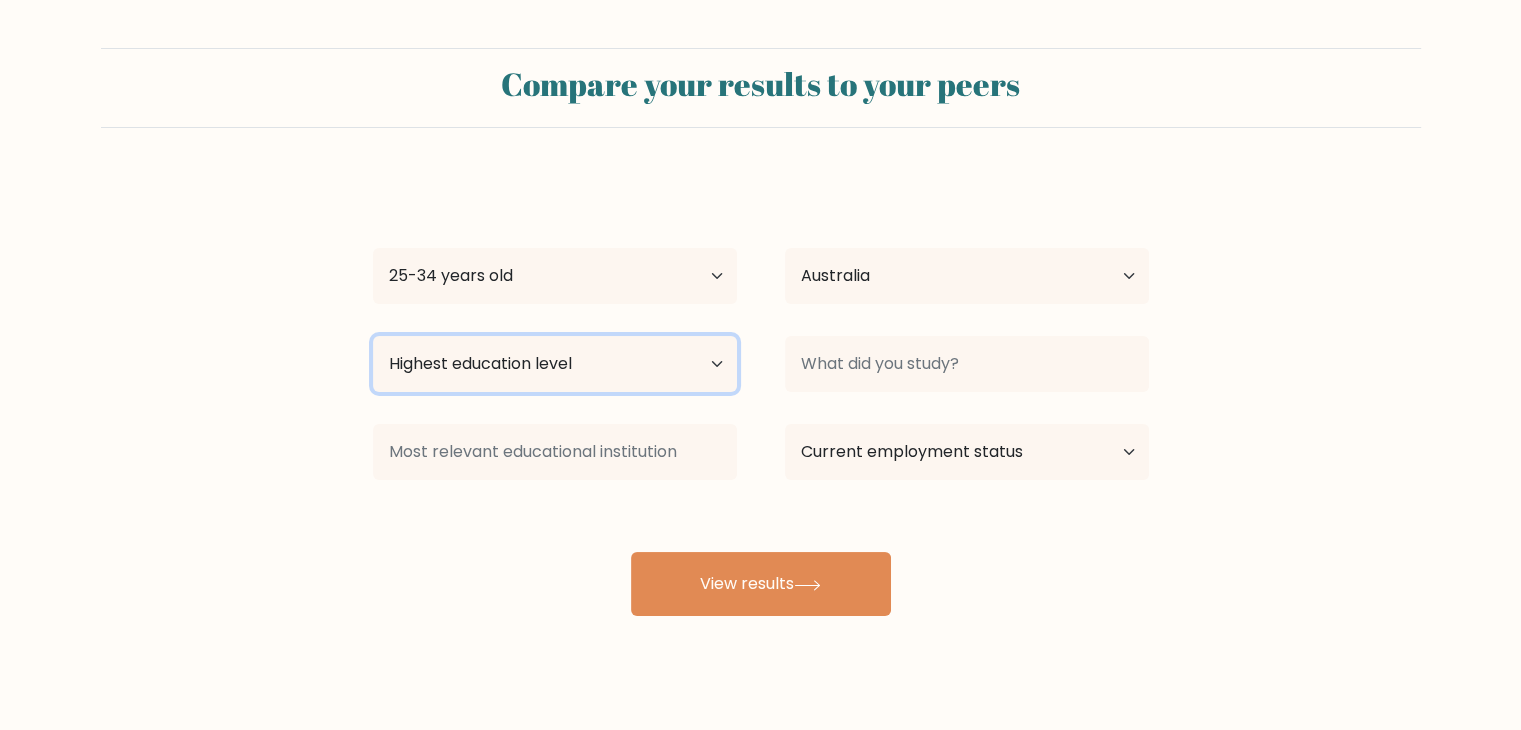 click on "Highest education level
No schooling
Primary
Lower Secondary
Upper Secondary
Occupation Specific
Bachelor's degree
Master's degree
Doctoral degree" at bounding box center [555, 364] 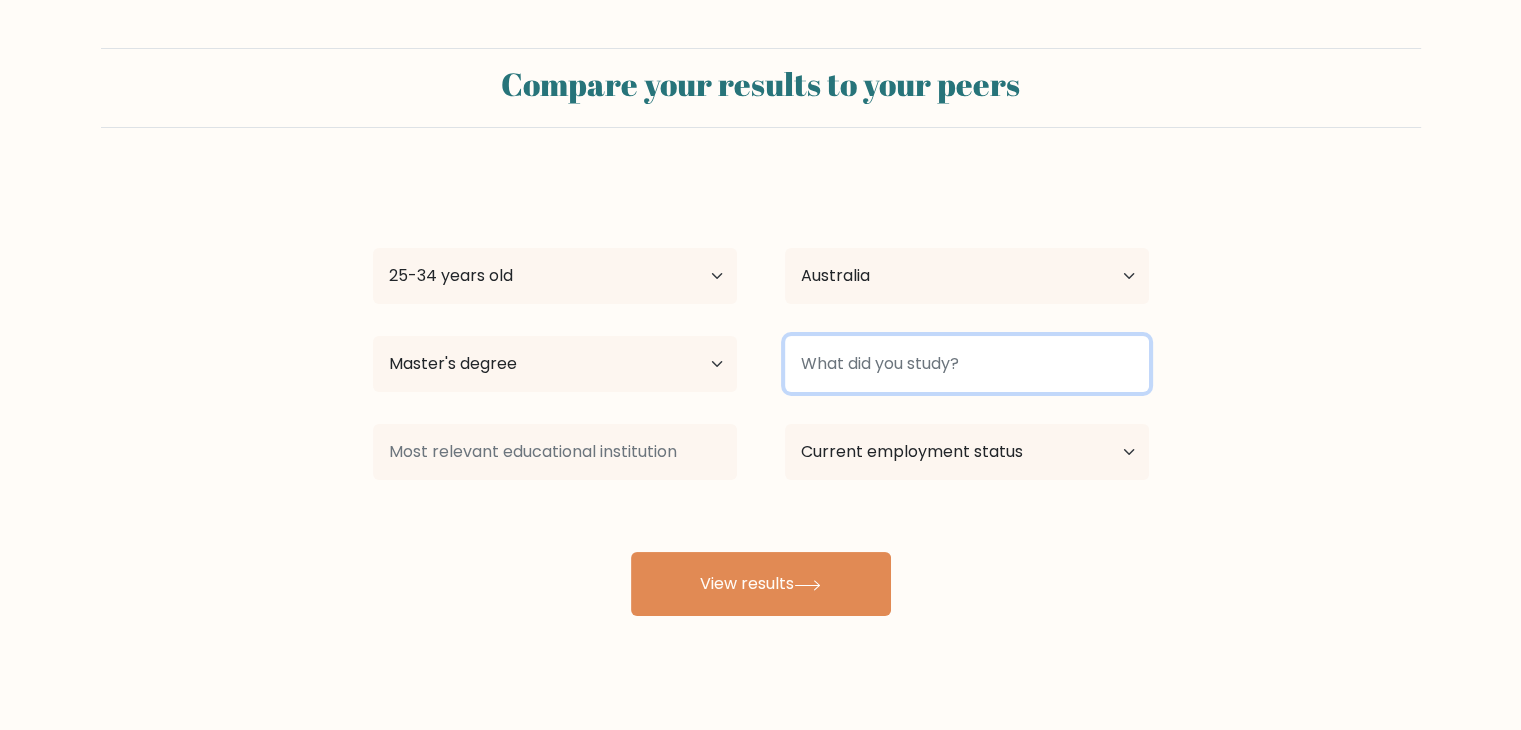 click at bounding box center (967, 364) 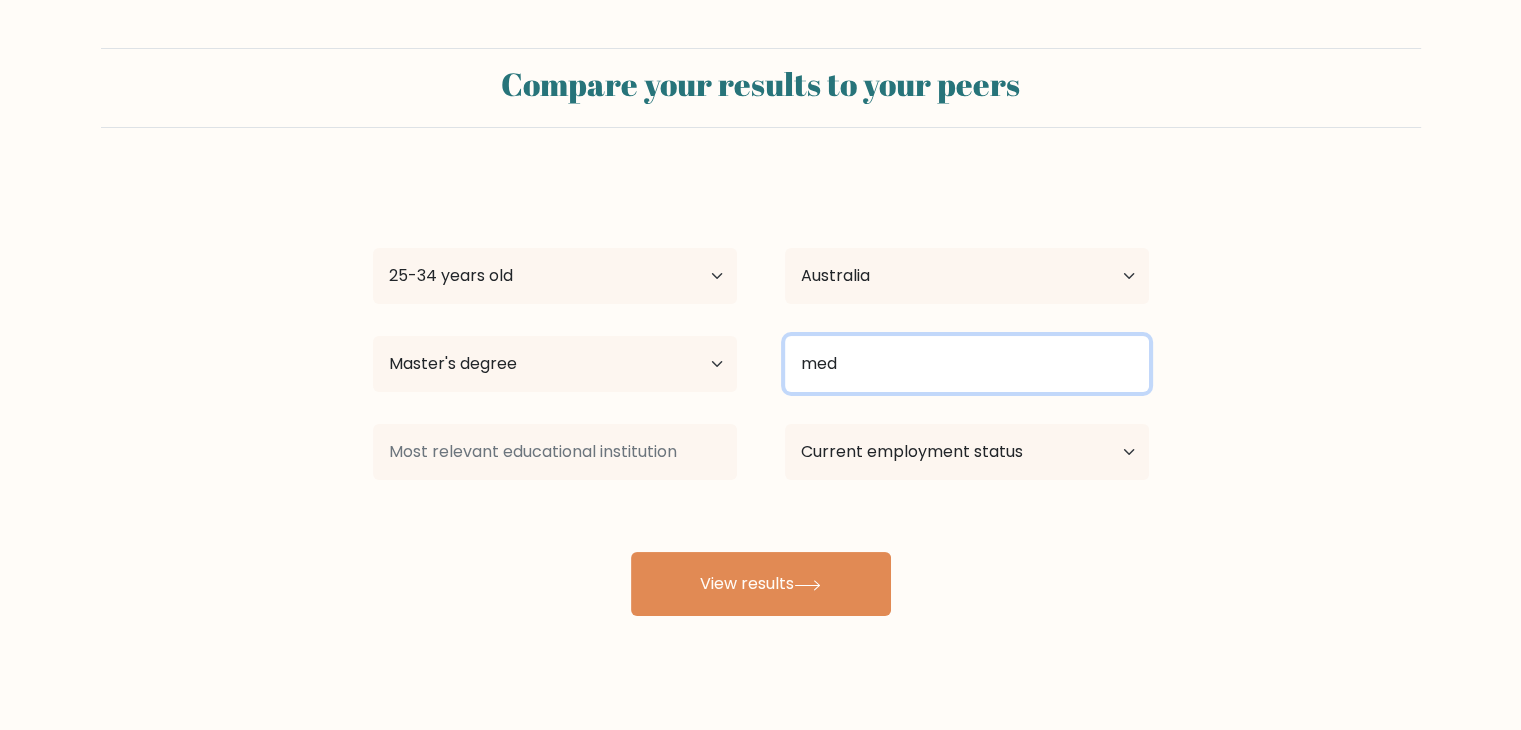 type on "med" 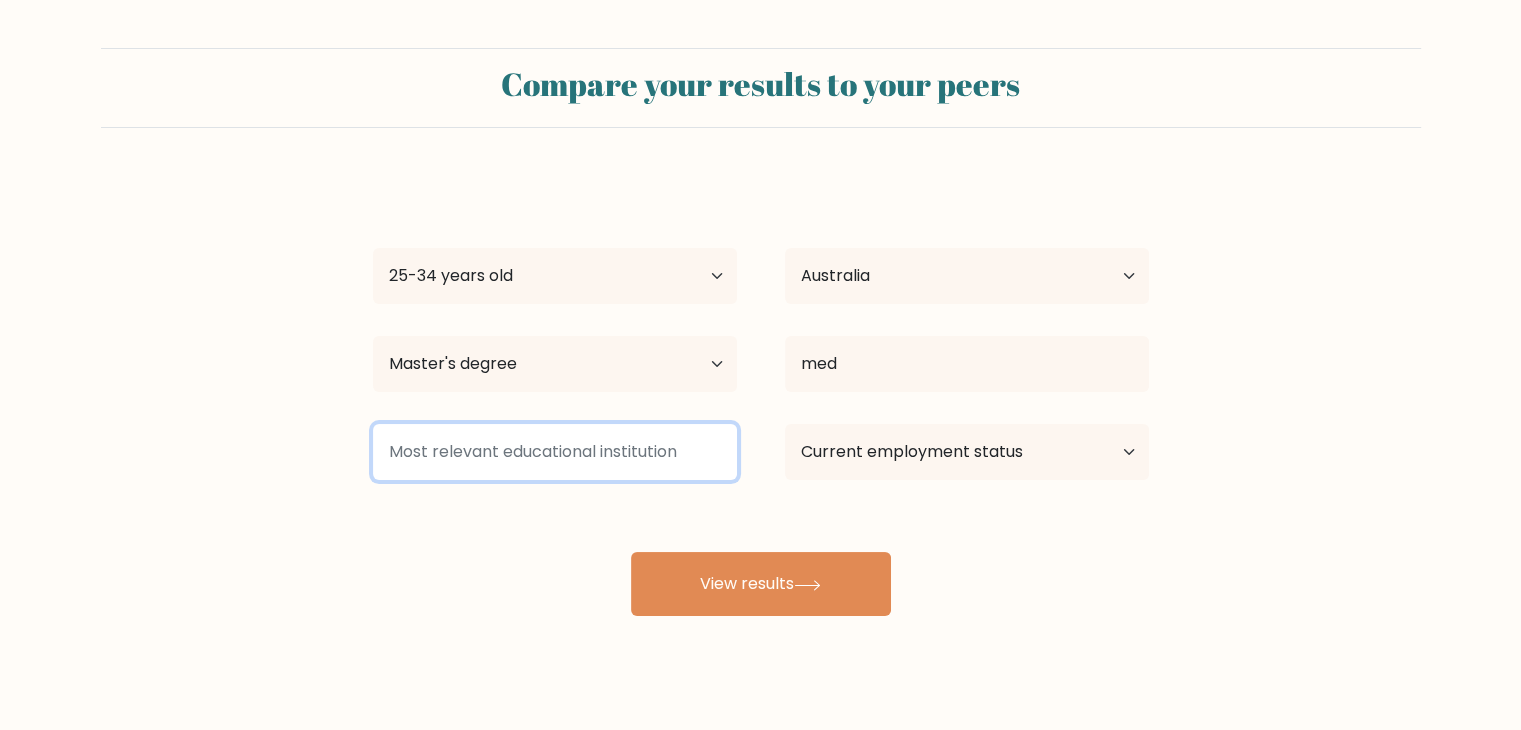 drag, startPoint x: 652, startPoint y: 448, endPoint x: 683, endPoint y: 460, distance: 33.24154 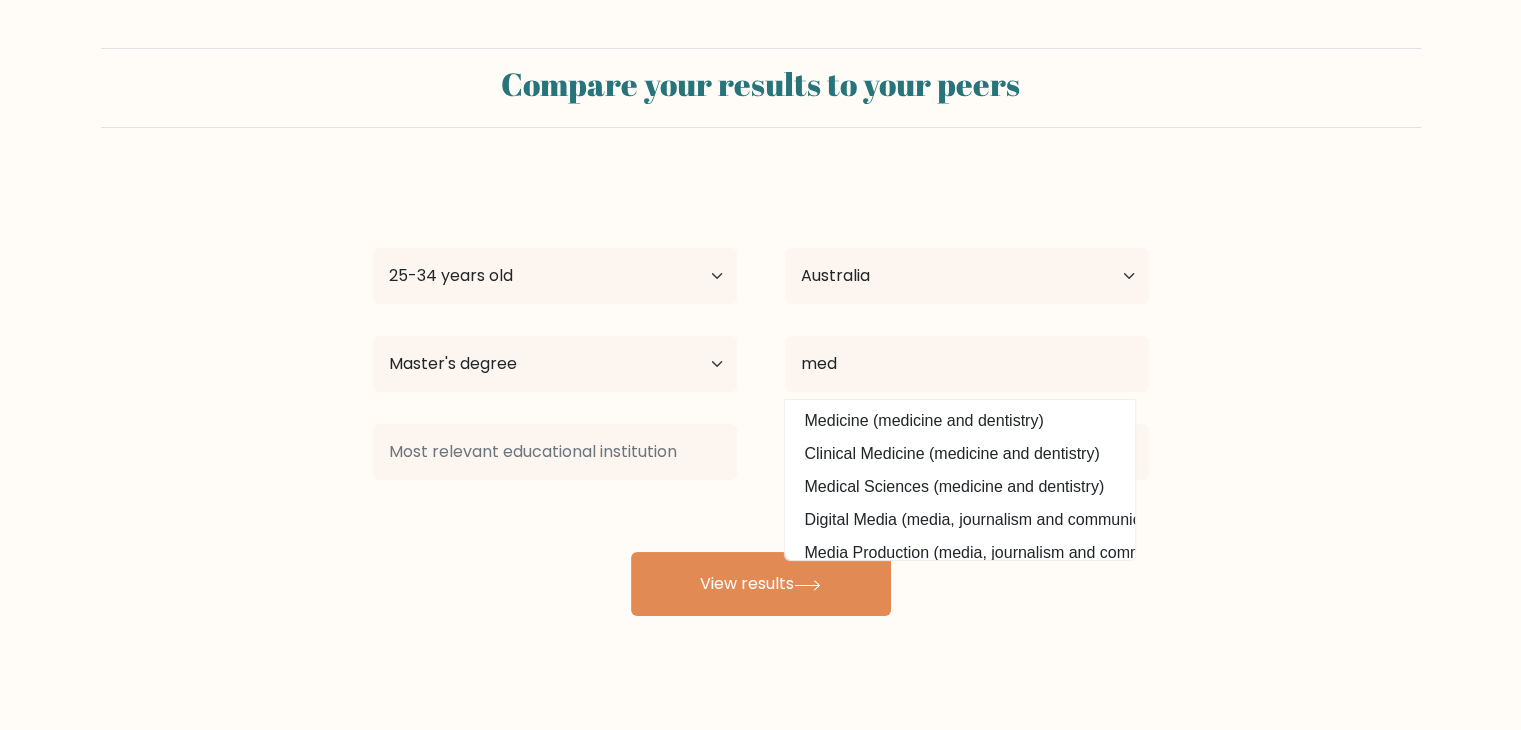 click on "j
c
Age
Under 18 years old
18-24 years old
25-34 years old
35-44 years old
45-54 years old
55-64 years old
65 years old and above
Country
Afghanistan
Albania
Algeria
American Samoa
Andorra
Angola
Anguilla
Antarctica
Antigua and Barbuda
Argentina
Armenia
Aruba
Australia
Austria
Azerbaijan
Bahamas
Bahrain
Bangladesh
Barbados
Belarus
Belgium
Belize
Benin
Bermuda
Bhutan
Bolivia
Bonaire, Sint Eustatius and Saba
Bosnia and Herzegovina
Botswana
Bouvet Island
Brazil
Brunei" at bounding box center [761, 396] 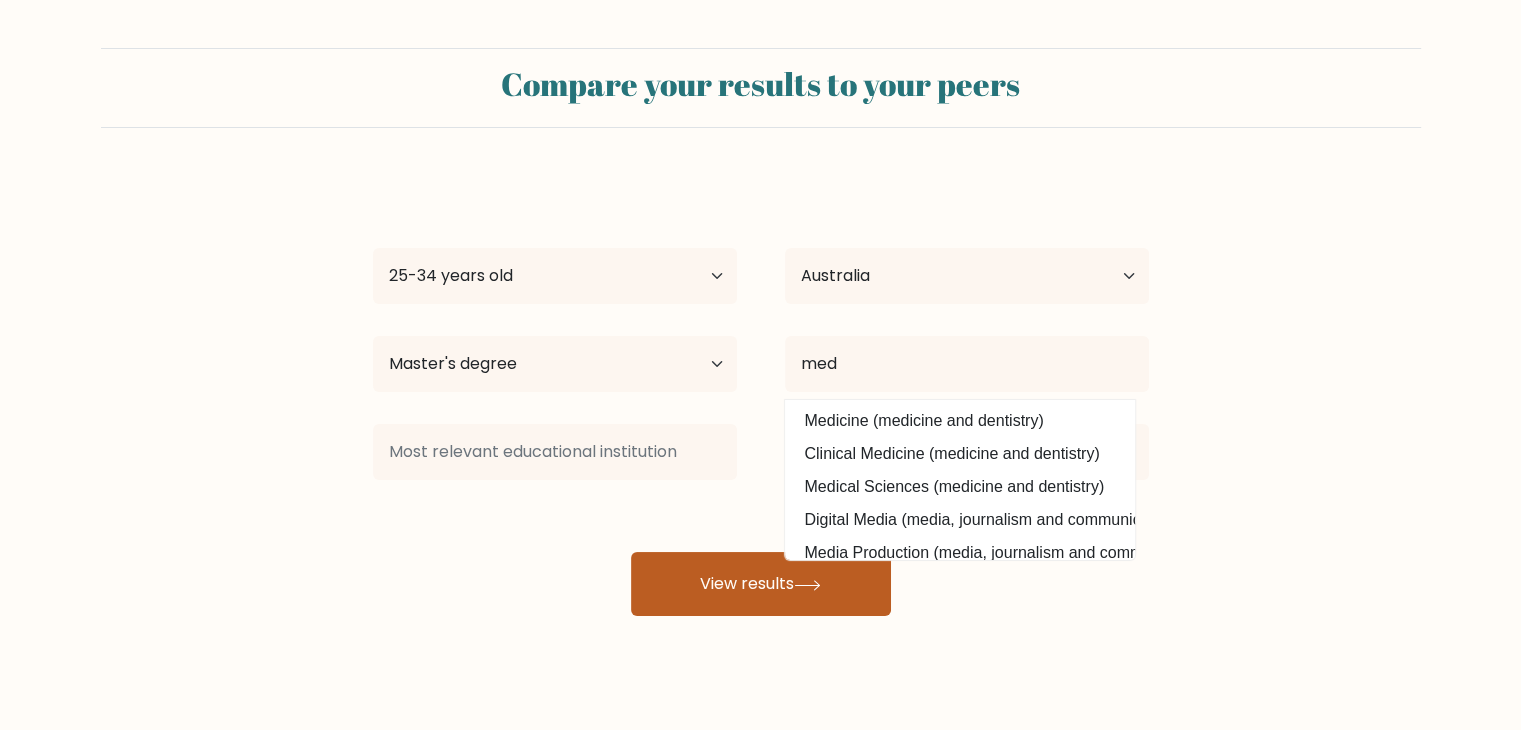 click on "View results" at bounding box center [761, 584] 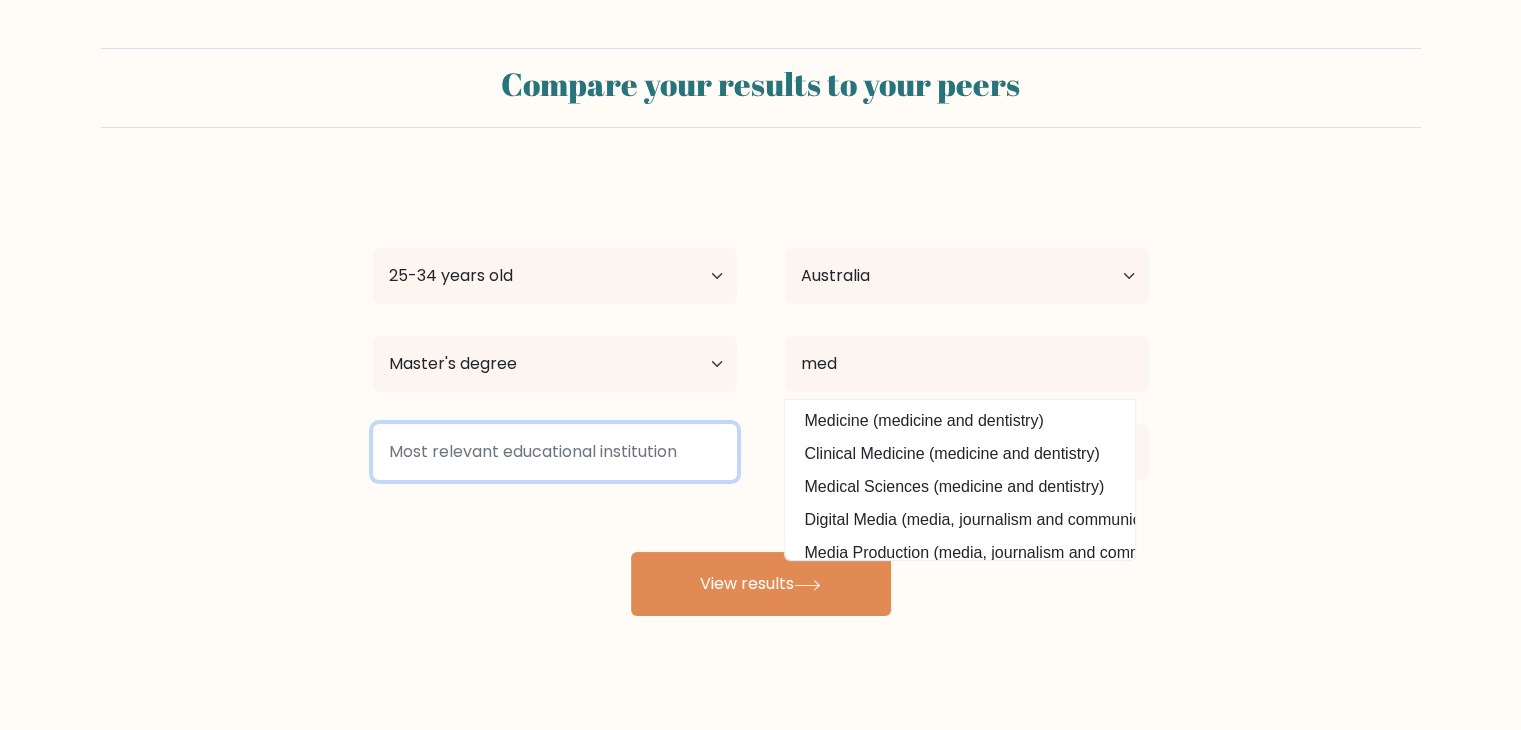 click at bounding box center [555, 452] 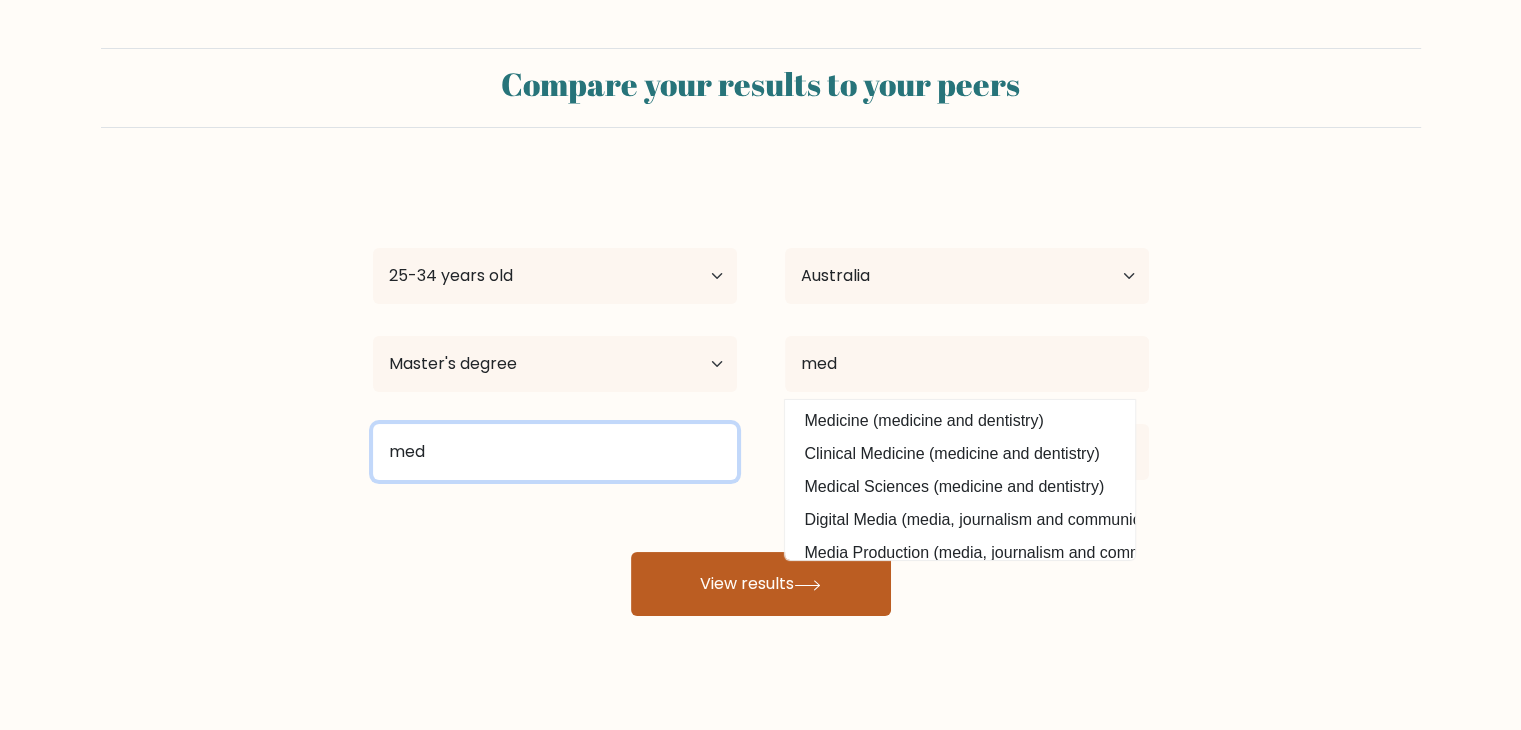 type on "med" 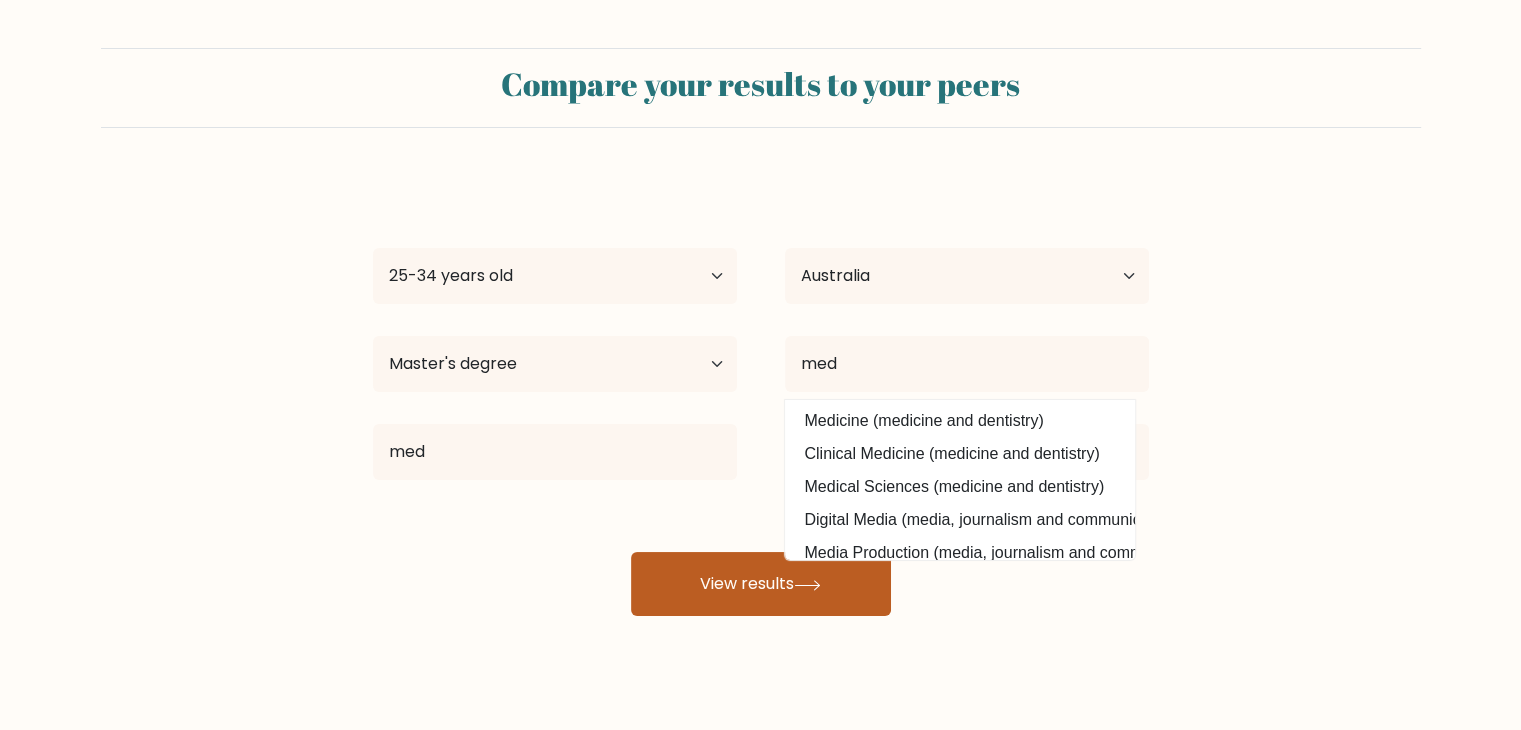 click on "View results" at bounding box center [761, 584] 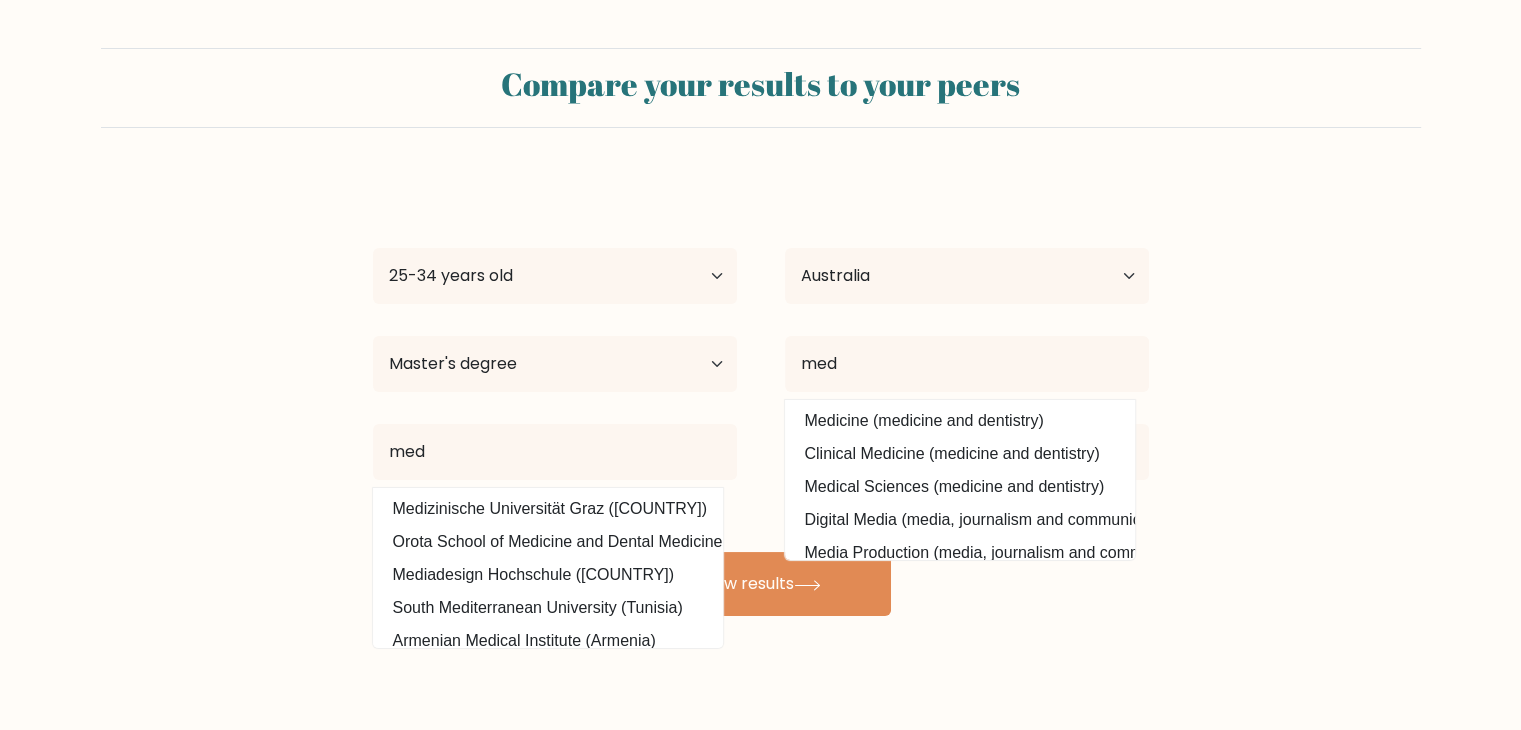 click on "Compare your results to your peers
j
c
Age
Under 18 years old
18-24 years old
25-34 years old
35-44 years old
45-54 years old
55-64 years old
65 years old and above
Country
Afghanistan
Albania
Algeria
American Samoa
Andorra
Angola
Anguilla
Antarctica
Antigua and Barbuda
Argentina
Armenia
Aruba
Australia
Austria" at bounding box center [760, 332] 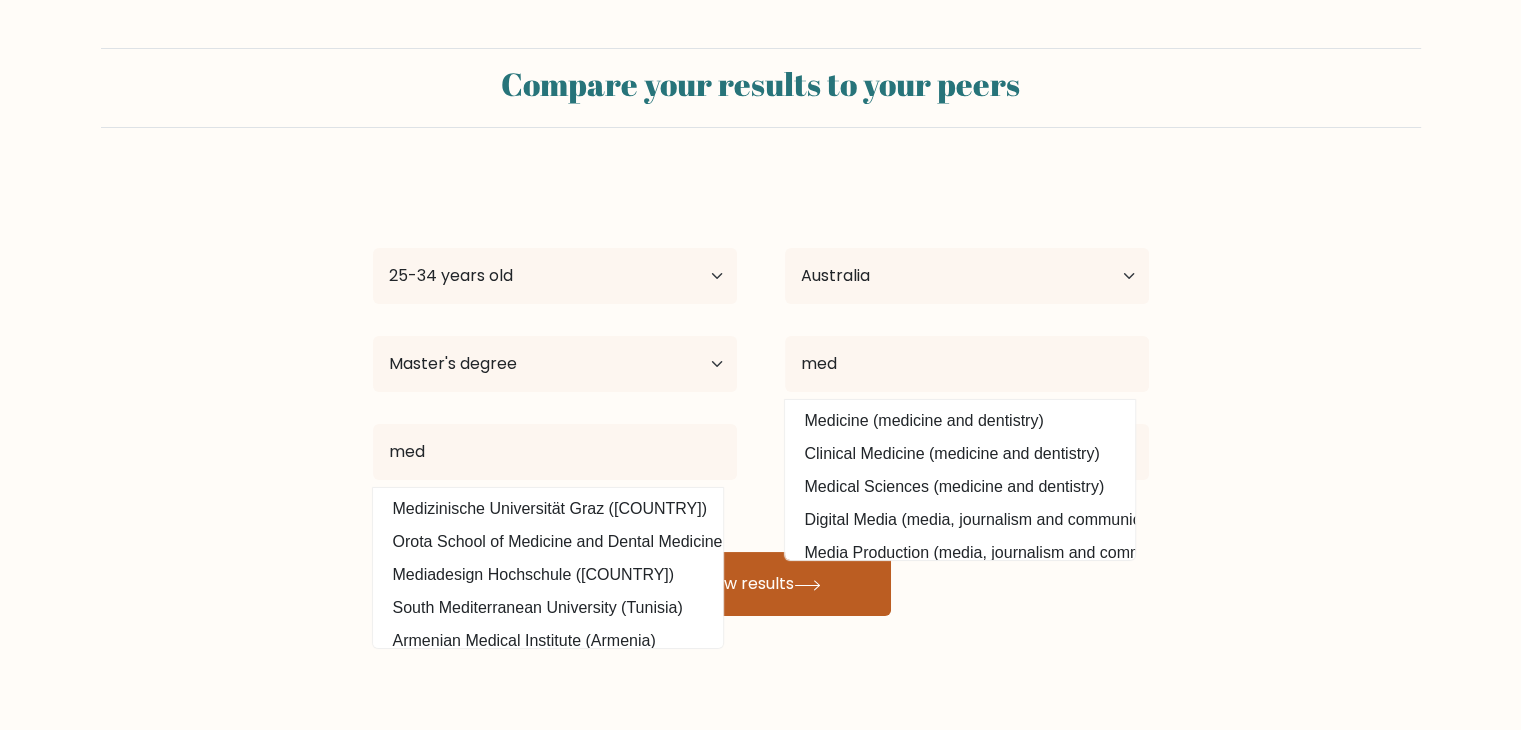 click on "View results" at bounding box center [761, 584] 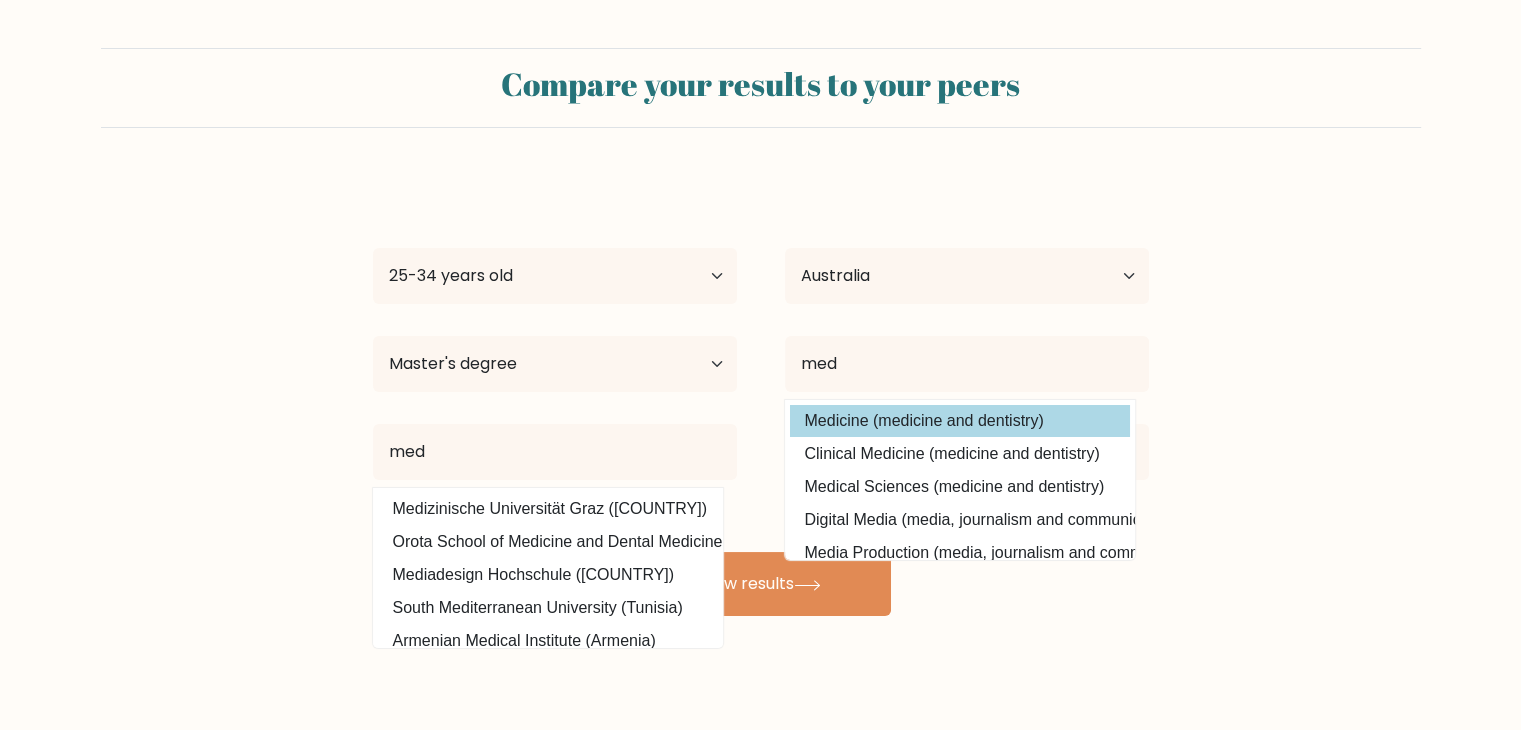 click on "Medicine (medicine and dentistry)" at bounding box center (960, 421) 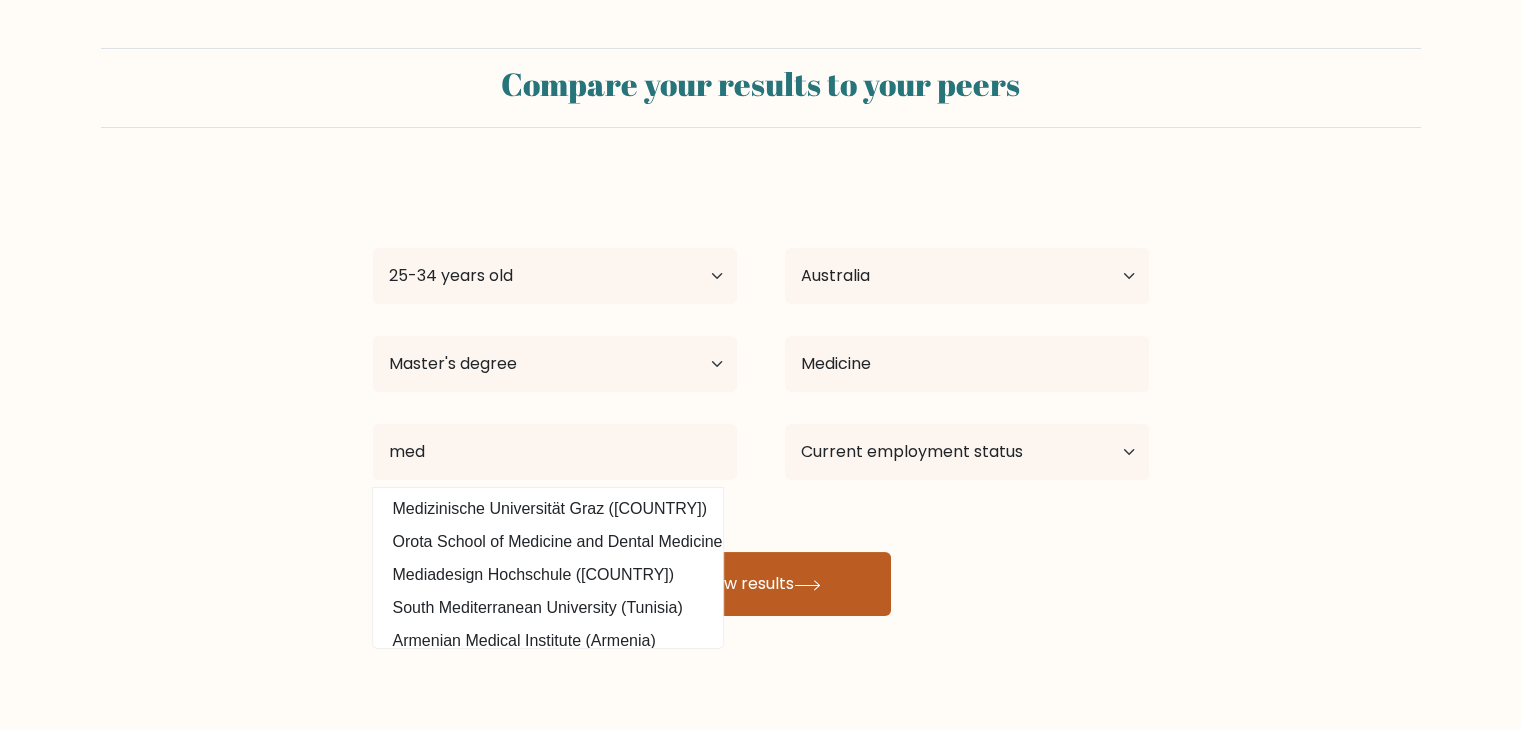 click on "View results" at bounding box center (761, 584) 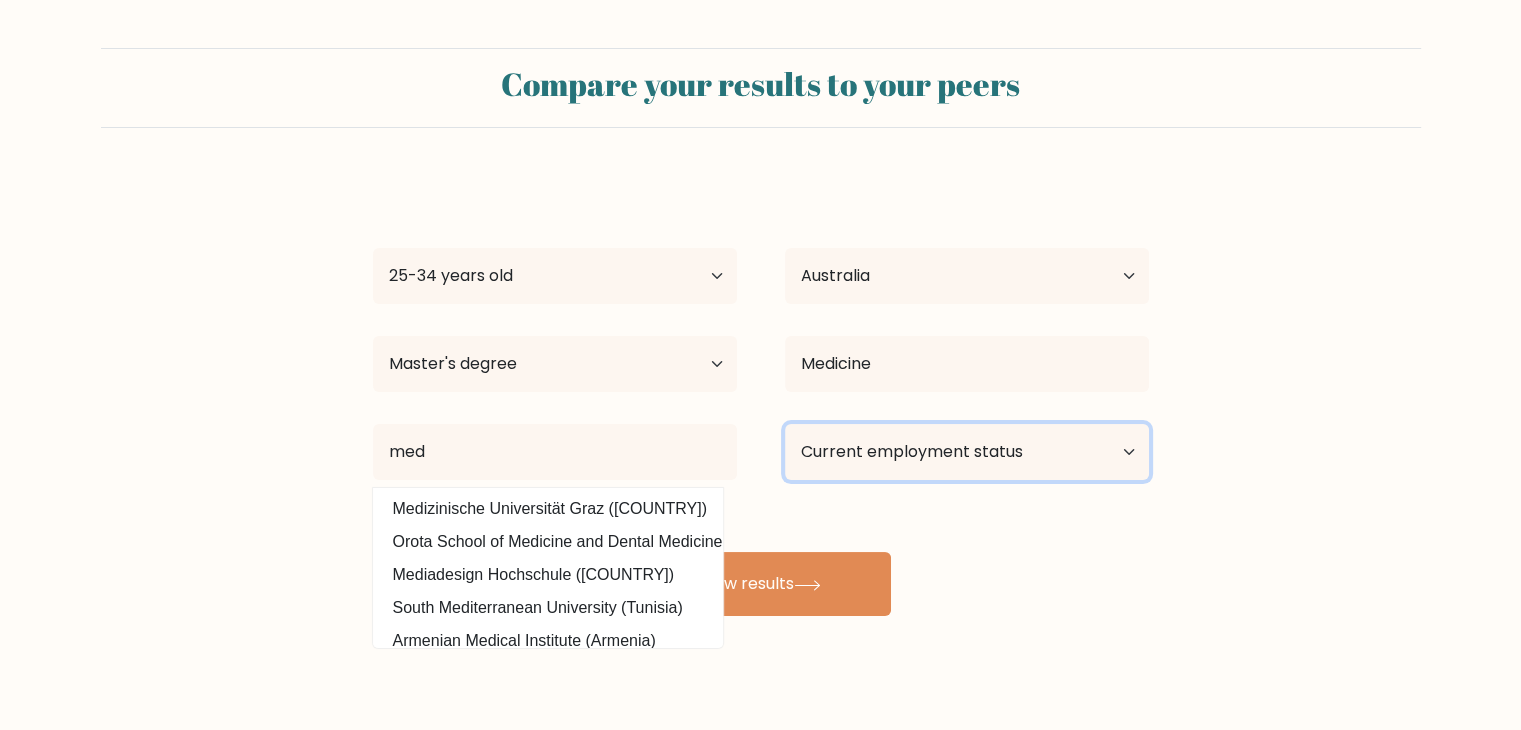click on "Current employment status
Employed
Student
Retired
Other / prefer not to answer" at bounding box center (967, 452) 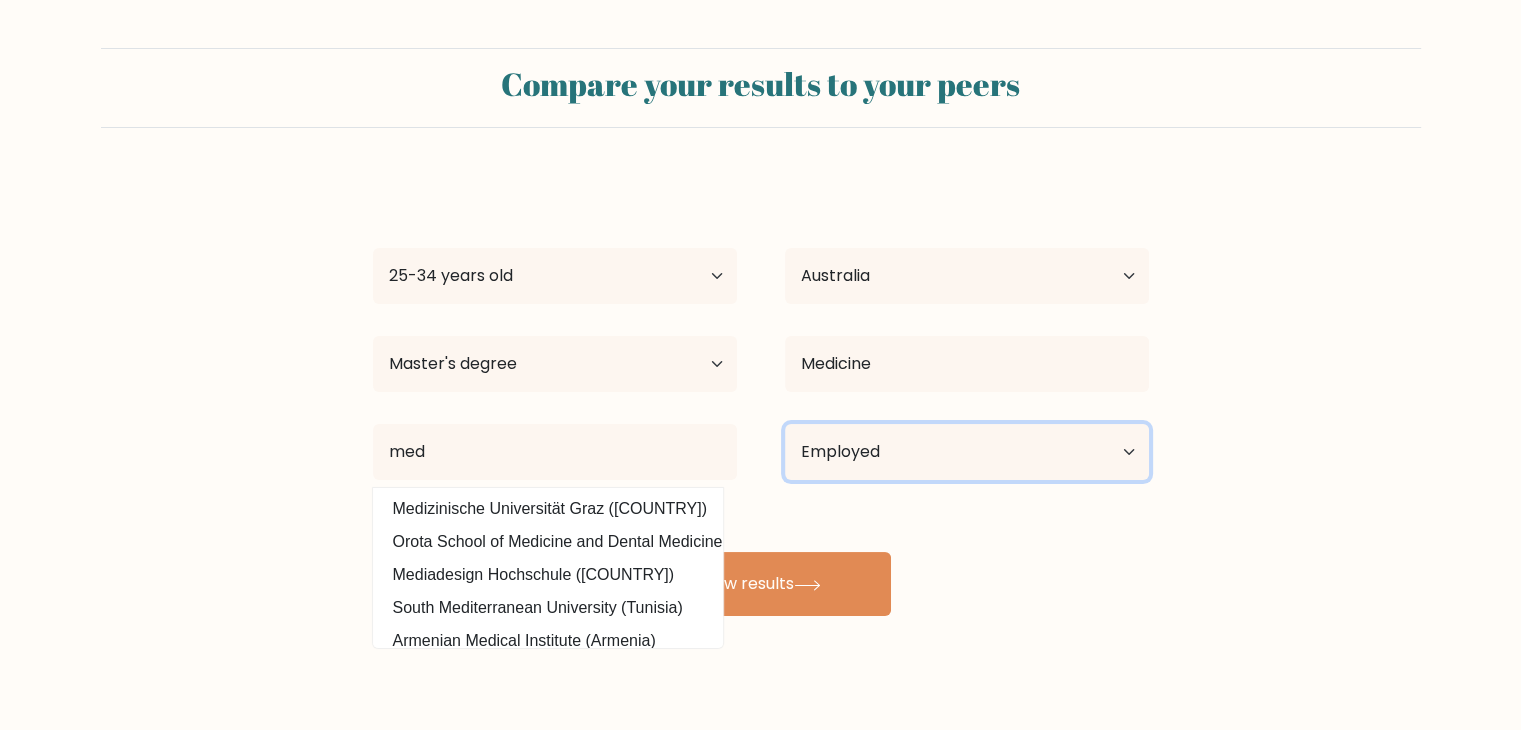 click on "Current employment status
Employed
Student
Retired
Other / prefer not to answer" at bounding box center [967, 452] 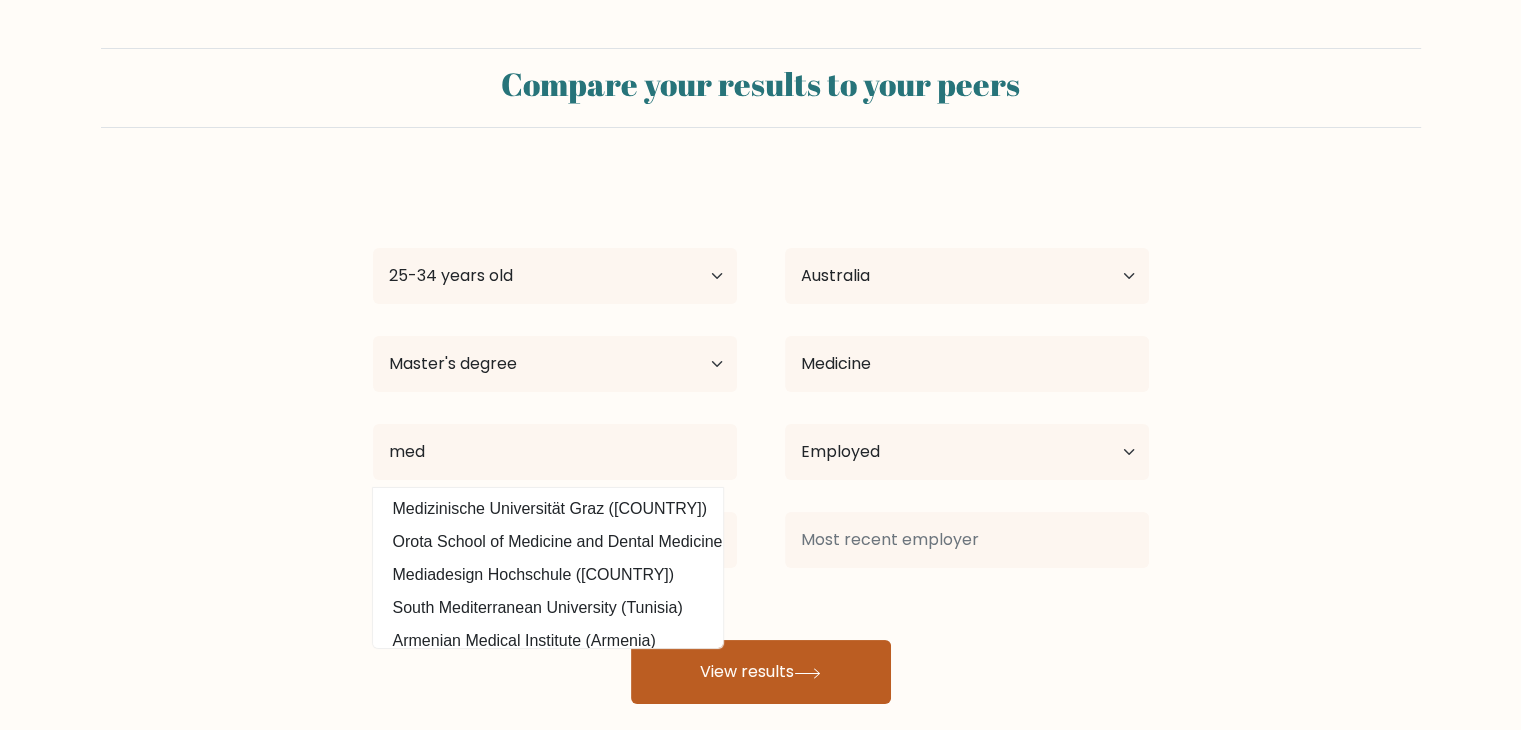 click on "View results" at bounding box center [761, 672] 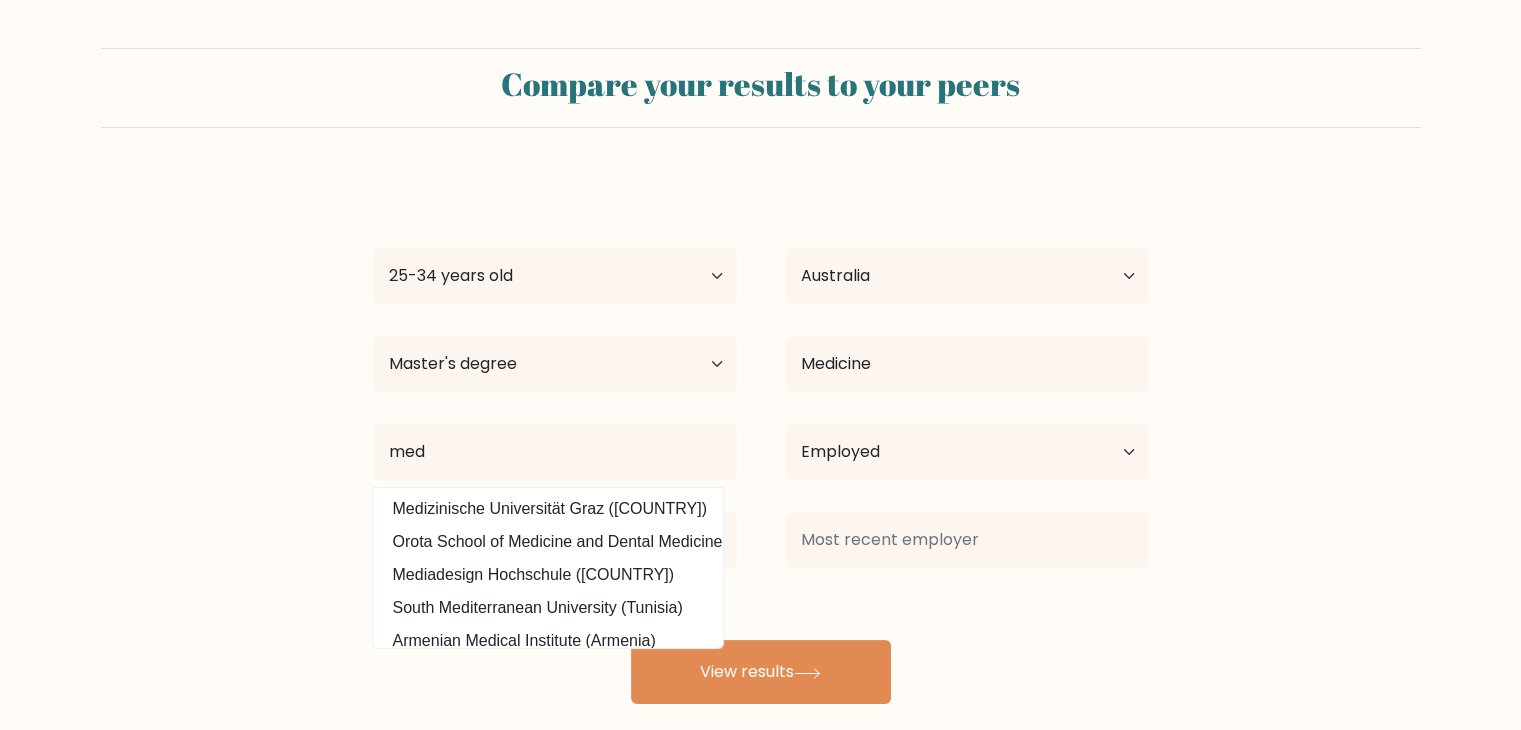 click at bounding box center (555, 540) 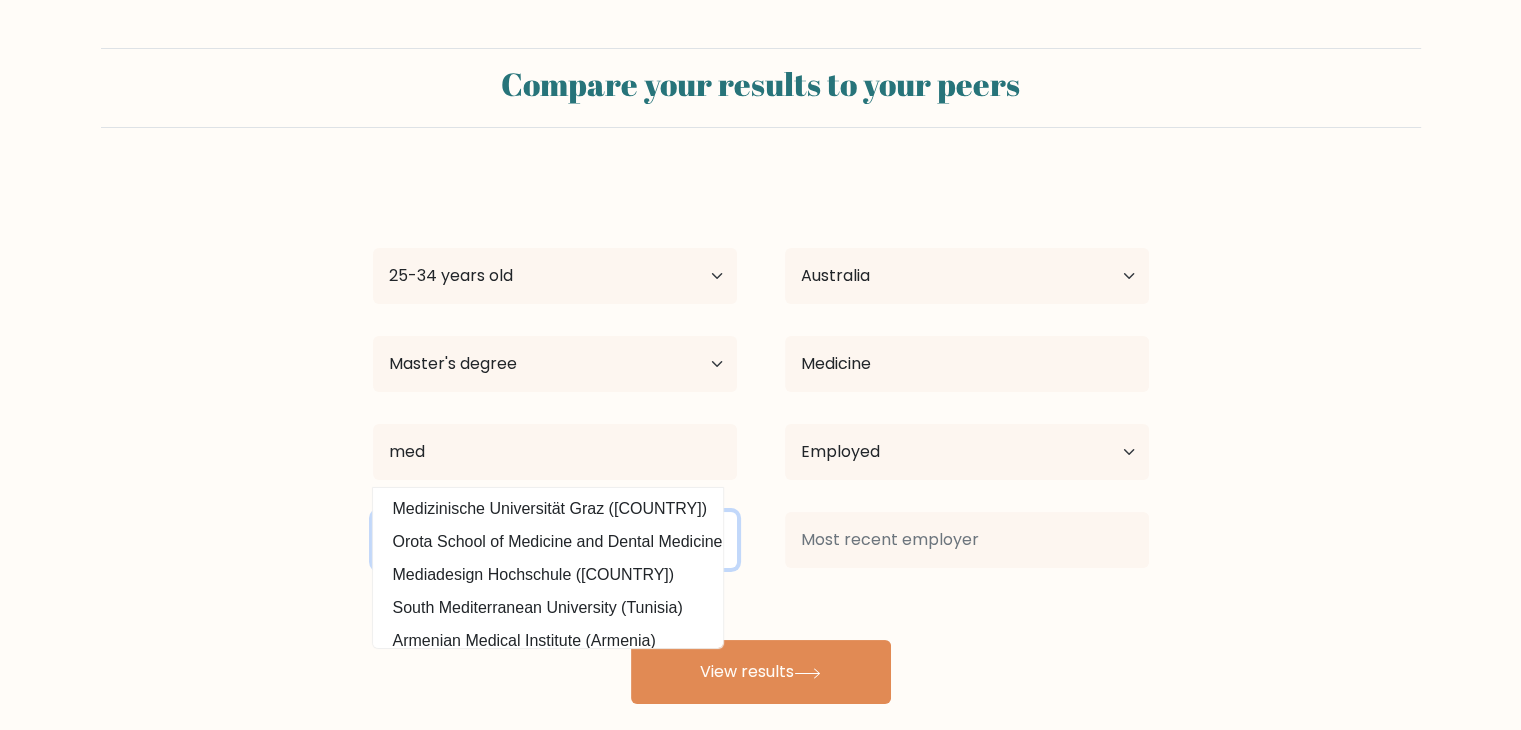 click at bounding box center [555, 540] 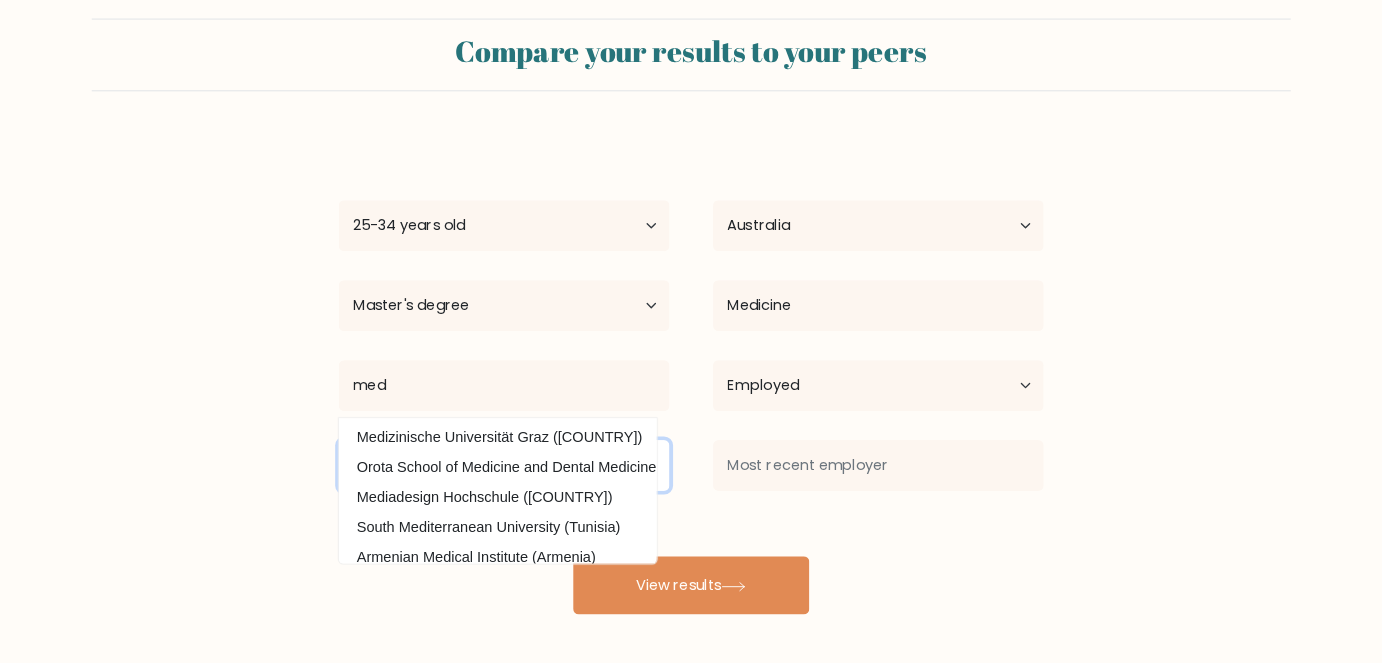 scroll, scrollTop: 0, scrollLeft: 0, axis: both 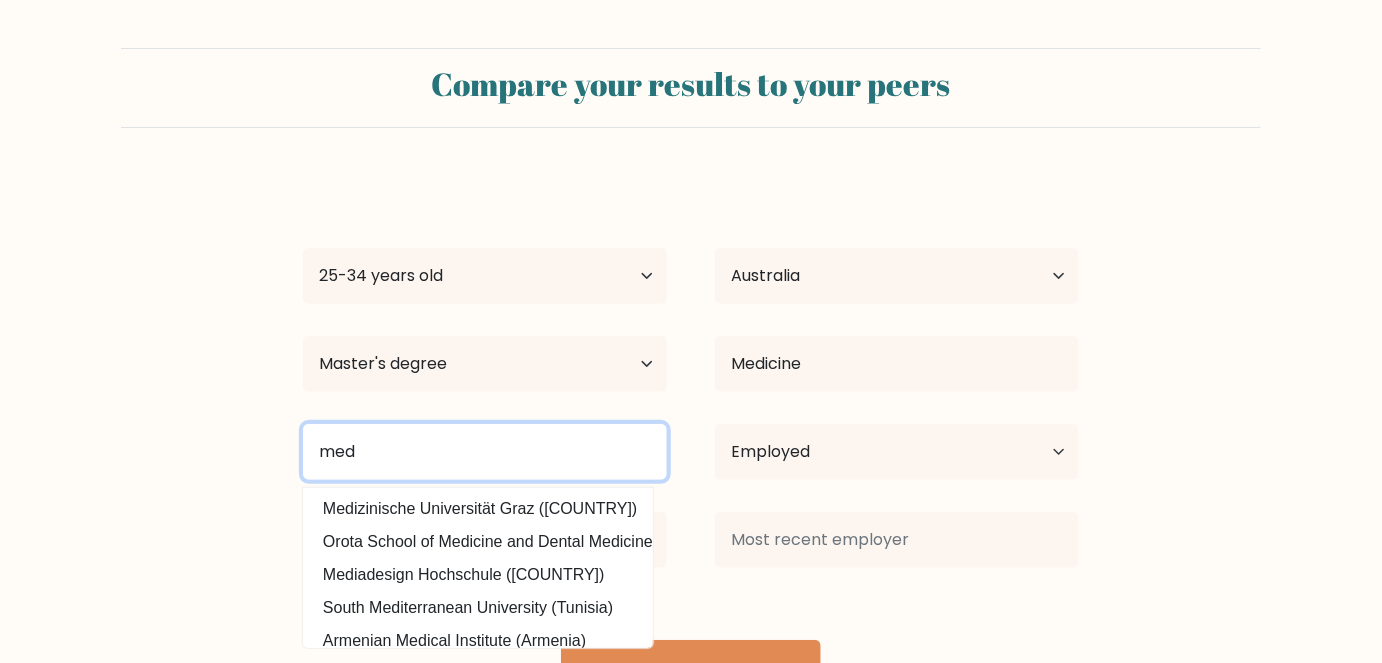 click on "med" at bounding box center [485, 452] 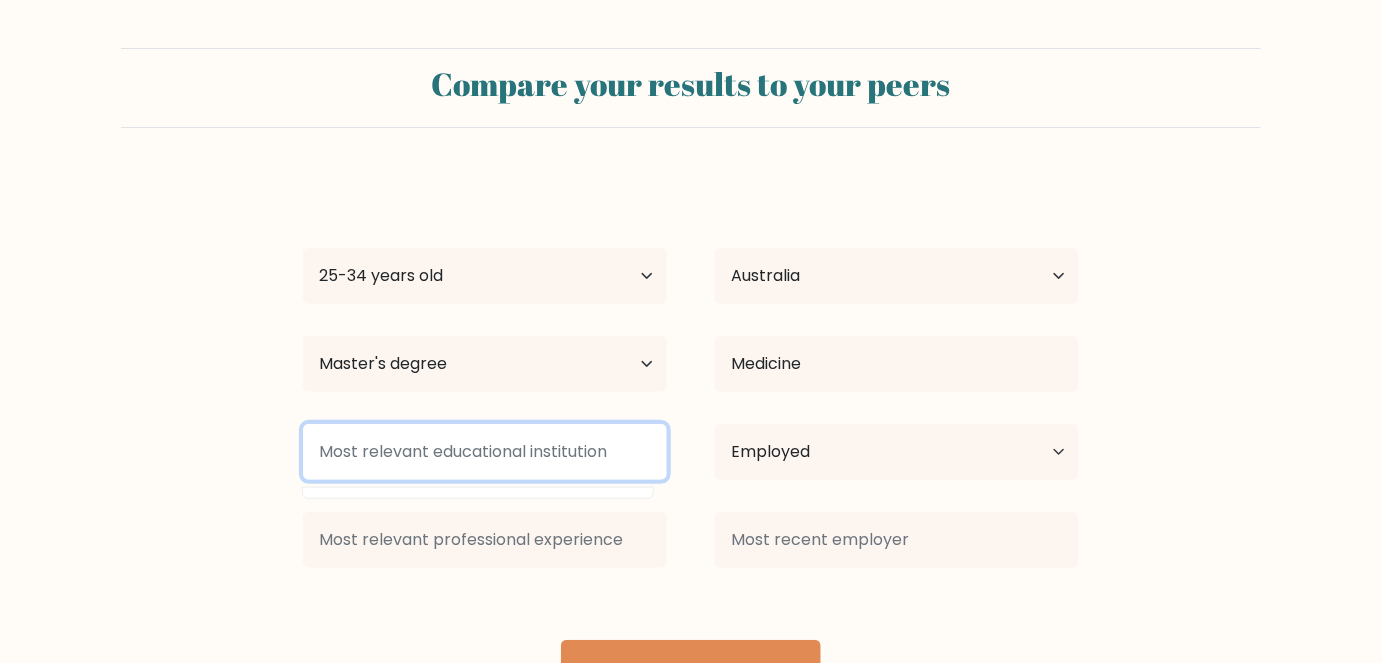 type 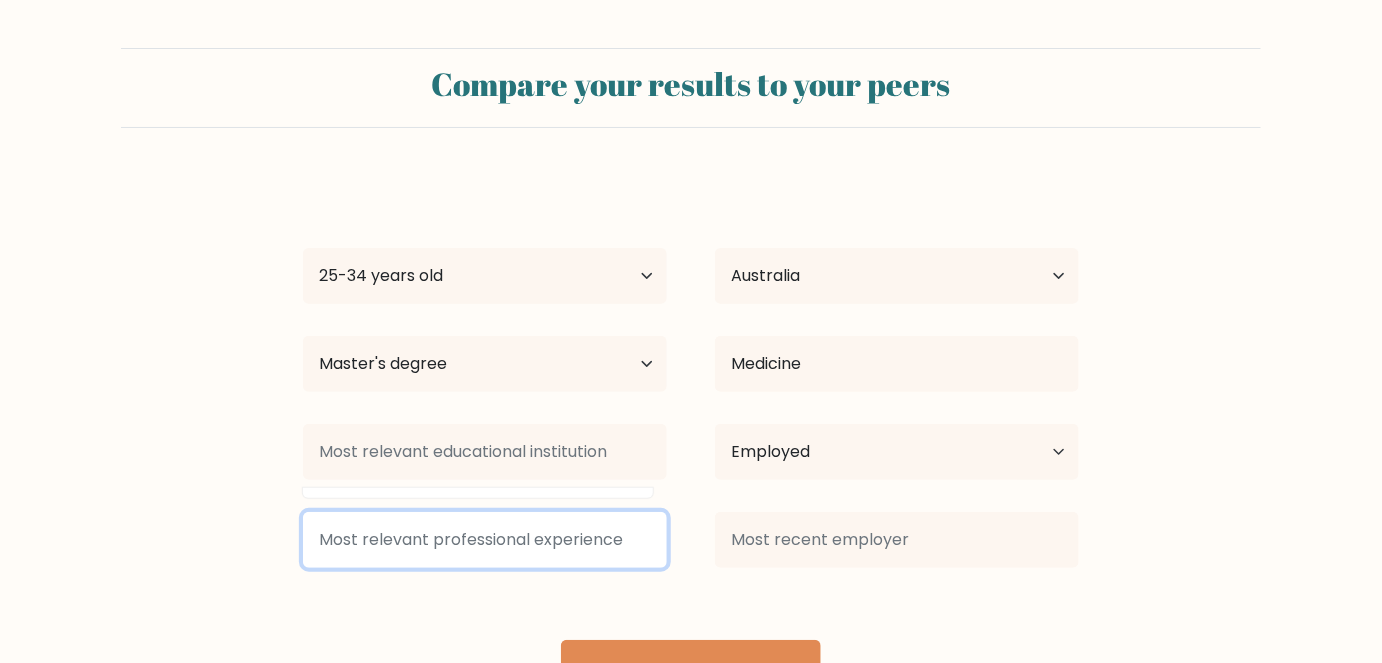 click at bounding box center [485, 540] 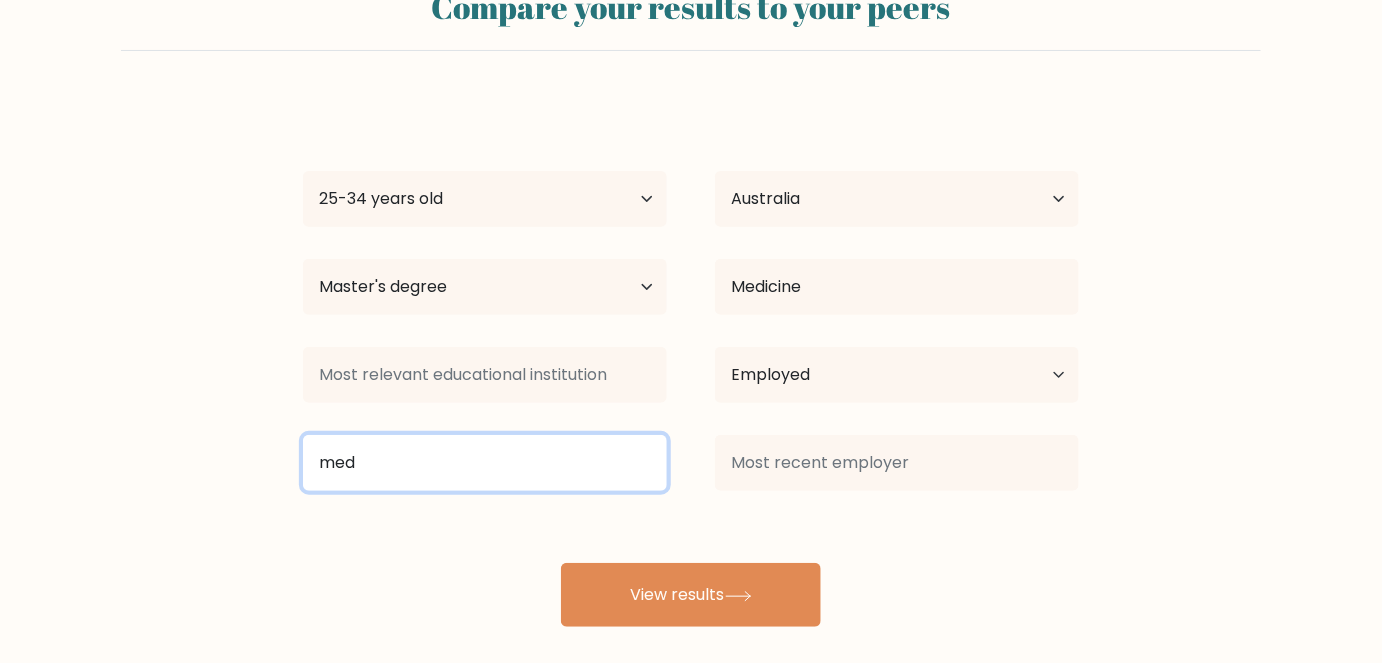 scroll, scrollTop: 94, scrollLeft: 0, axis: vertical 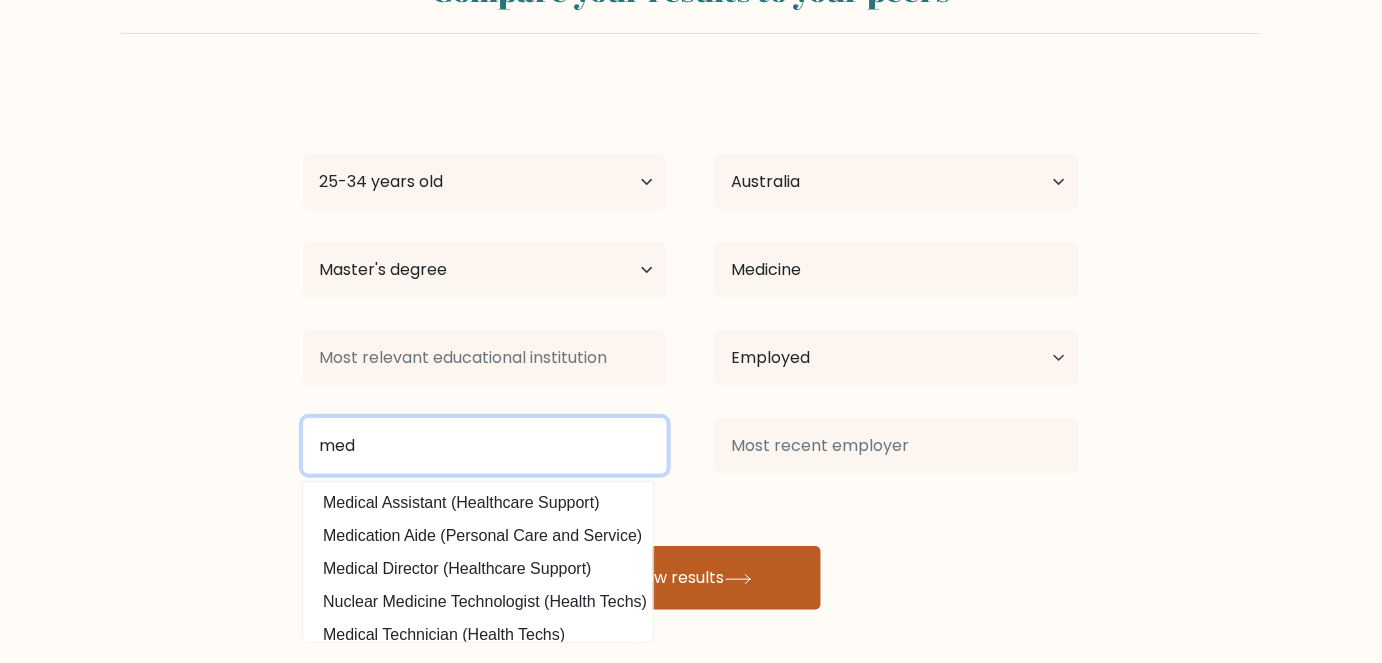 type on "med" 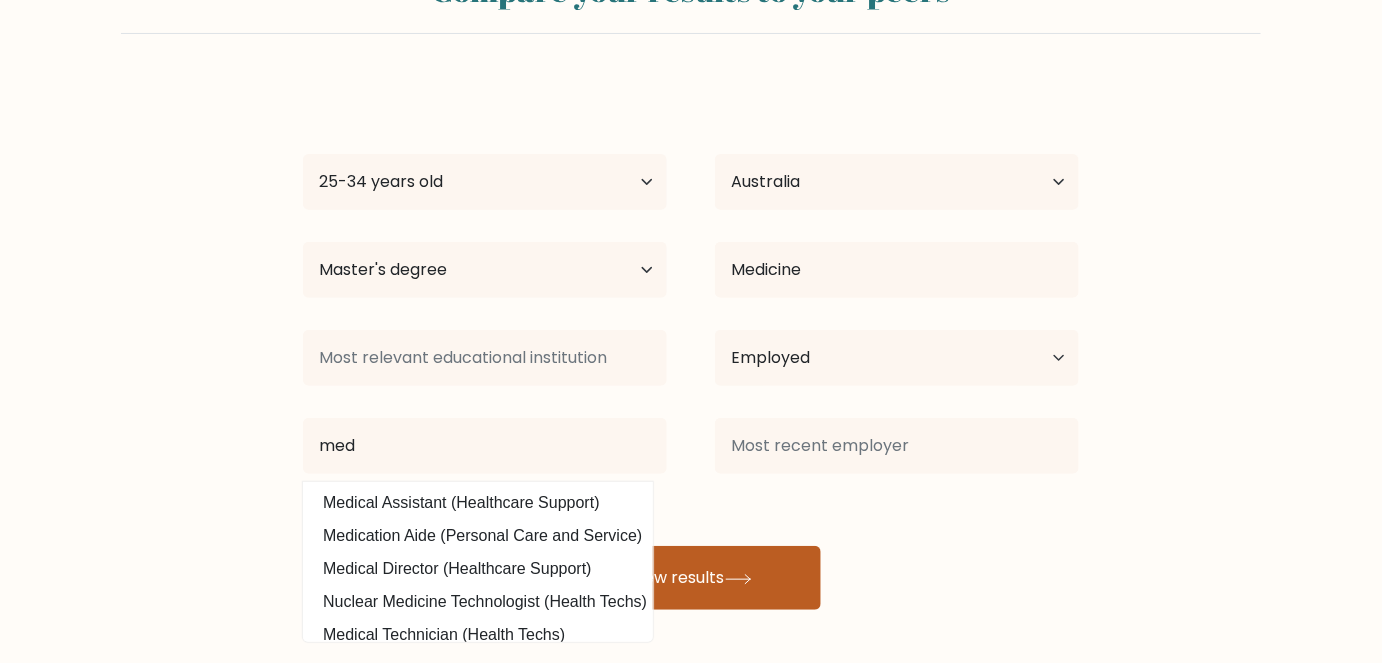 click on "View results" at bounding box center (691, 578) 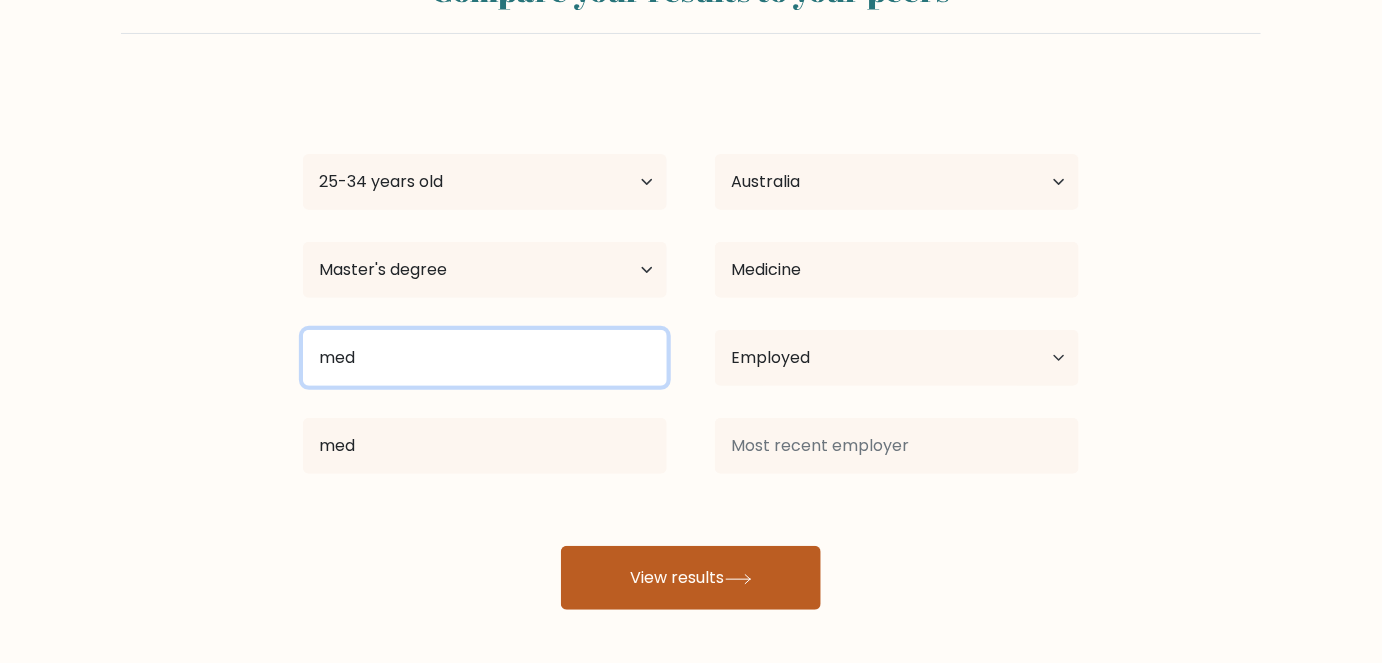 type on "med" 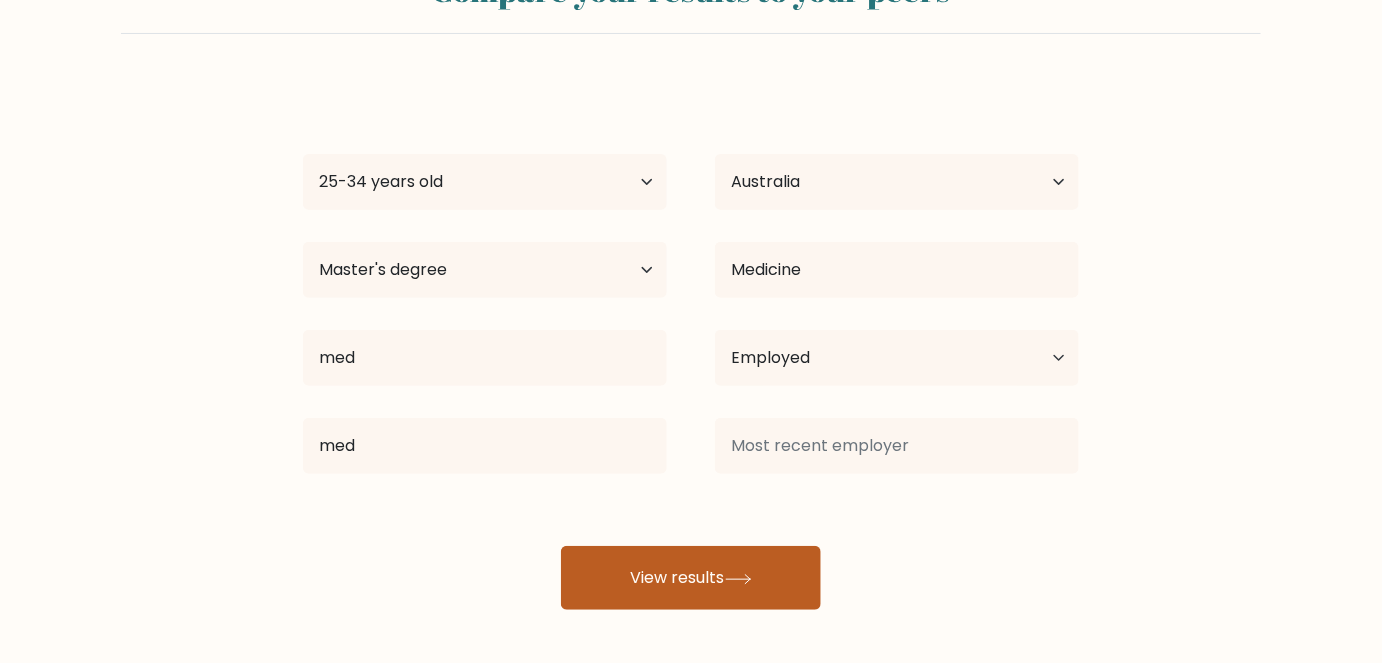 click on "View results" at bounding box center (691, 578) 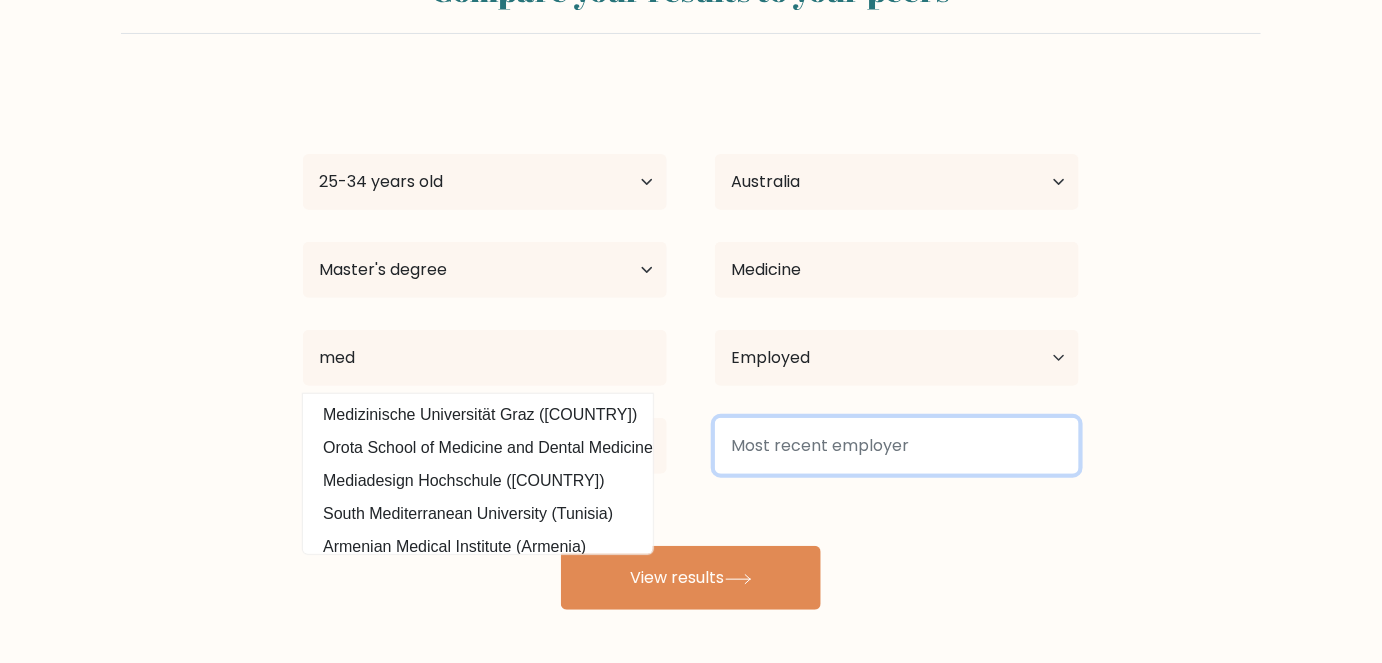 click at bounding box center (897, 446) 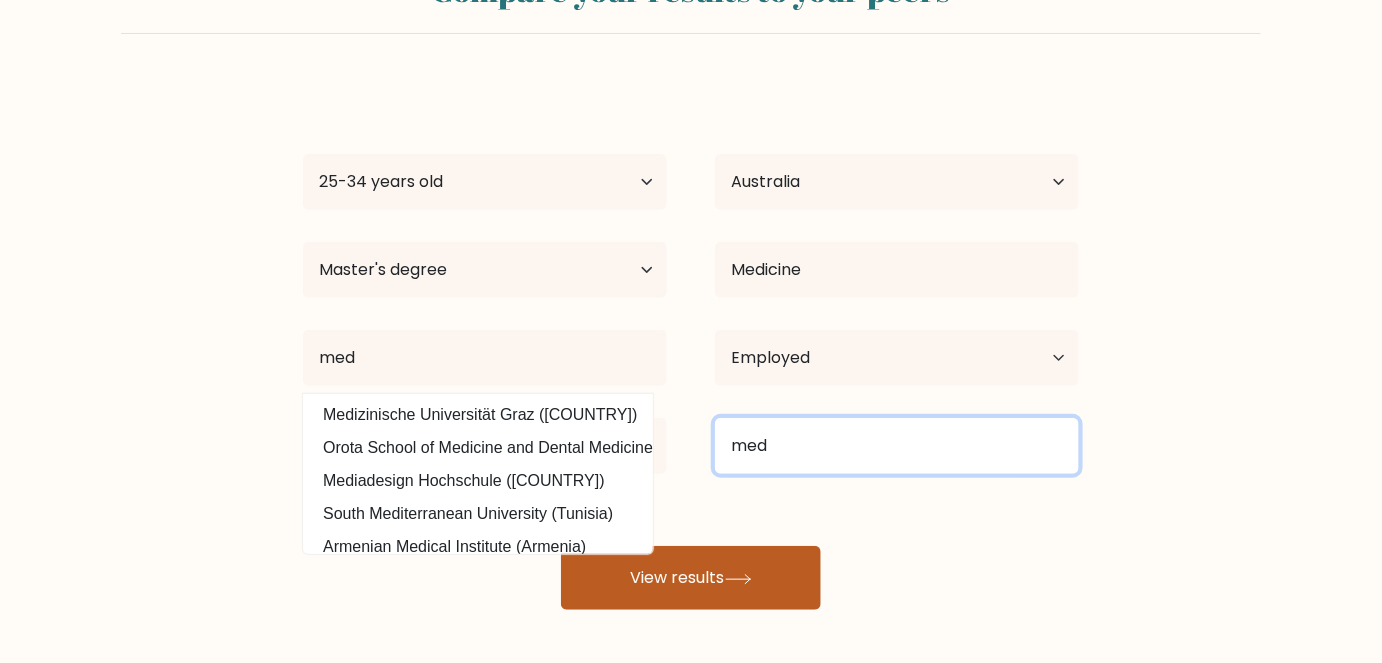 type on "med" 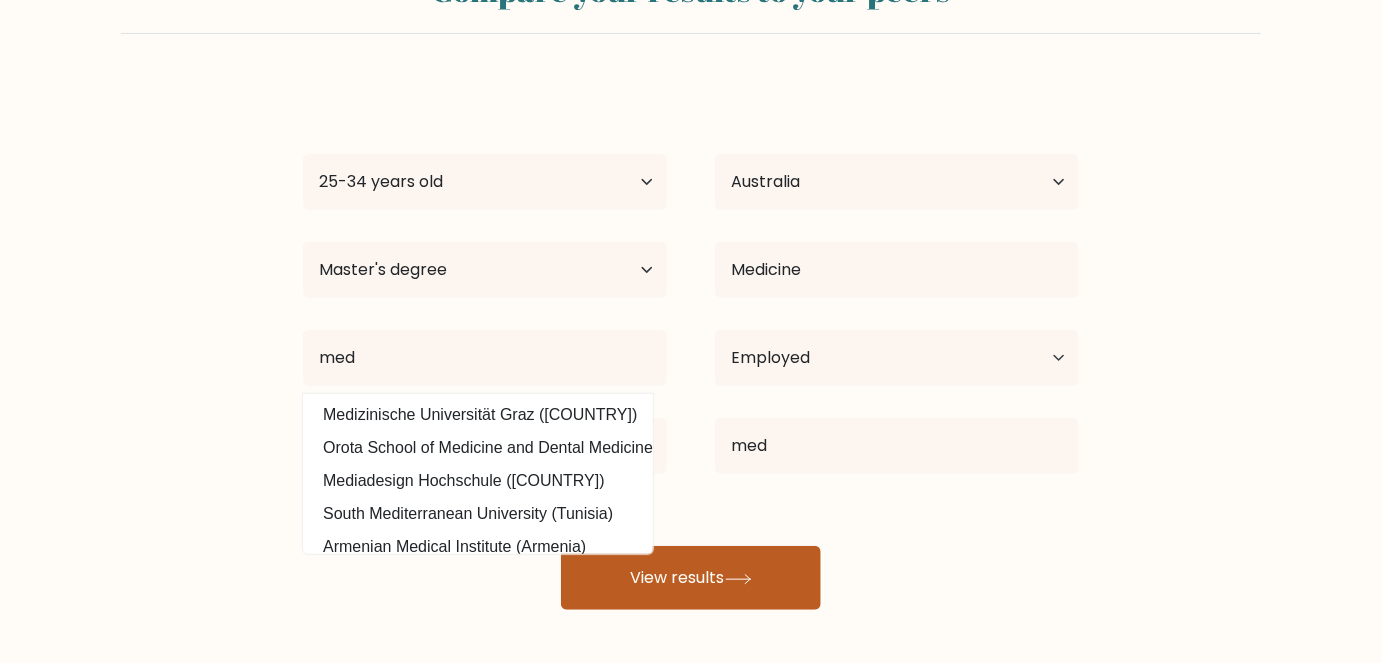 click on "View results" at bounding box center (691, 578) 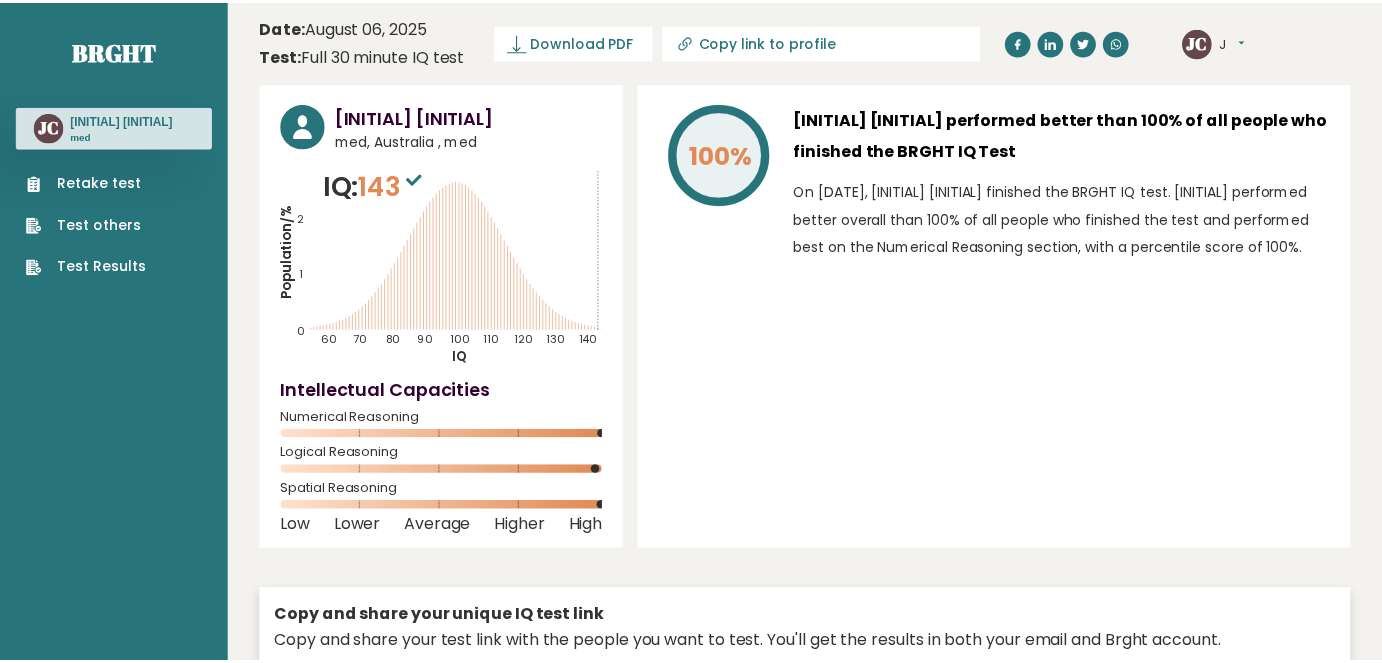 scroll, scrollTop: 0, scrollLeft: 0, axis: both 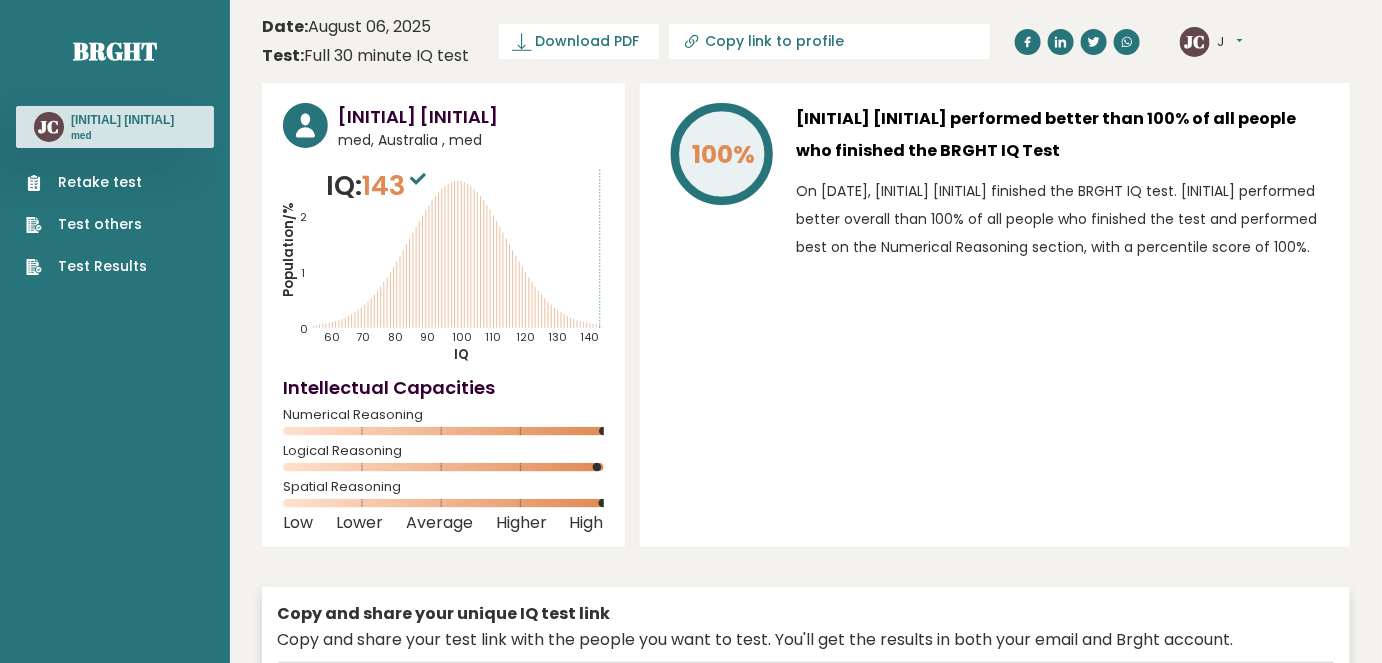 type on "https://brght.org/share/2kf0u7tp/?brght-intelligence-test" 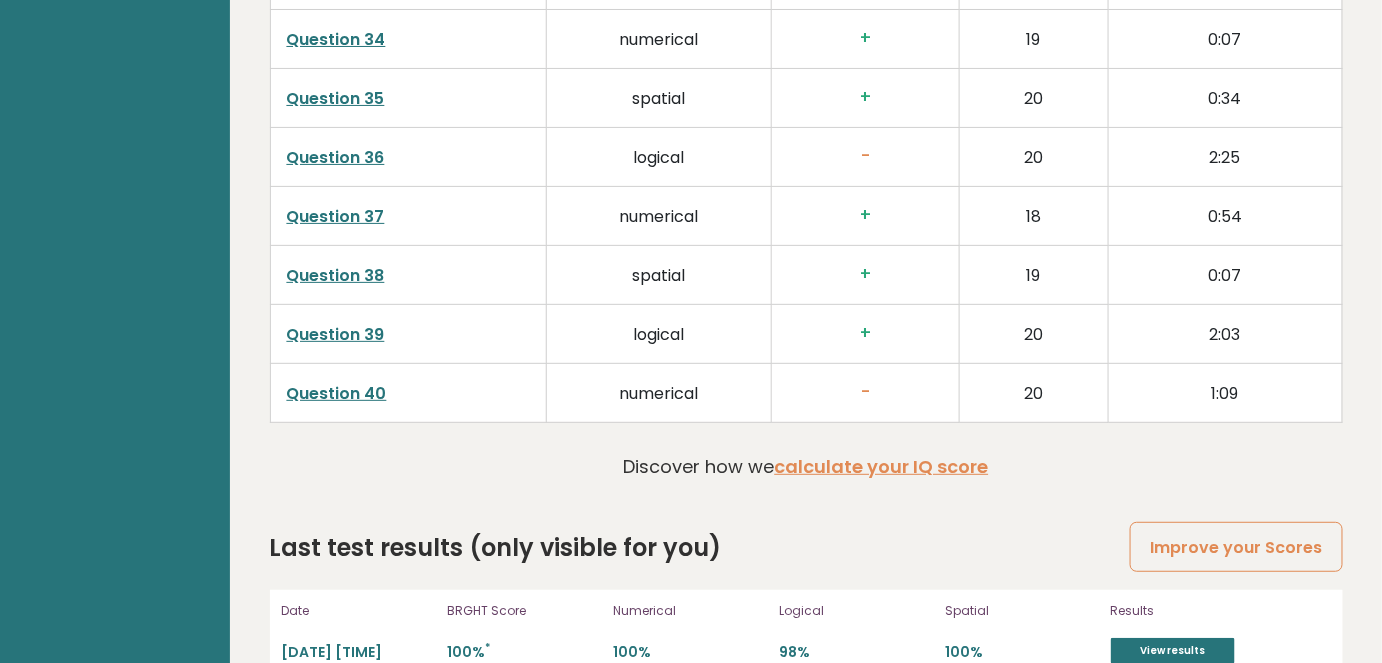 scroll, scrollTop: 5120, scrollLeft: 0, axis: vertical 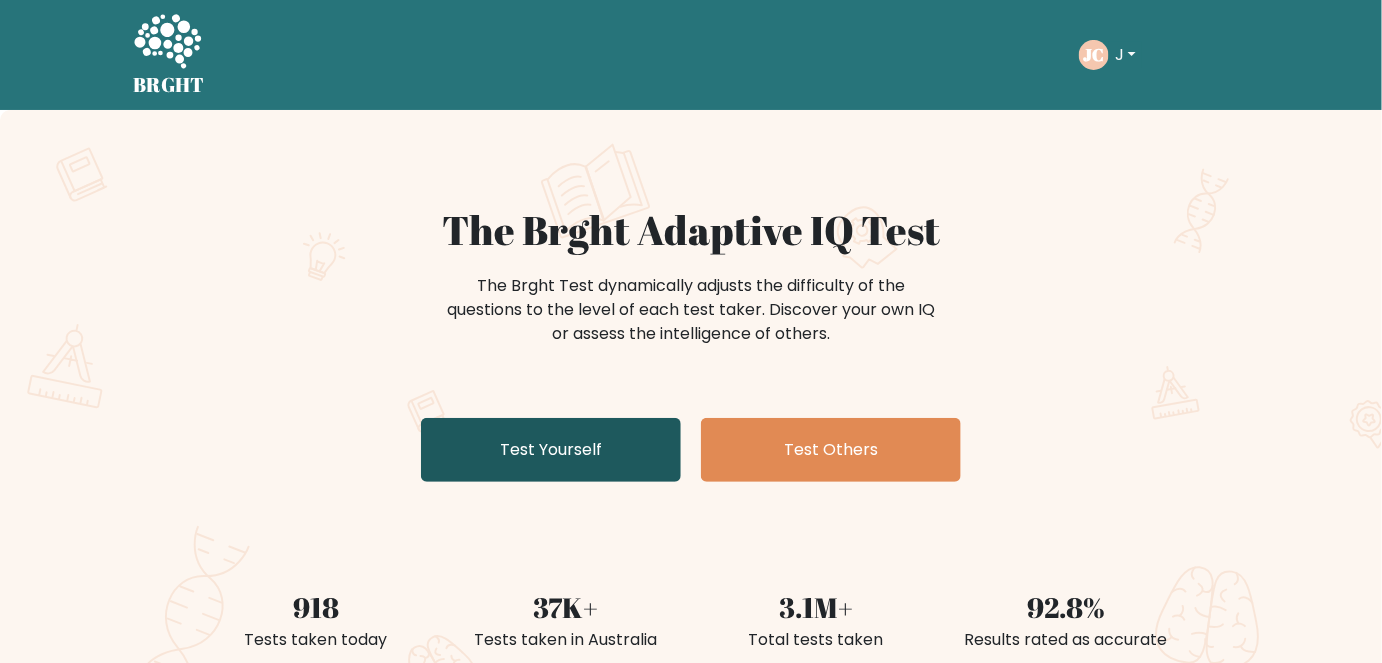 click on "Test Yourself" at bounding box center (551, 450) 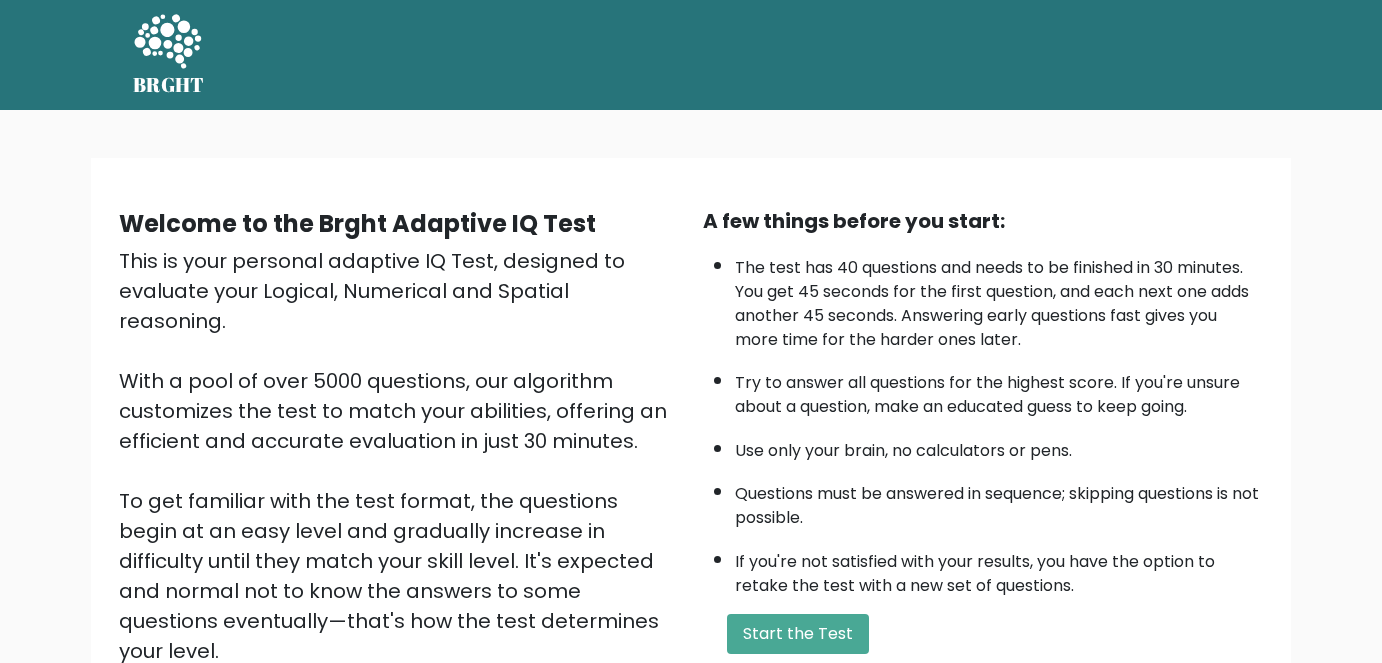 scroll, scrollTop: 0, scrollLeft: 0, axis: both 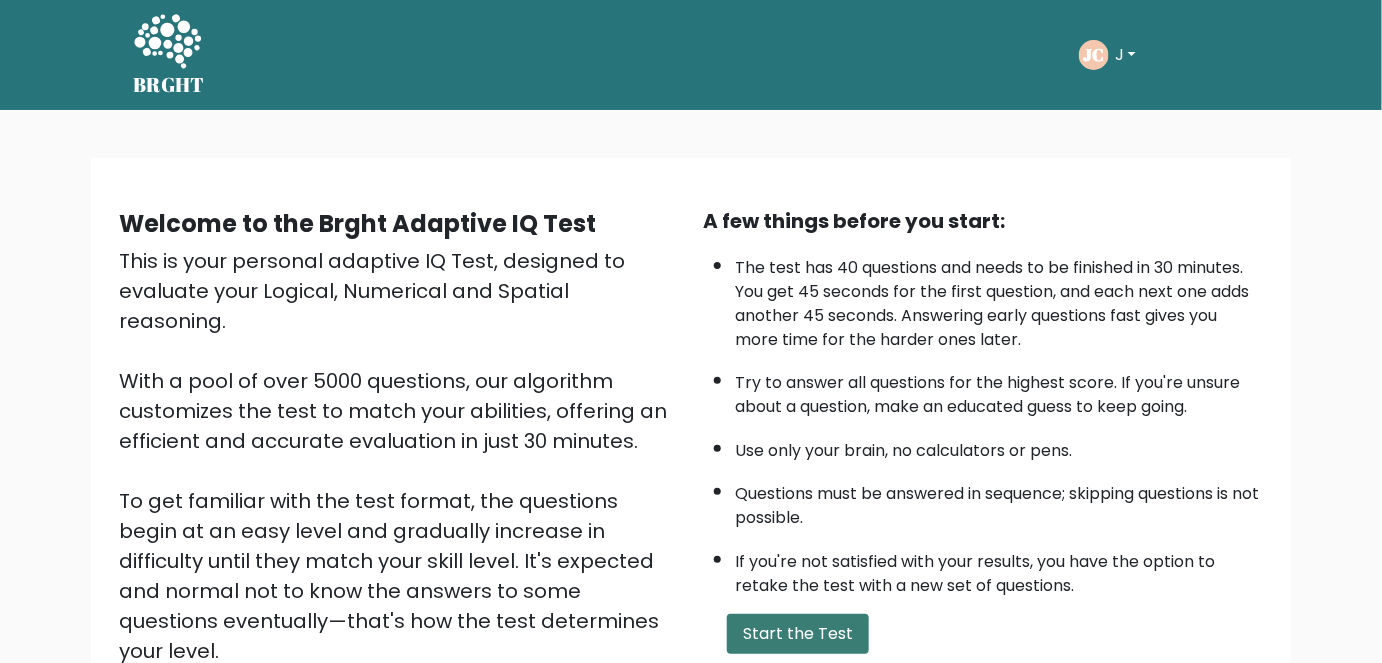 click on "Start the Test" at bounding box center (798, 634) 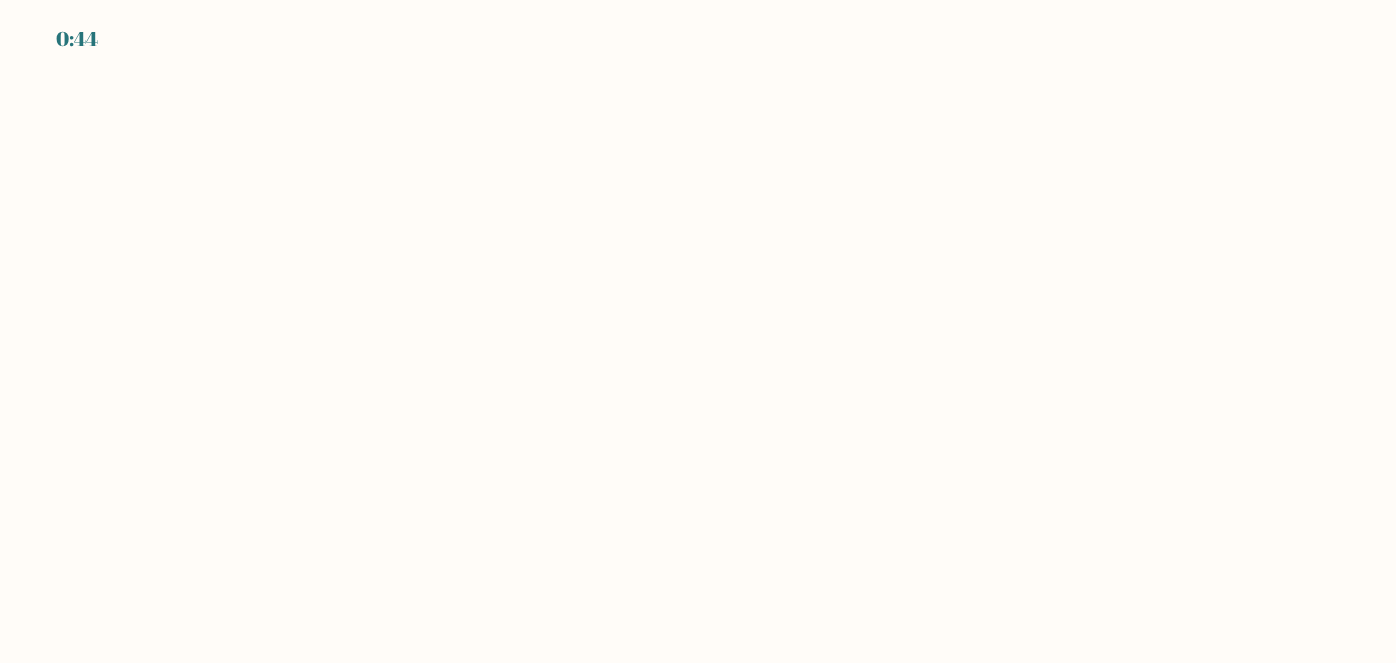 scroll, scrollTop: 0, scrollLeft: 0, axis: both 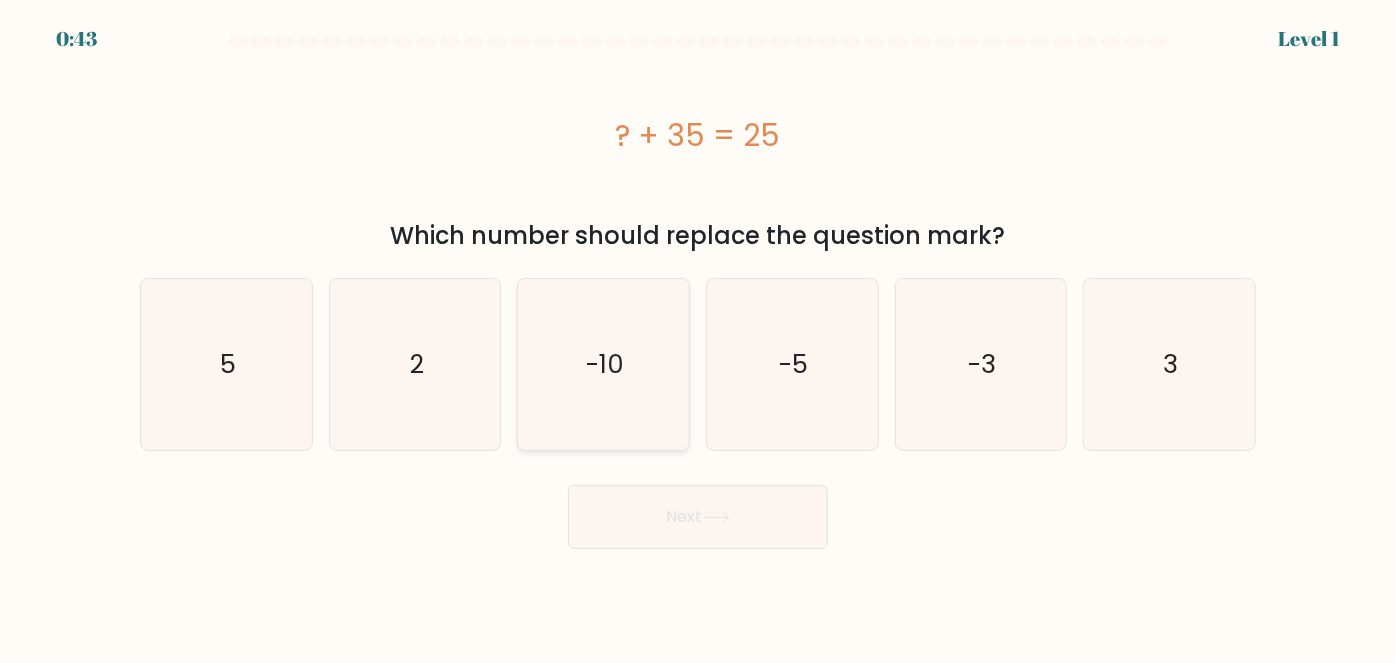 click on "-10" 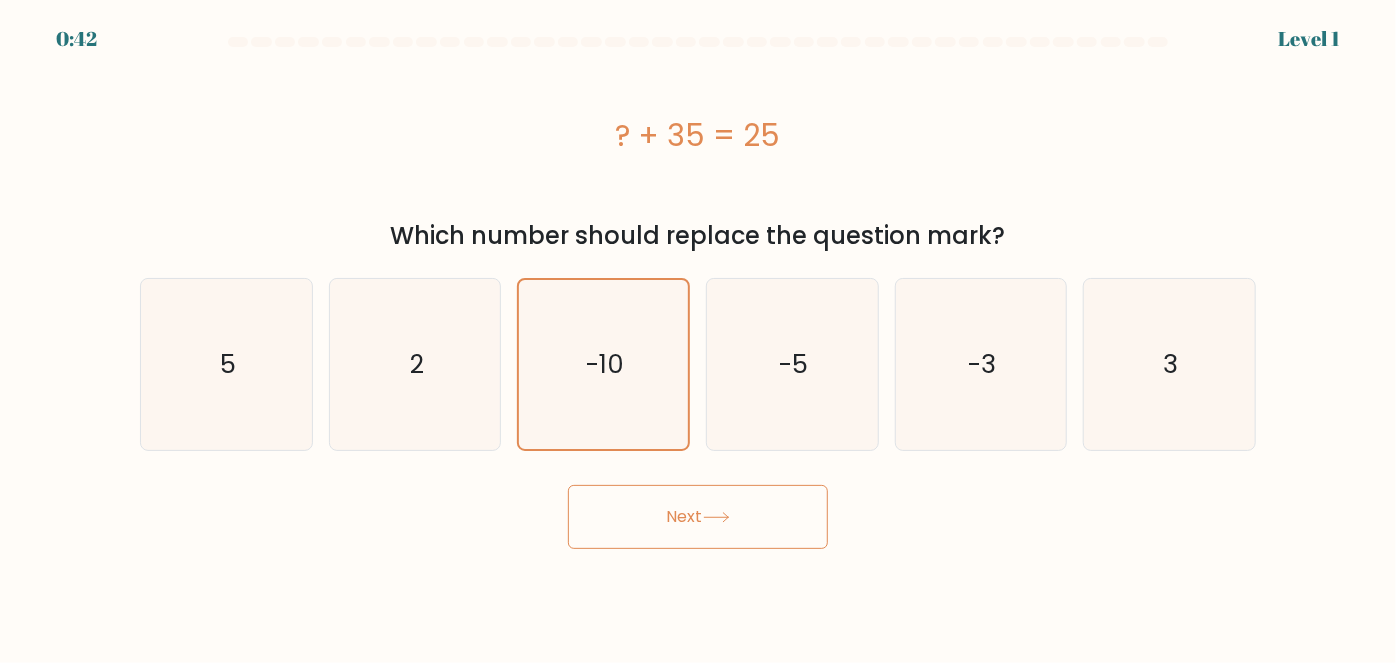click on "Next" at bounding box center [698, 517] 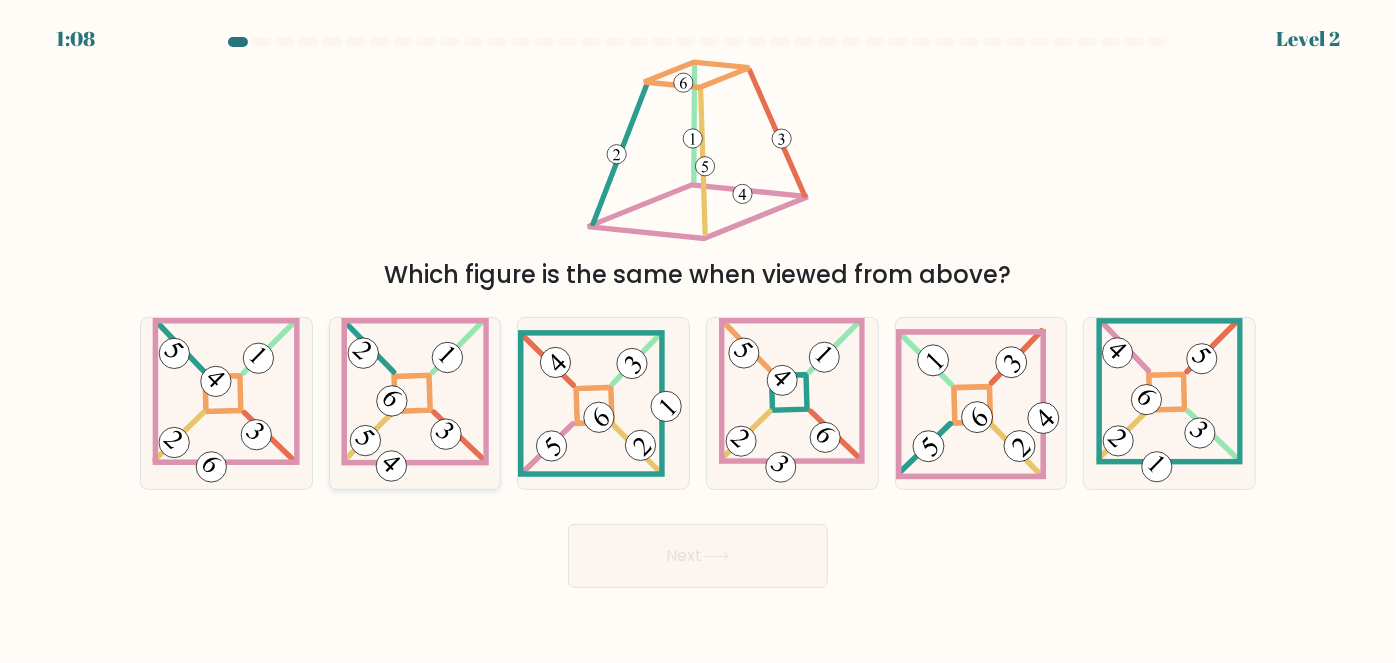 click 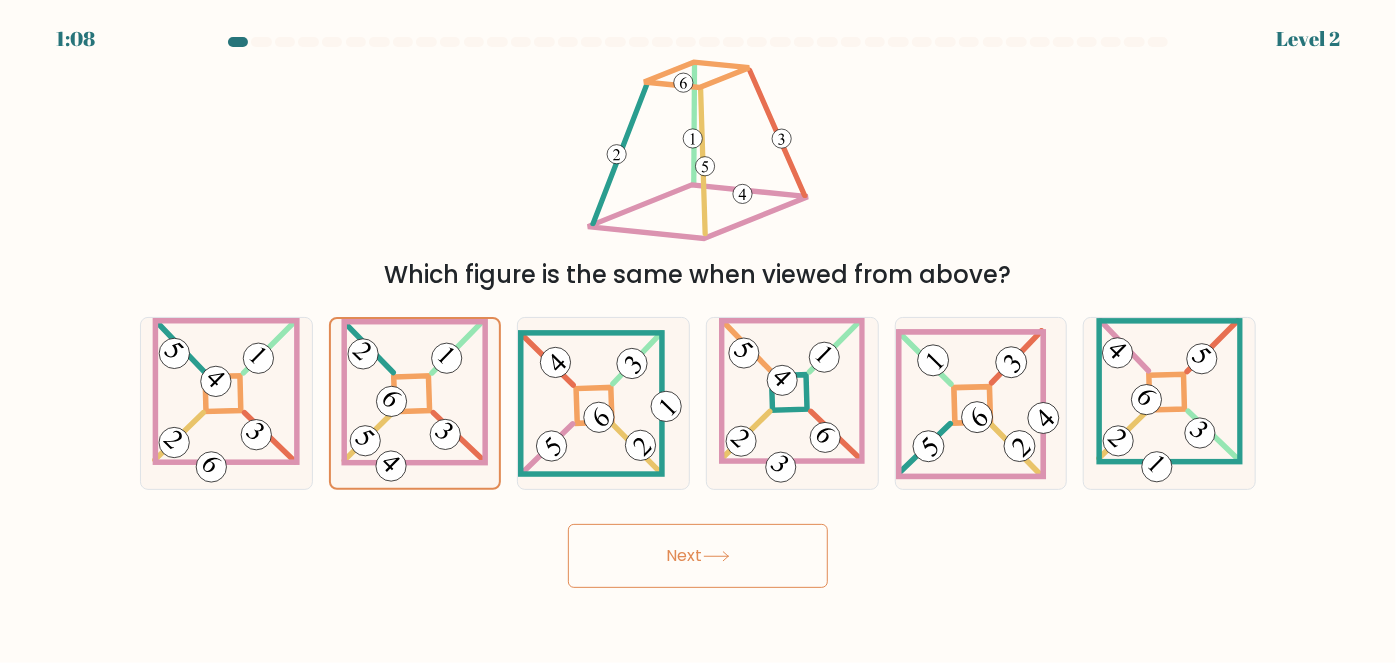 click on "Next" at bounding box center [698, 556] 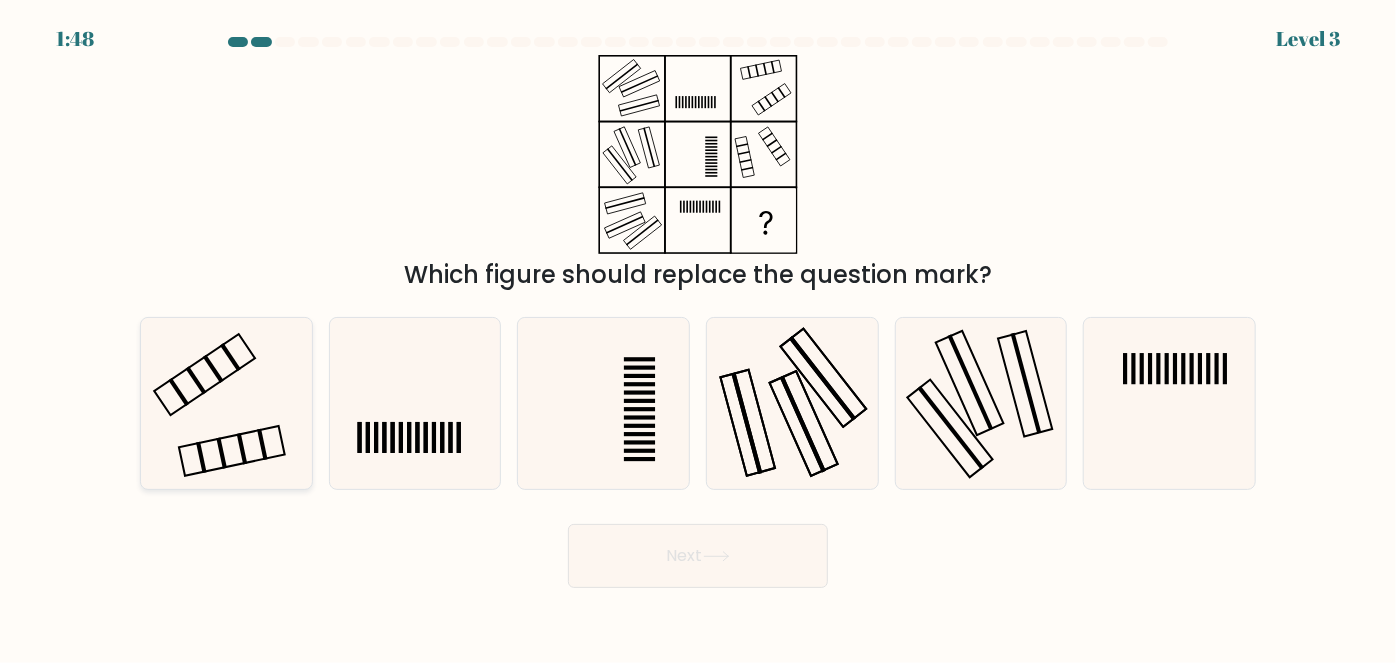click 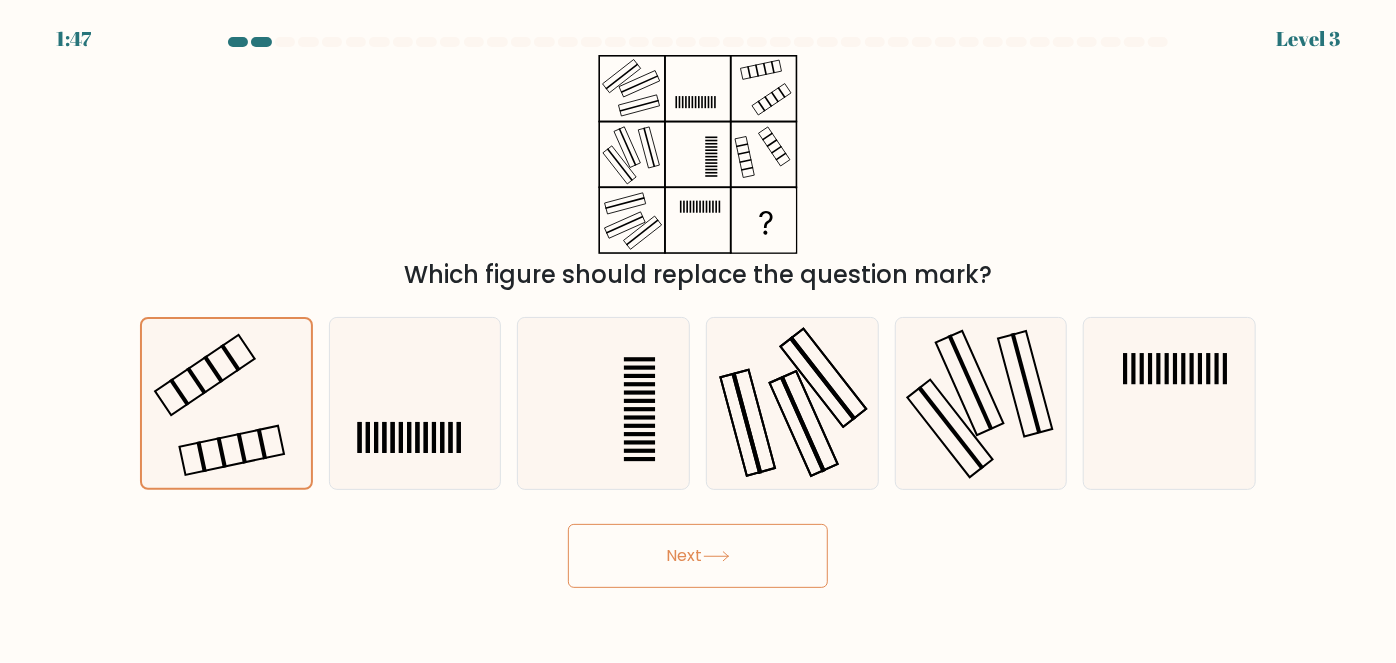 click on "Next" at bounding box center (698, 556) 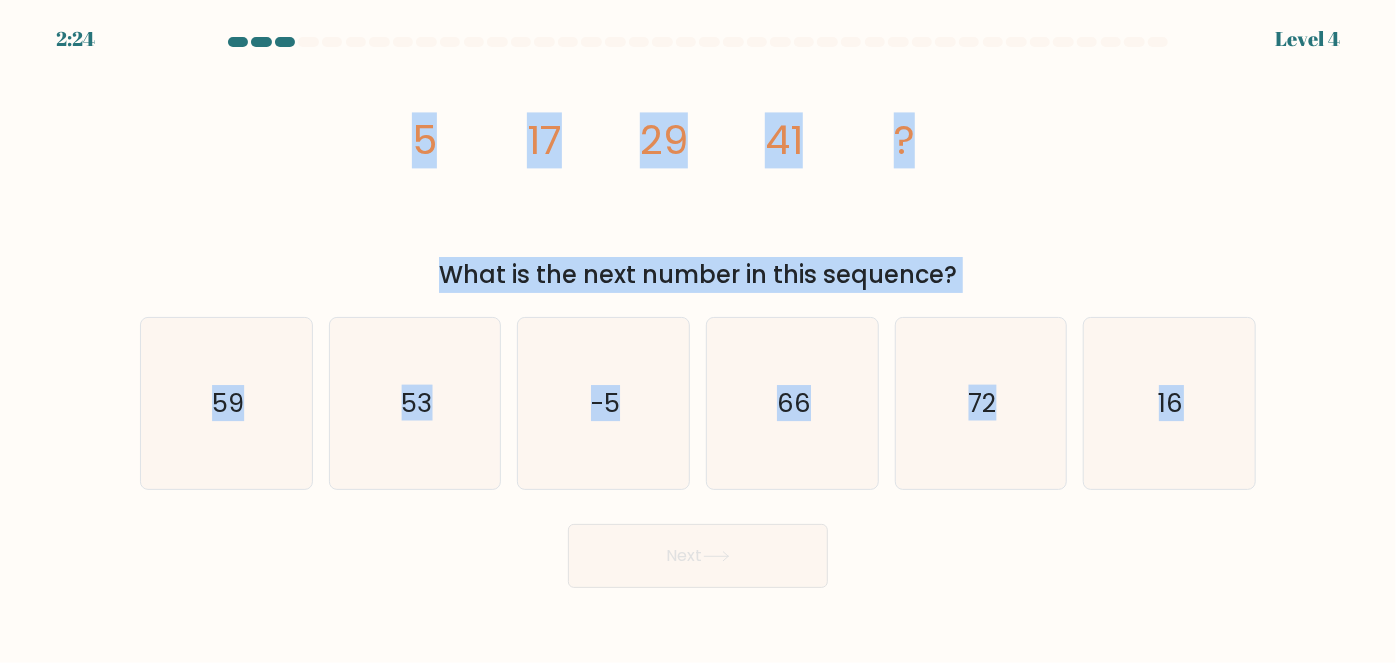 drag, startPoint x: 741, startPoint y: 270, endPoint x: 1365, endPoint y: 447, distance: 648.61774 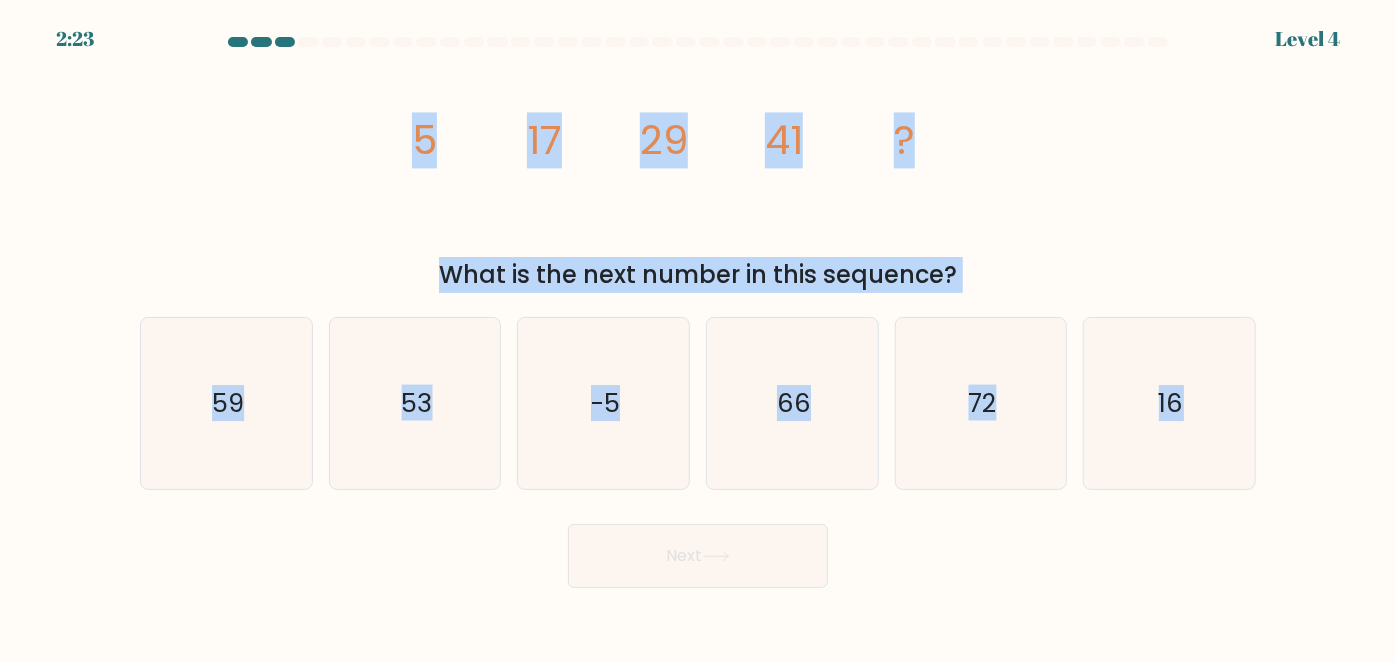 copy on "5
17
29
41
?
What is the next number in this sequence?
a.
59
b.
53
c.
-5
d.
66
e.
72
f.
16" 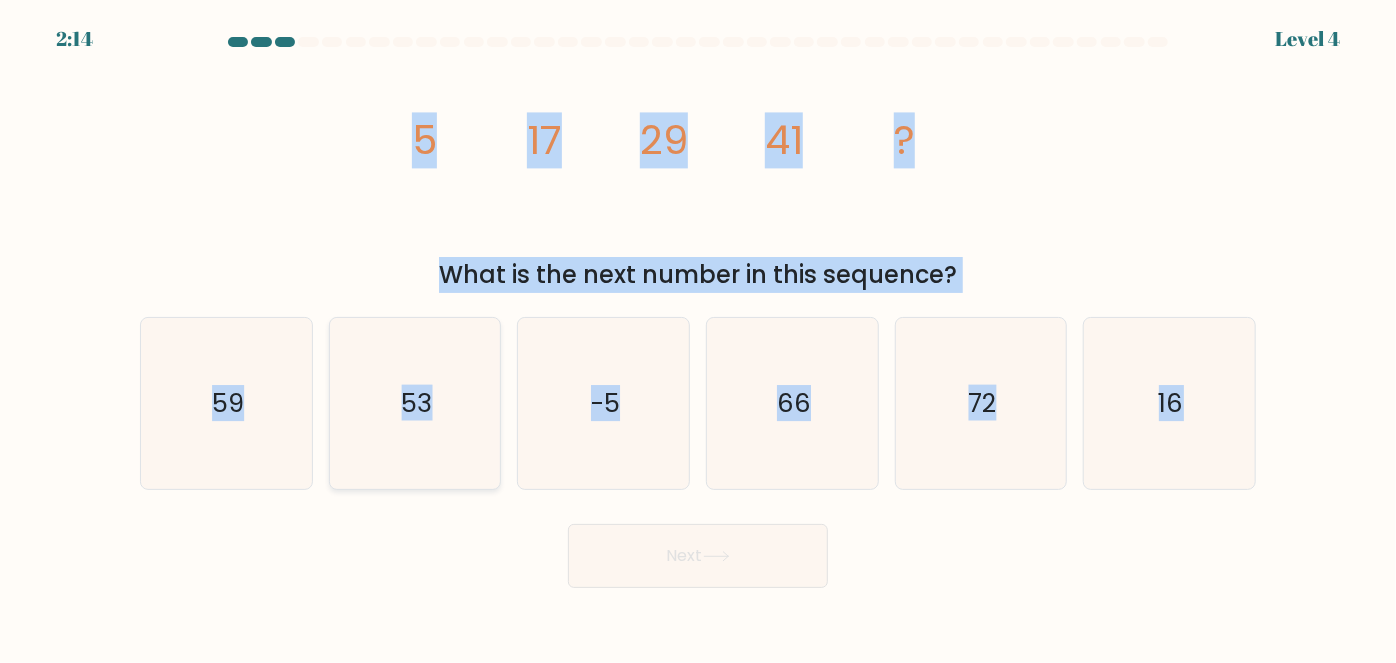 click on "53" 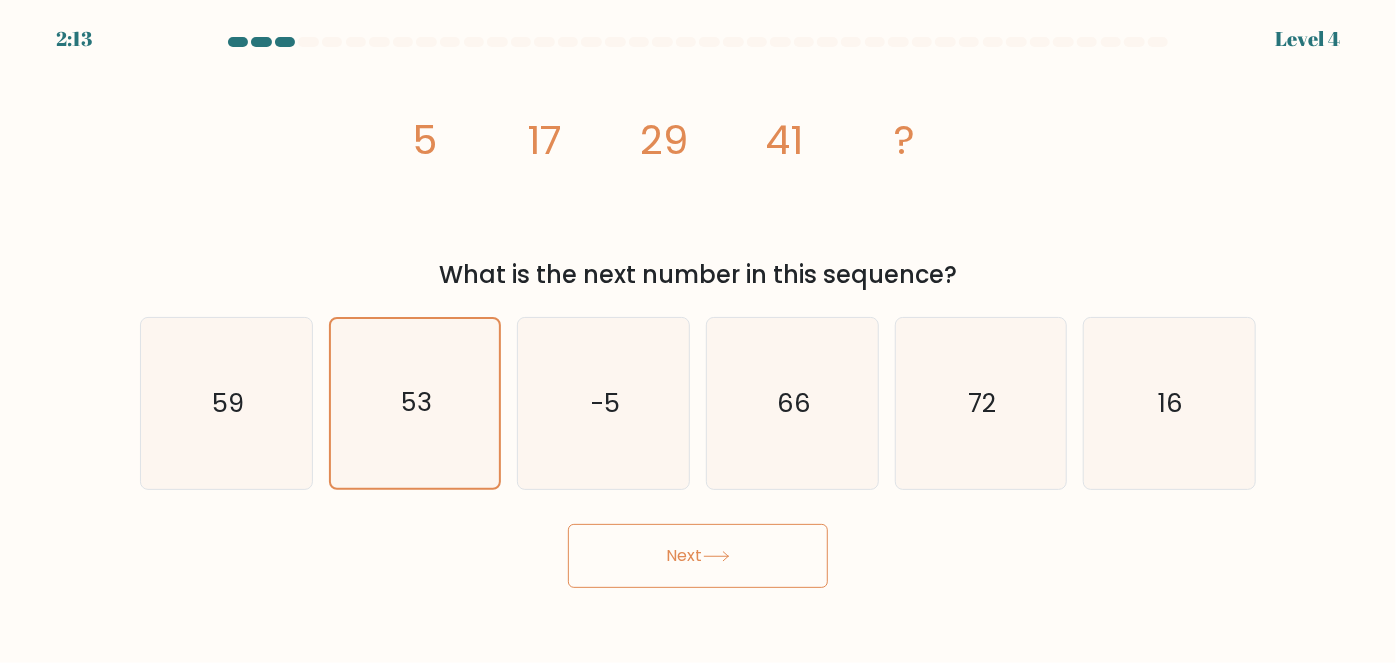 click on "Next" at bounding box center [698, 556] 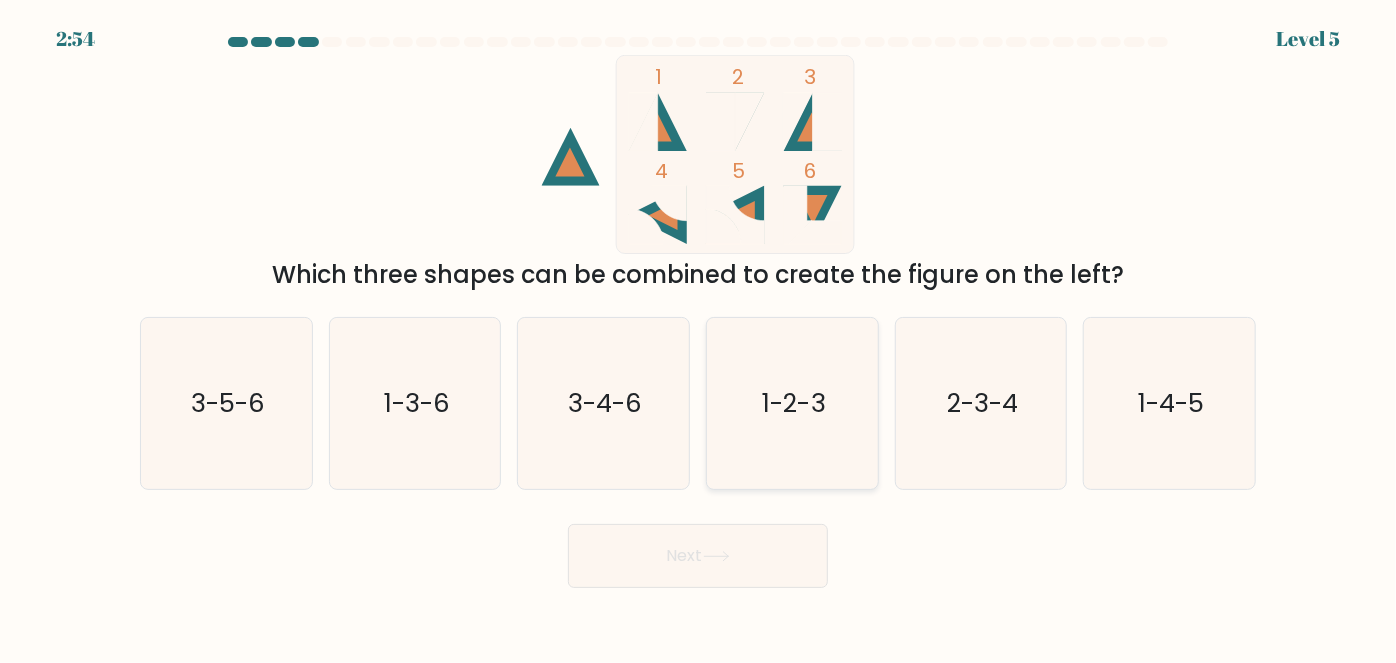 click on "1-2-3" 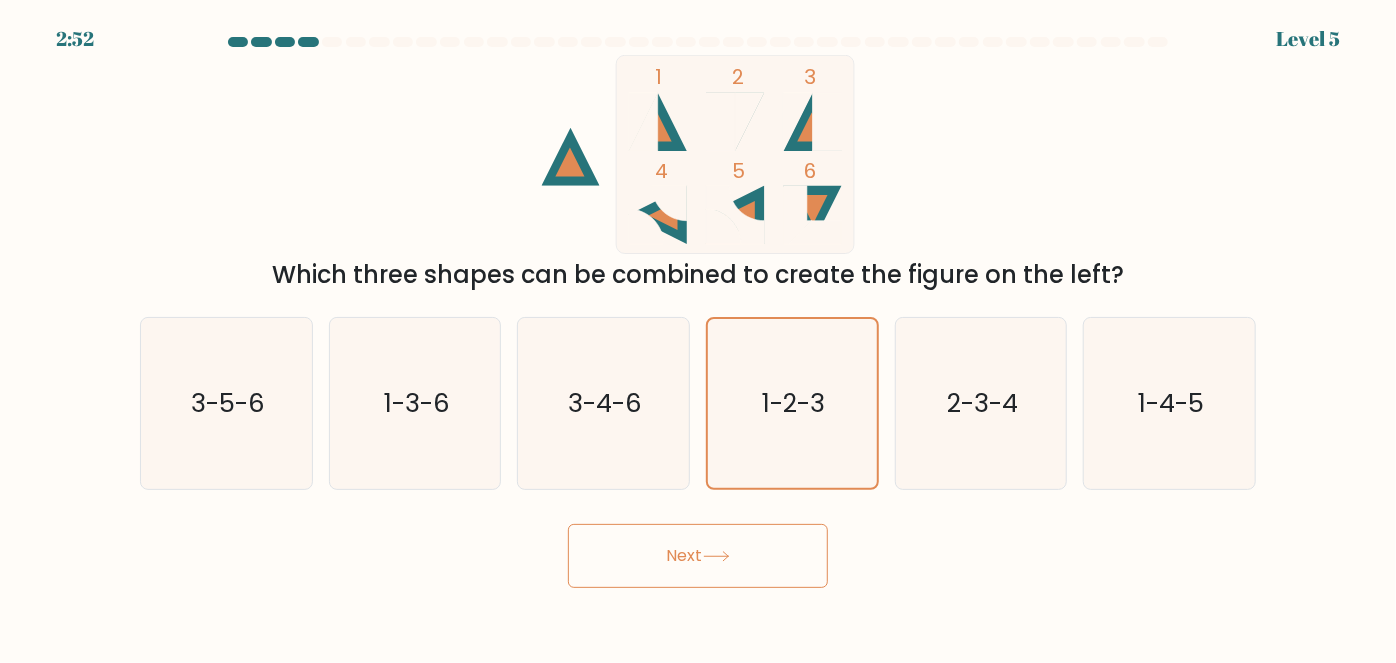 click on "Next" at bounding box center [698, 556] 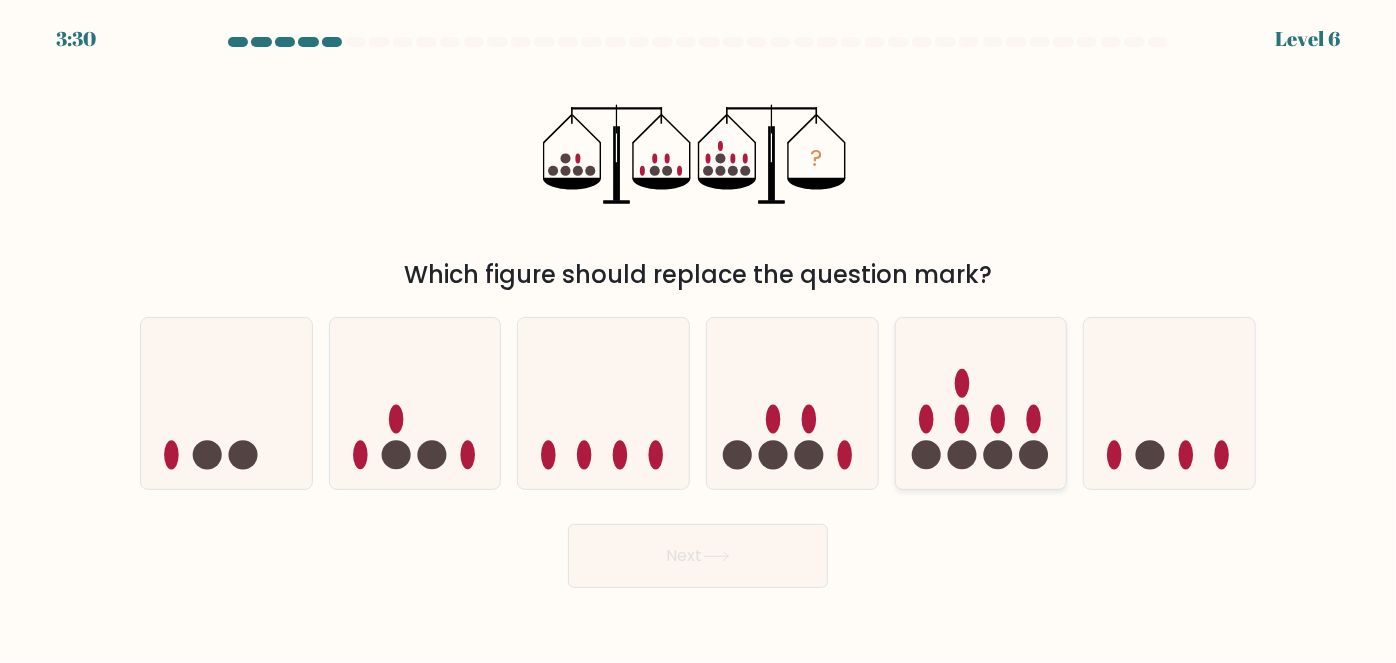 click 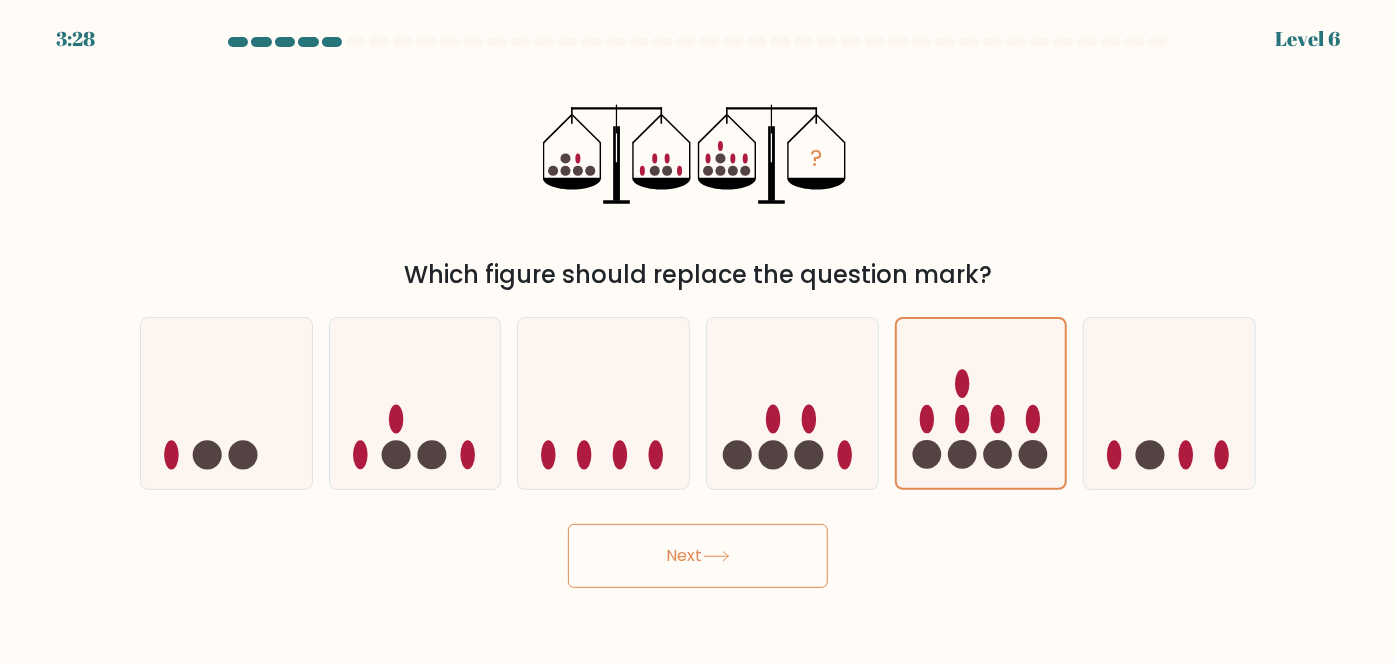 click on "Next" at bounding box center [698, 556] 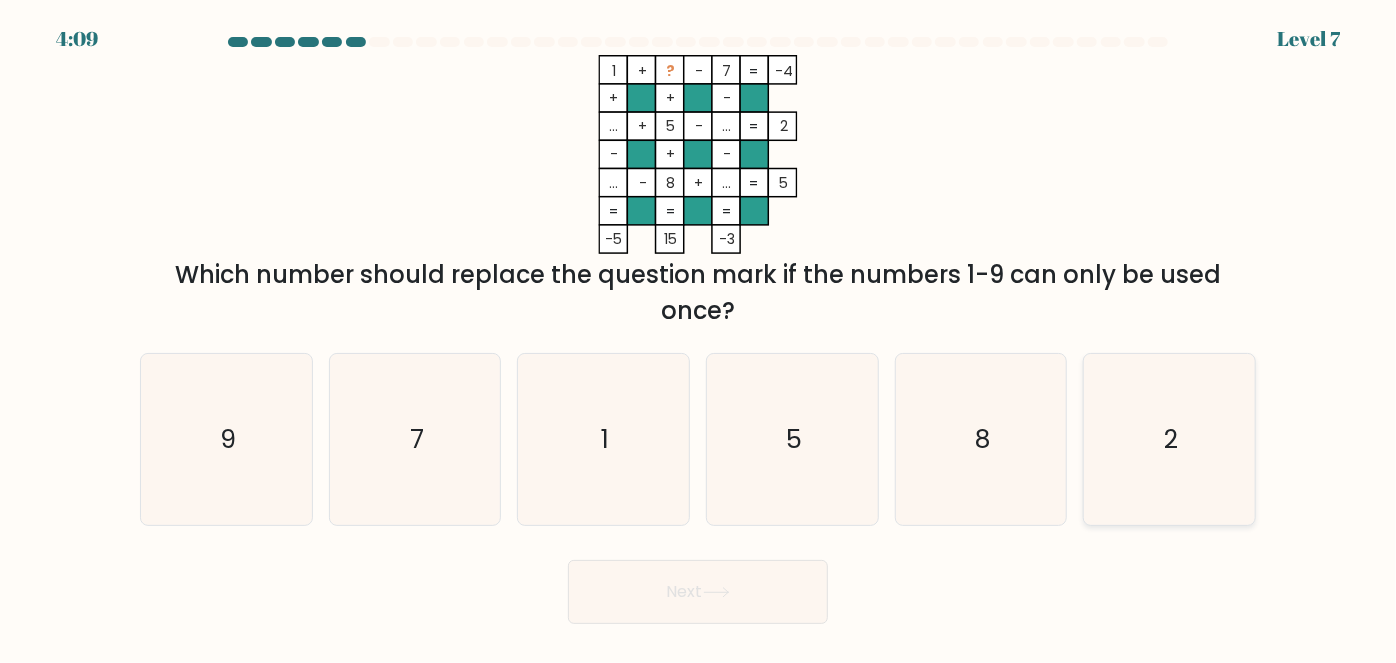 click on "2" 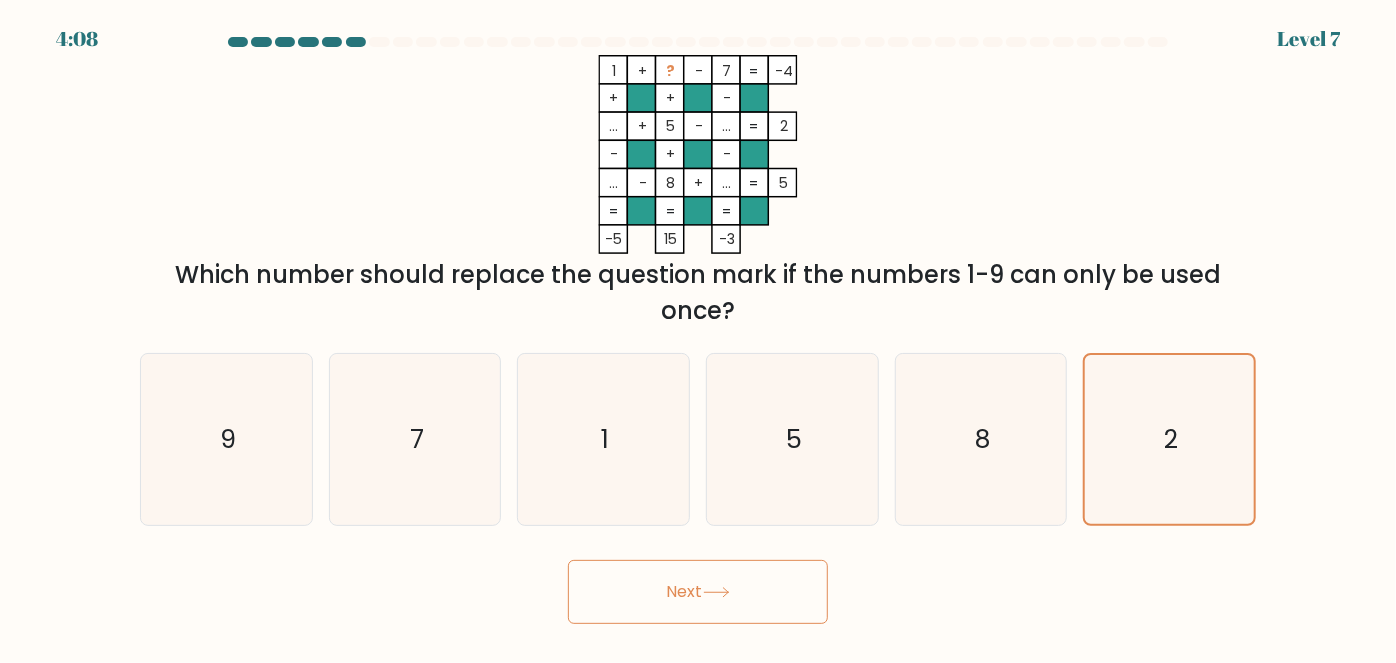 click on "Next" at bounding box center [698, 592] 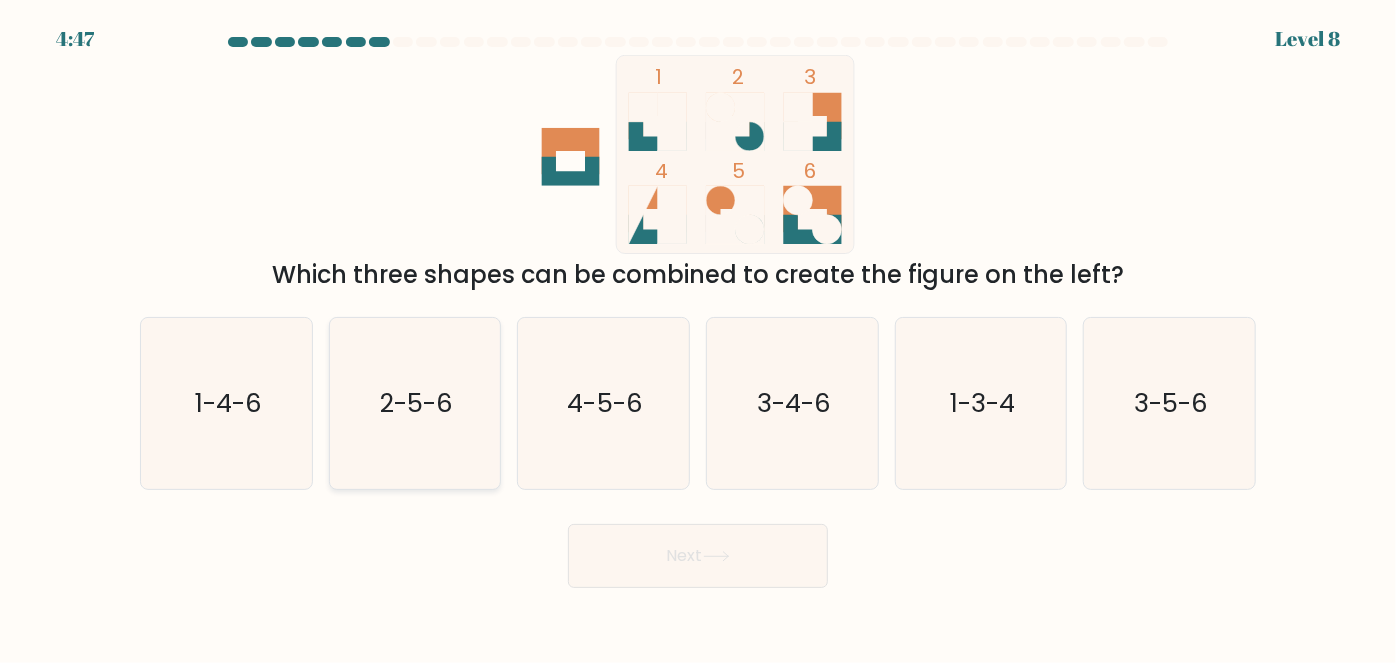 click on "2-5-6" 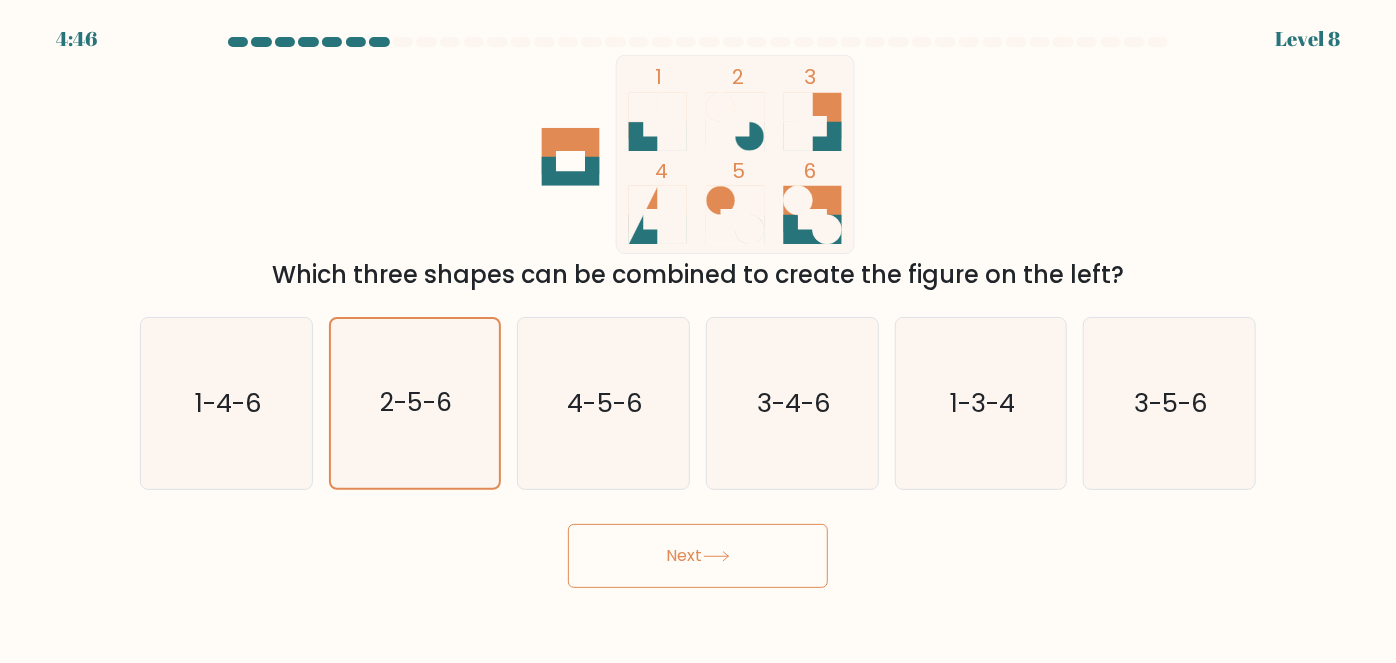 click on "Next" at bounding box center (698, 556) 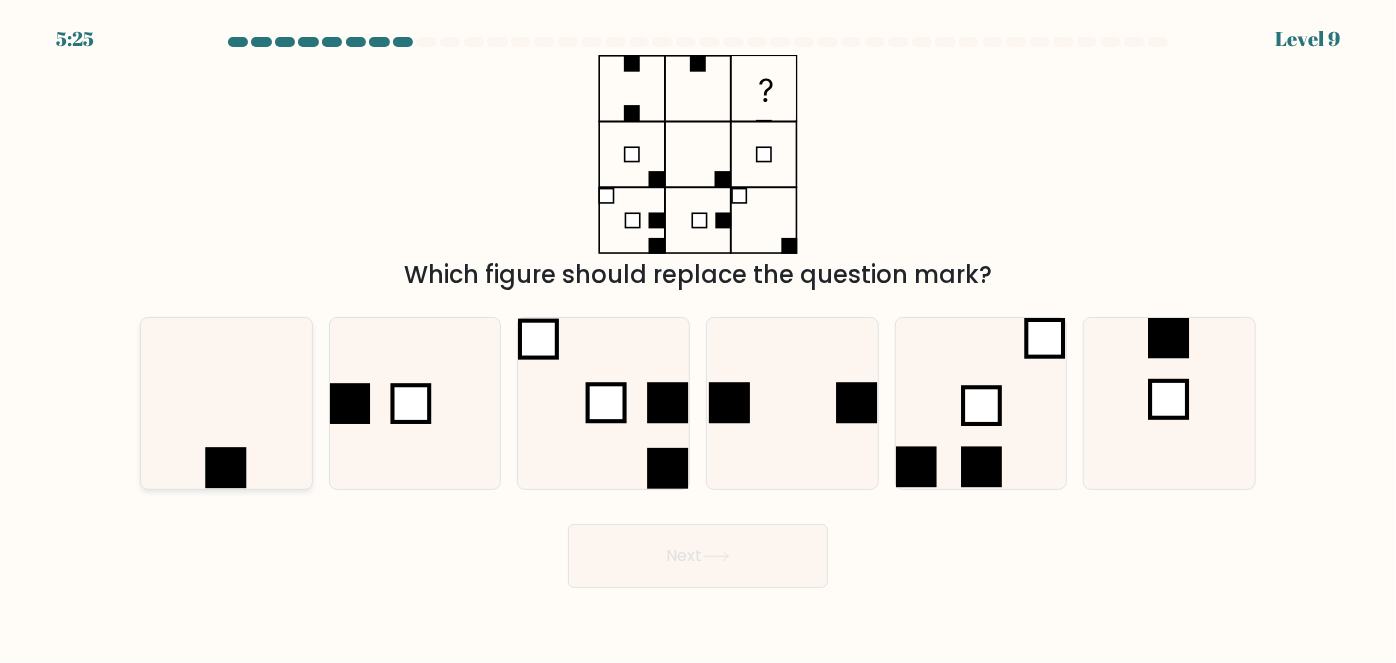 click 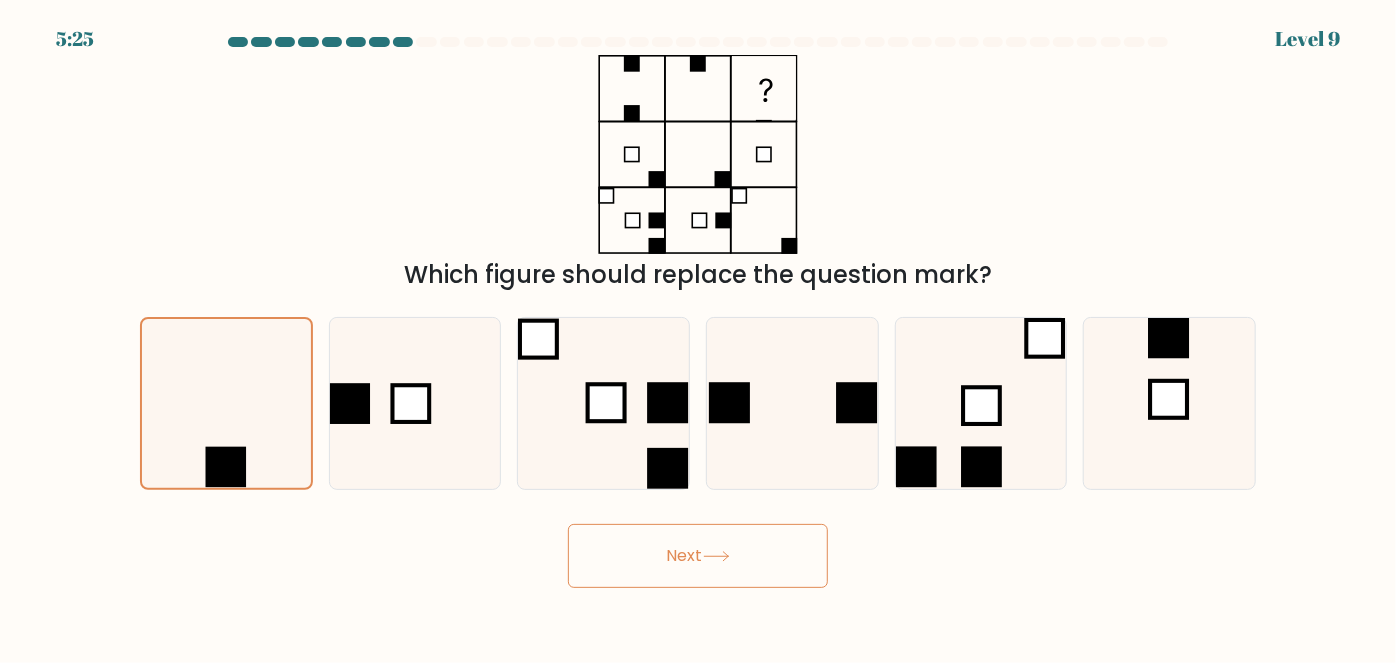 click 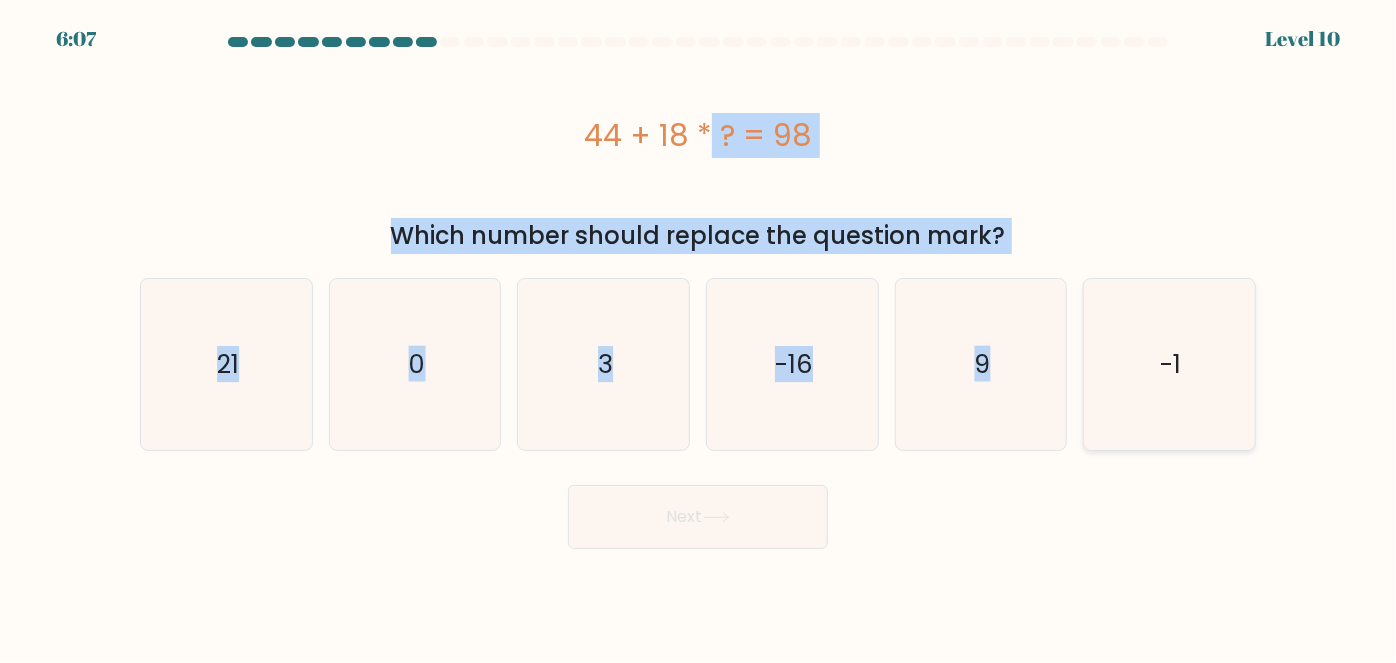 drag, startPoint x: 558, startPoint y: 134, endPoint x: 1189, endPoint y: 331, distance: 661.03705 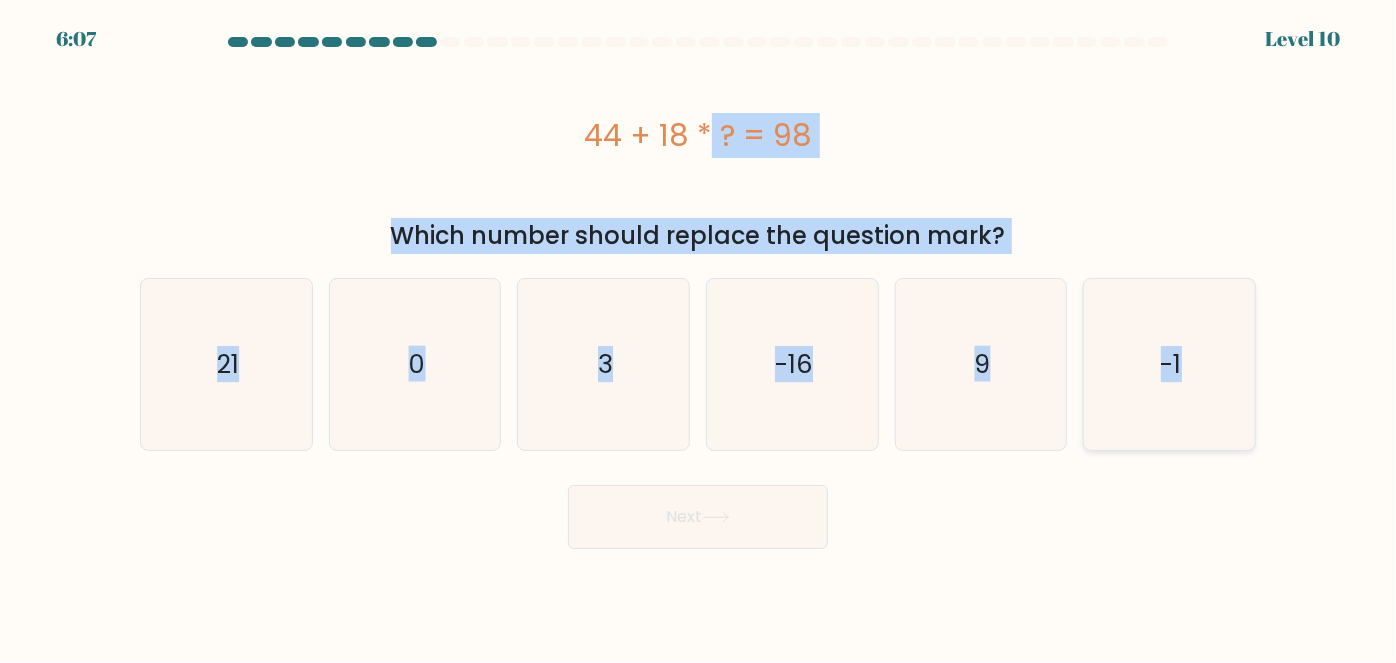 click on "a. 0" at bounding box center (698, 293) 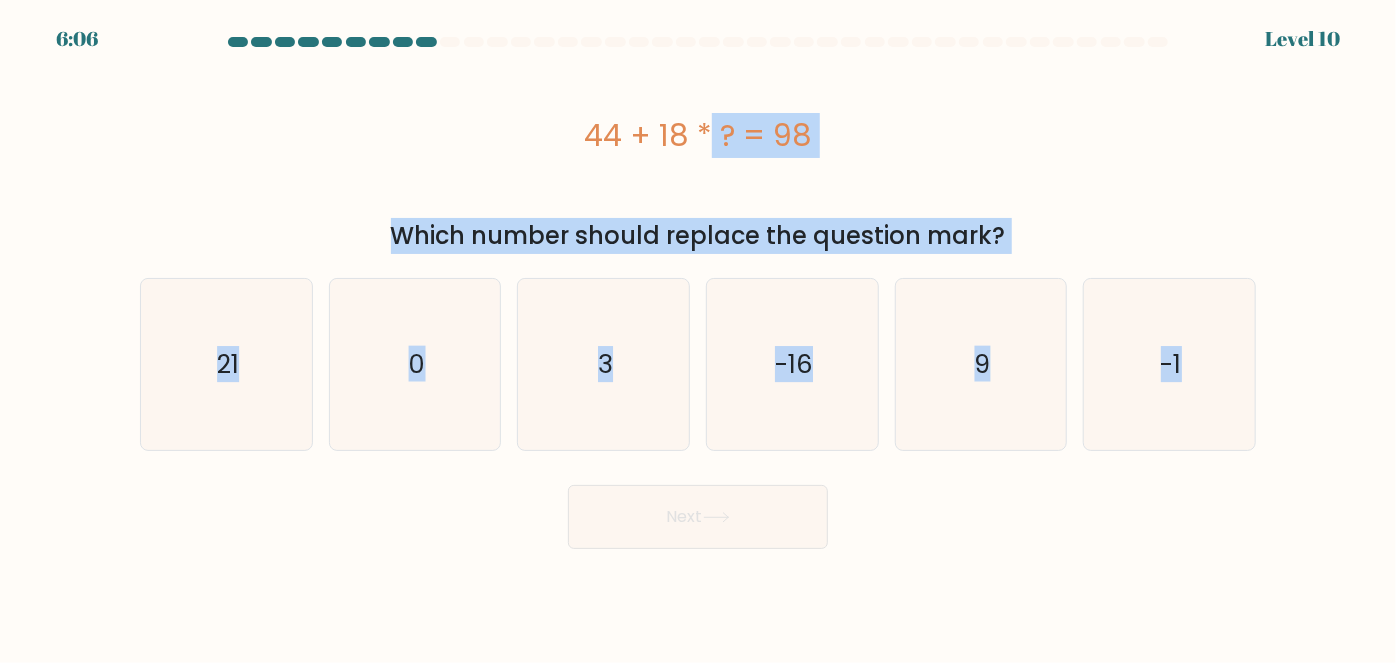 copy on "44 + 18 * ? = 98
Which number should replace the question mark?
a.
21
b.
0
c.
3
d.
-16
e.
9
f.
-1" 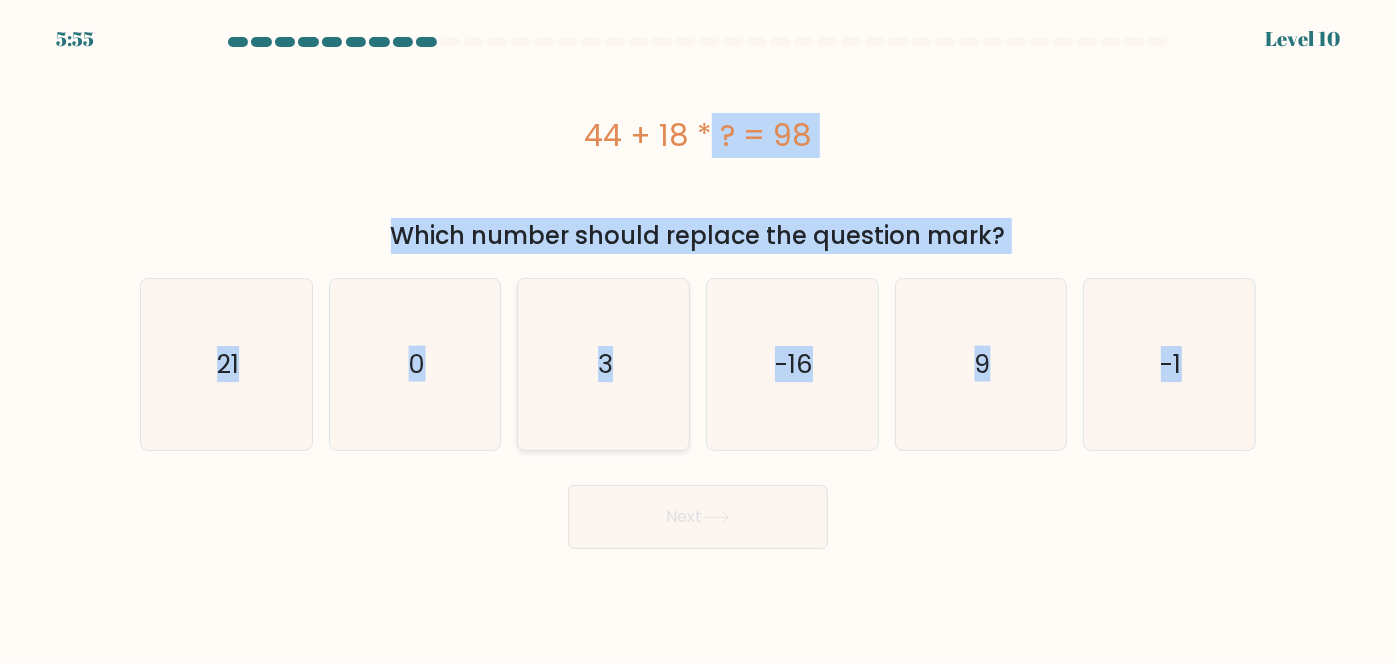 click on "3" 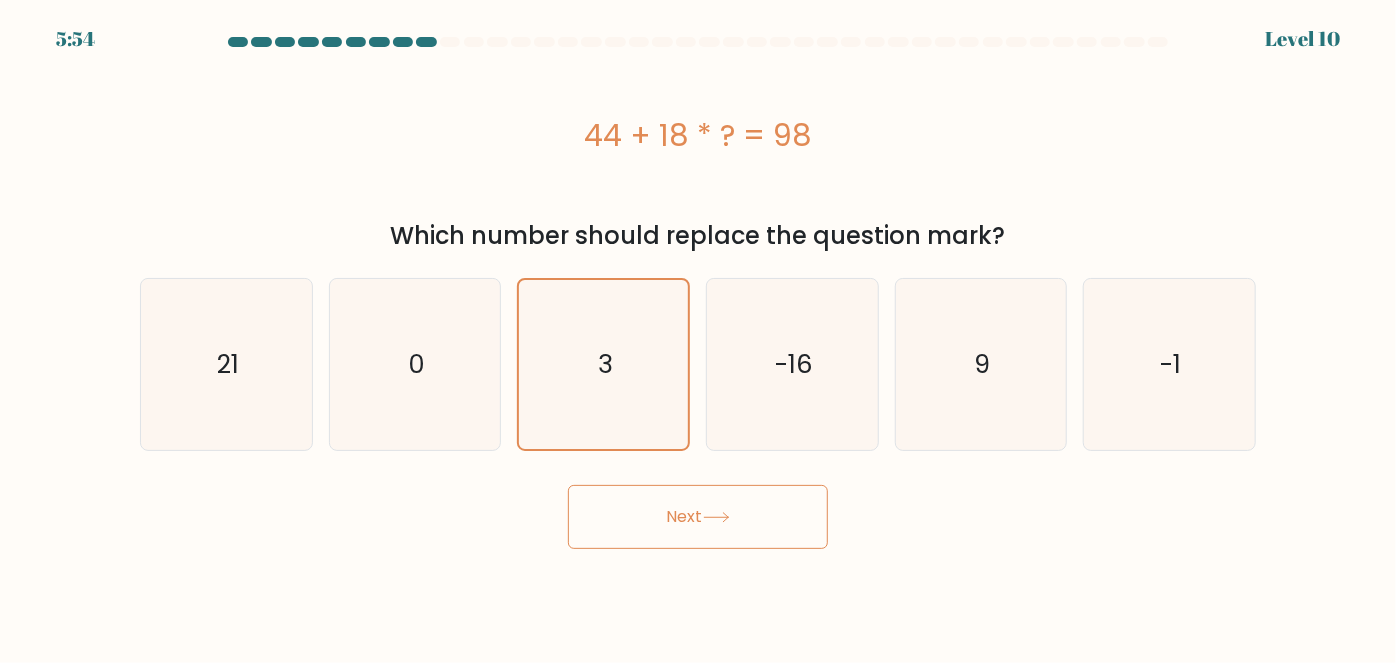 click on "Next" at bounding box center (698, 517) 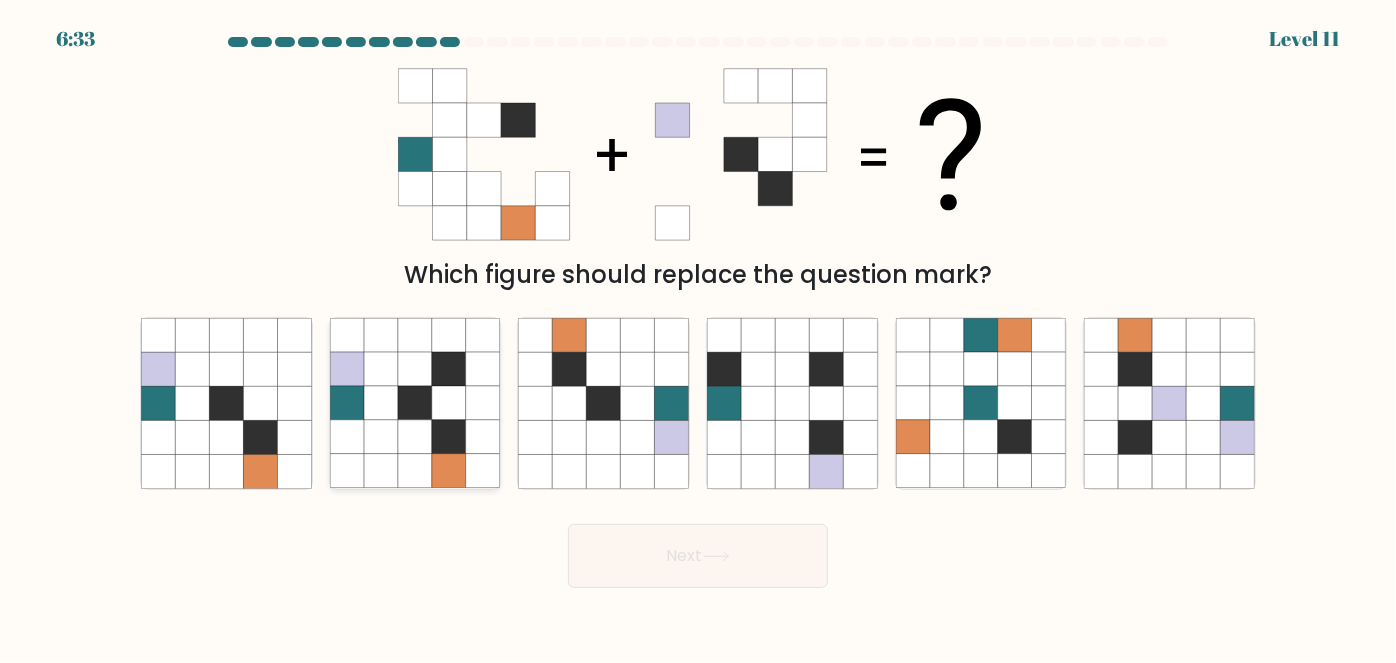 click 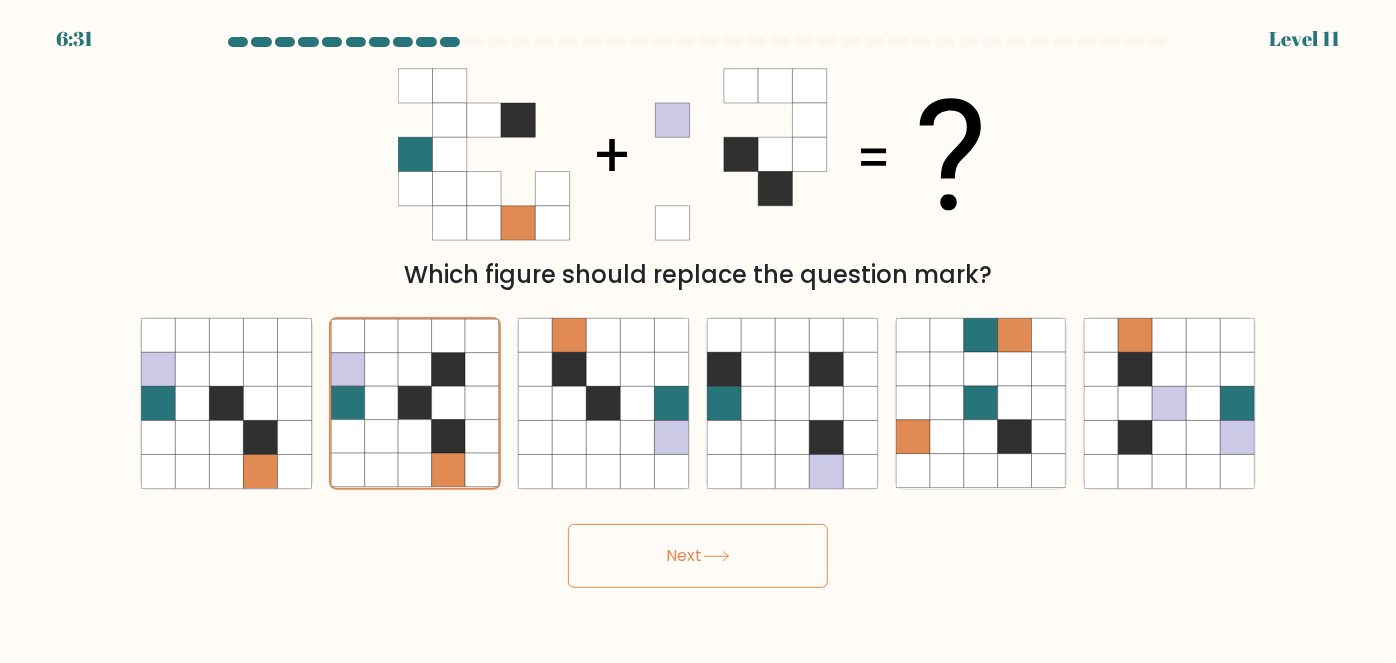 click 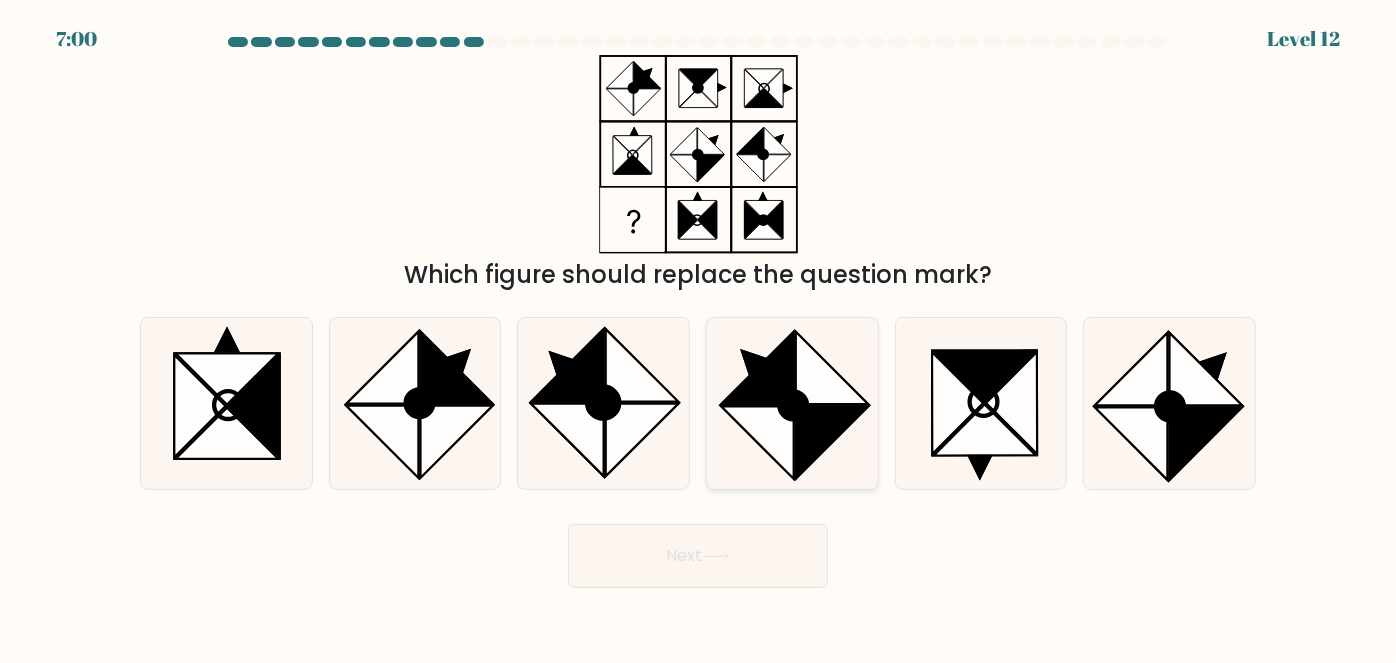 click 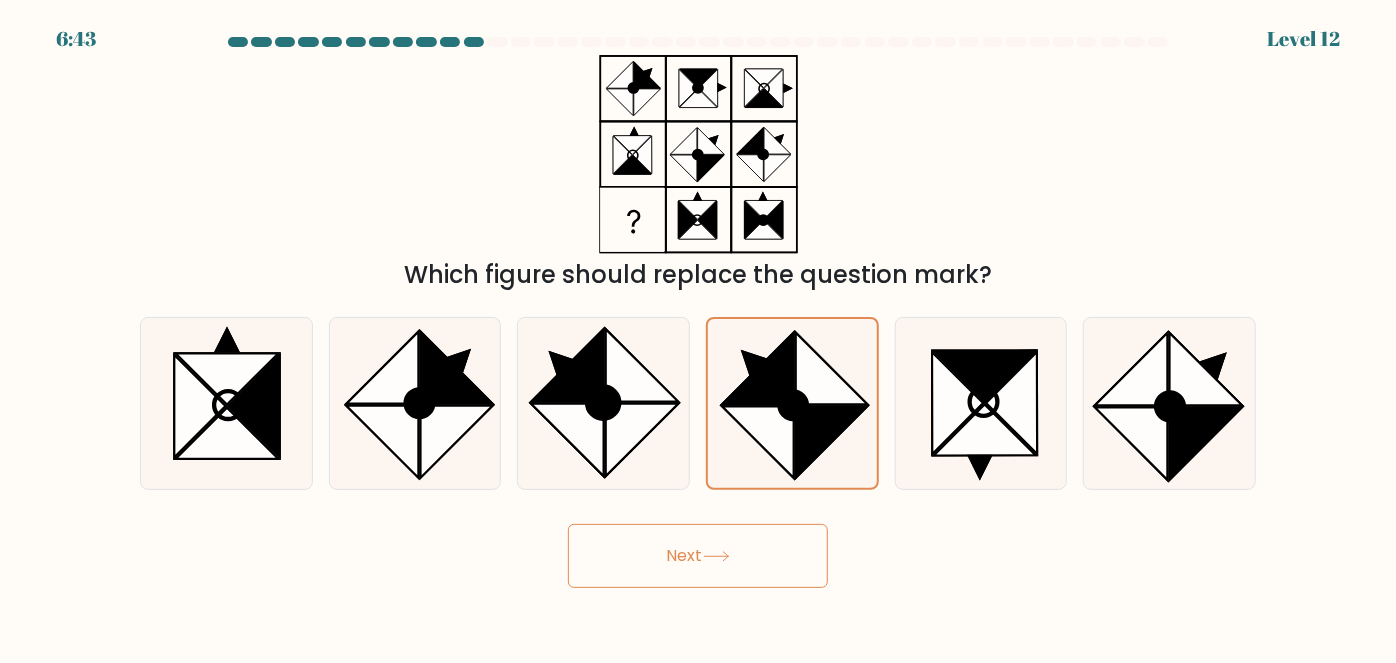 click on "Next" at bounding box center [698, 556] 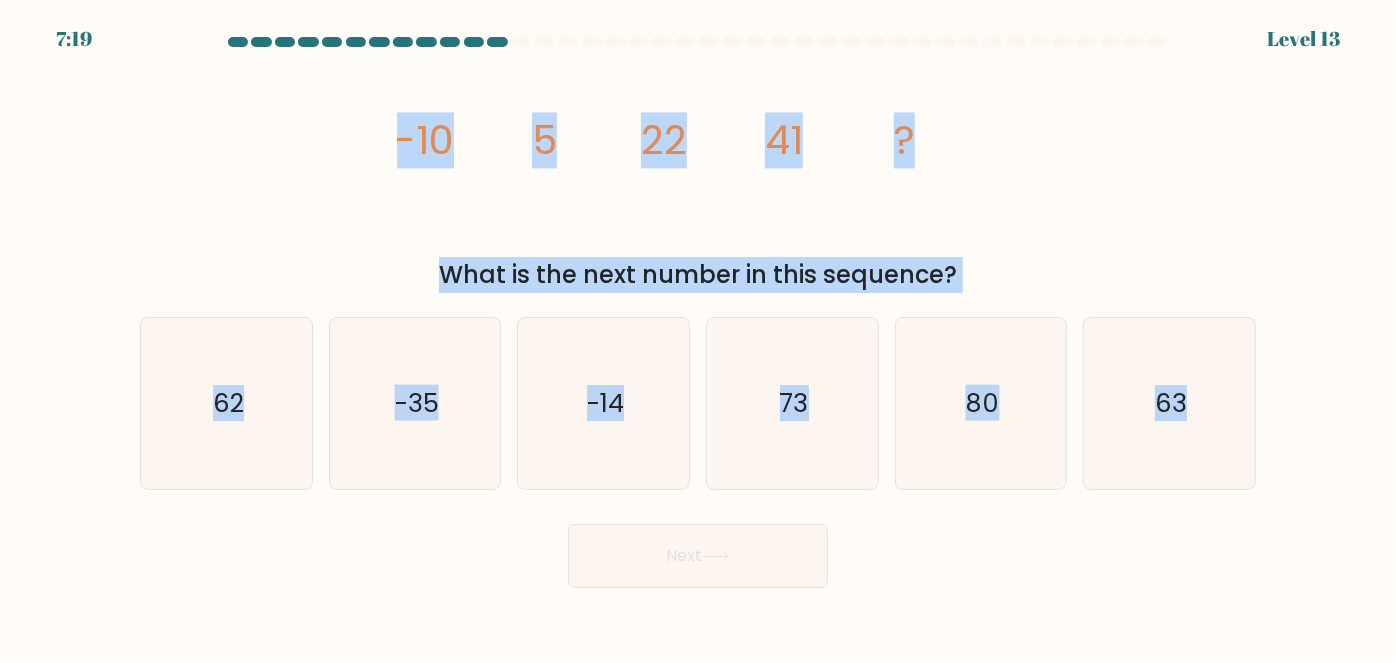 drag, startPoint x: 671, startPoint y: 196, endPoint x: 1304, endPoint y: 401, distance: 665.36755 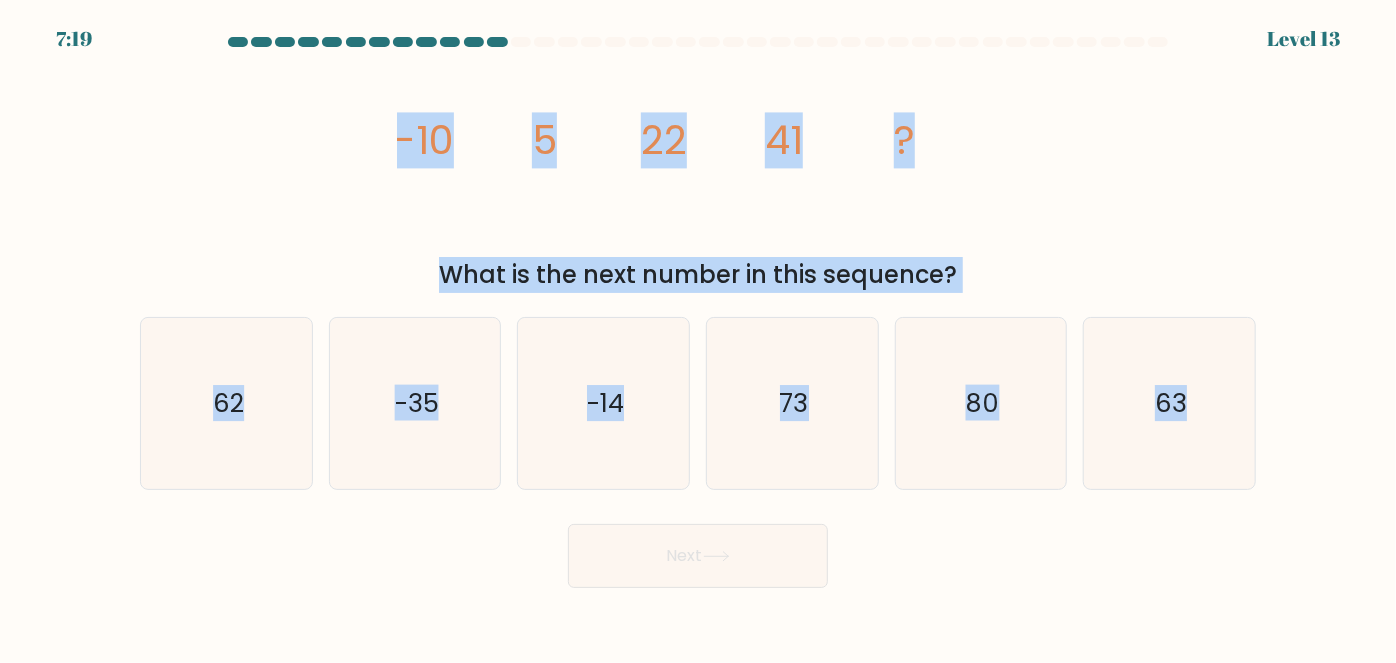 copy on "-10
5
22
41
?
What is the next number in this sequence?
a.
62
b.
-35
c.
-14
d.
73
e.
80
f.
63" 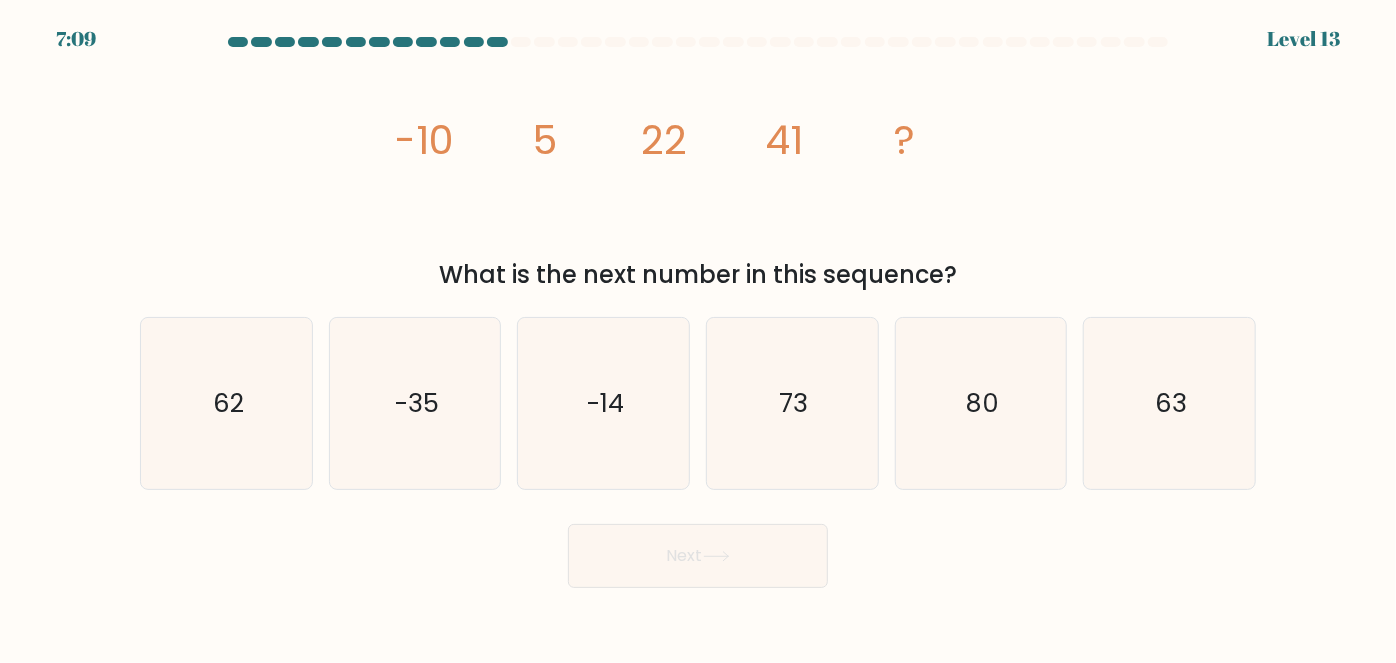click on "Next" at bounding box center (698, 551) 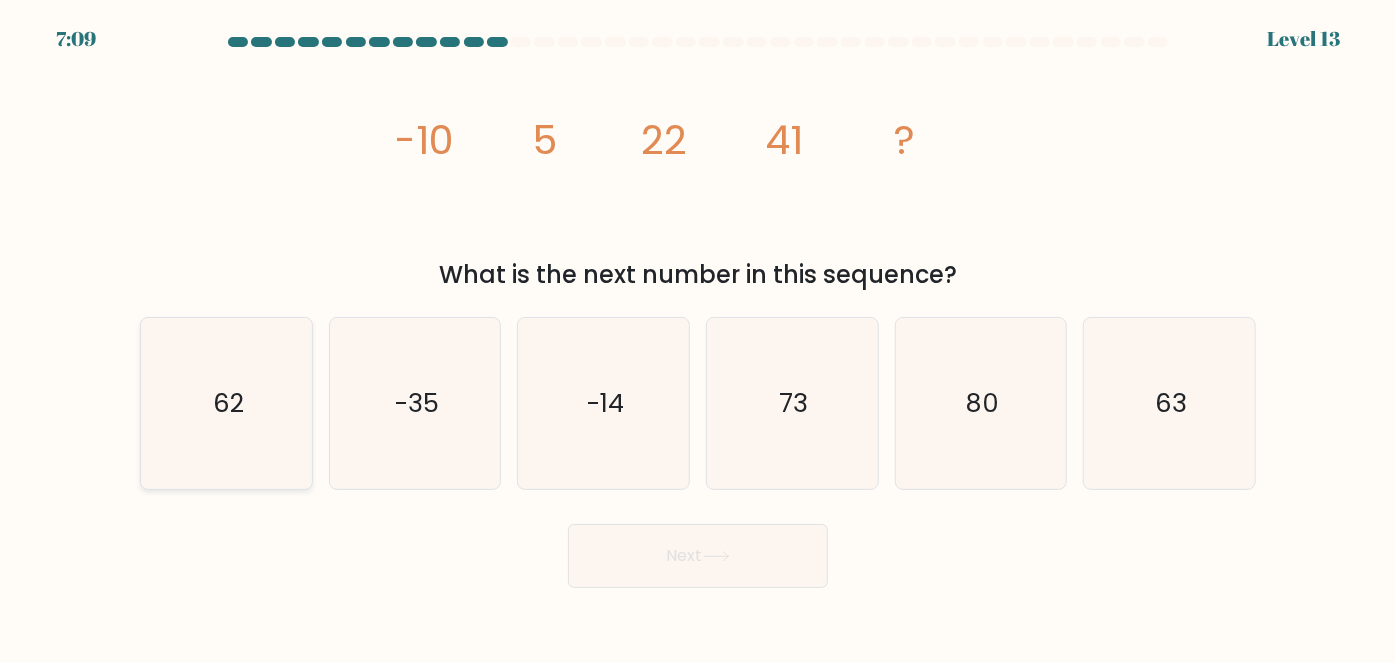 click on "62" 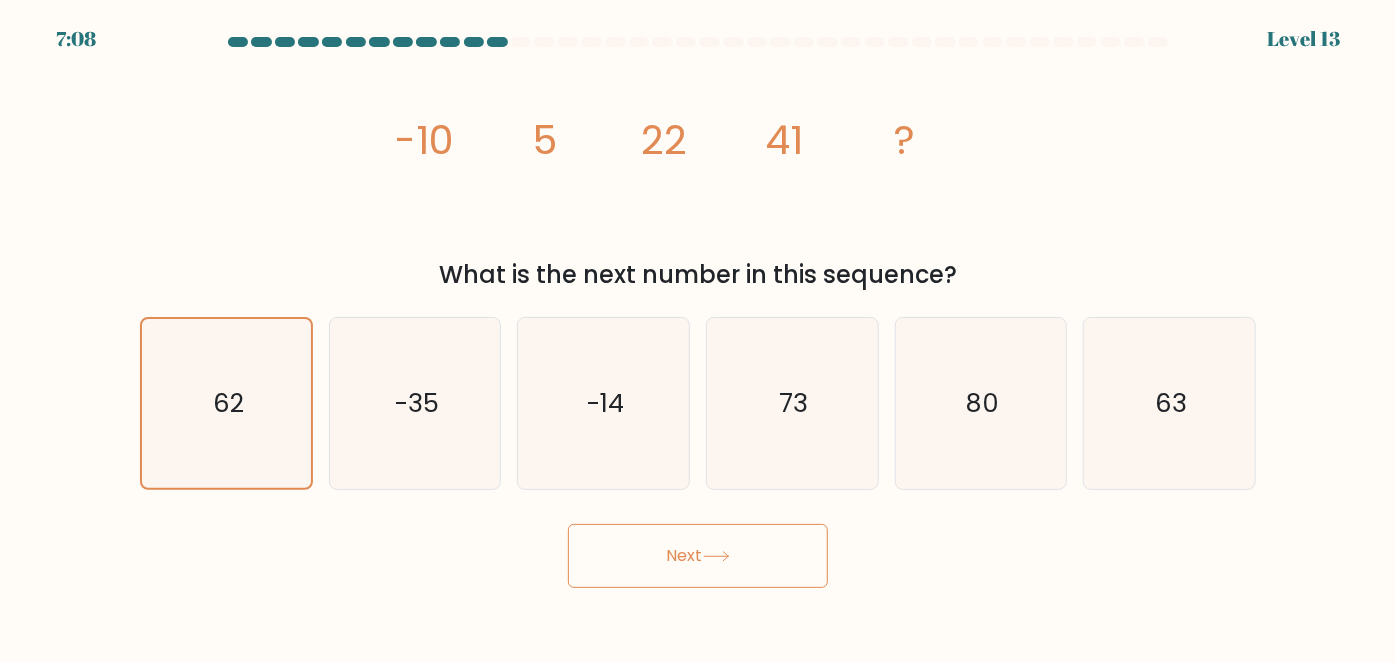 click on "Next" at bounding box center [698, 556] 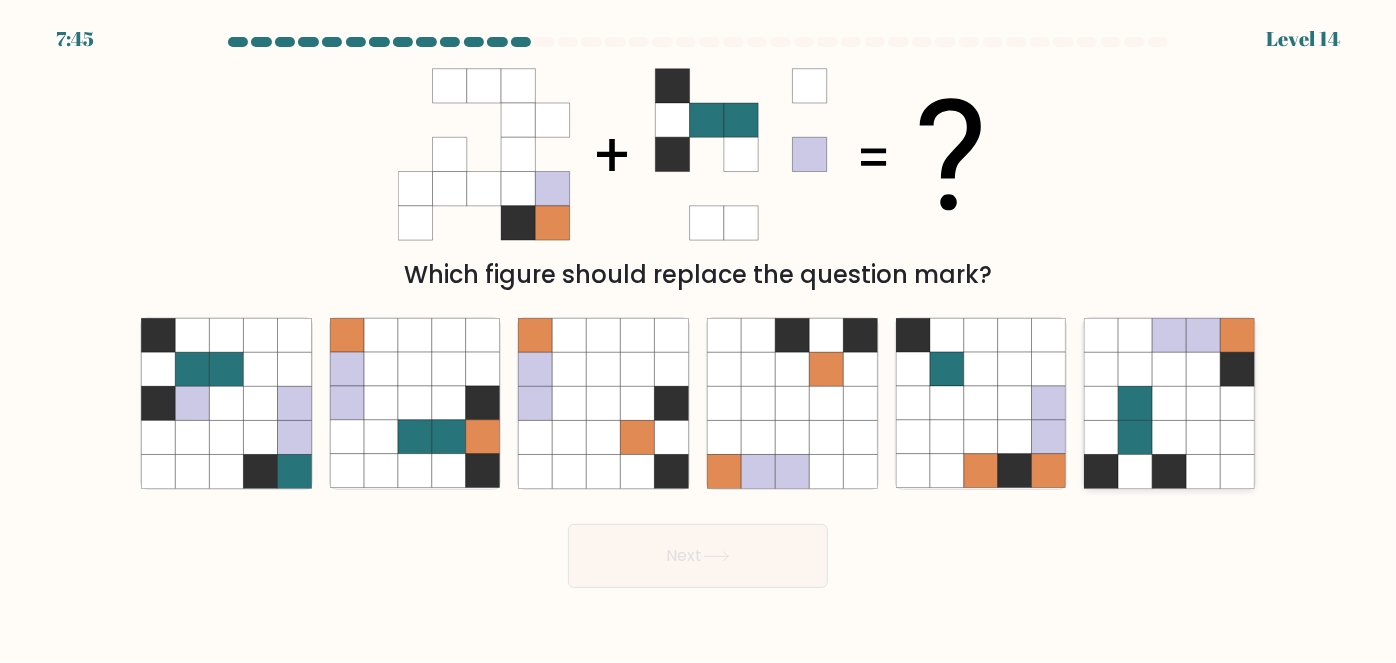 click 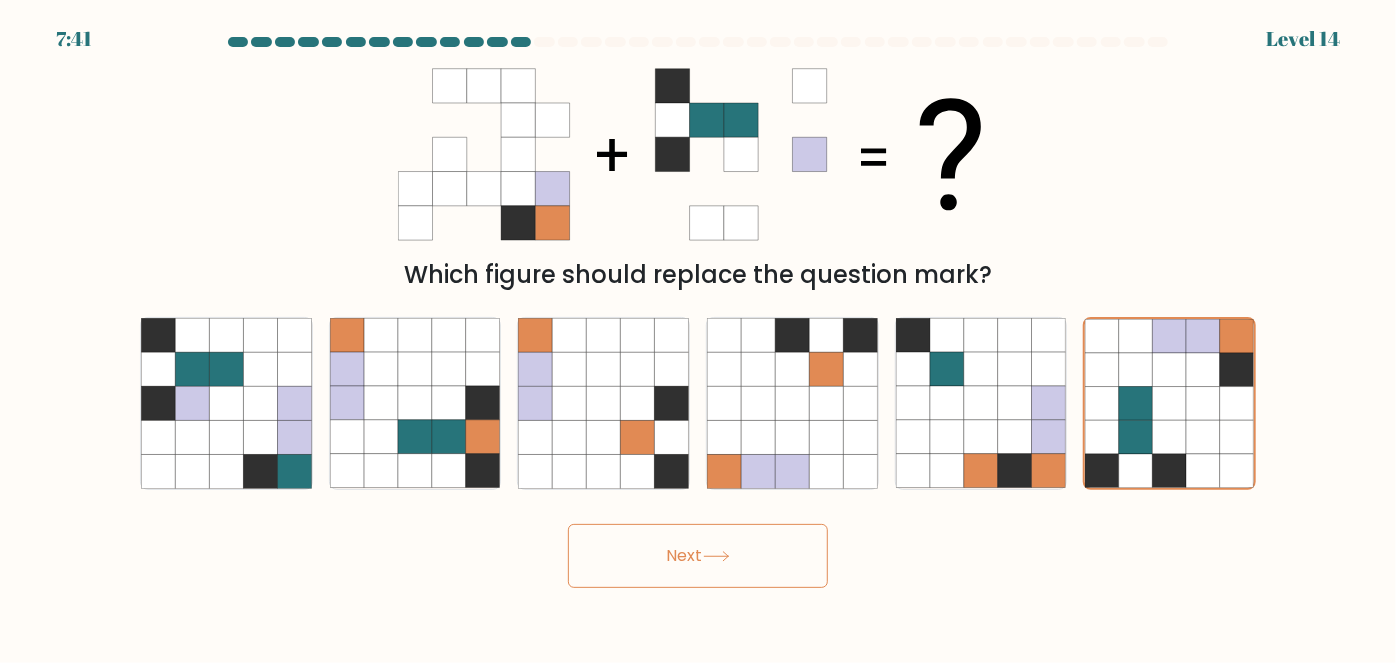 click on "Next" at bounding box center [698, 556] 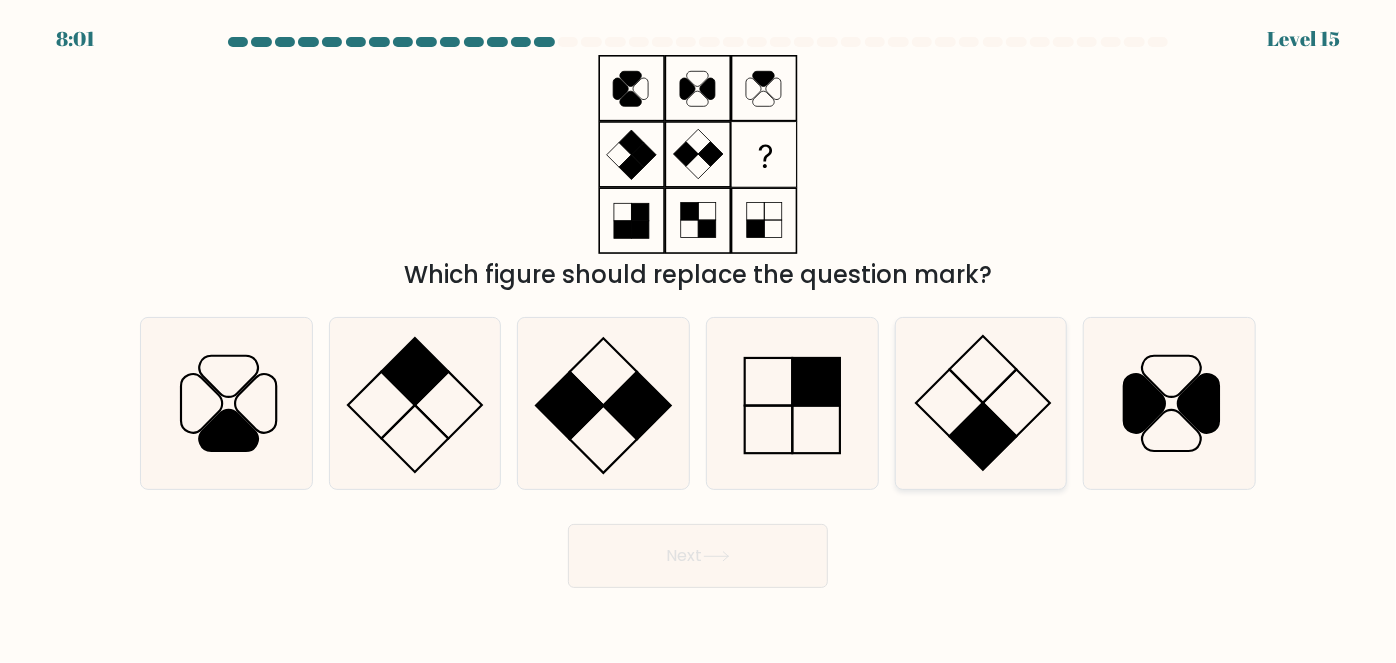 click 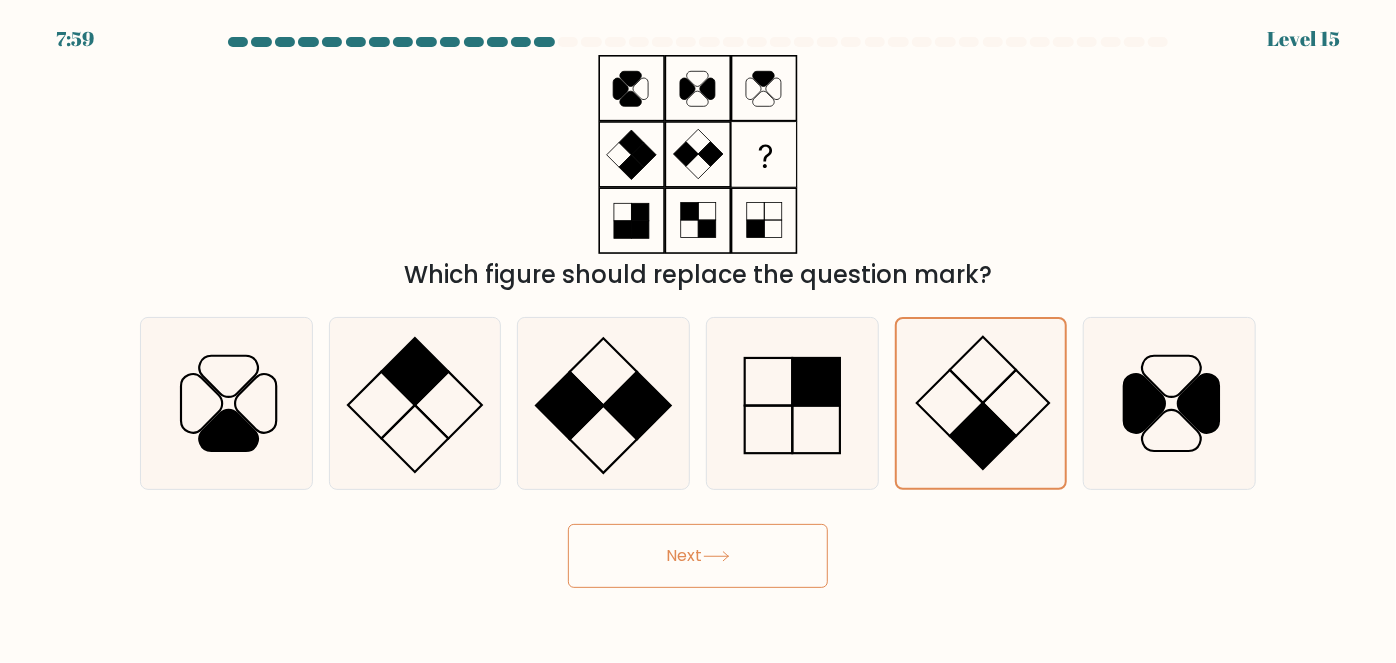 click on "Next" at bounding box center (698, 556) 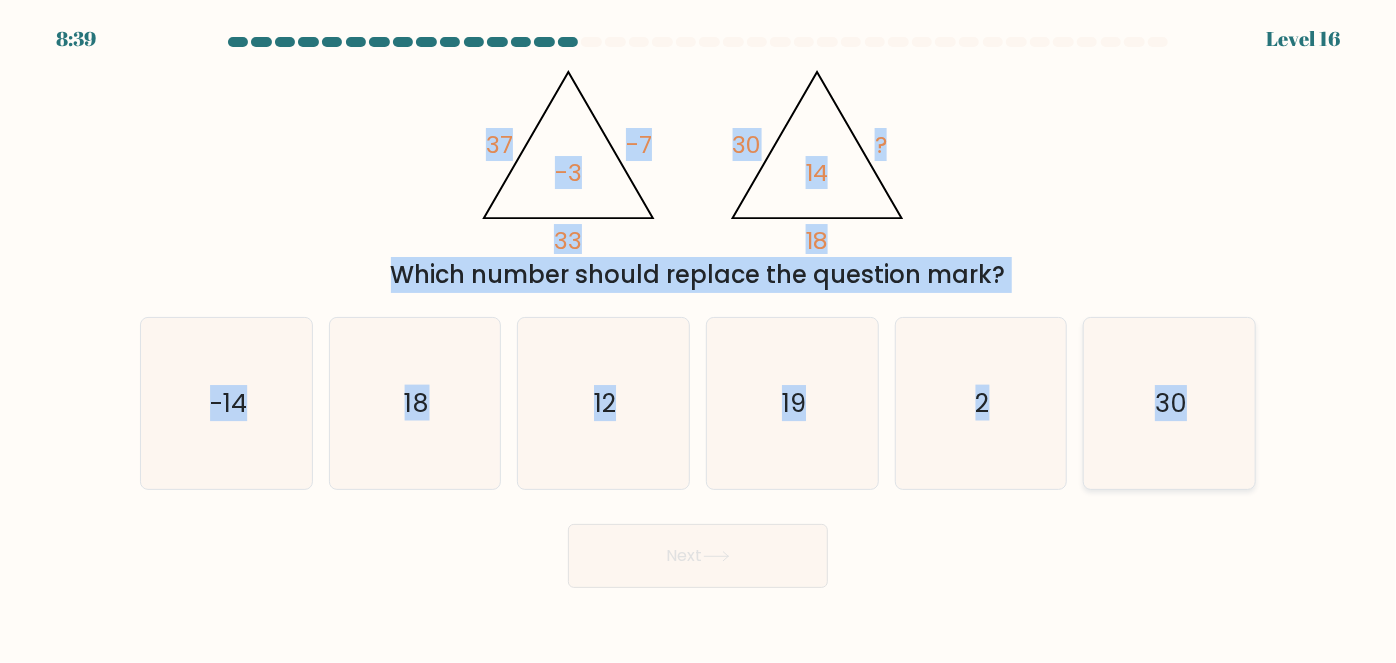 drag, startPoint x: 420, startPoint y: 144, endPoint x: 1240, endPoint y: 399, distance: 858.73456 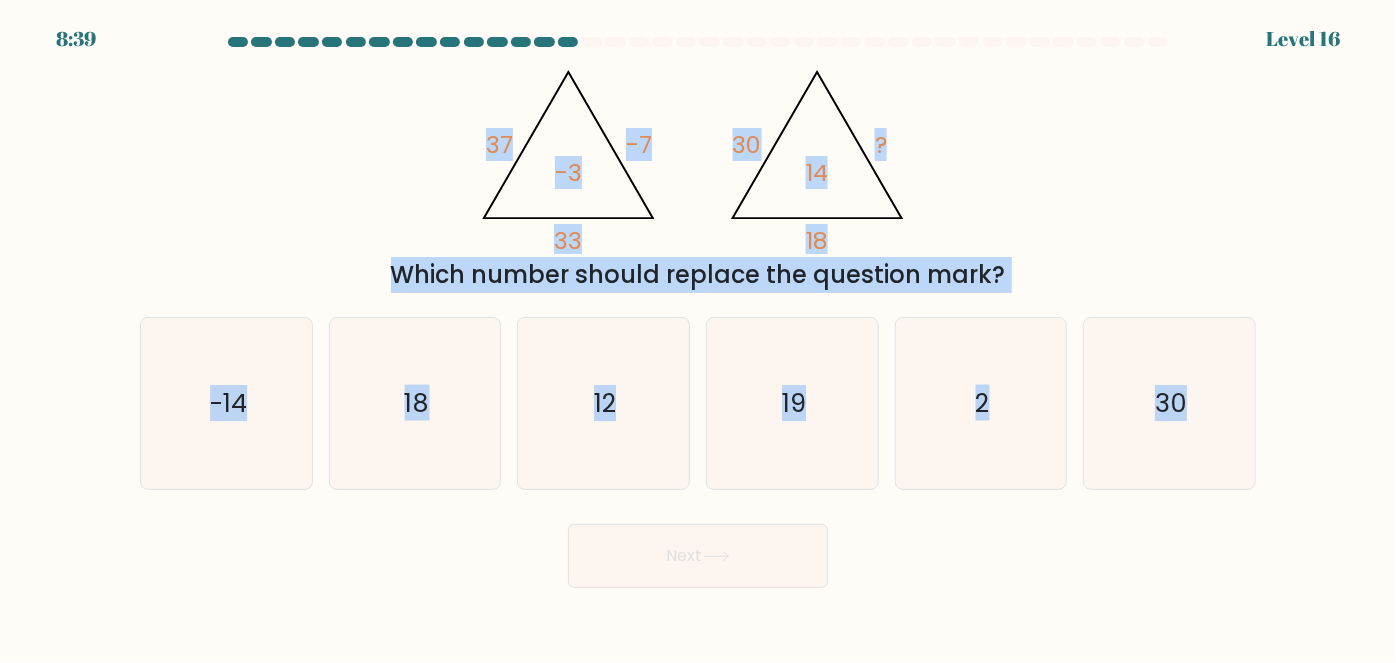 copy on "37       -7       33       -3                                       @import url('https://fonts.googleapis.com/css?family=Abril+Fatface:400,100,100italic,300,300italic,400italic,500,500italic,700,700italic,900,900italic');                        30       ?       18       14
Which number should replace the question mark?
a.
-14
b.
18
c.
12
d.
19
e.
2
f.
30" 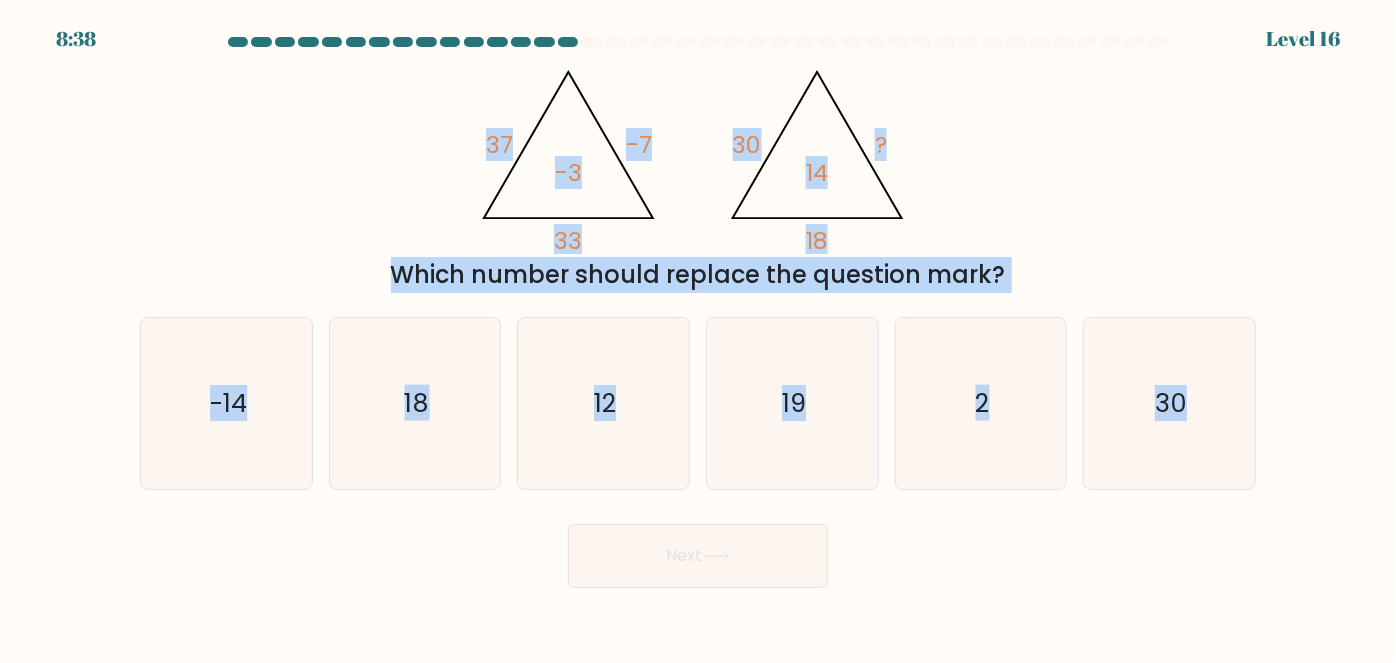 click at bounding box center (698, 312) 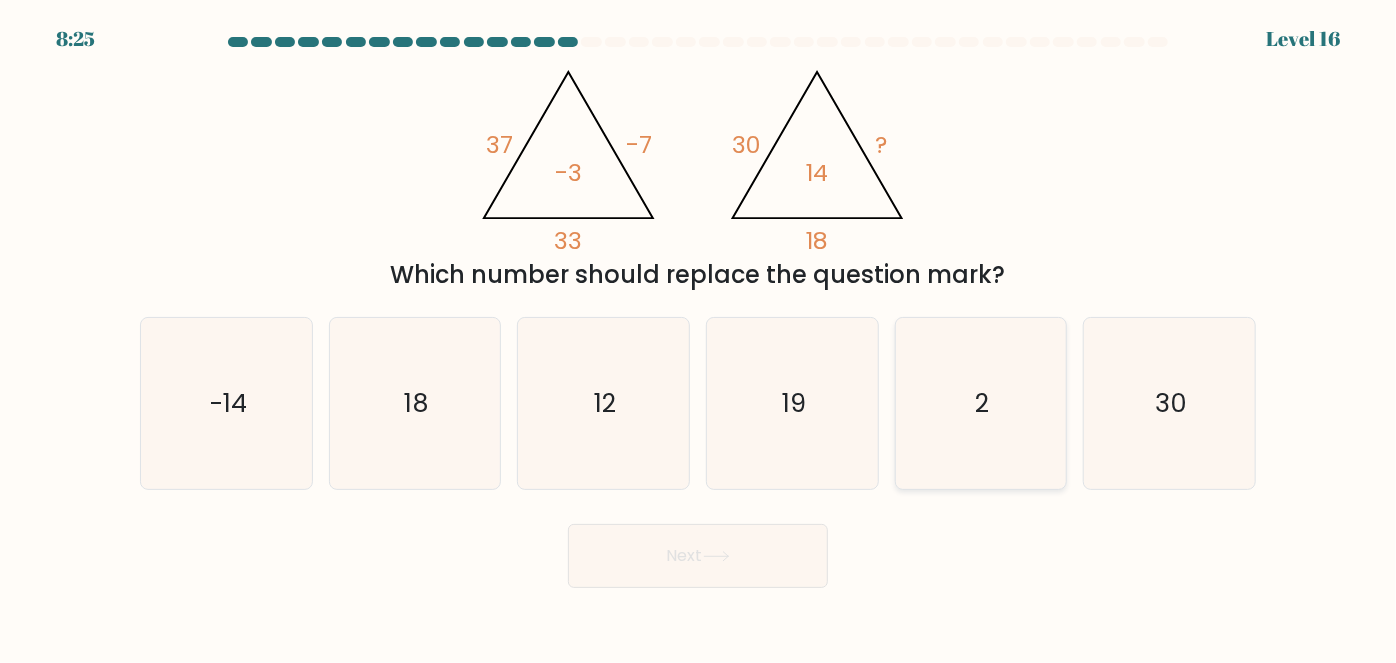 click on "2" 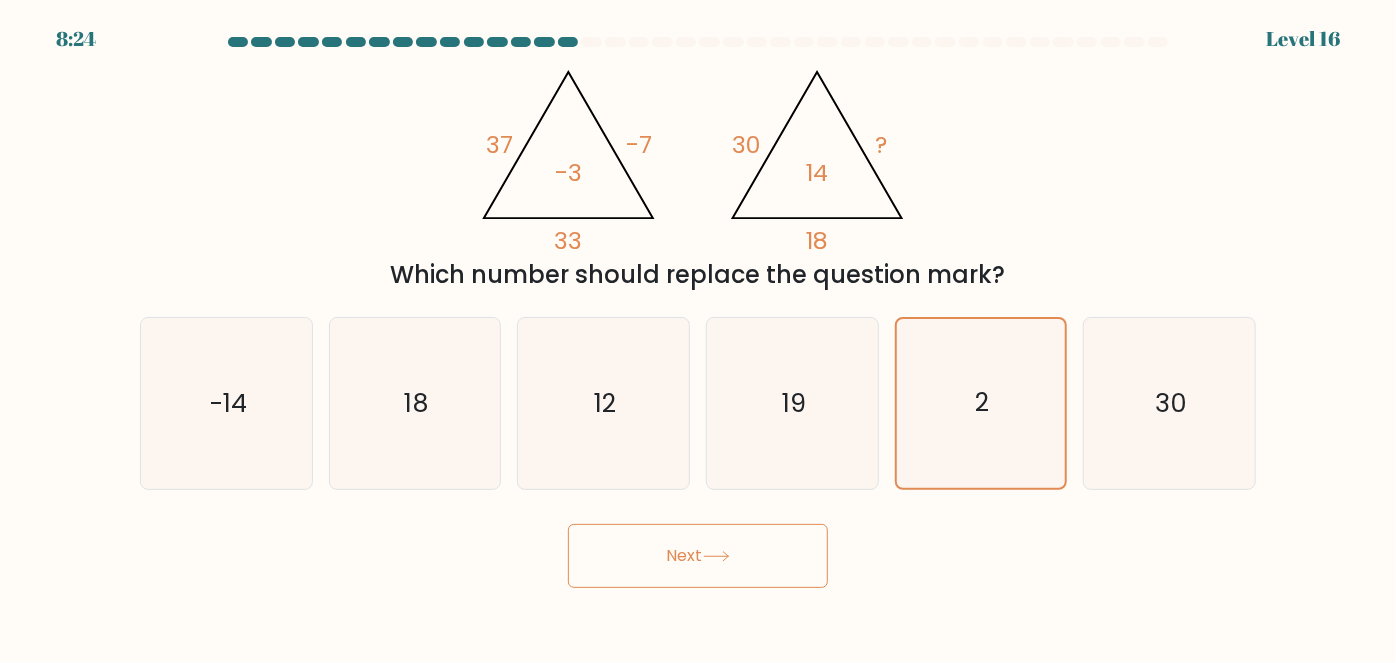 click on "Next" at bounding box center (698, 556) 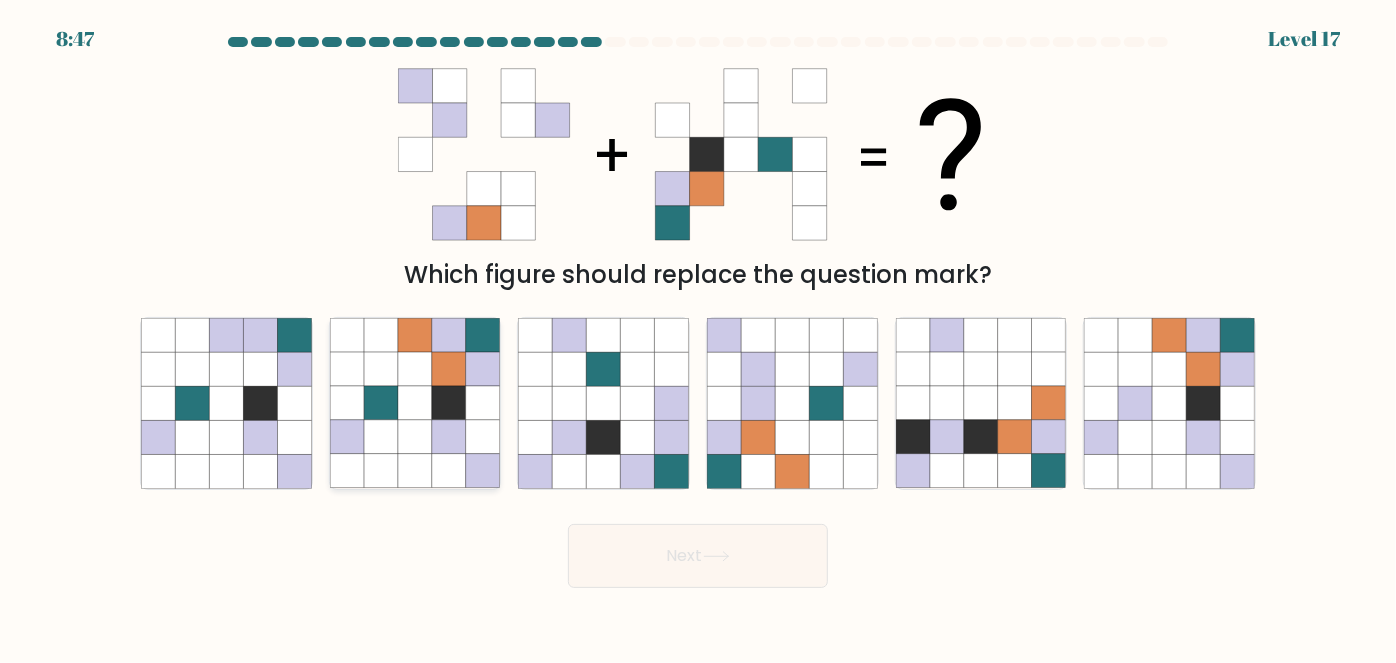 click 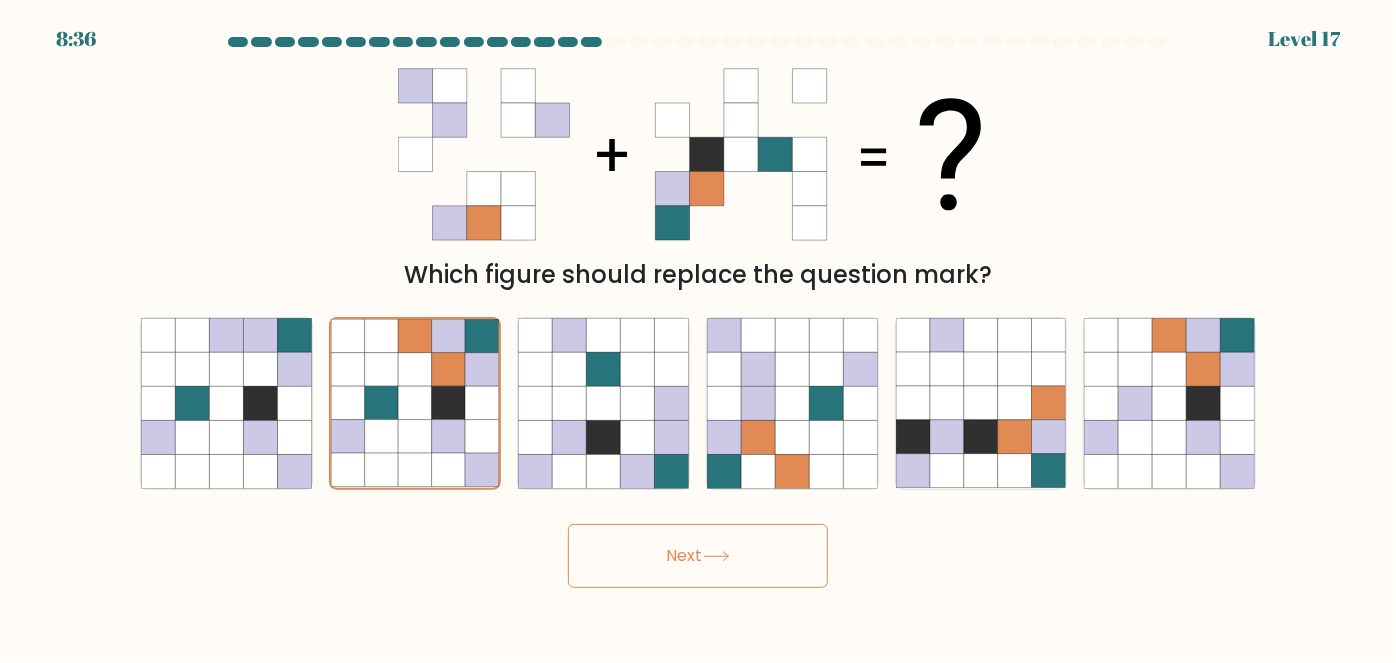 click 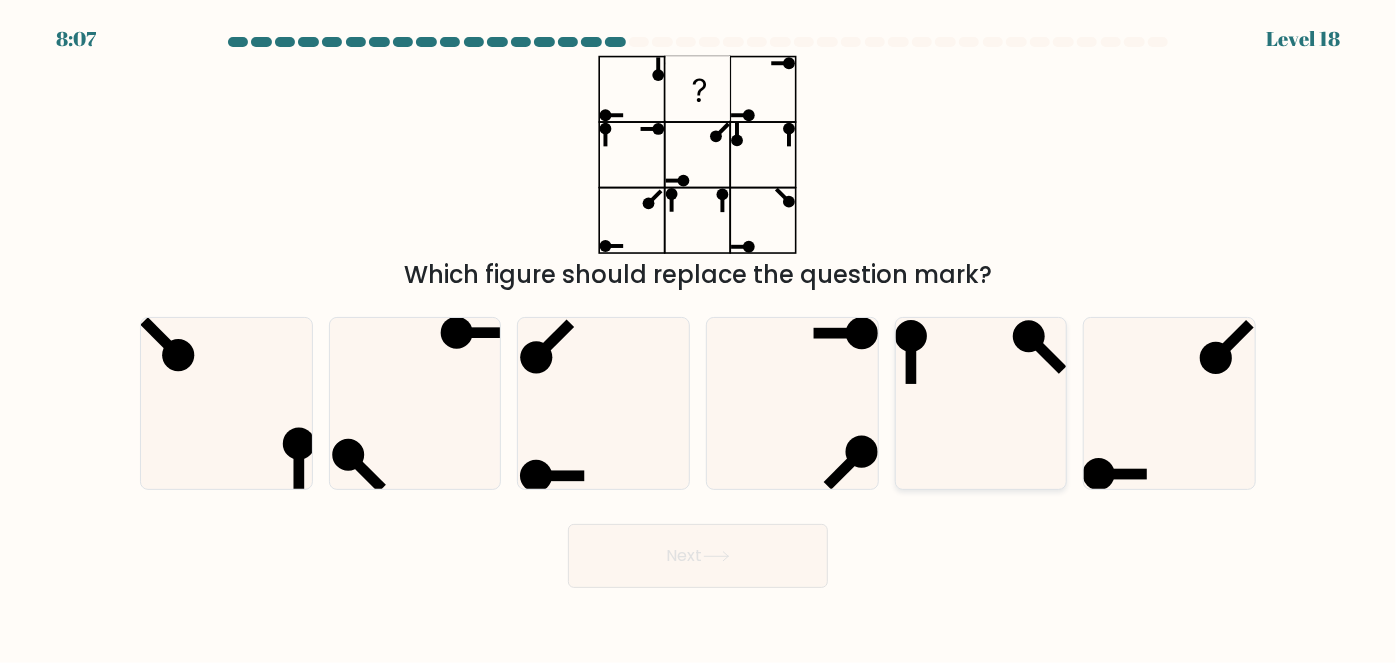 click 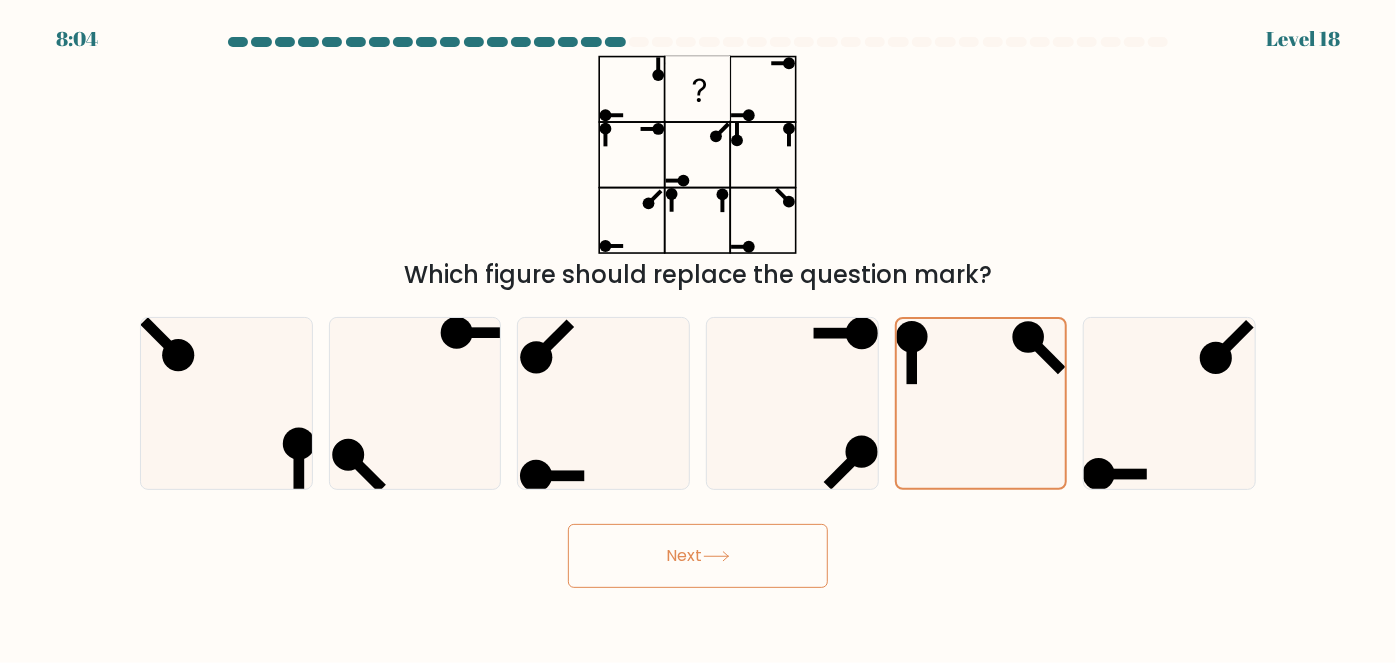 click on "Next" at bounding box center (698, 556) 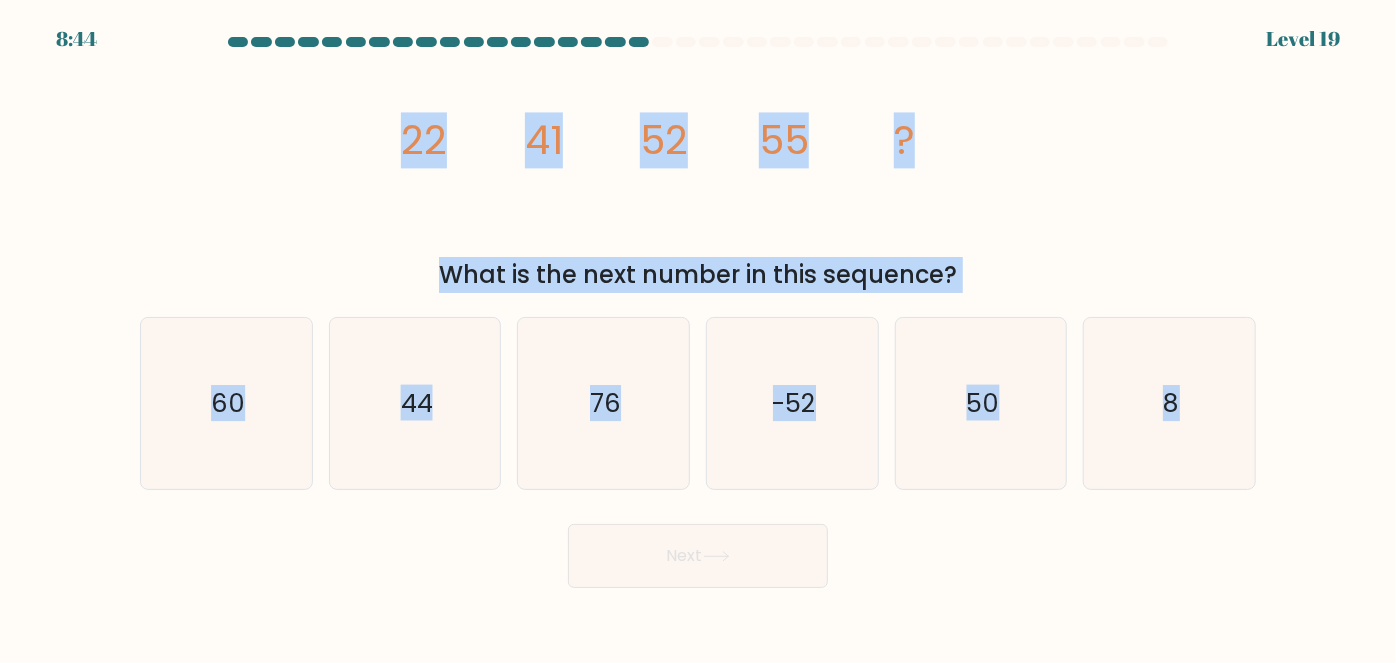 drag, startPoint x: 318, startPoint y: 147, endPoint x: 1395, endPoint y: 513, distance: 1137.4906 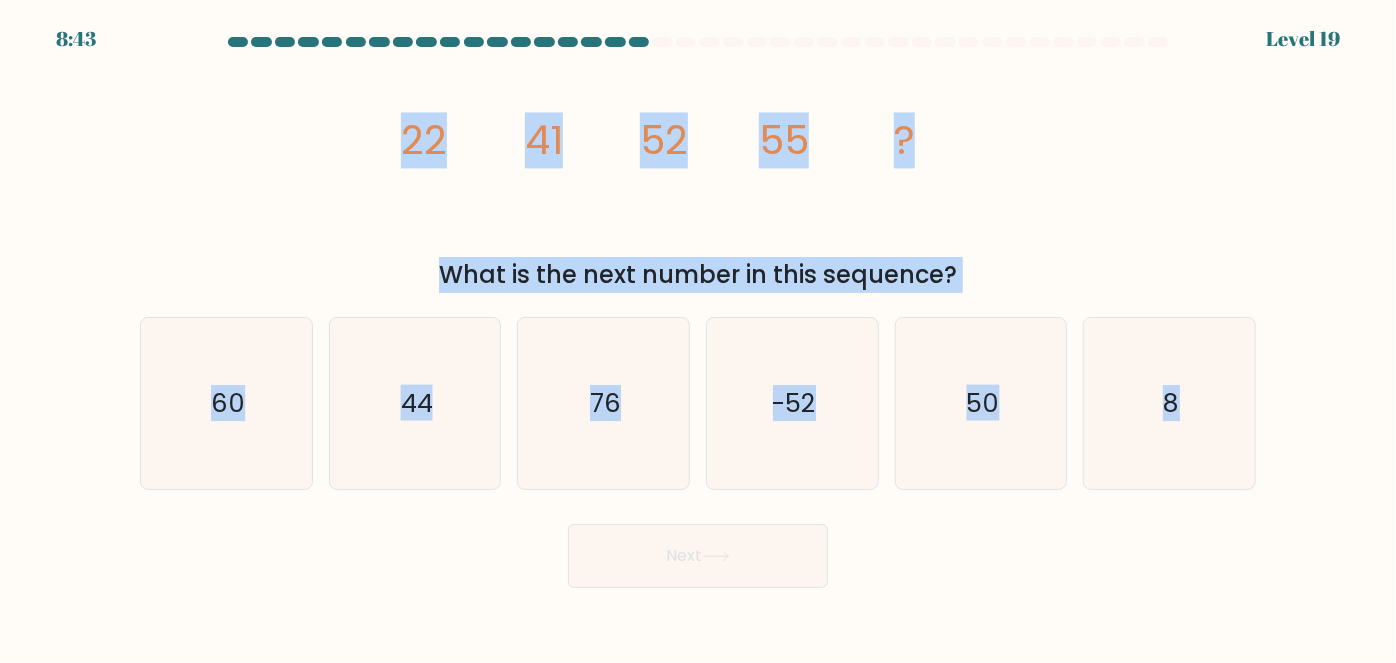 copy on "22
41
52
55
?
What is the next number in this sequence?
a.
60
b.
44
c.
76
d.
-52
e.
50
f.
8" 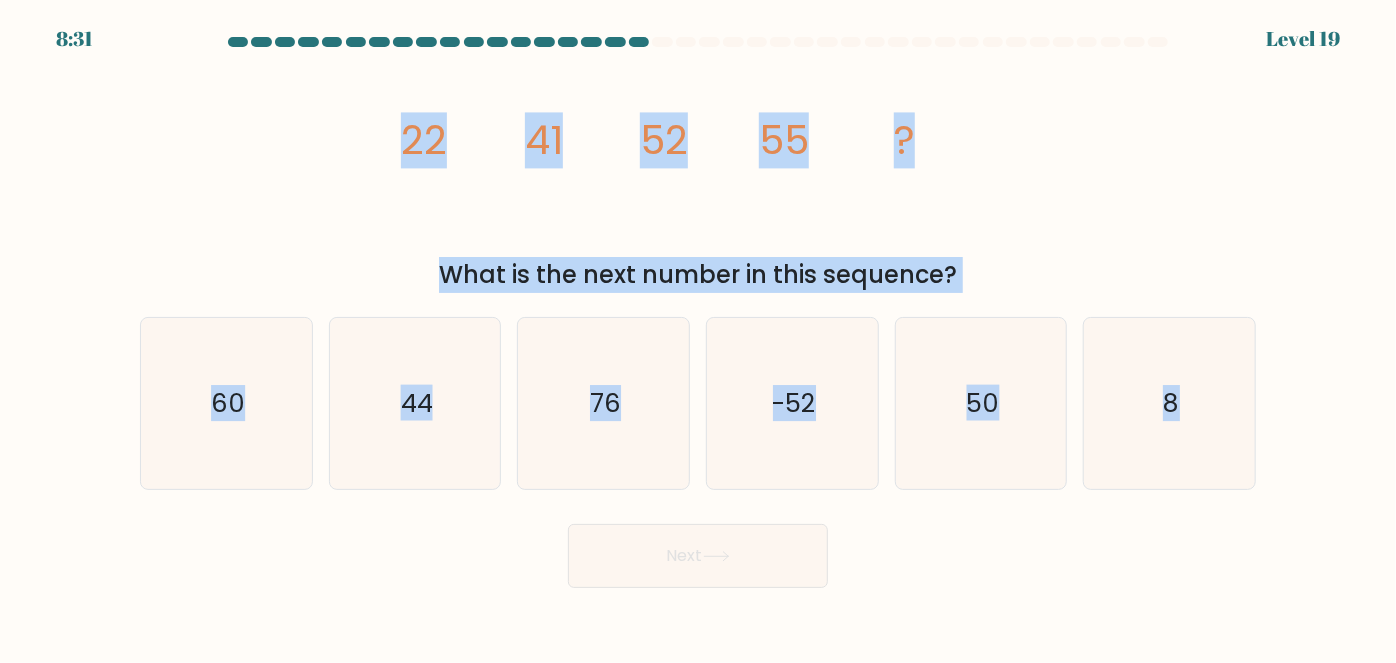 drag, startPoint x: 107, startPoint y: 285, endPoint x: 103, endPoint y: 260, distance: 25.317978 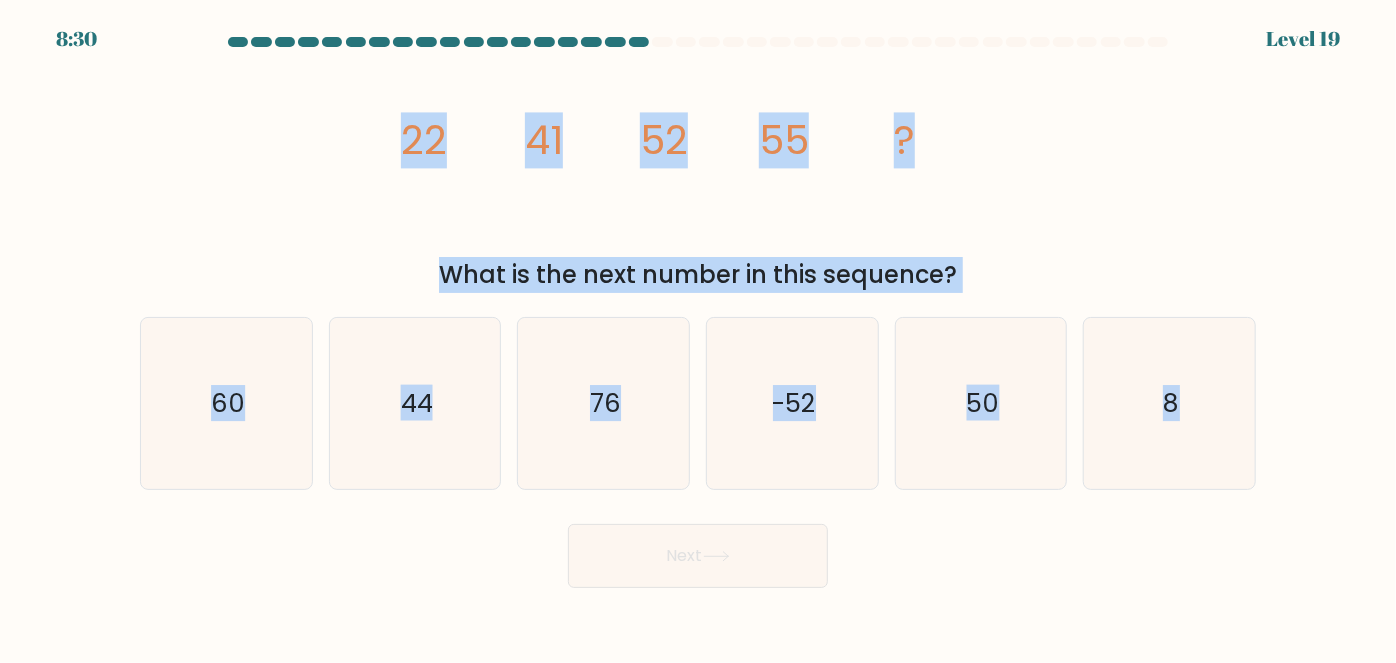 drag, startPoint x: 133, startPoint y: 161, endPoint x: 512, endPoint y: 283, distance: 398.15198 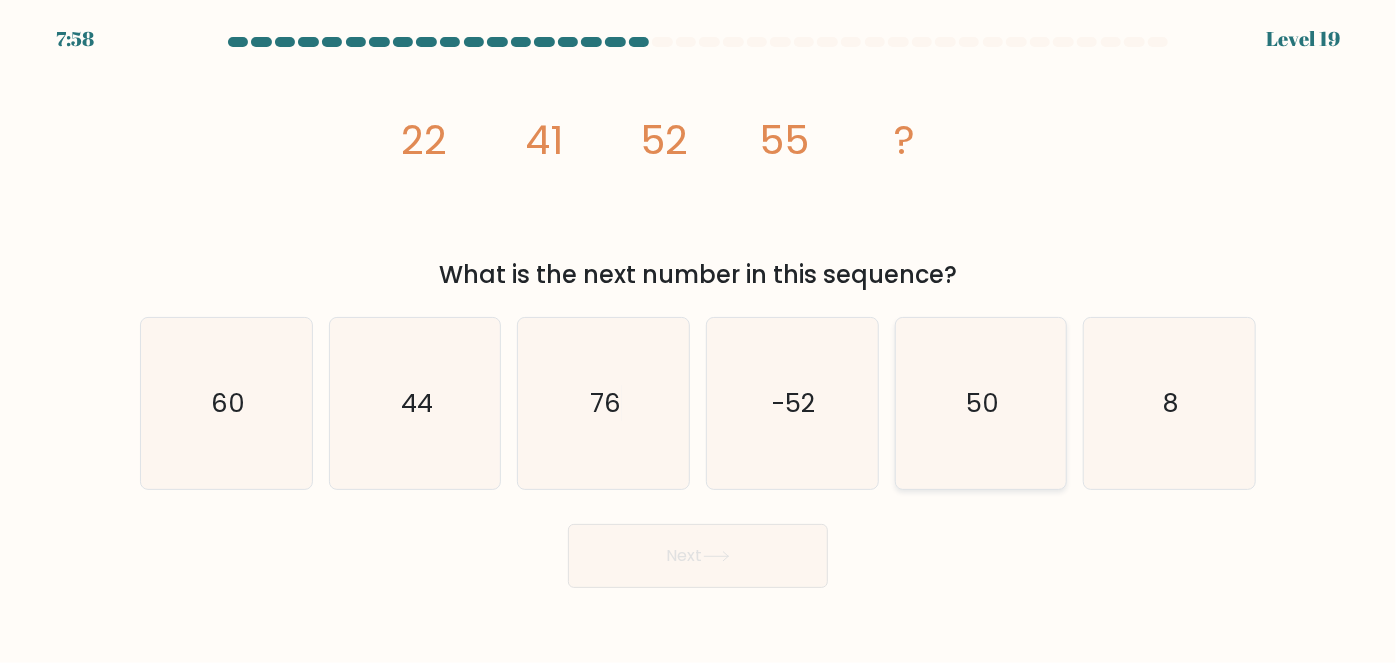 click on "50" 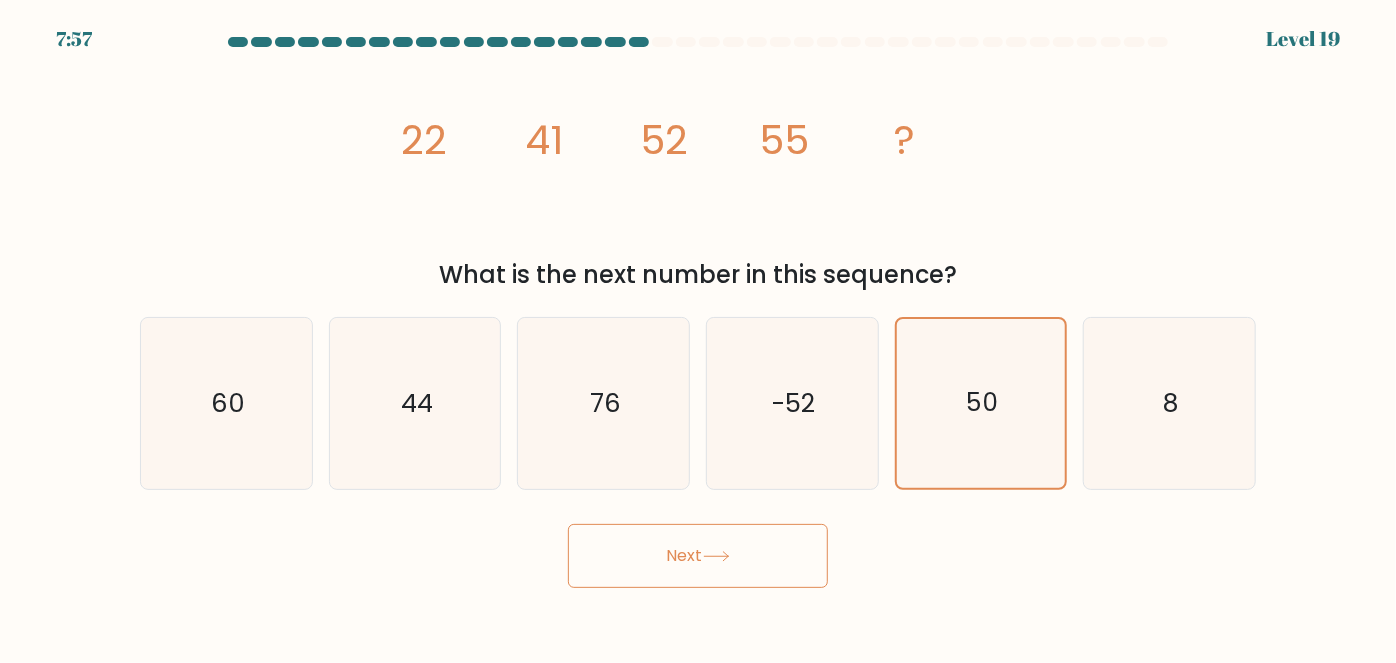 click on "Next" at bounding box center (698, 556) 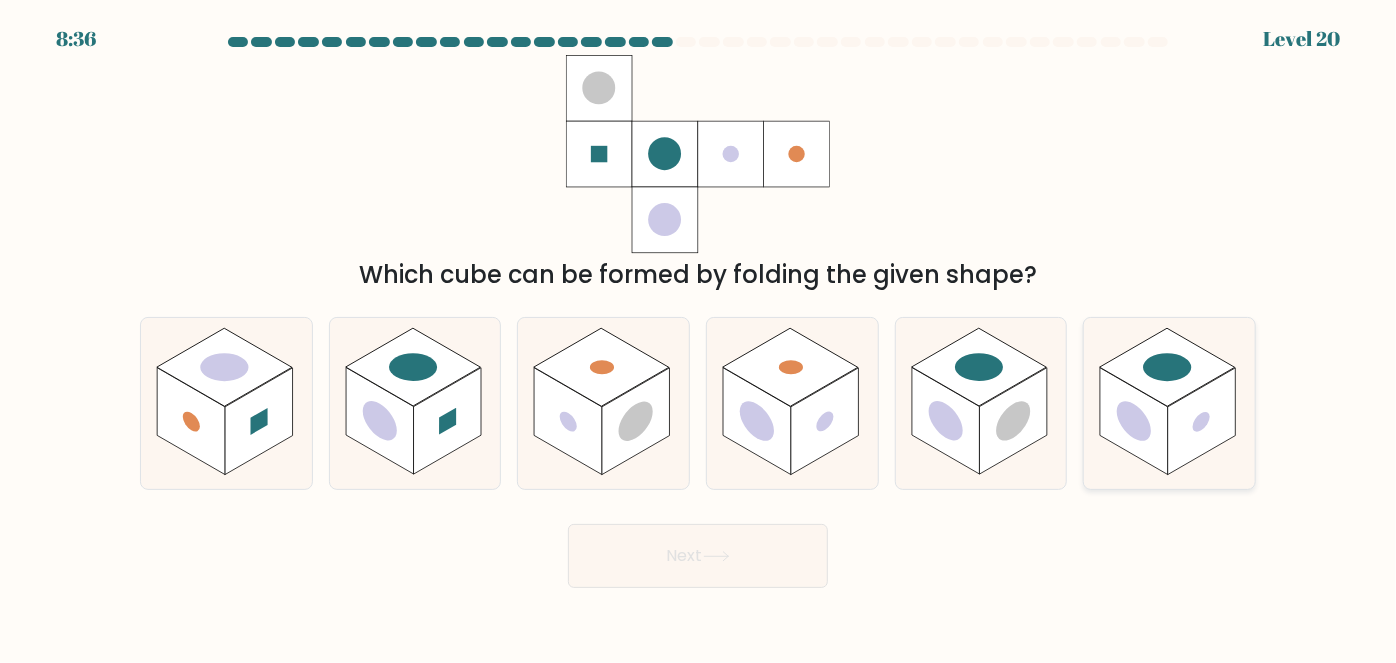 click 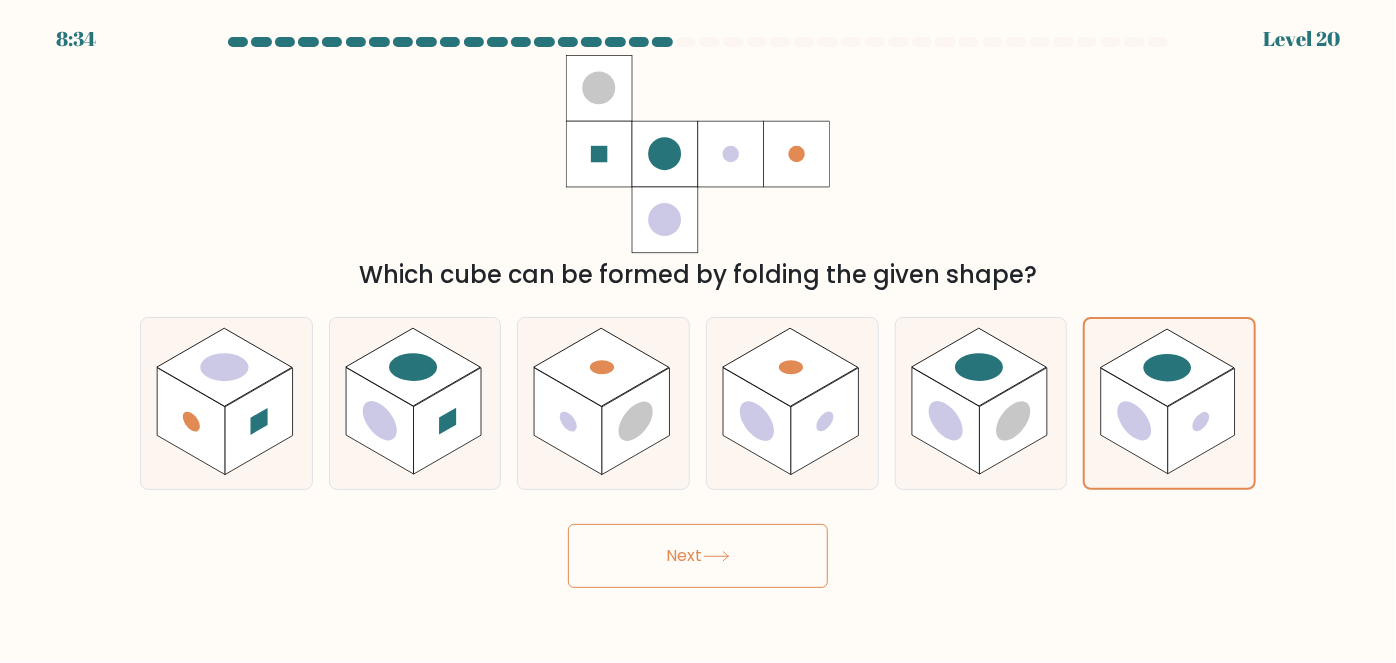 click on "Next" at bounding box center [698, 556] 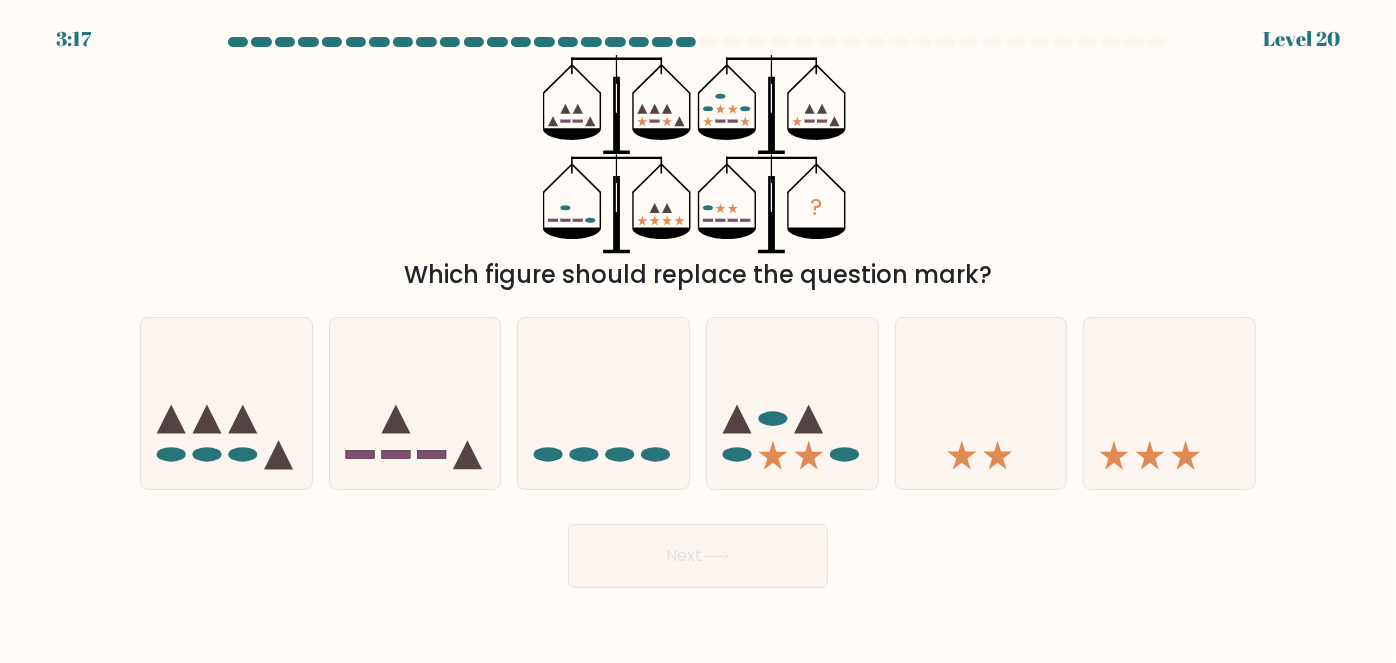 click on "Next" at bounding box center [698, 551] 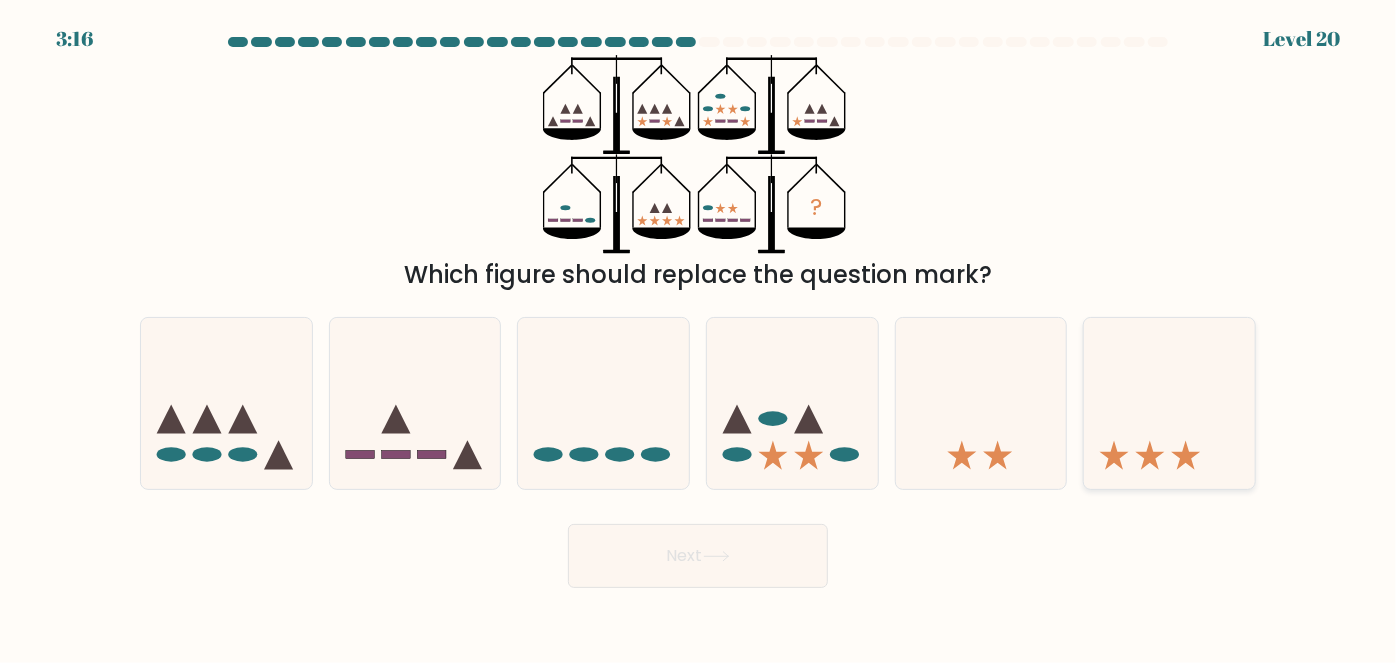 click 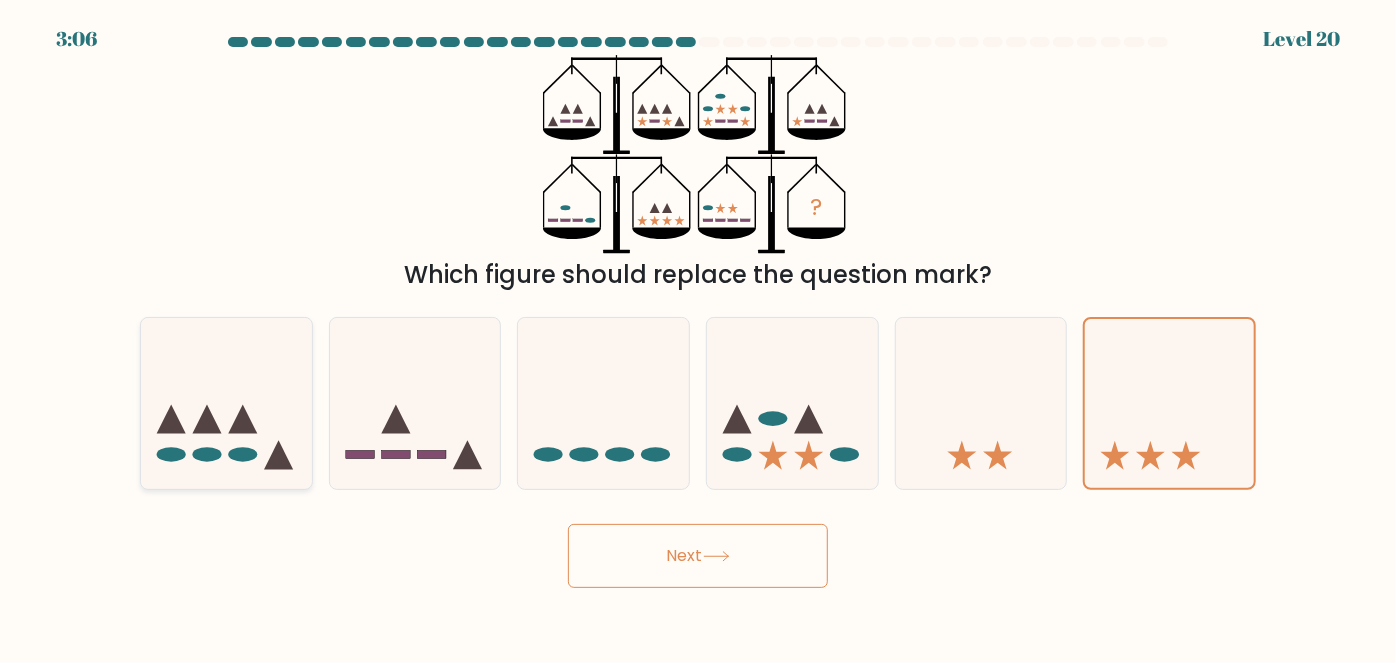 click 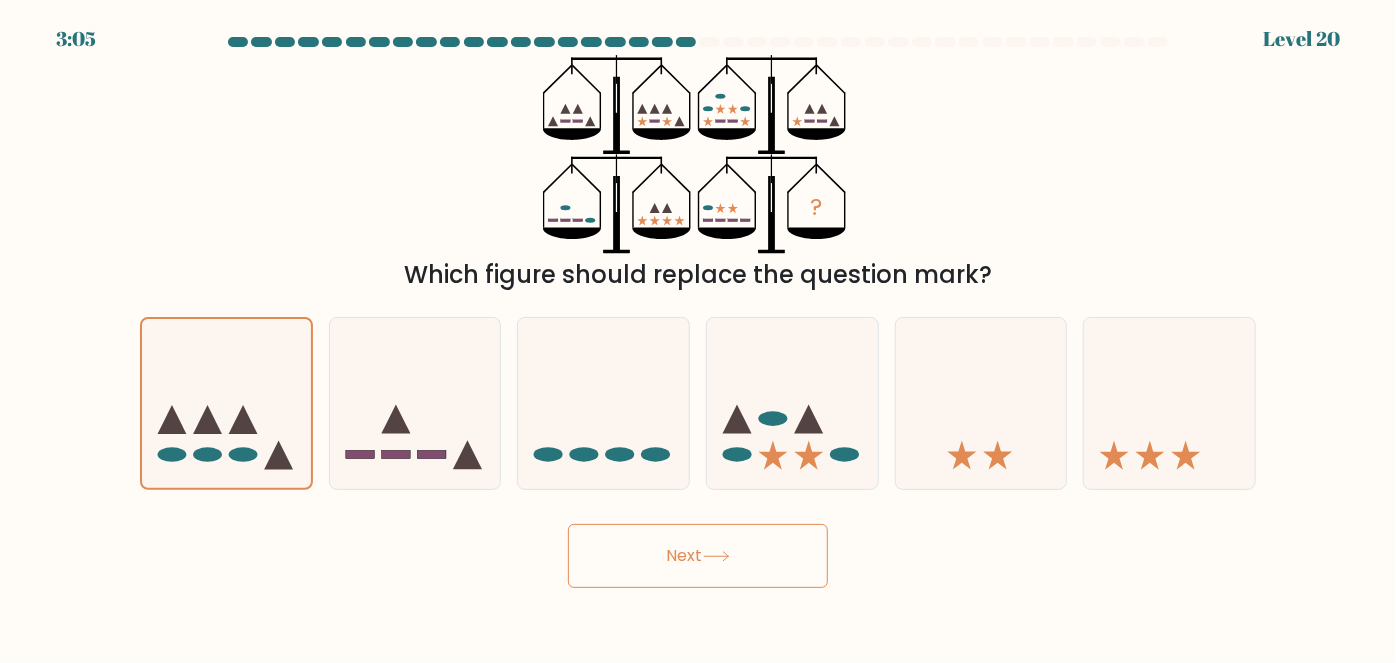 click 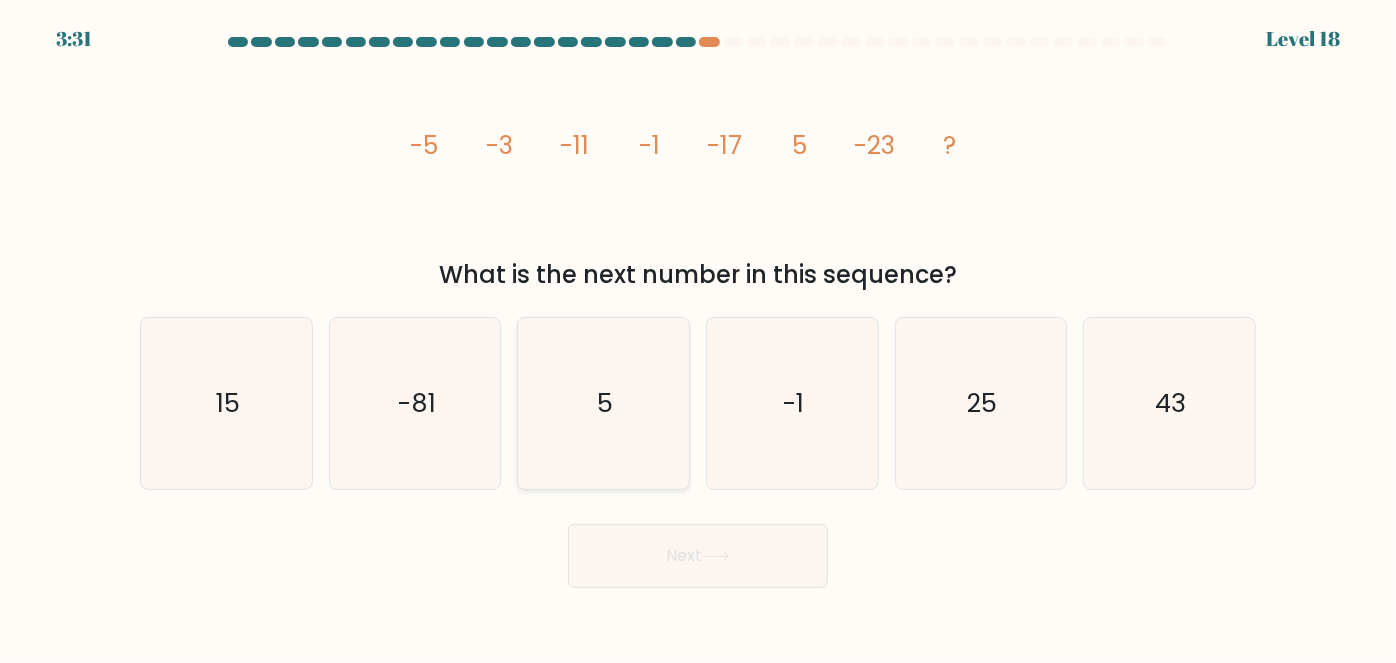 type 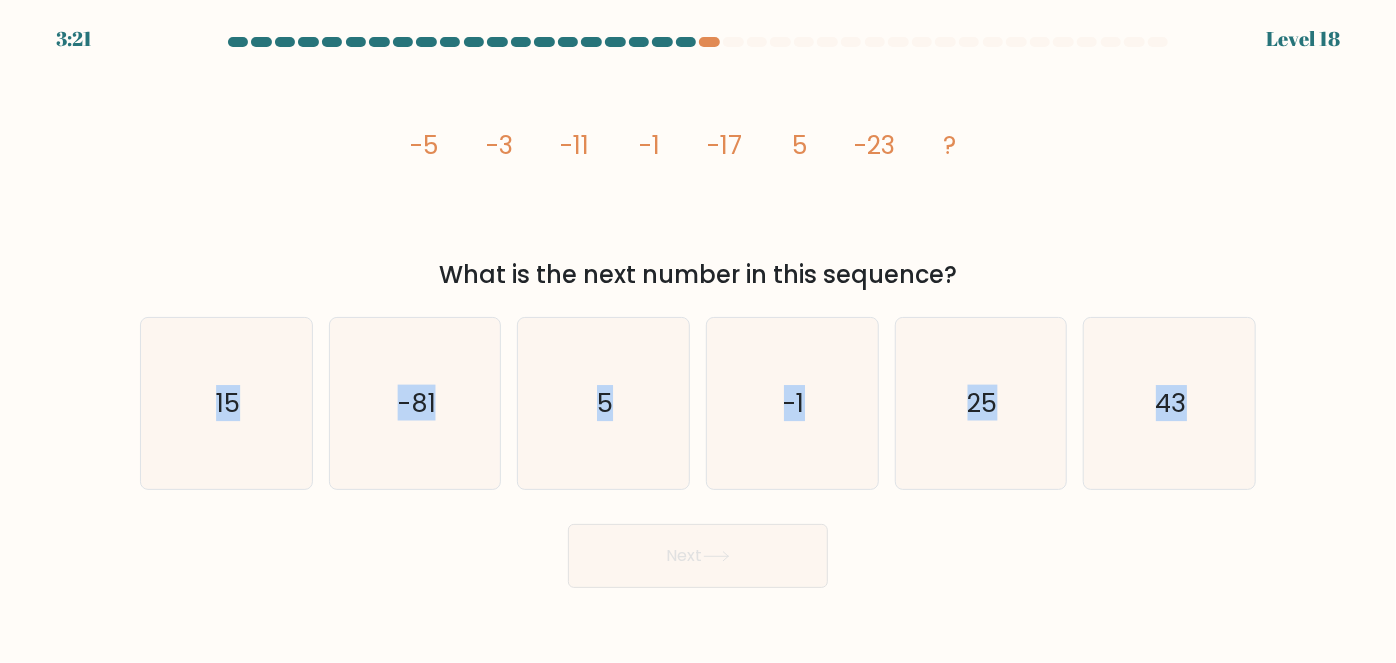 drag, startPoint x: 19, startPoint y: 361, endPoint x: 1306, endPoint y: 409, distance: 1287.8948 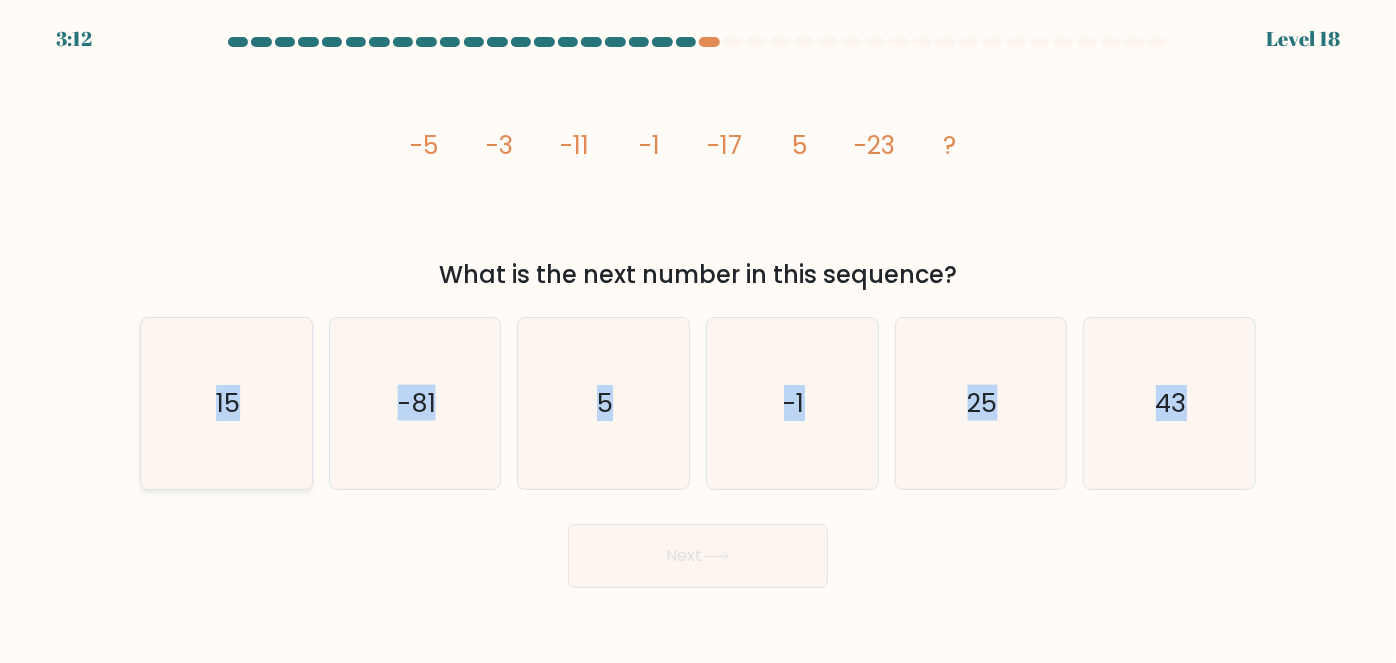 click on "15" 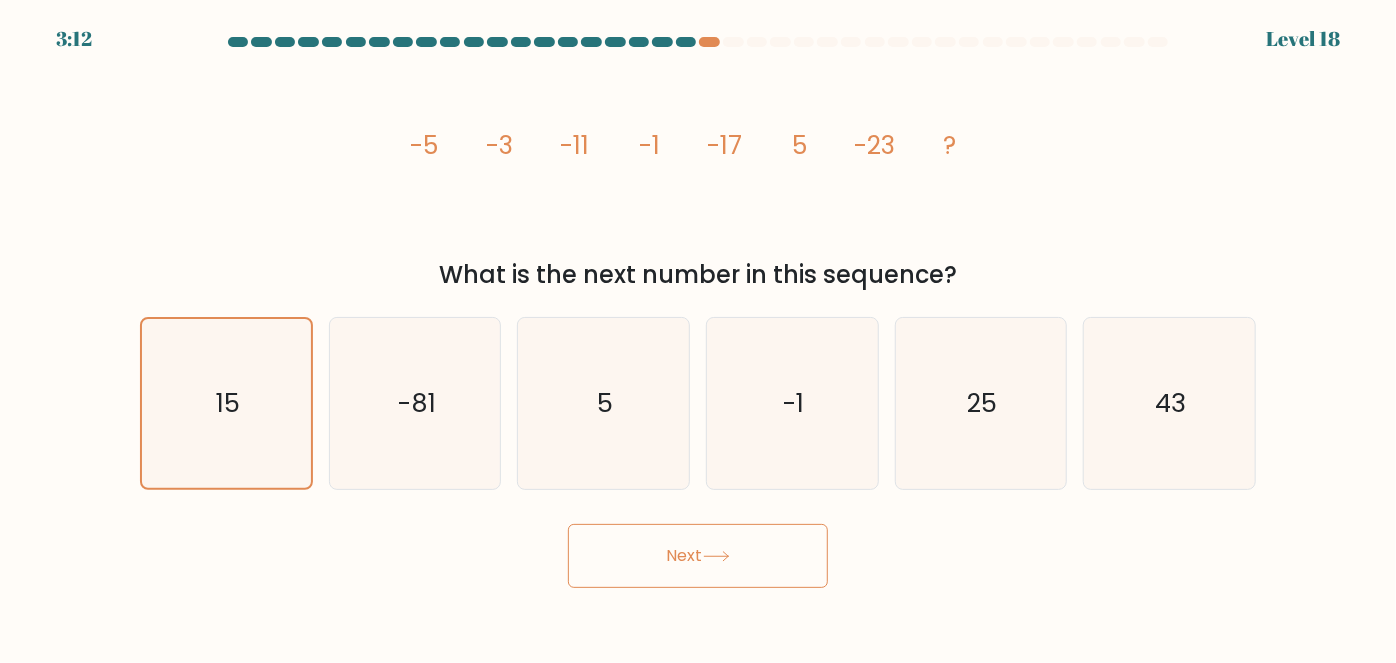 click on "Next" at bounding box center (698, 556) 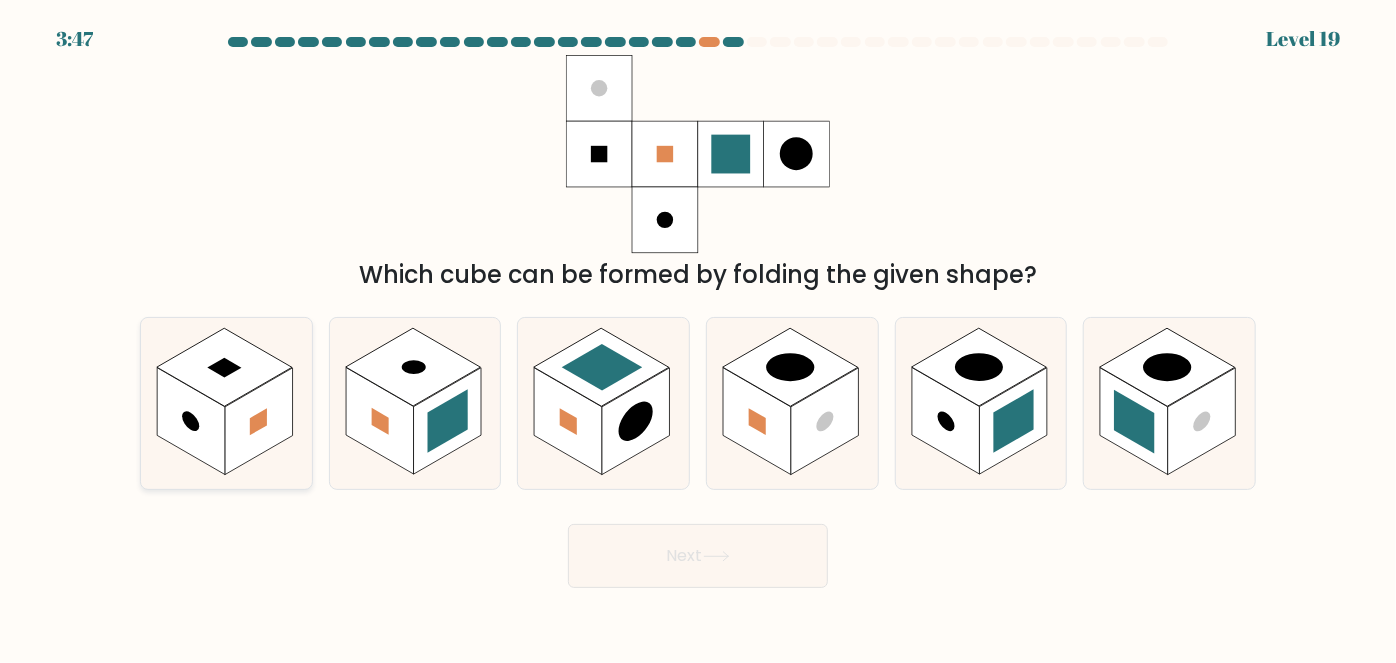 click 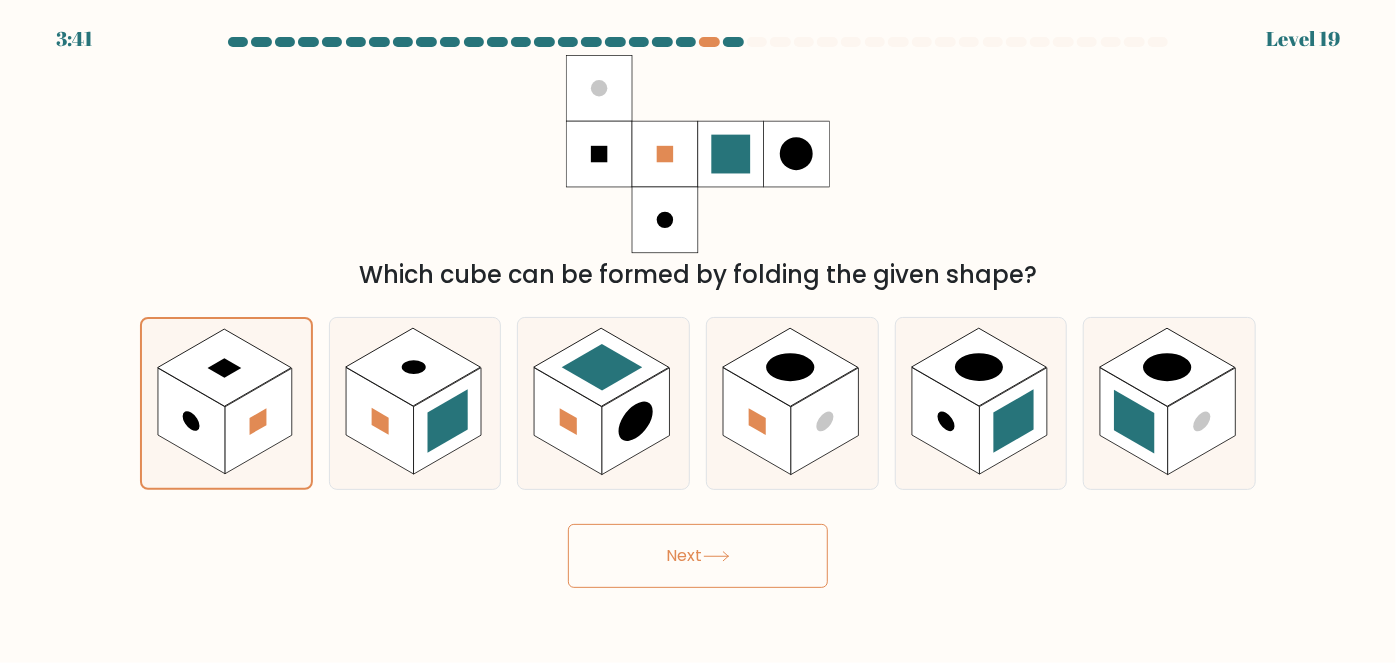 click 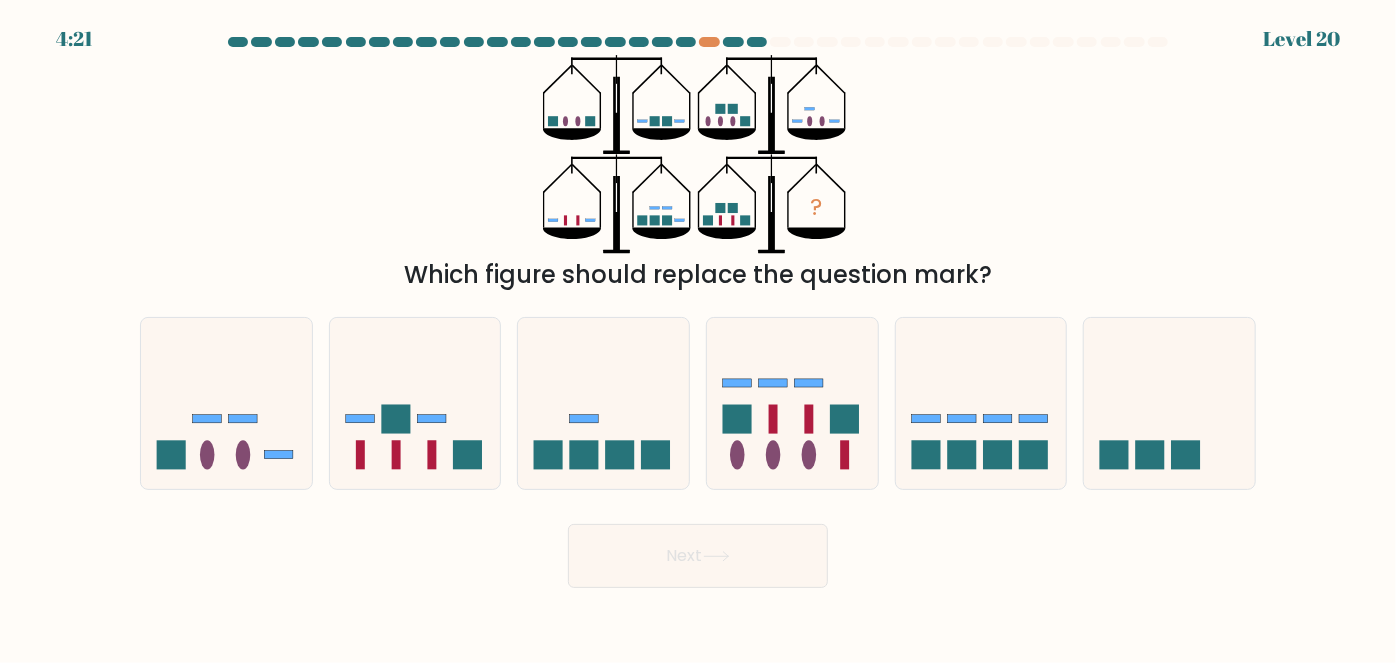 type 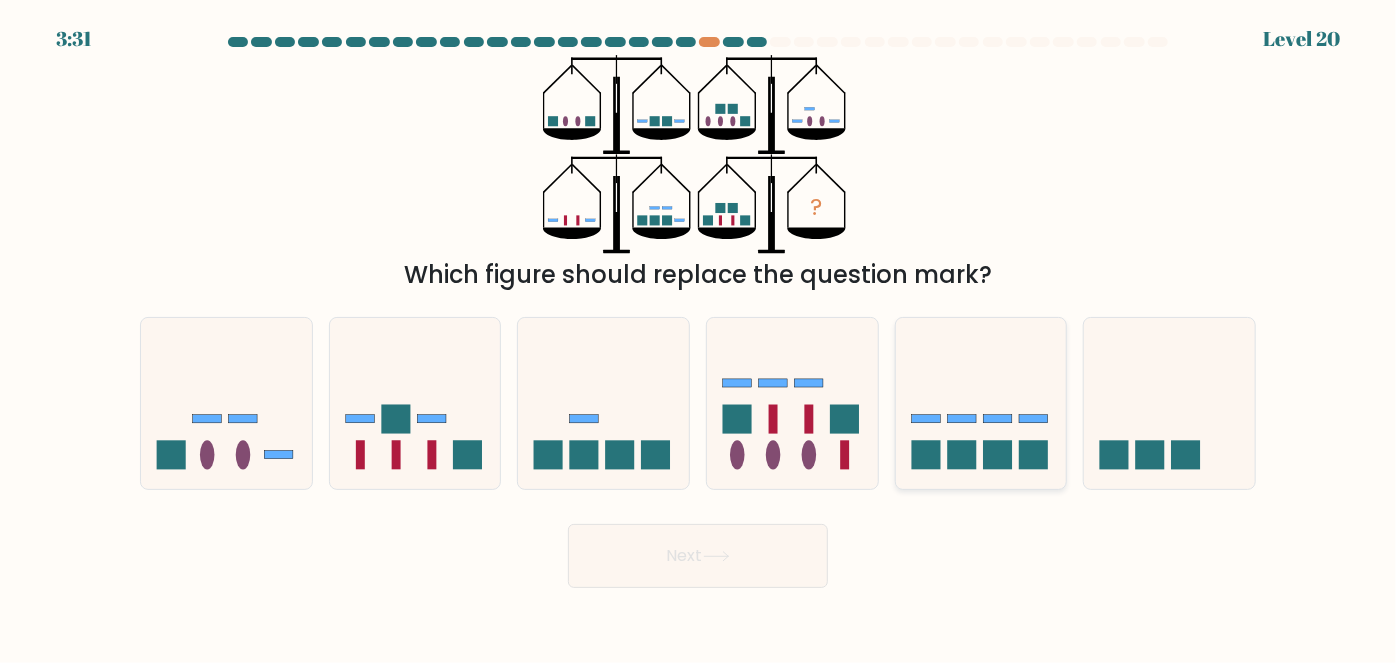 click 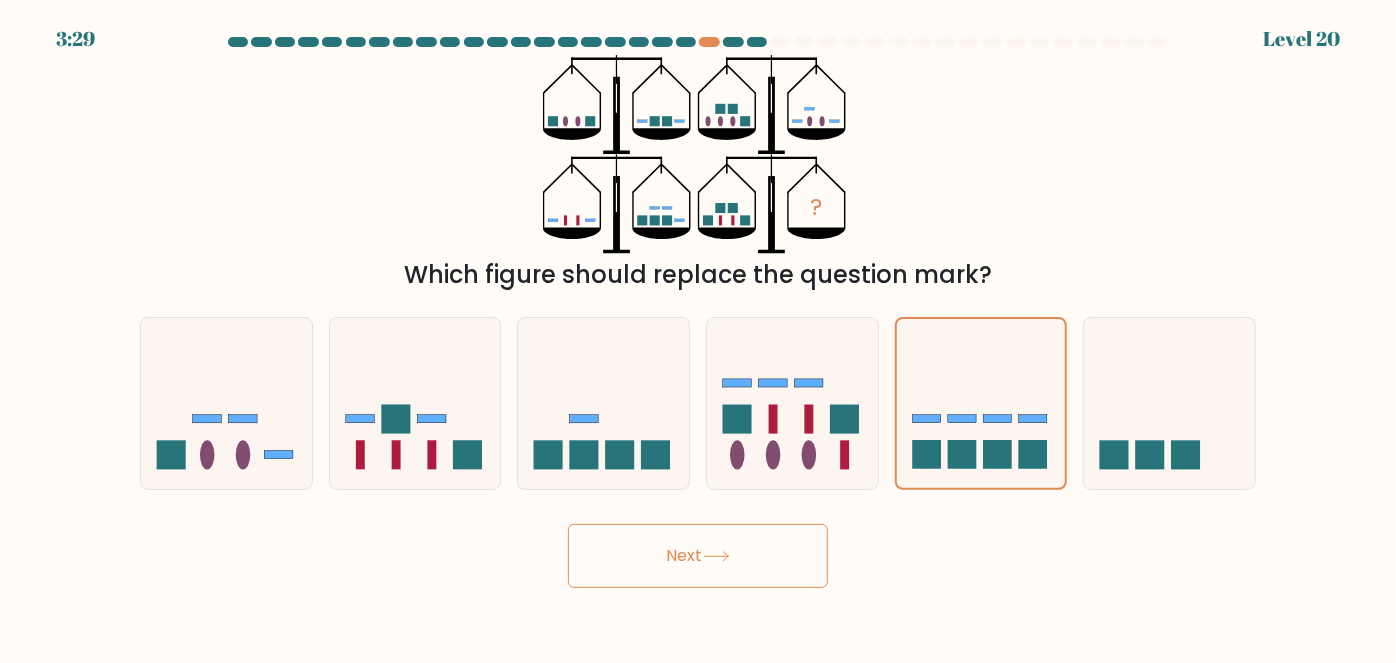 click 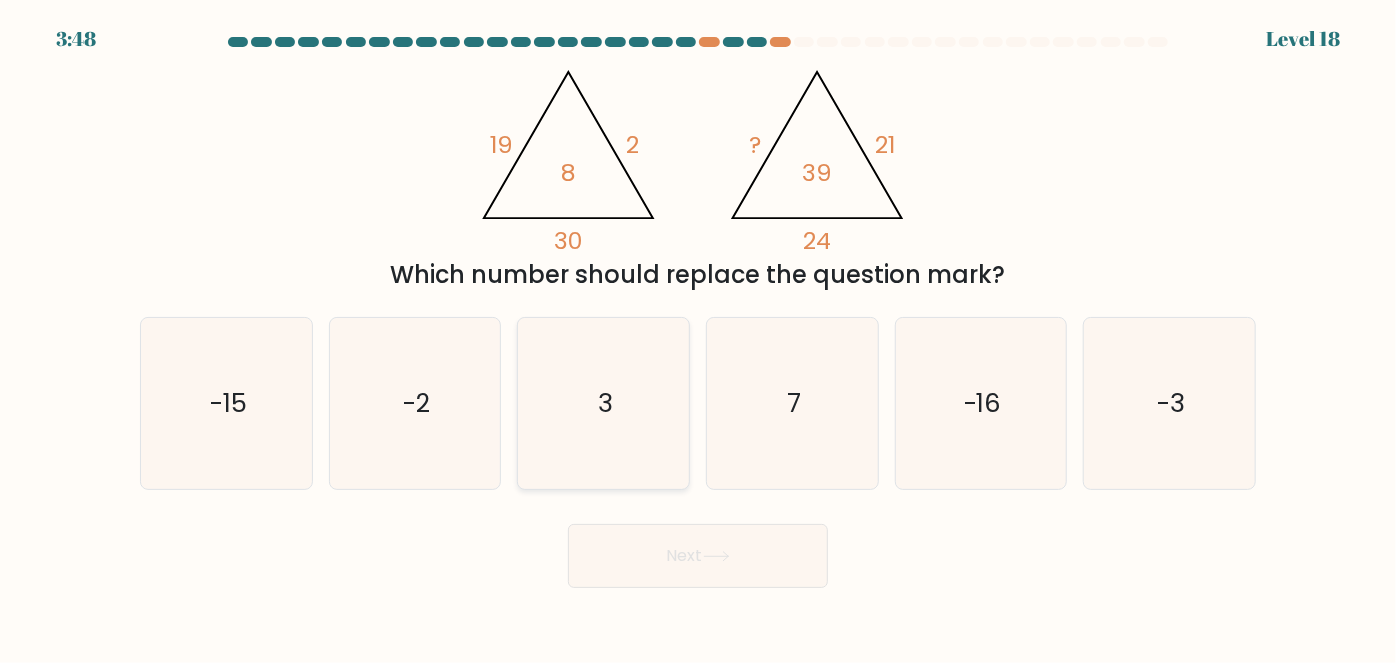 click on "3" 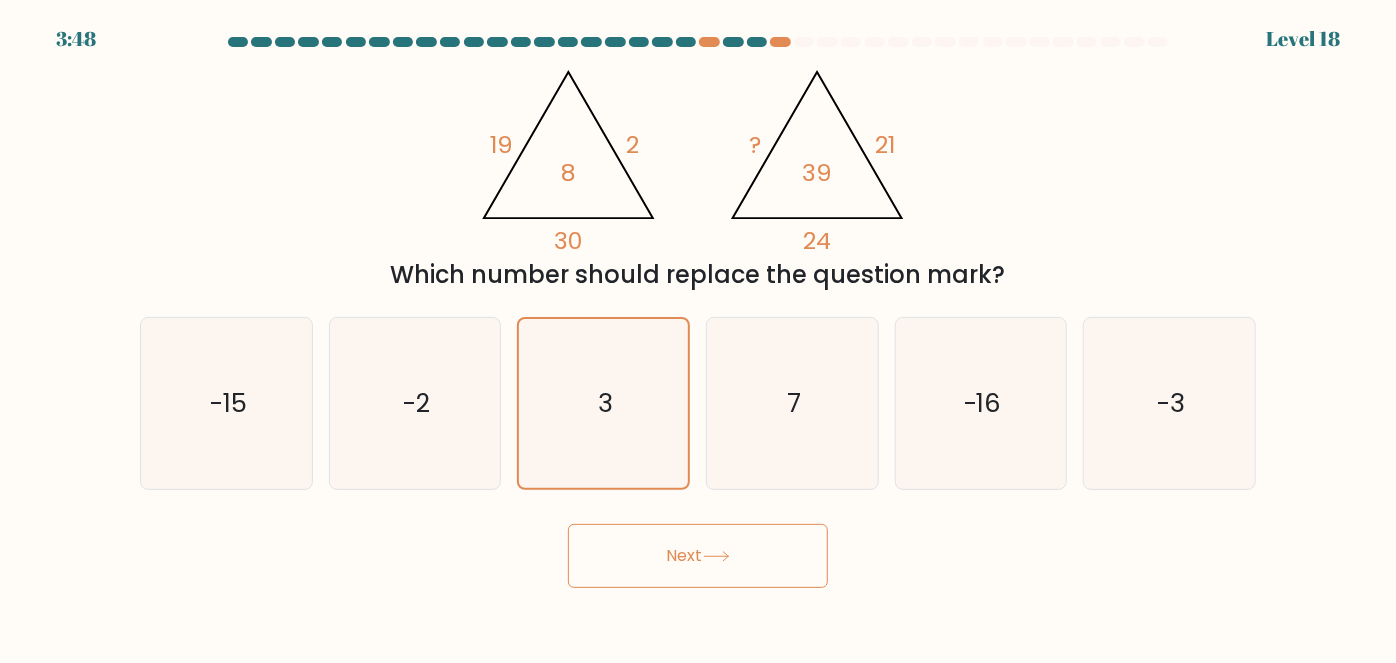 click on "3:48
Level 18" at bounding box center (698, 331) 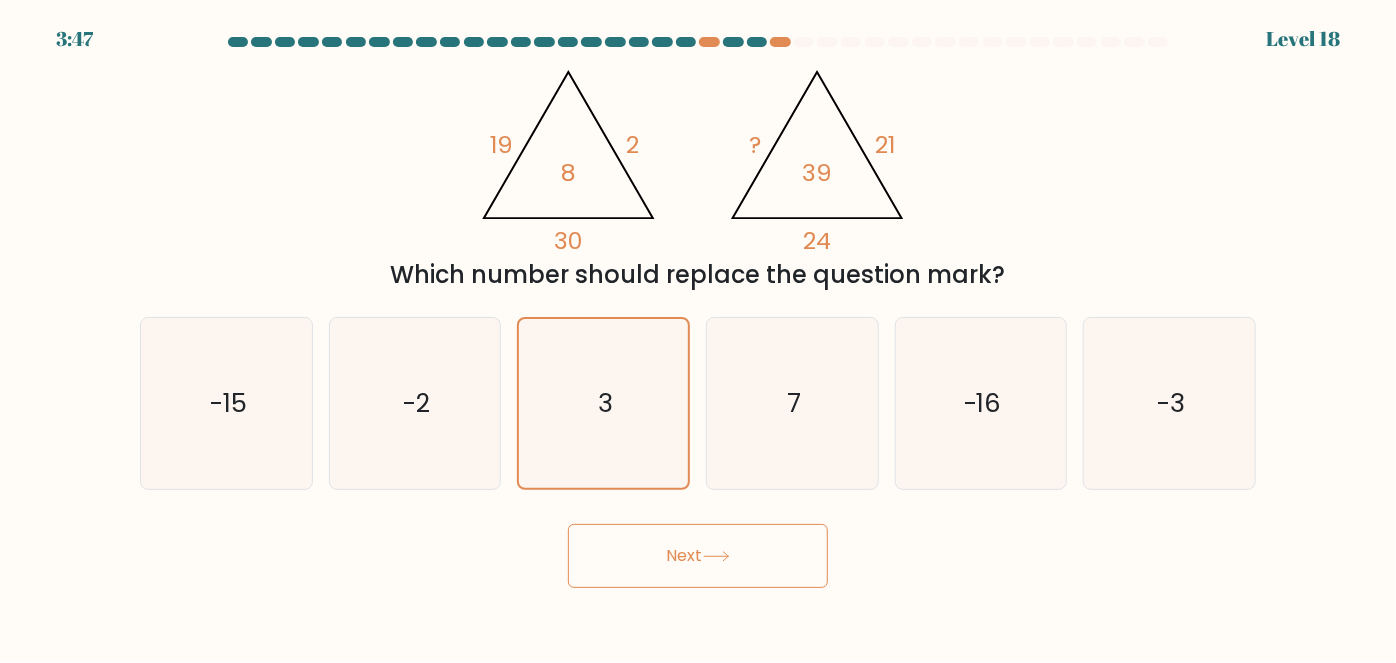click on "Next" at bounding box center (698, 556) 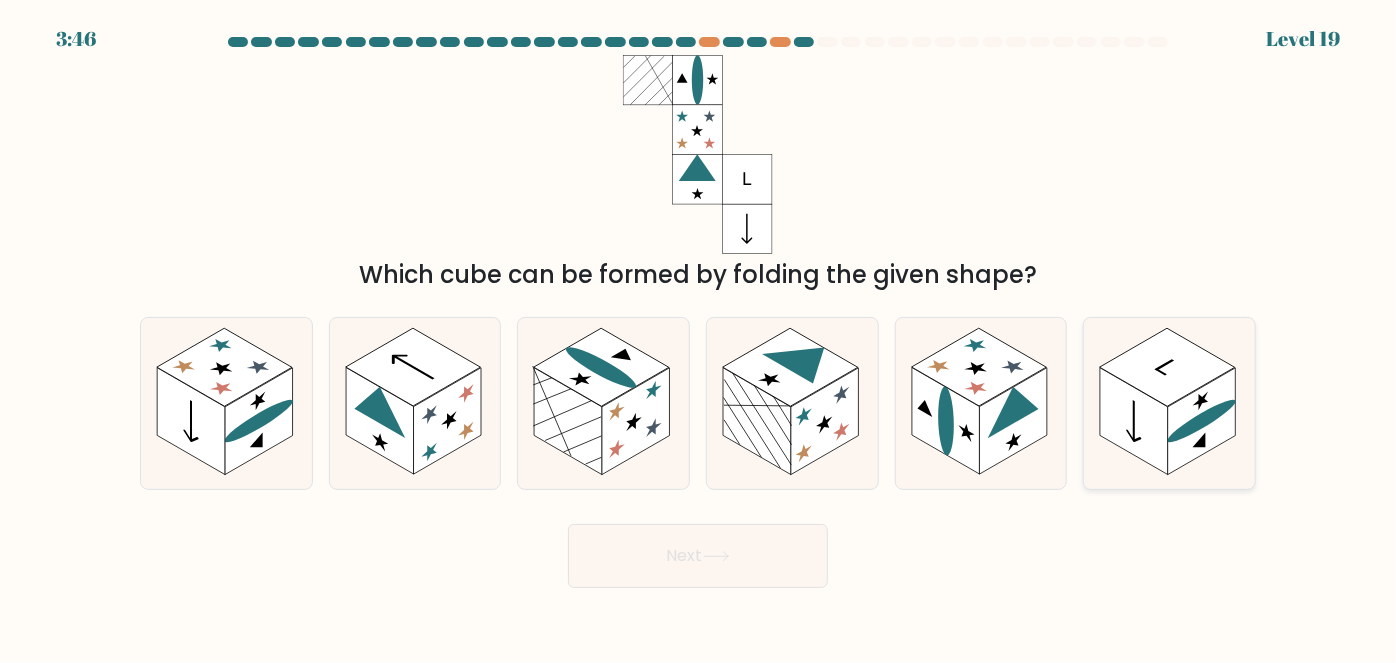 click 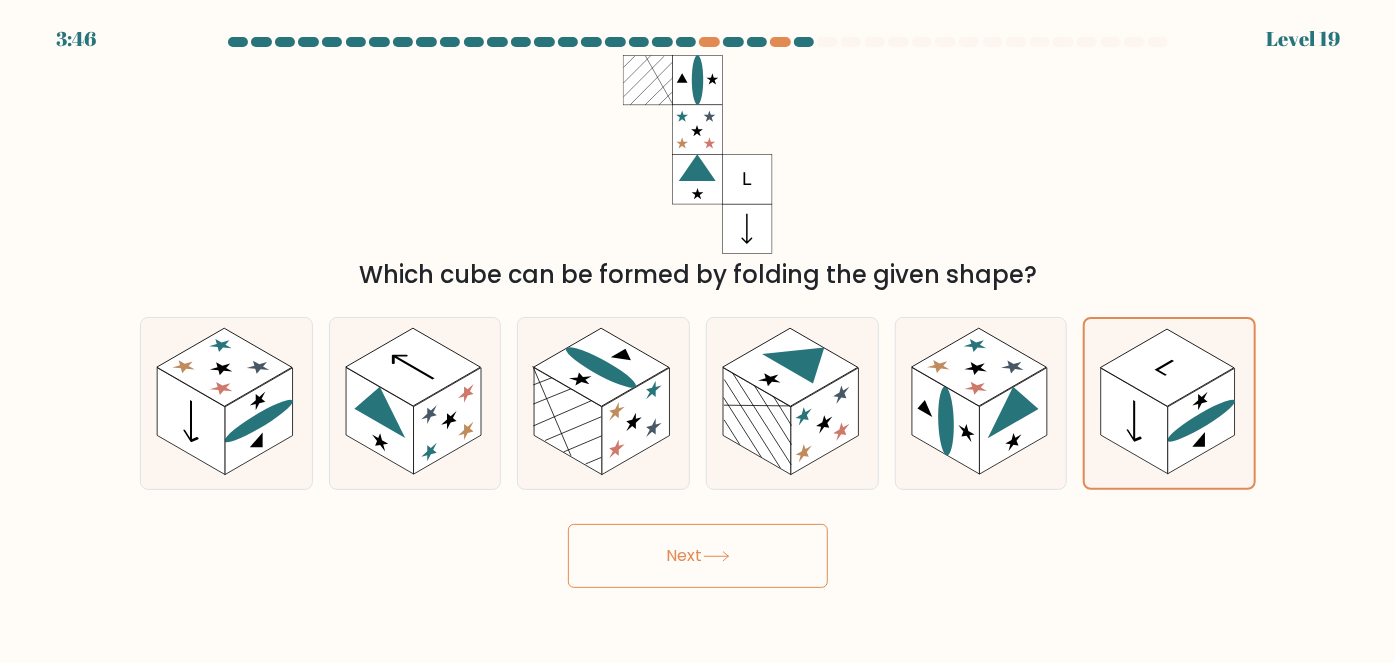 click on "Next" at bounding box center [698, 556] 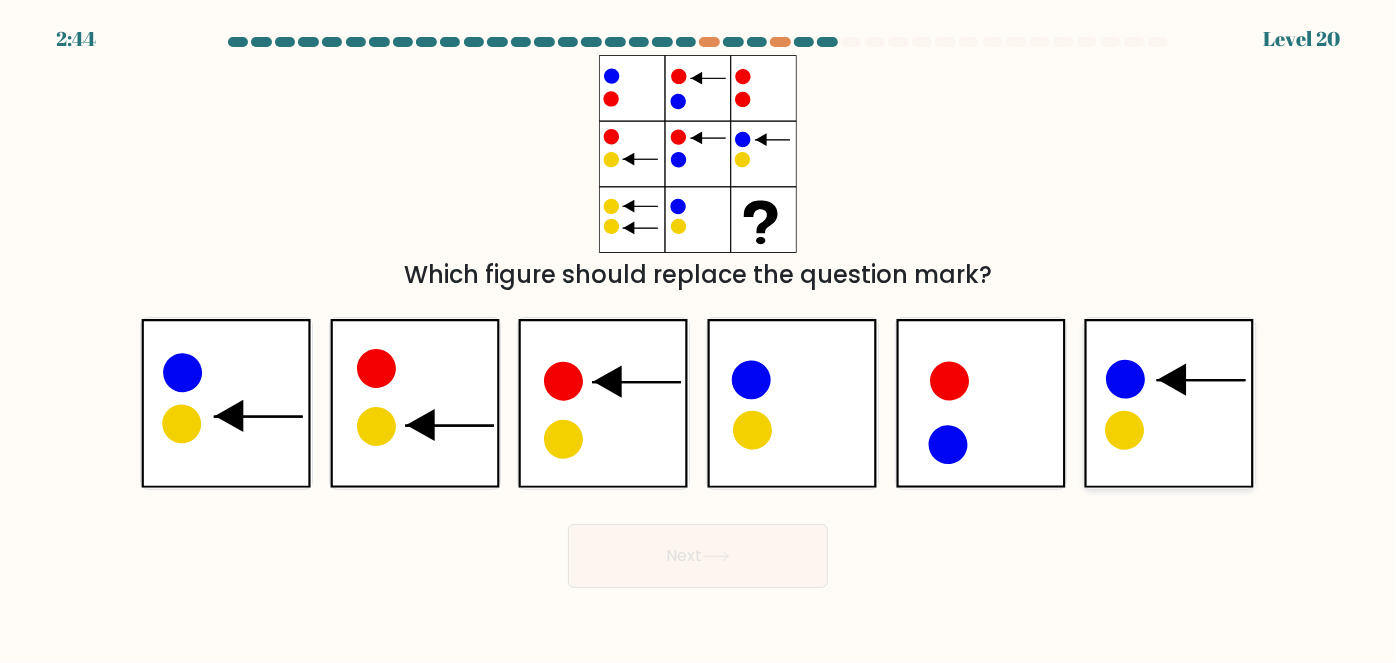 click 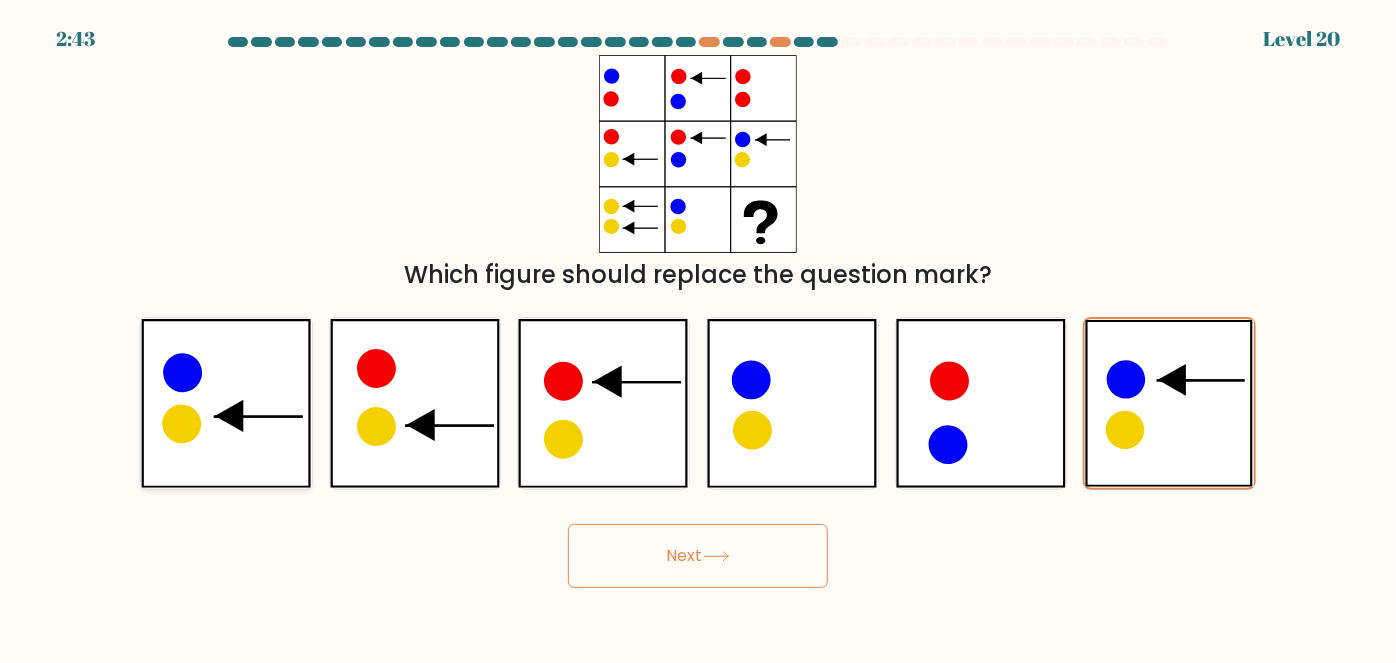 click 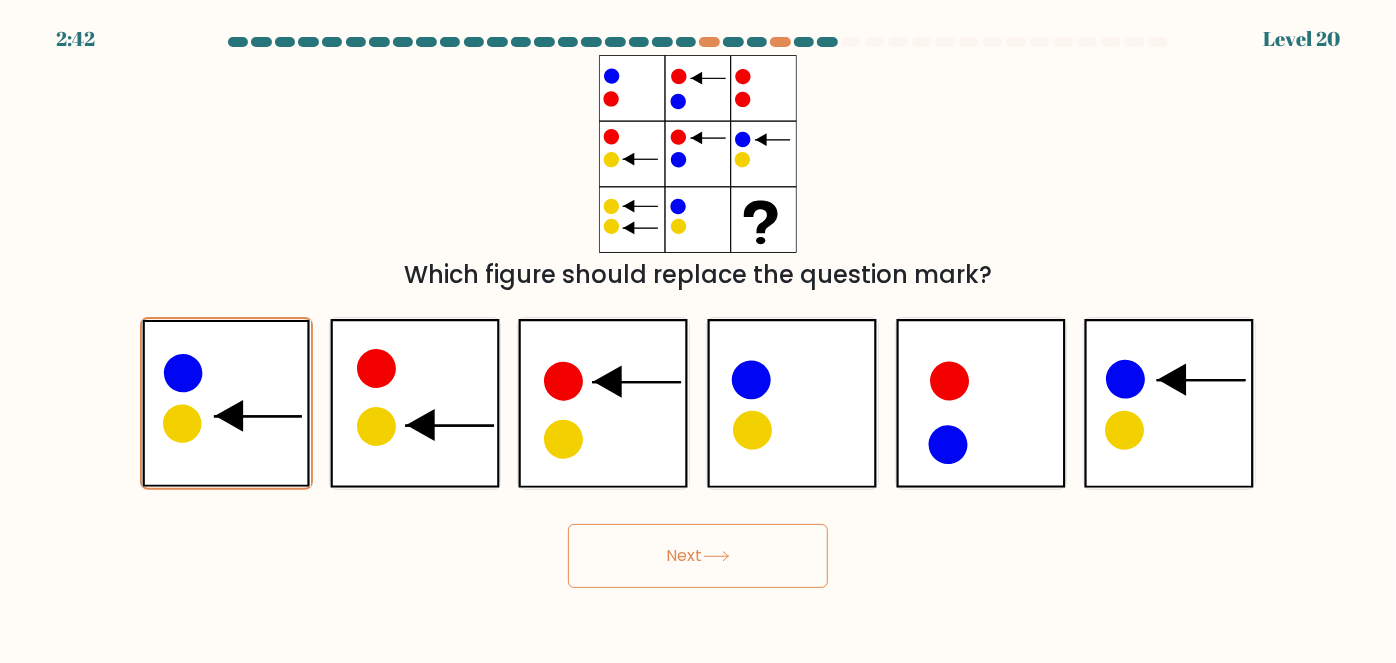 click on "Next" at bounding box center (698, 556) 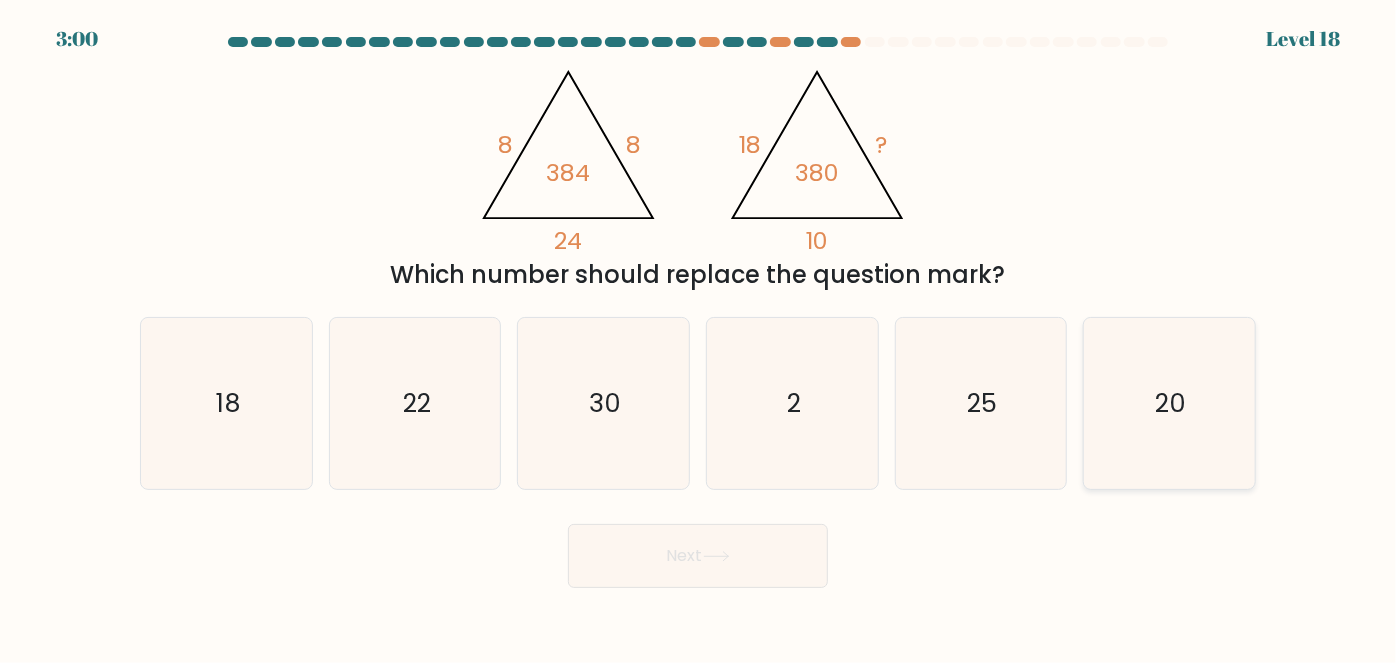 click on "20" 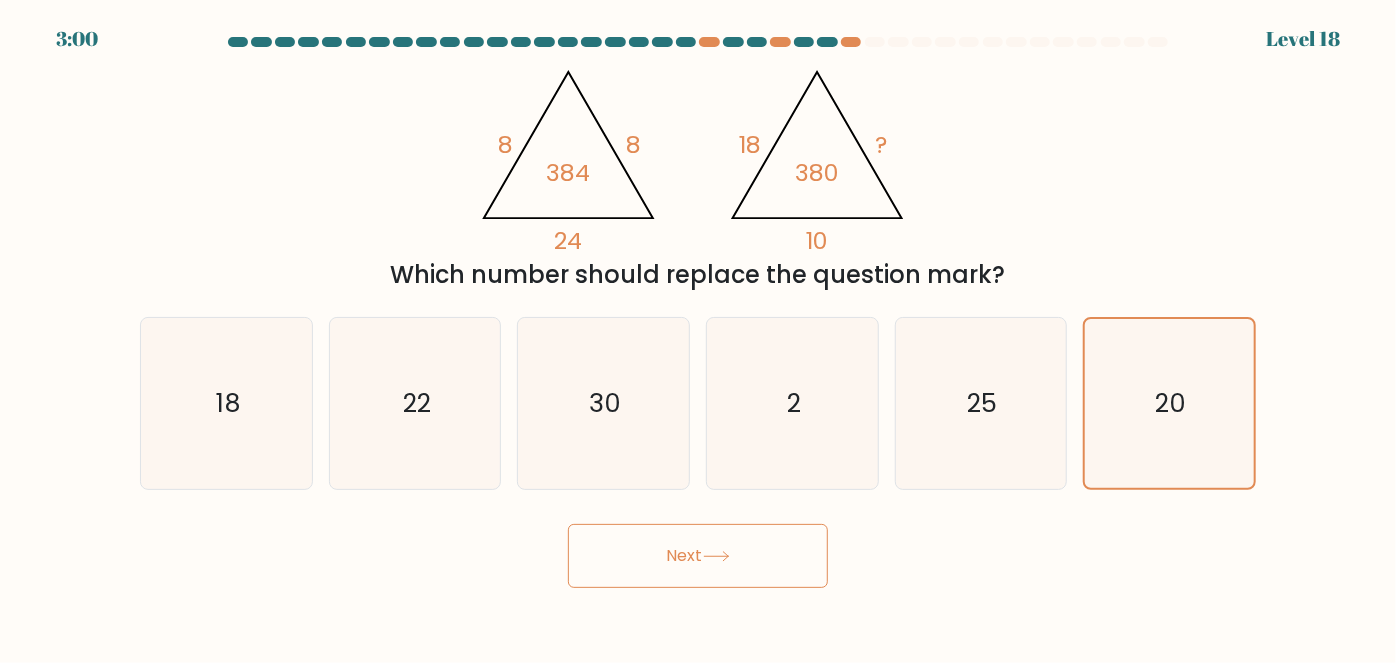 click on "Next" at bounding box center (698, 556) 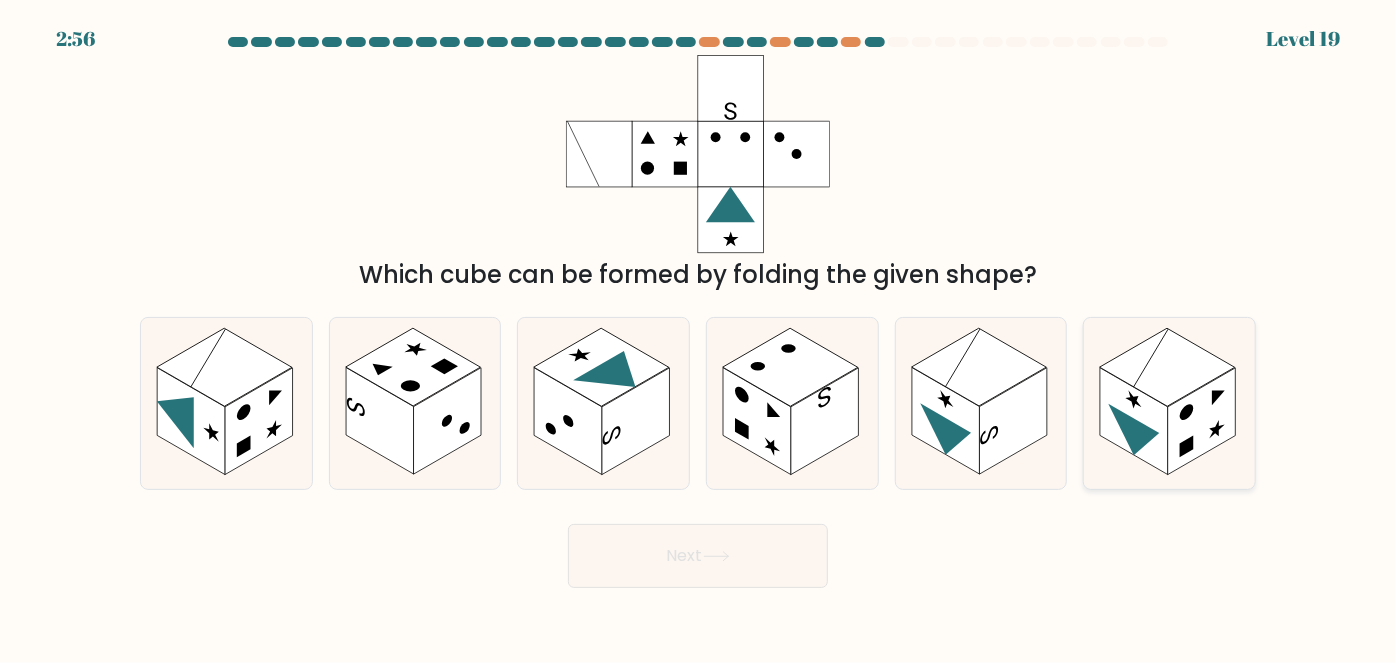 click 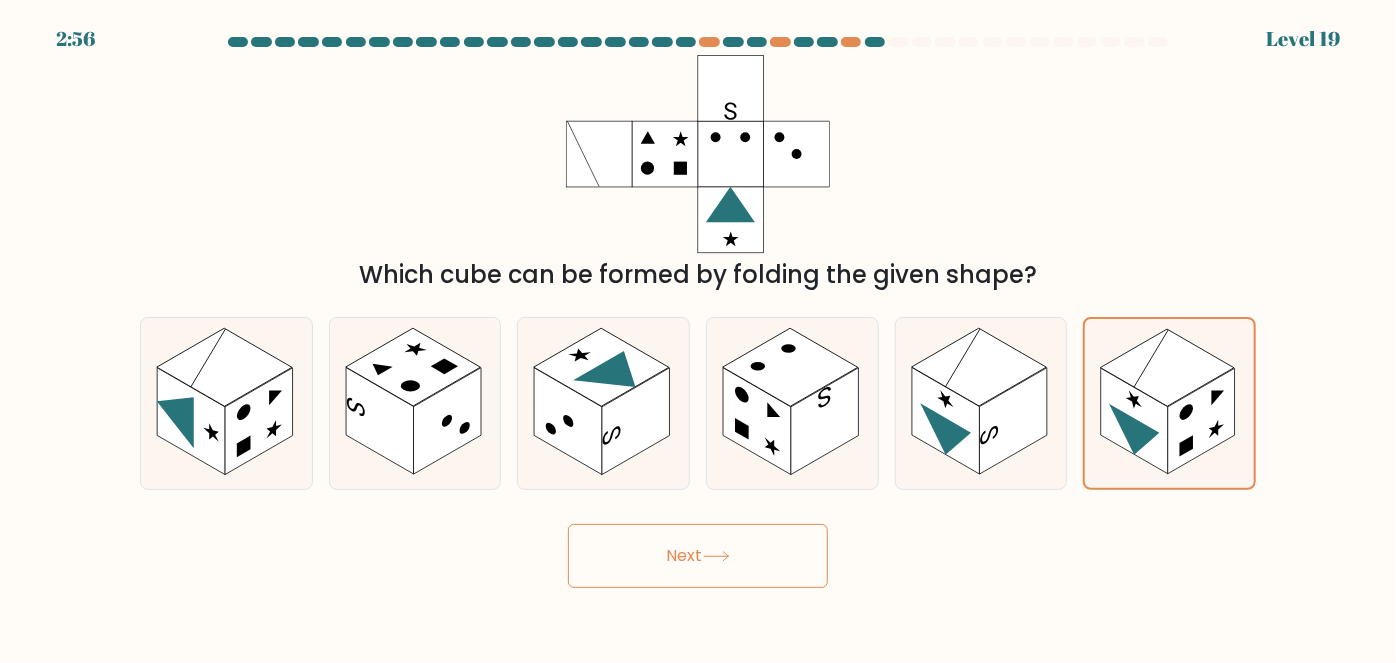click on "Next" at bounding box center [698, 556] 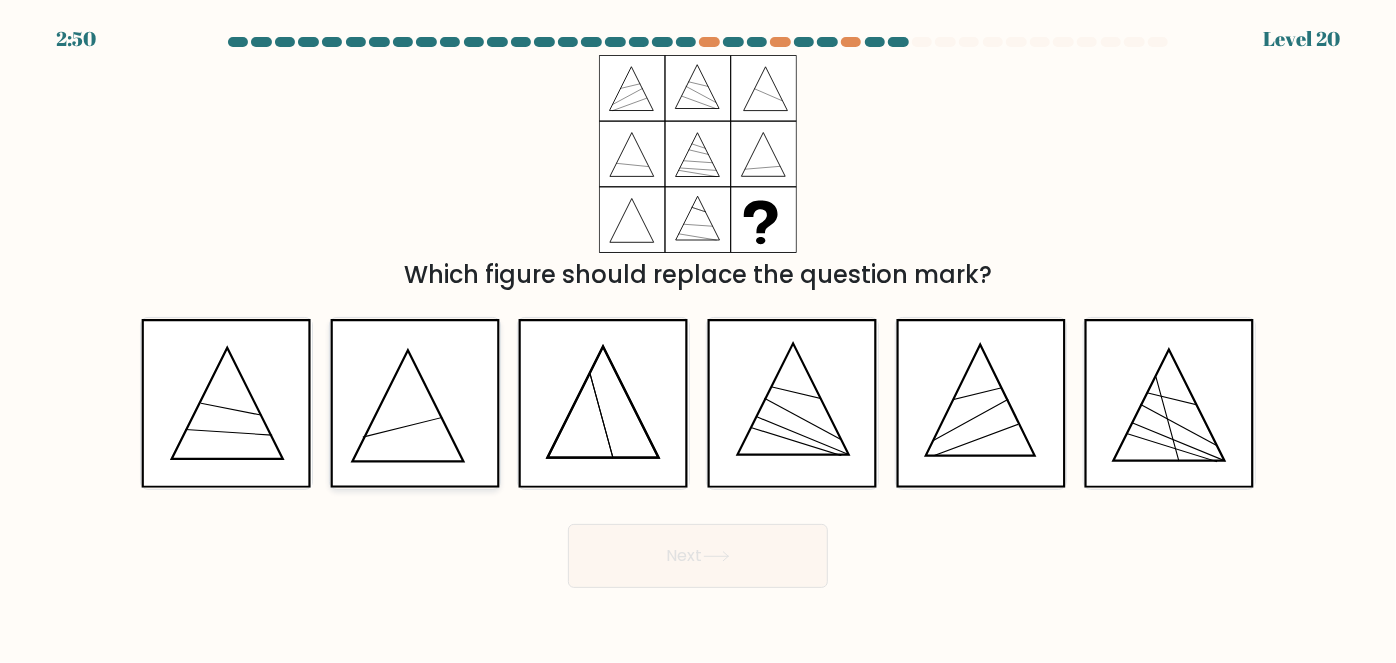 click 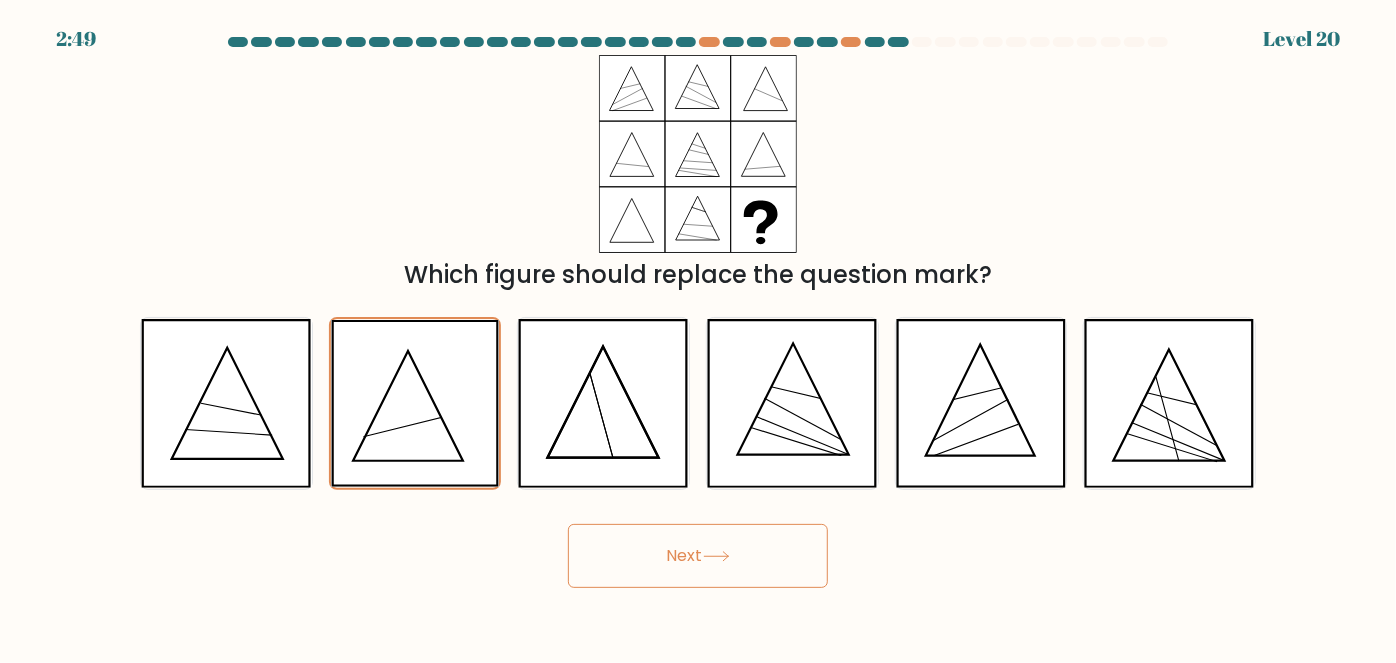 click on "Next" at bounding box center [698, 556] 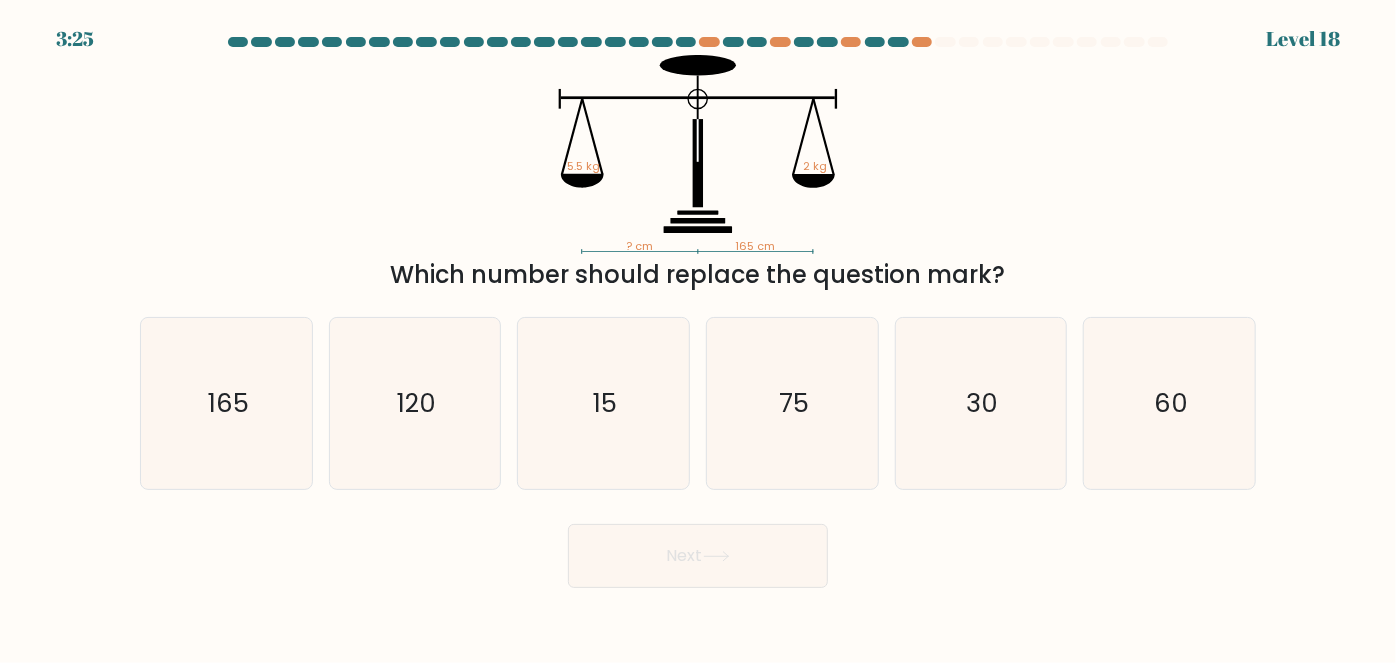 drag, startPoint x: 761, startPoint y: 197, endPoint x: 800, endPoint y: 240, distance: 58.0517 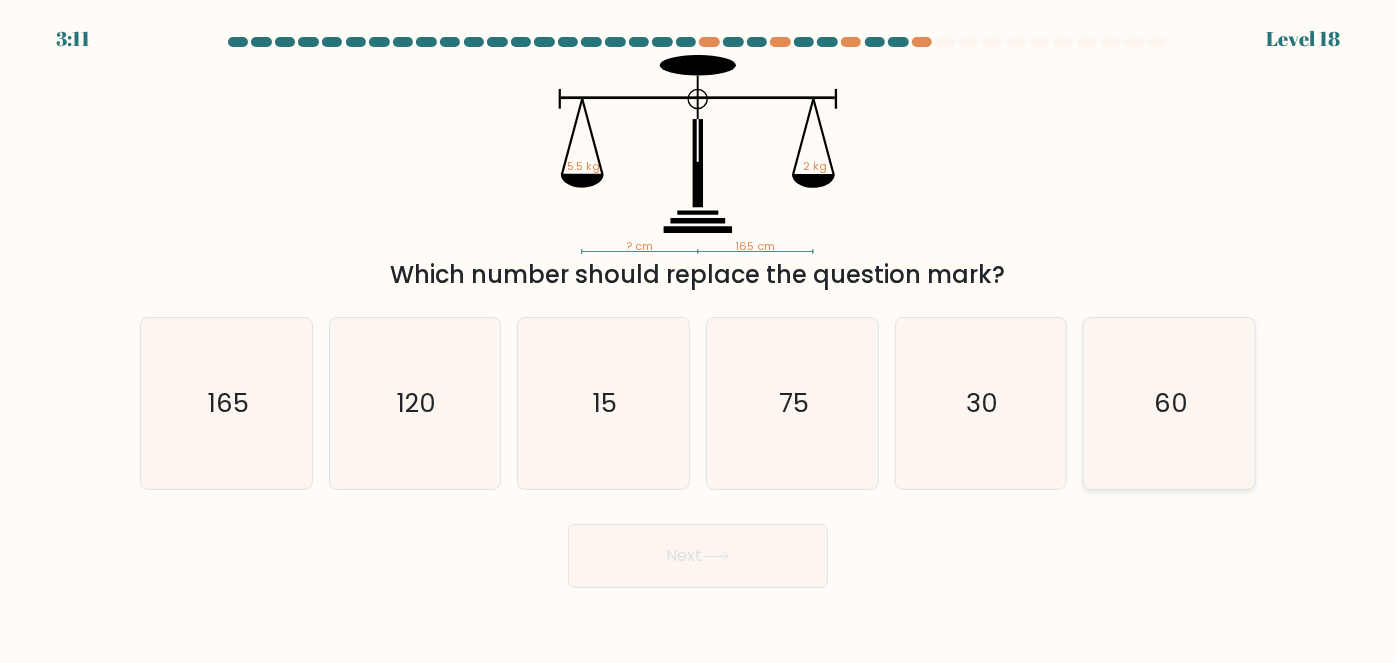 click on "60" 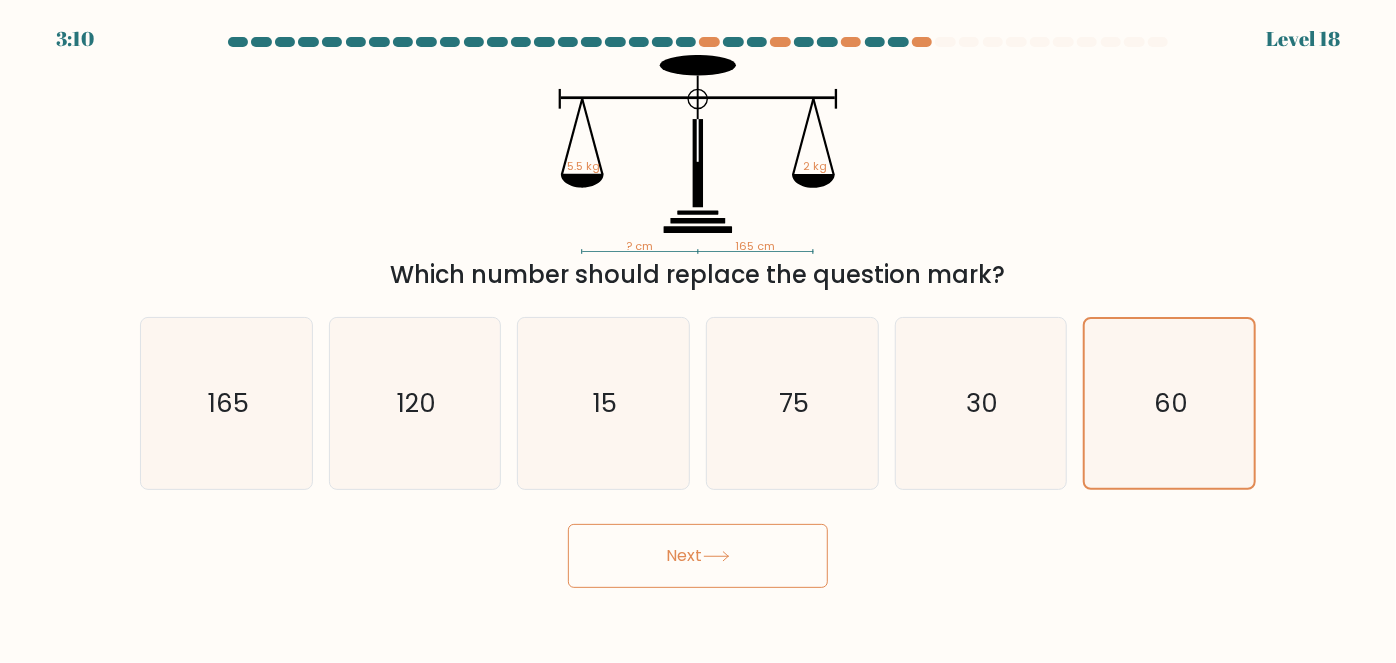 click on "Next" at bounding box center [698, 556] 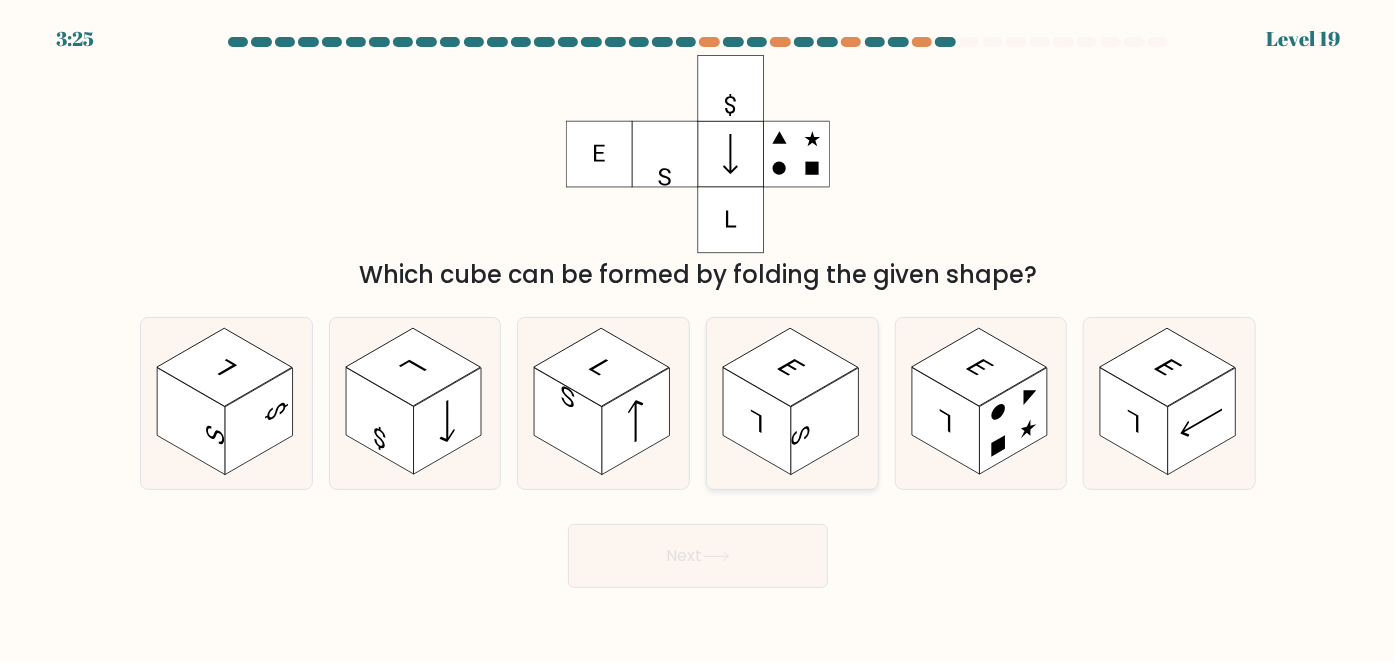 click 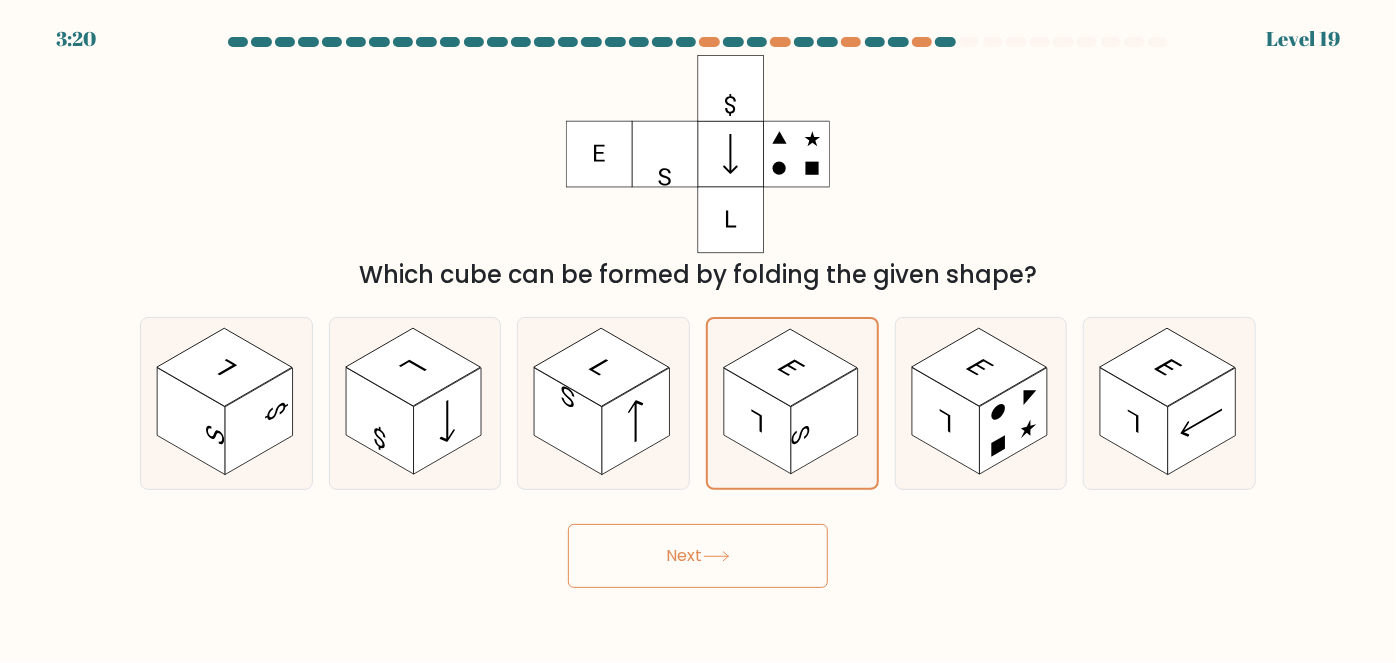 click on "Next" at bounding box center (698, 556) 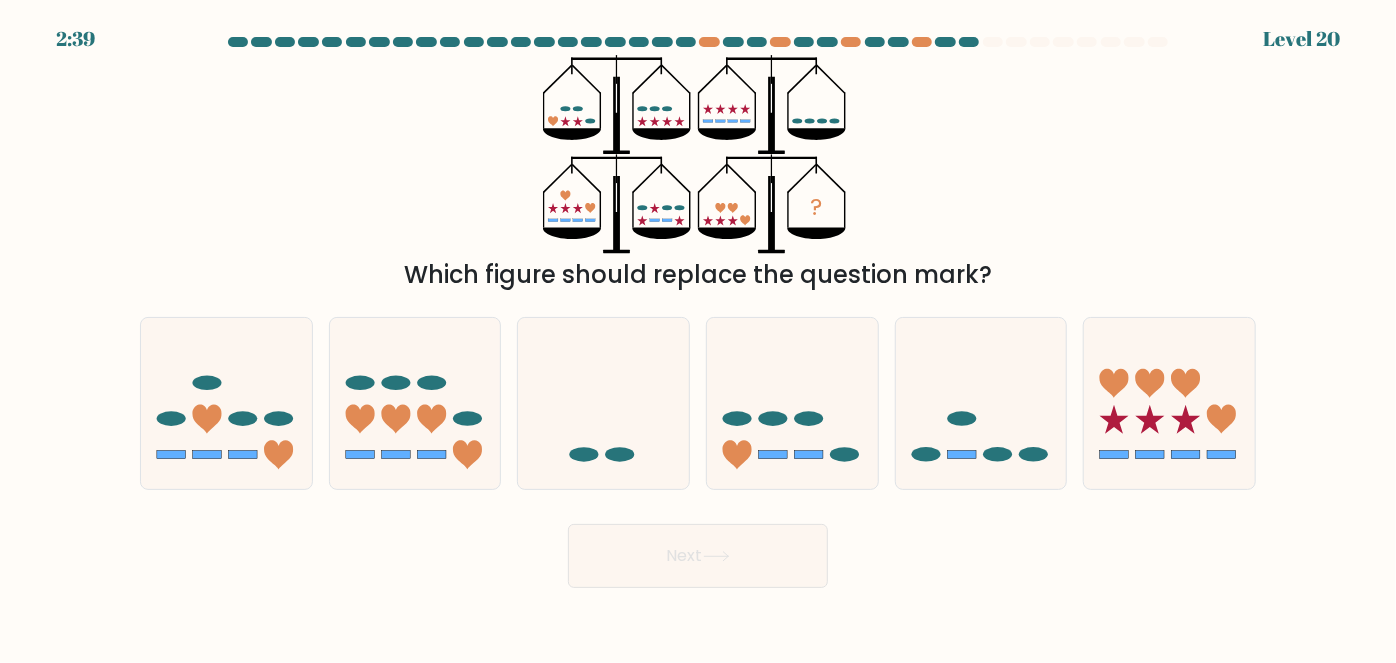 type 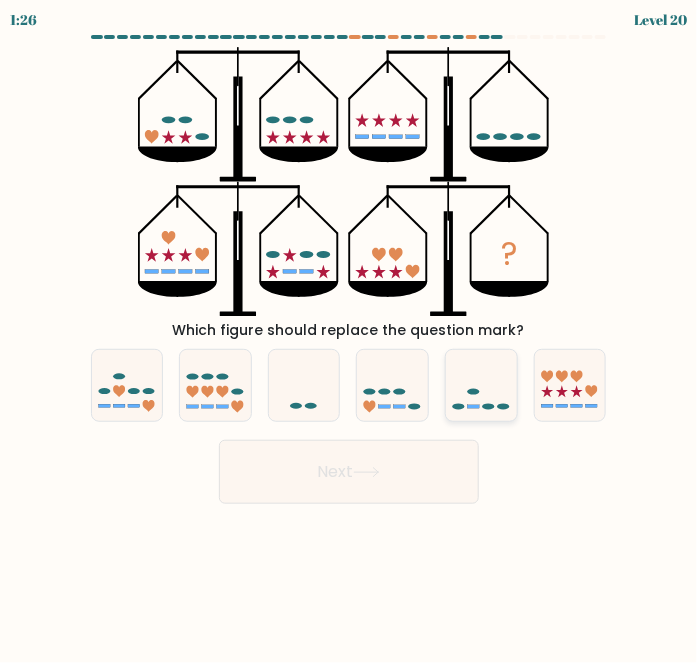 click 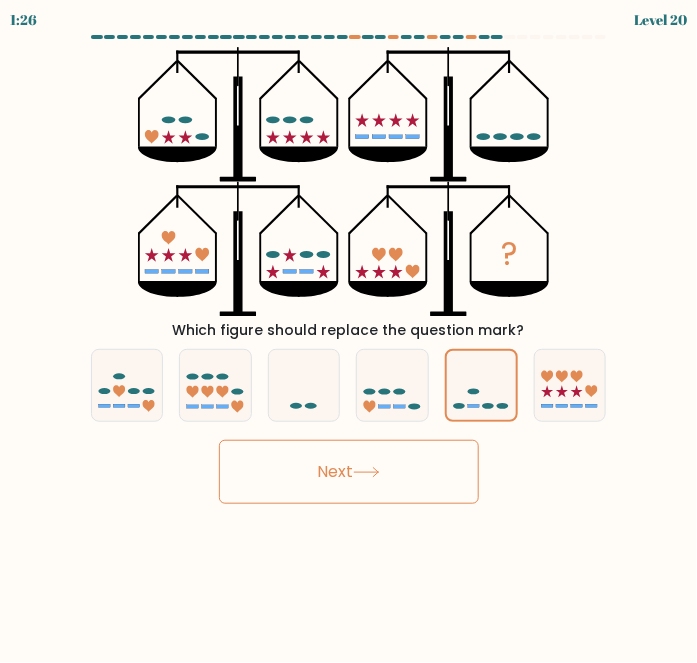 click on "Next" at bounding box center [349, 472] 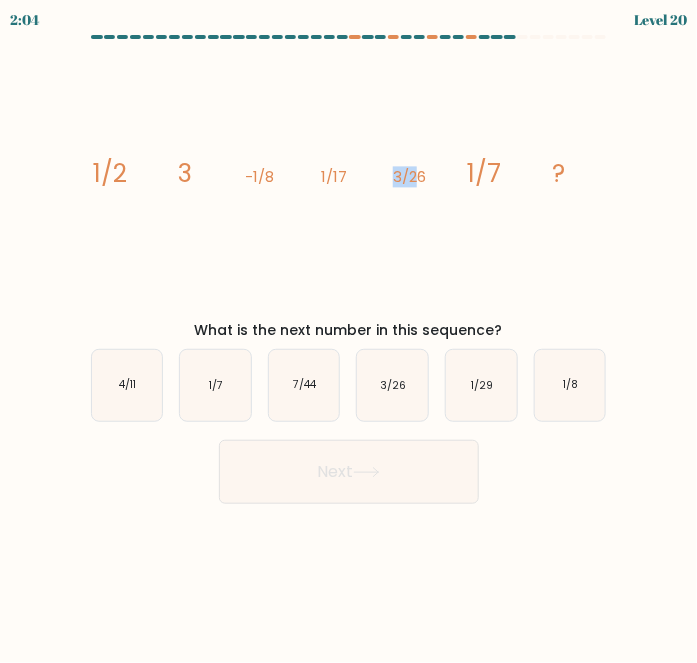 drag, startPoint x: 420, startPoint y: 182, endPoint x: 364, endPoint y: 176, distance: 56.32051 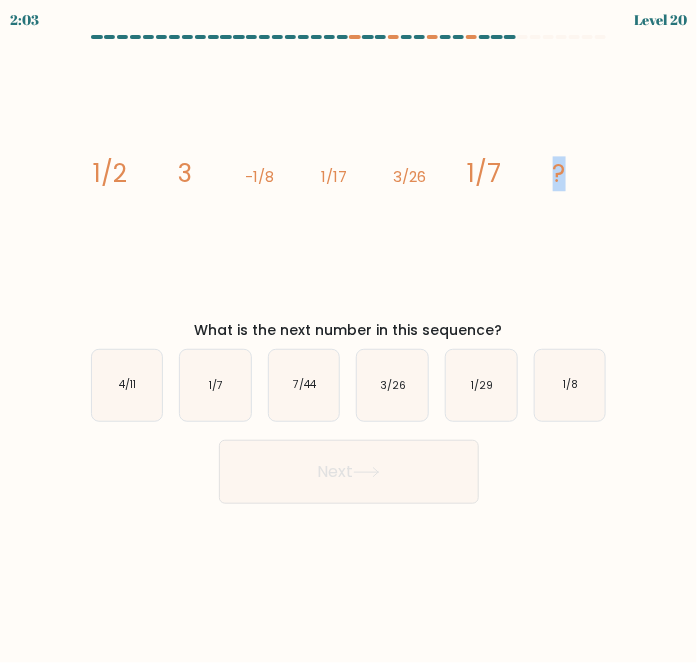drag, startPoint x: 560, startPoint y: 175, endPoint x: 527, endPoint y: 178, distance: 33.13608 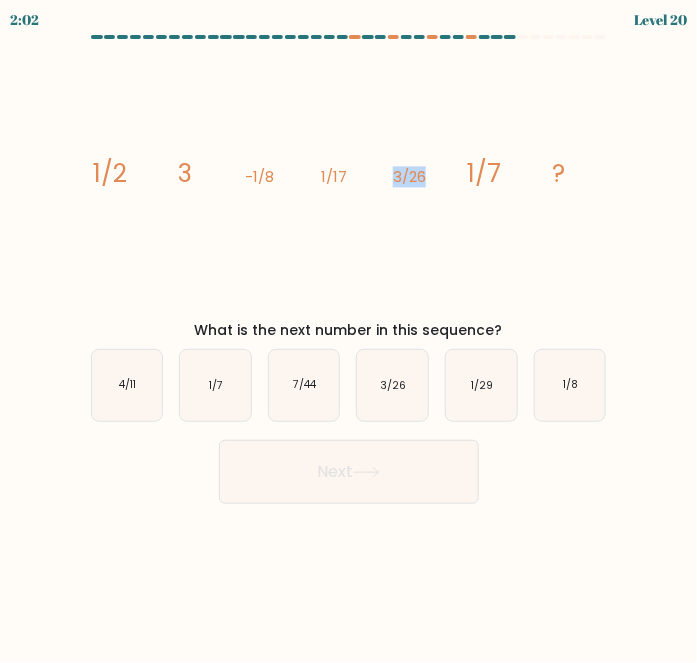 drag, startPoint x: 423, startPoint y: 180, endPoint x: 354, endPoint y: 174, distance: 69.260376 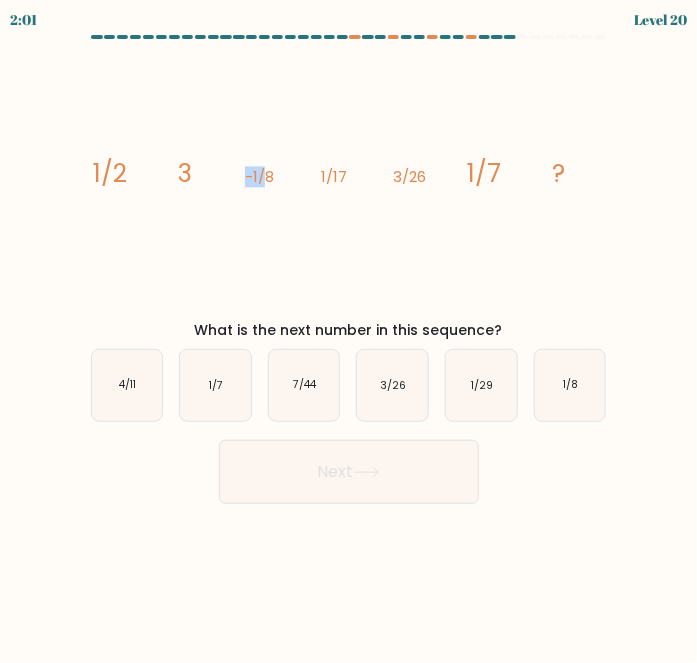 drag, startPoint x: 268, startPoint y: 178, endPoint x: 235, endPoint y: 180, distance: 33.06055 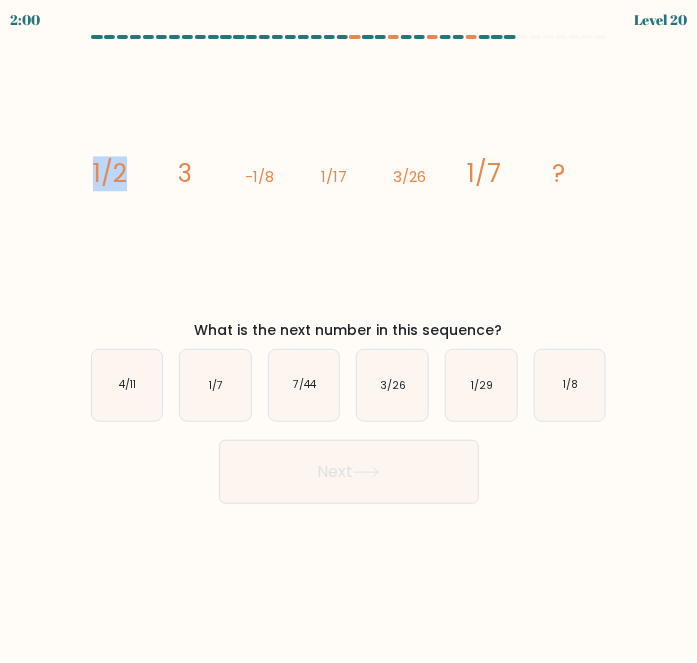 drag, startPoint x: 120, startPoint y: 182, endPoint x: 94, endPoint y: 182, distance: 26 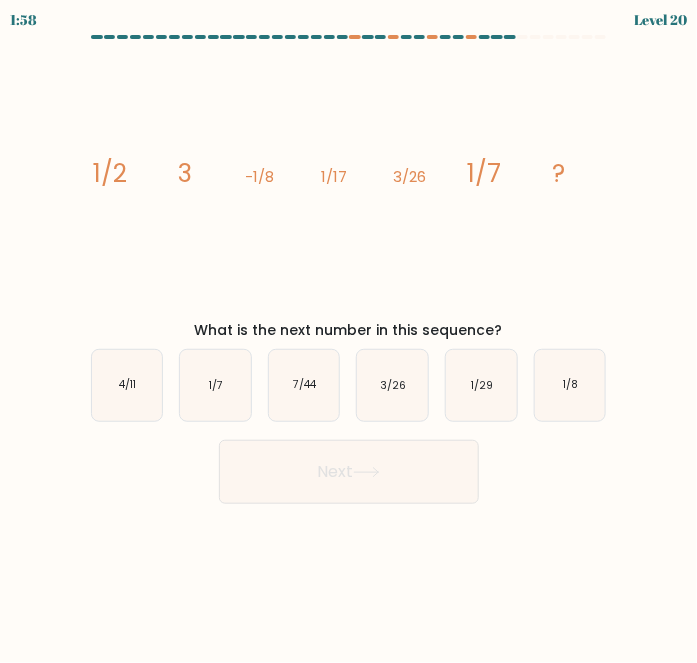 click on "image/svg+xml
1/2
3
-1/8
1/17
3/26
1/7
?" 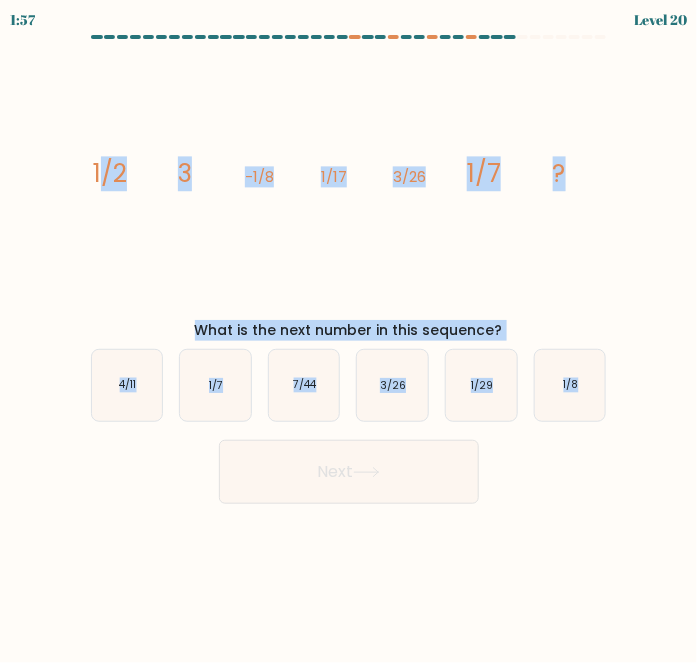 drag, startPoint x: 99, startPoint y: 172, endPoint x: 685, endPoint y: 438, distance: 643.54645 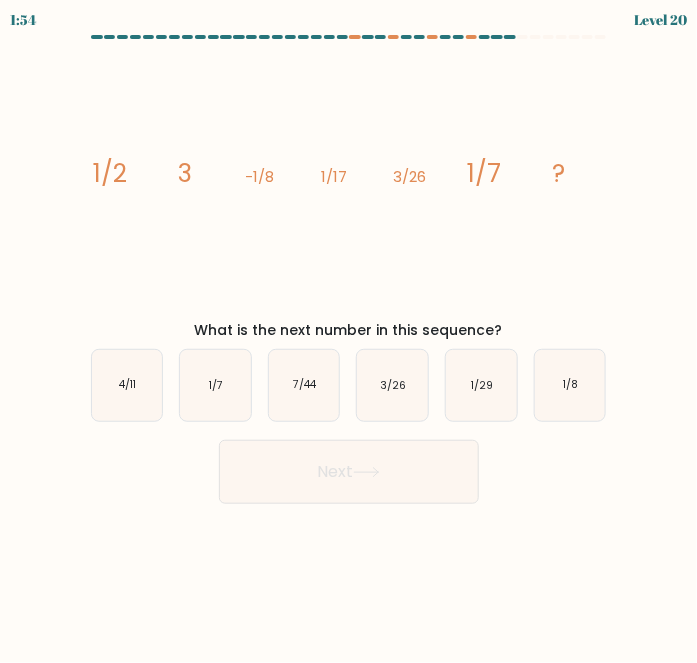 click on "1:54
Level 20" at bounding box center [348, 331] 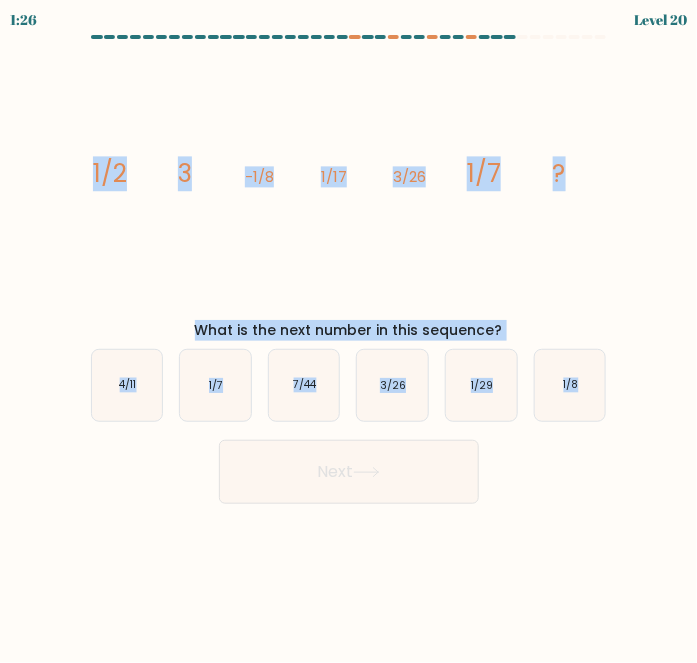 drag, startPoint x: 80, startPoint y: 162, endPoint x: 386, endPoint y: 96, distance: 313.03674 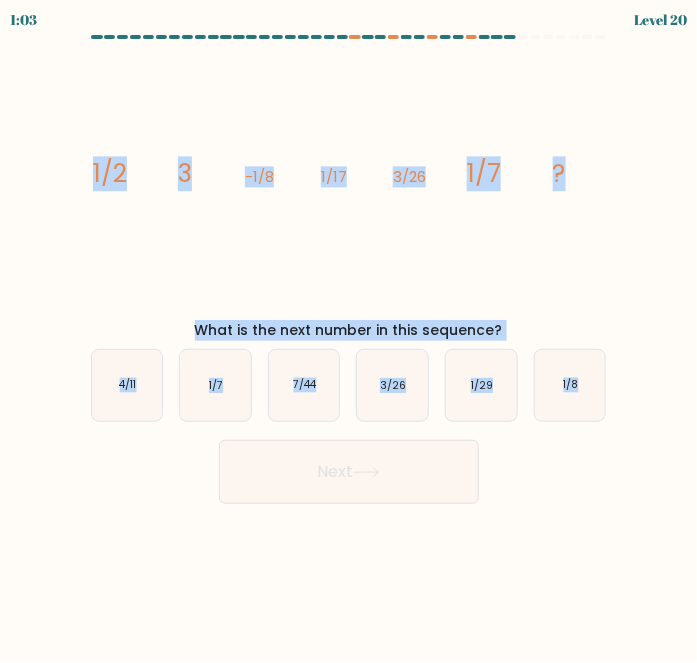 click on "image/svg+xml
1/2
3
-1/8
1/17
3/26
1/7
?" 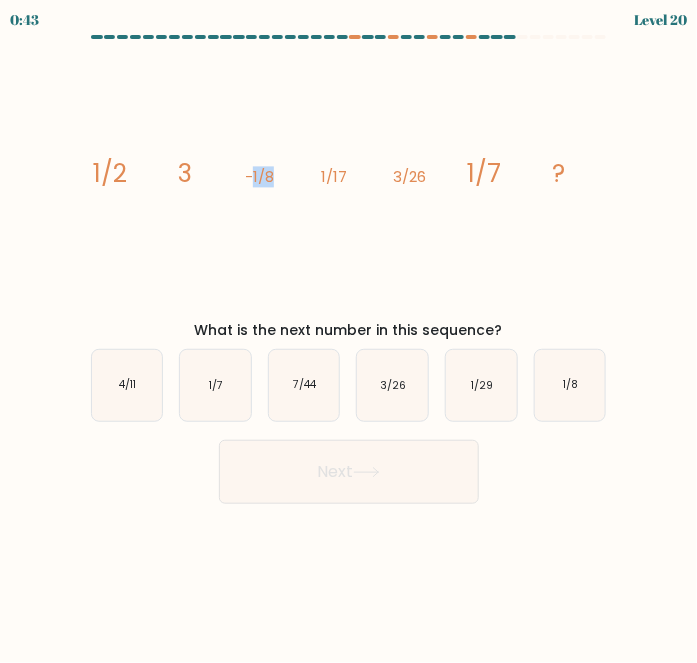 drag, startPoint x: 272, startPoint y: 171, endPoint x: 250, endPoint y: 173, distance: 22.090721 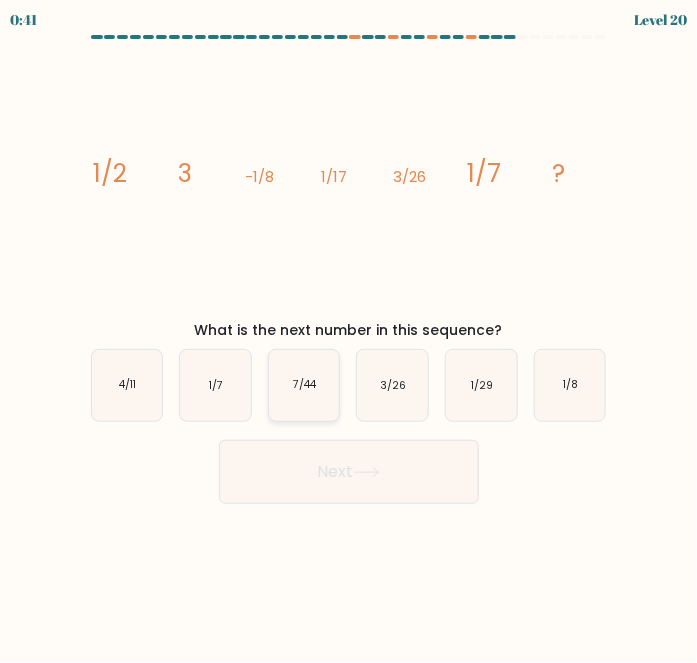click on "7/44" 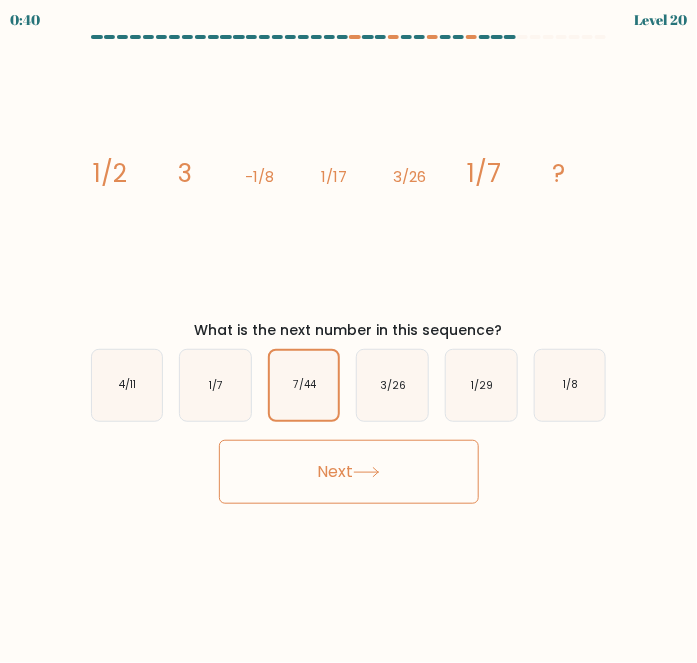 click on "Next" at bounding box center [349, 472] 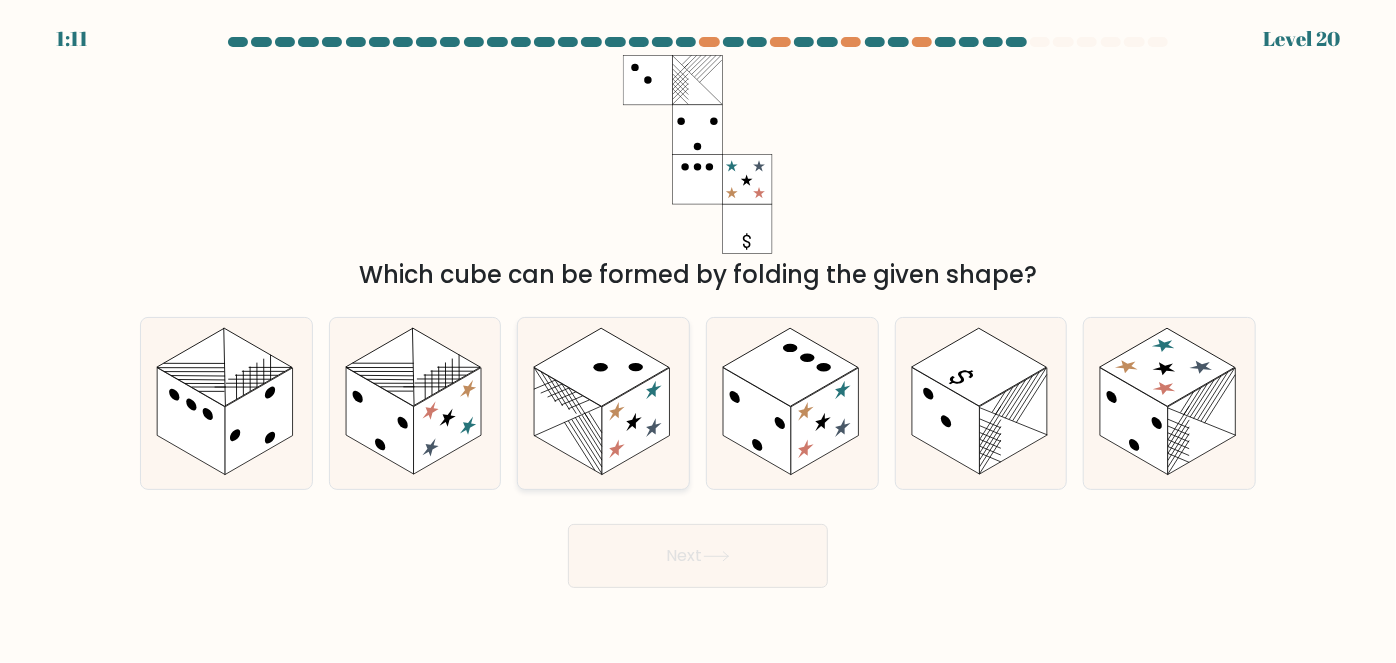 click 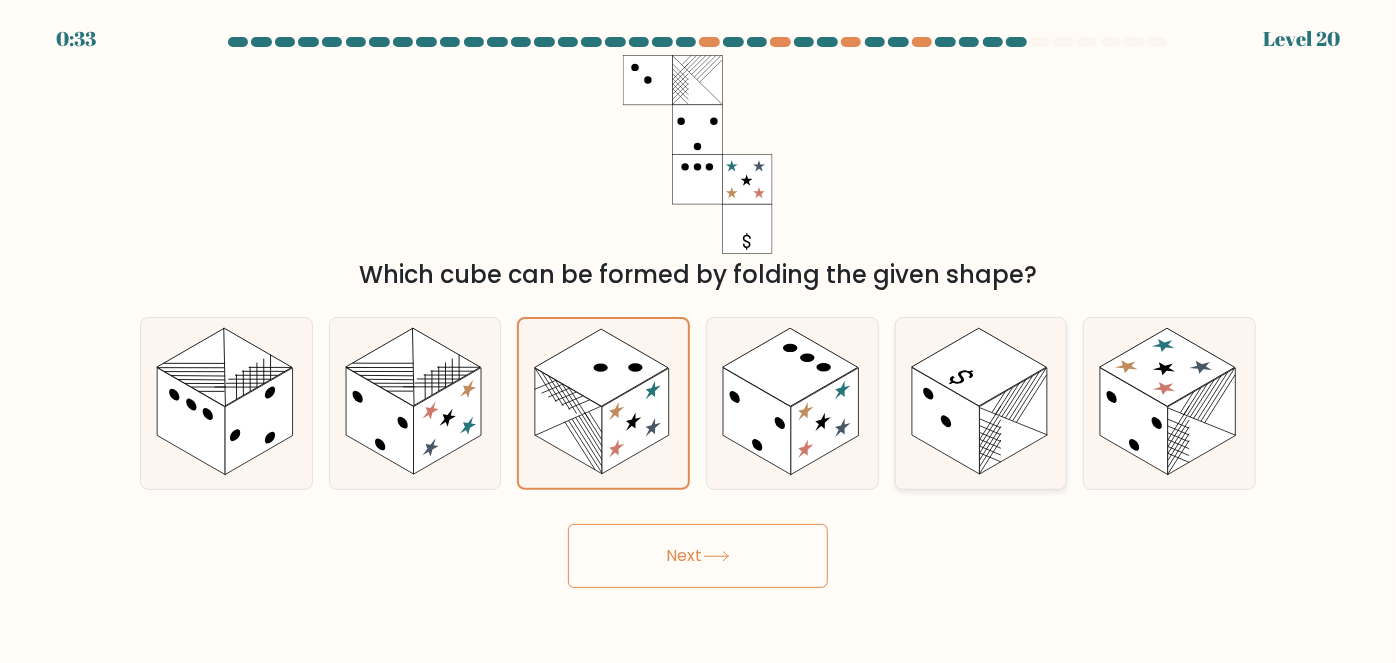 click 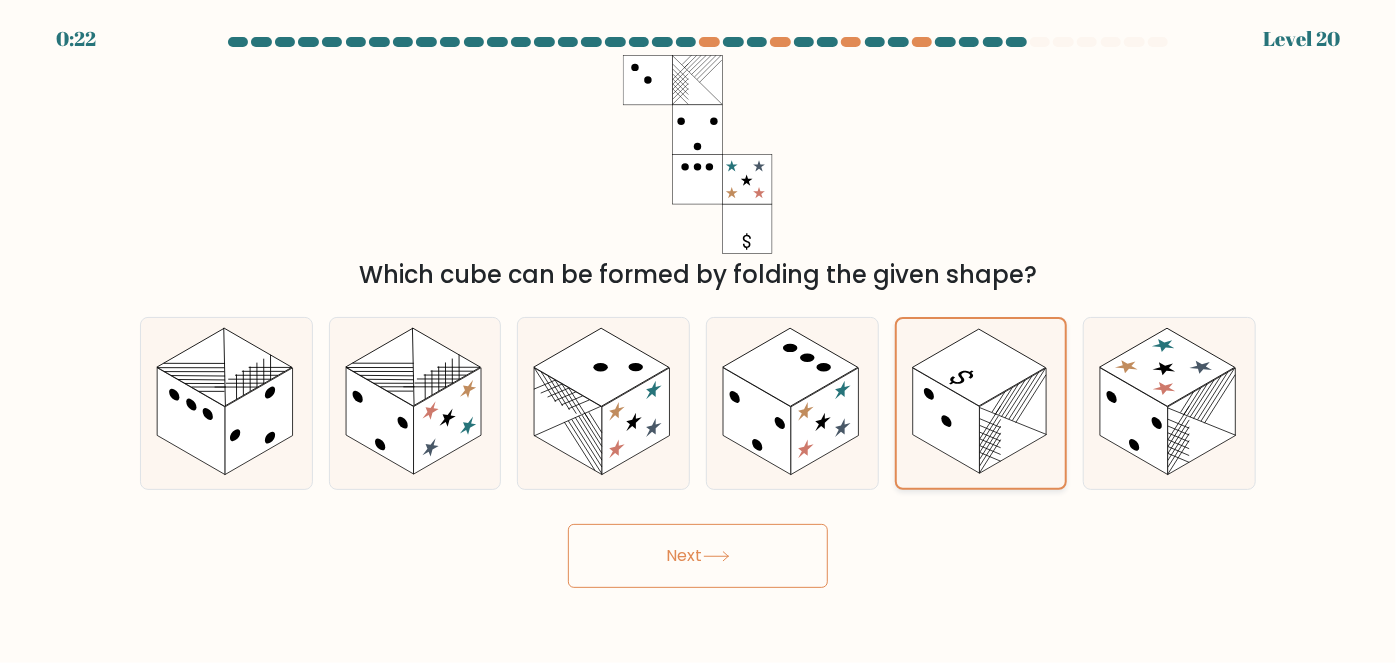 click 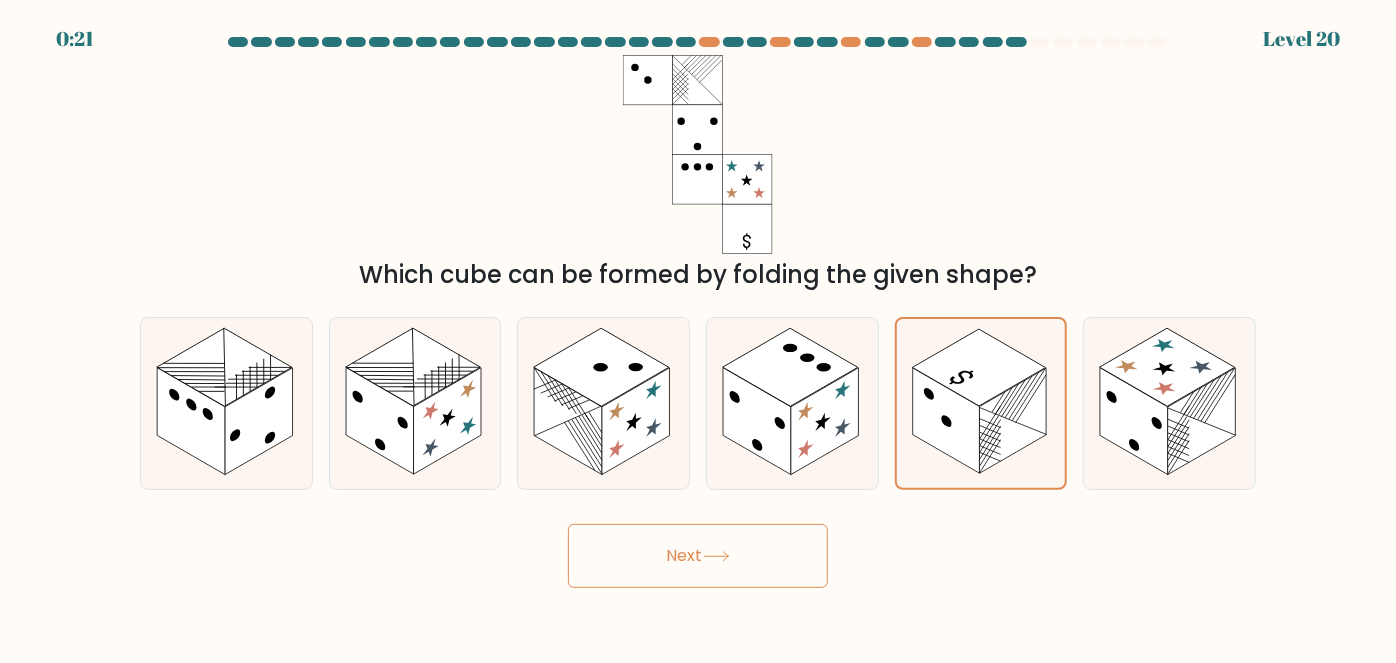 click on "Next" at bounding box center (698, 556) 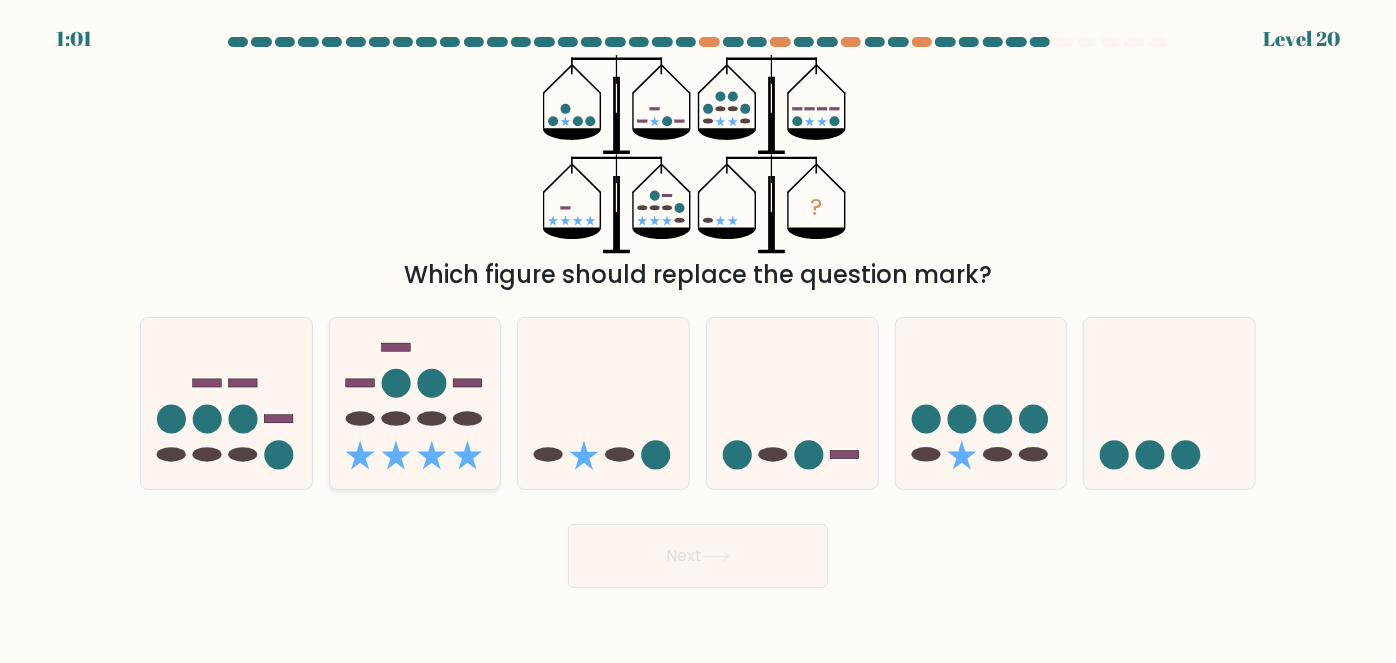 type 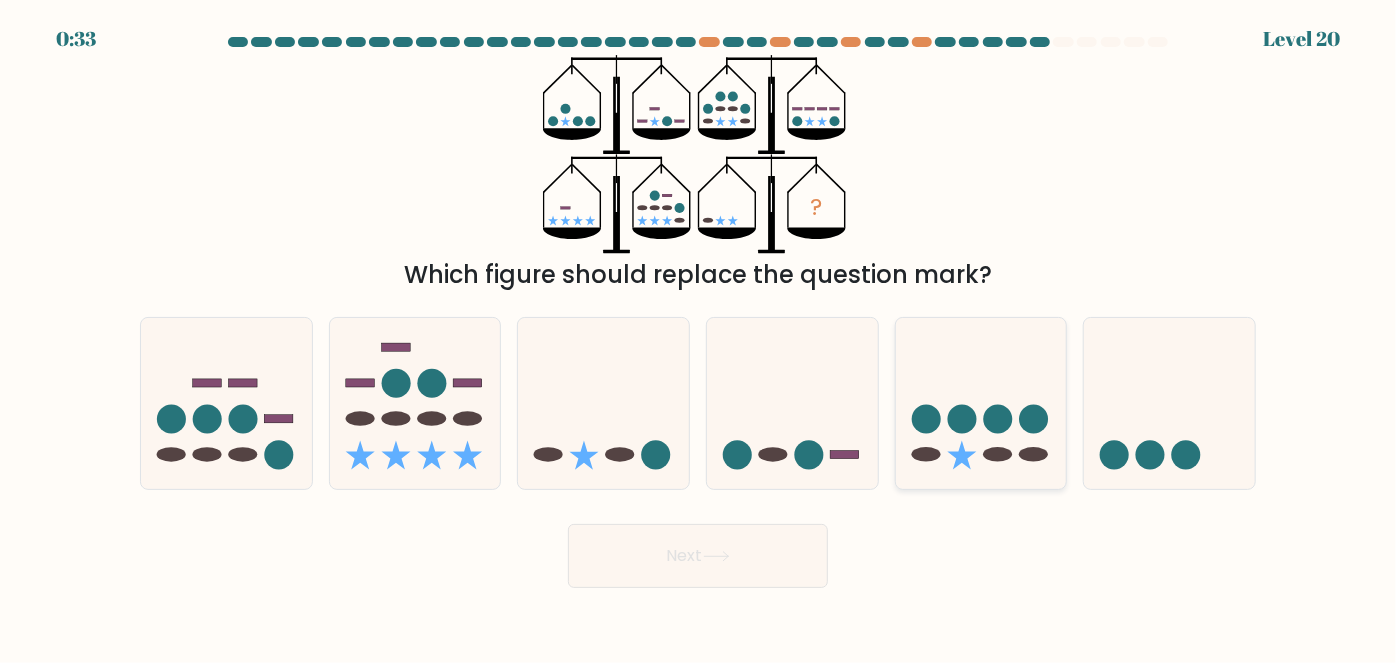 click 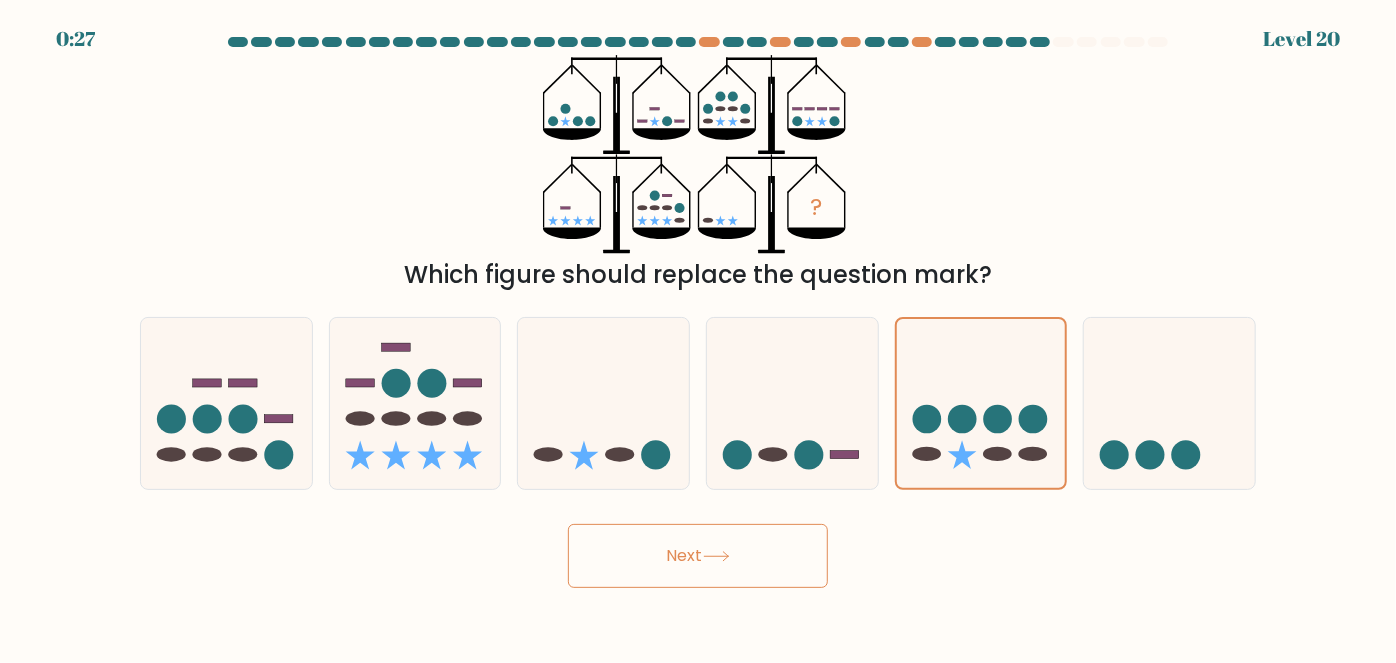 click on "Next" at bounding box center (698, 556) 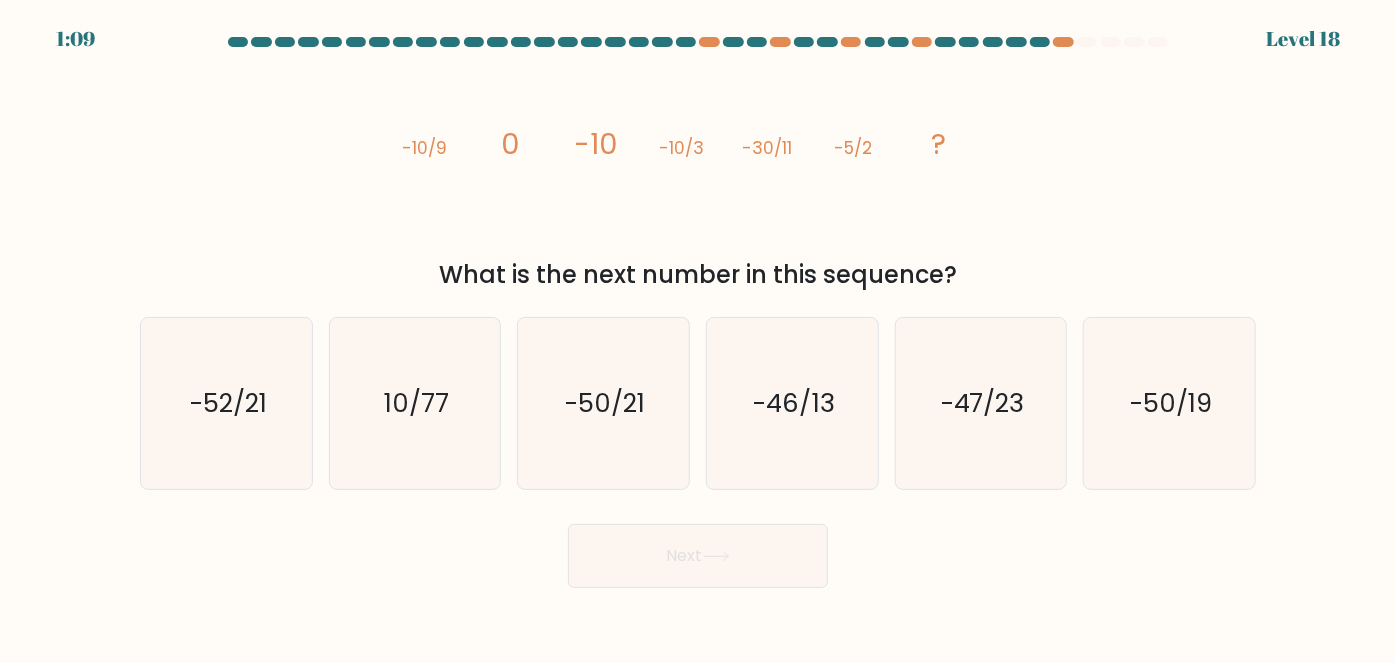 drag, startPoint x: 377, startPoint y: 148, endPoint x: 1098, endPoint y: 278, distance: 732.6261 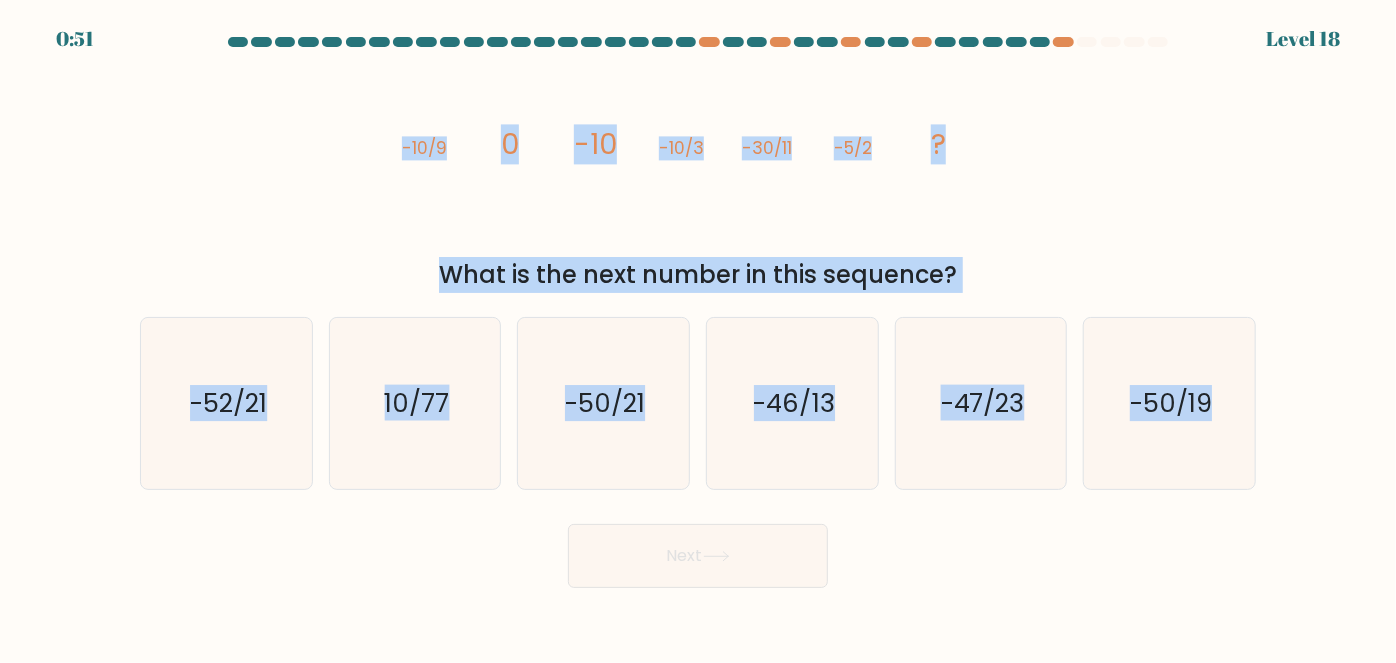 drag, startPoint x: 1320, startPoint y: 432, endPoint x: 339, endPoint y: 126, distance: 1027.6172 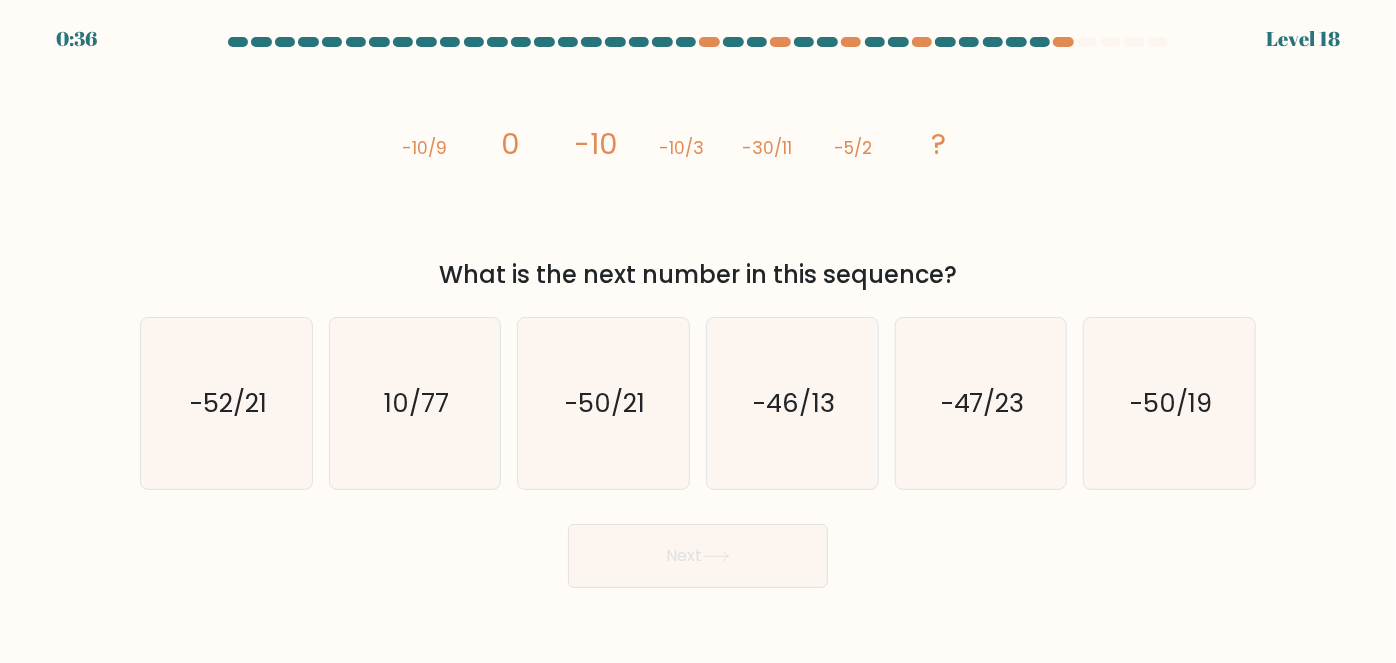 click on "Next" at bounding box center (698, 551) 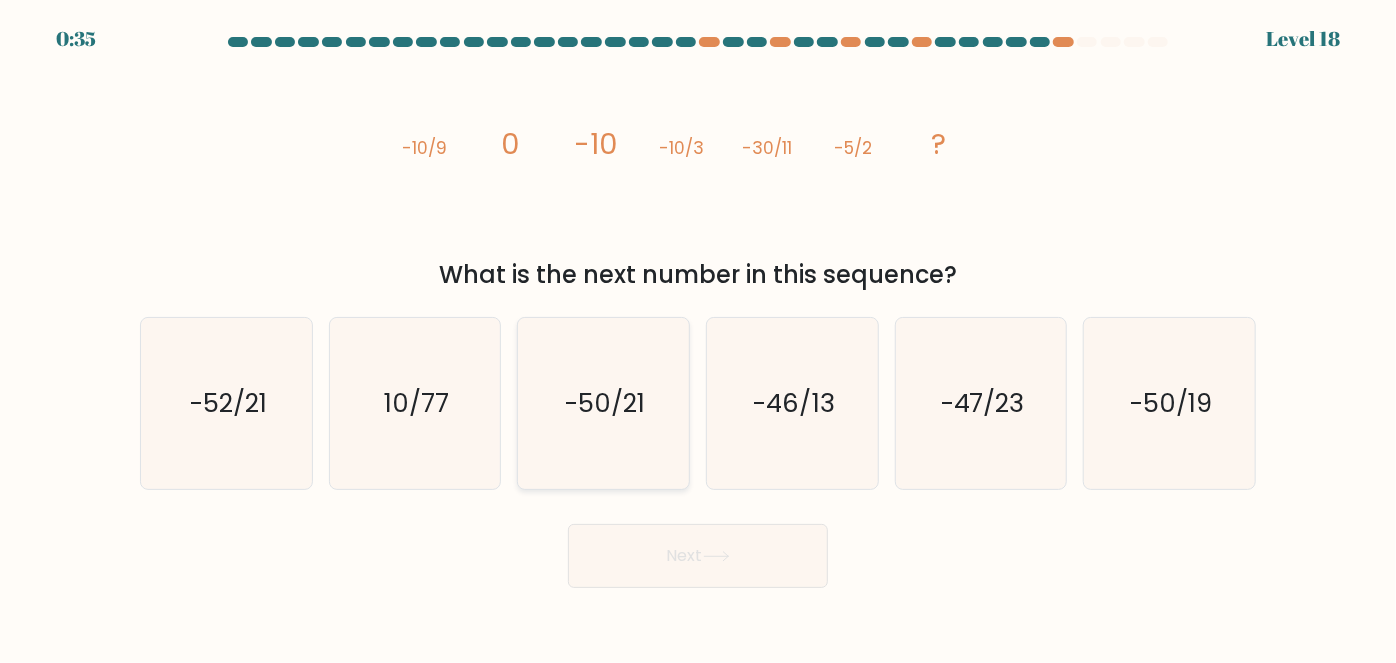 click on "-50/21" 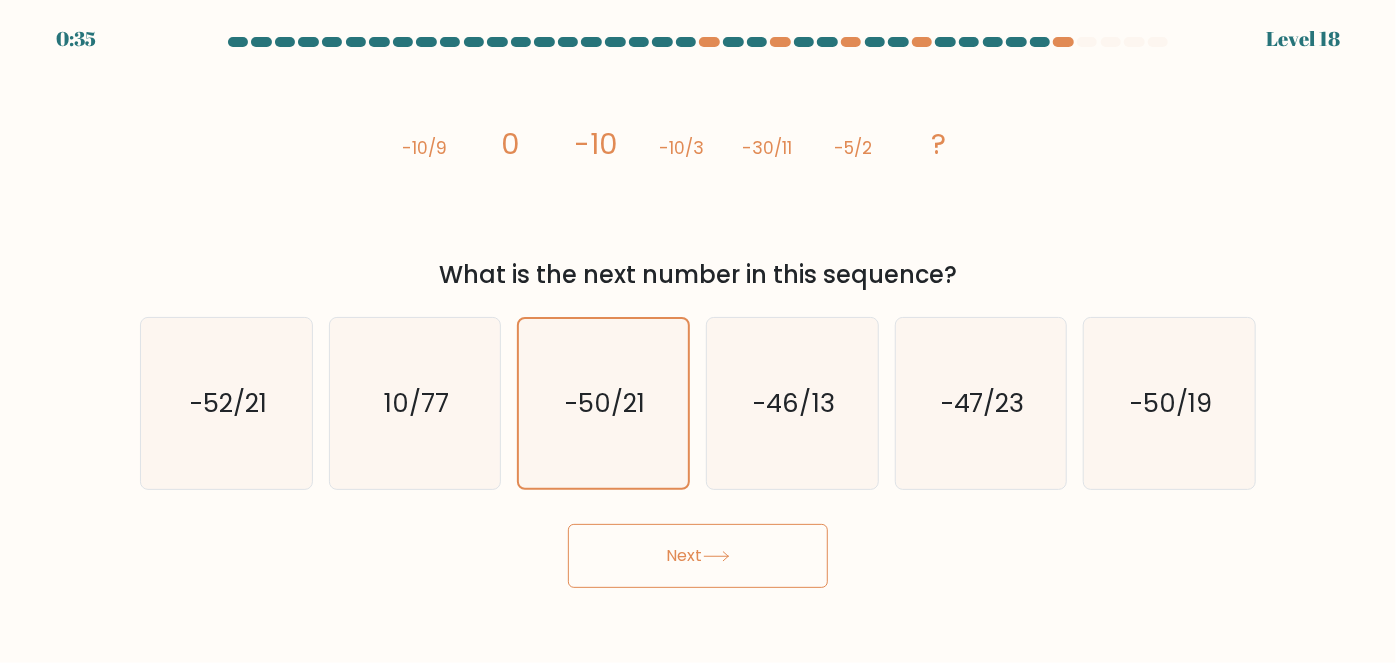 click on "Next" at bounding box center [698, 556] 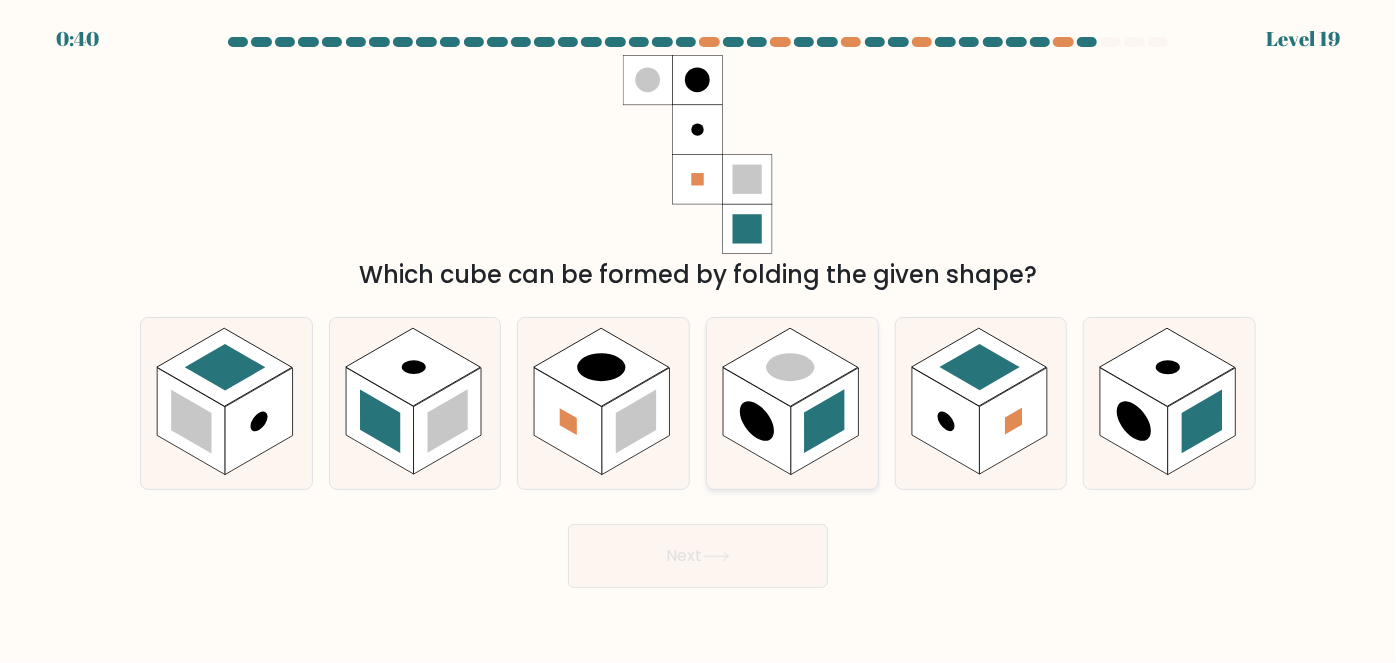 click 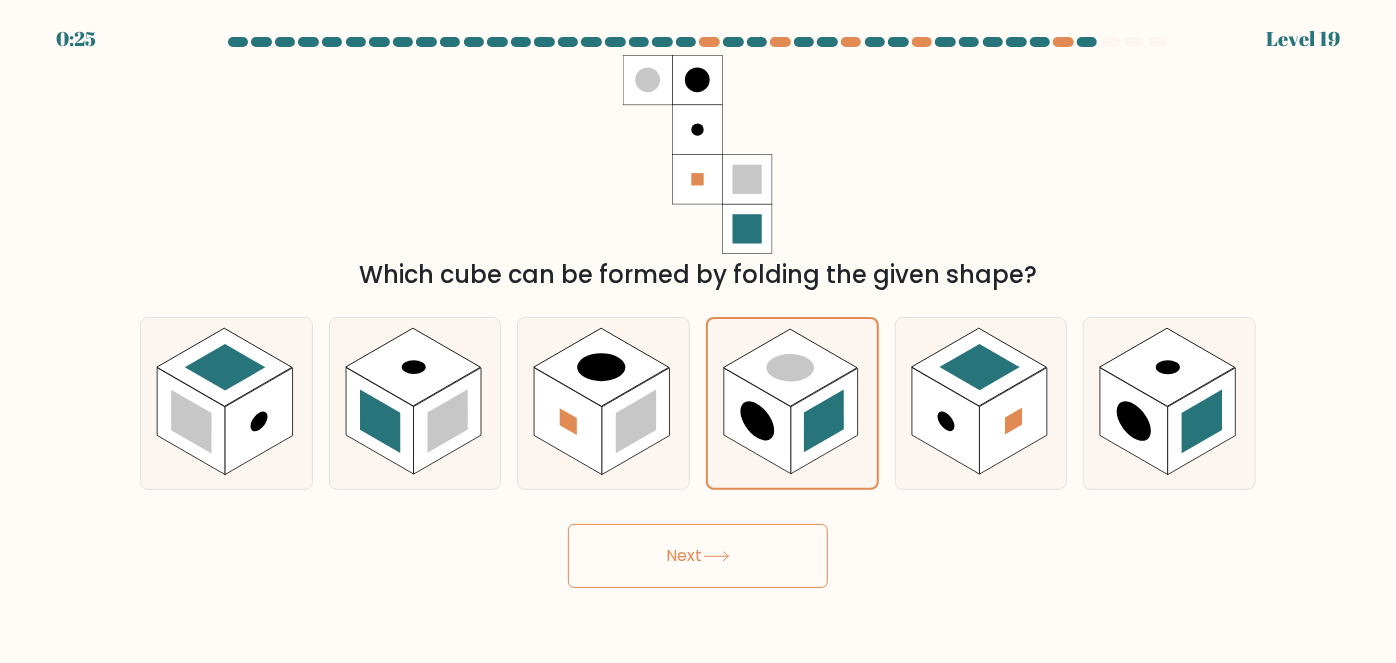 click on "Next" at bounding box center (698, 556) 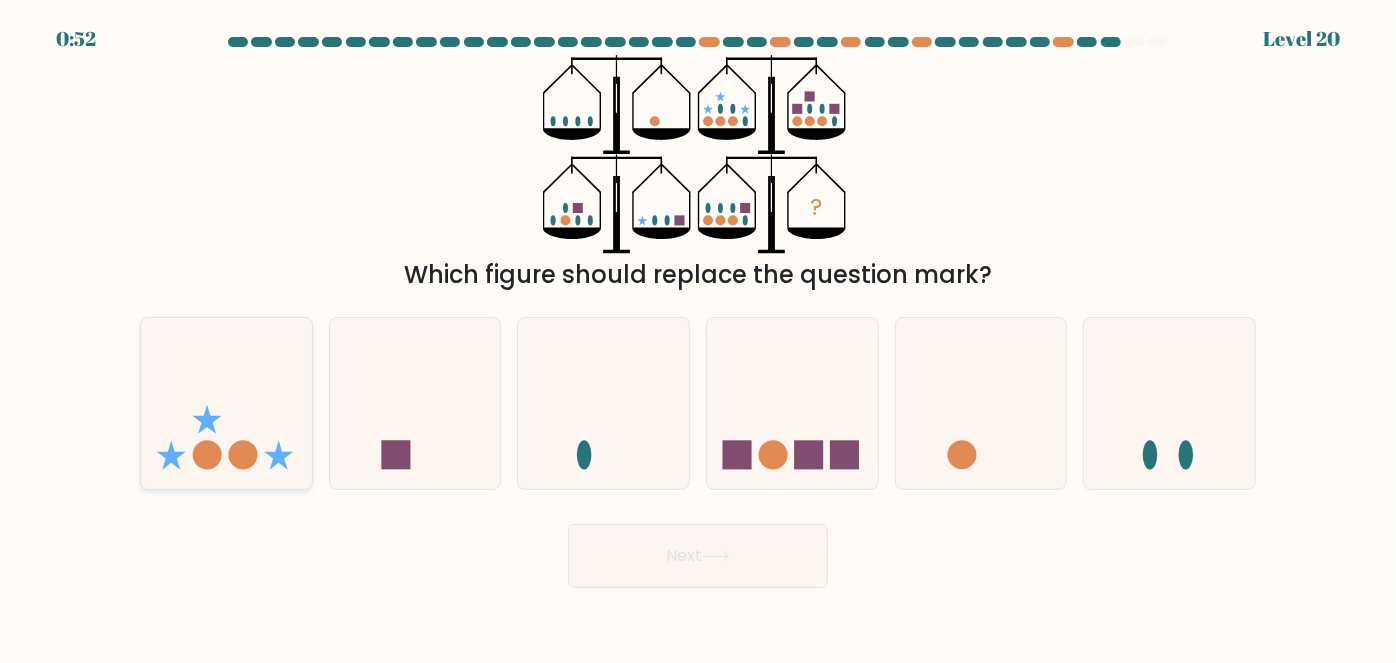 click 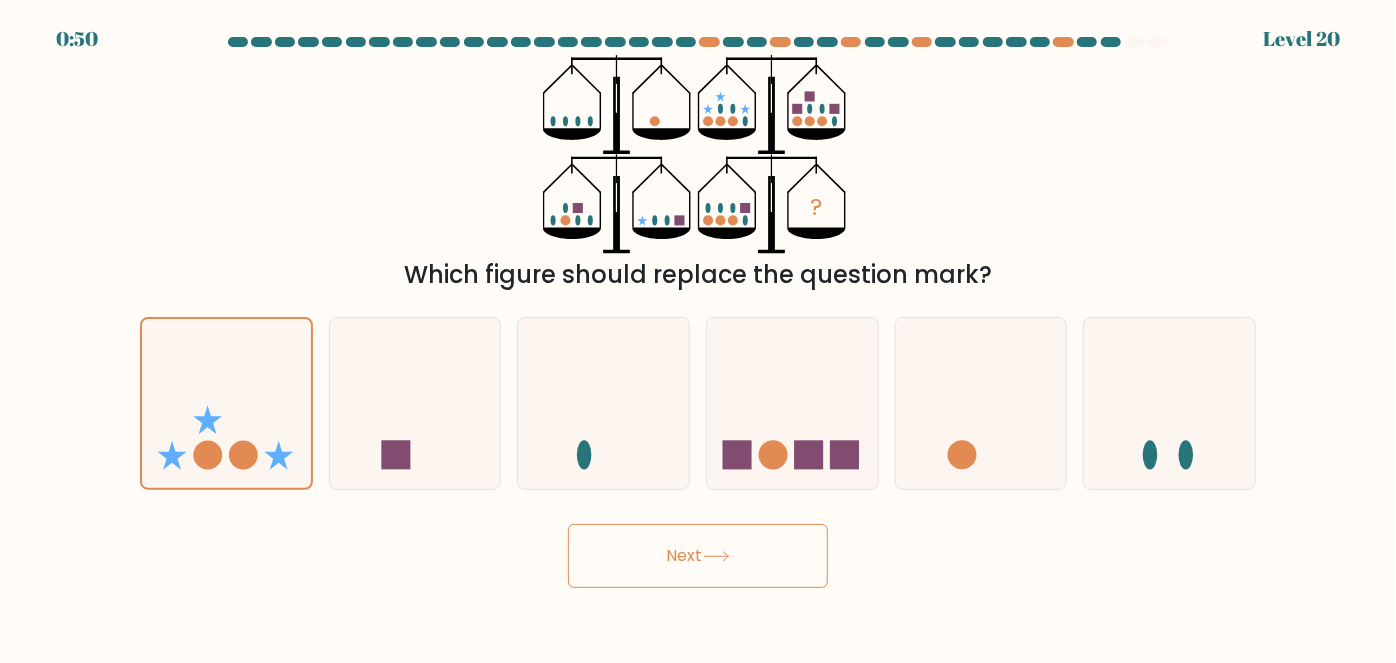 click on "Next" at bounding box center (698, 556) 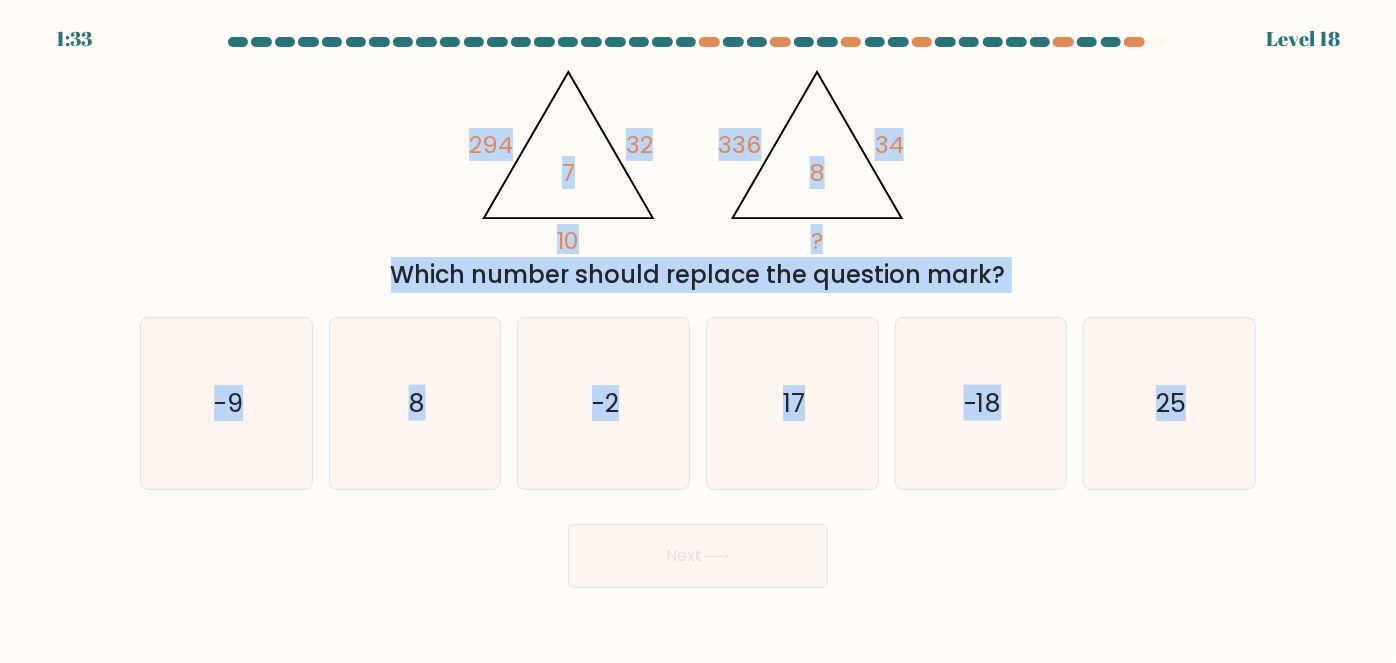 drag, startPoint x: 429, startPoint y: 146, endPoint x: 1267, endPoint y: 394, distance: 873.92676 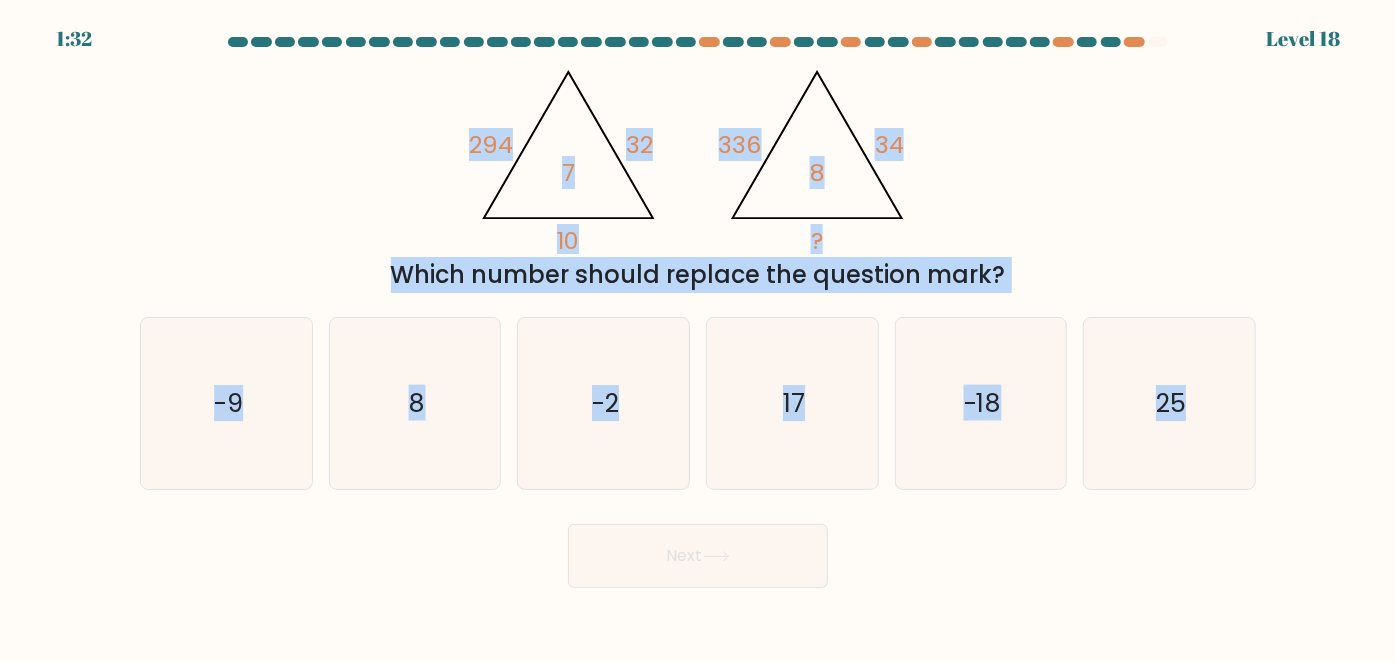click at bounding box center [698, 312] 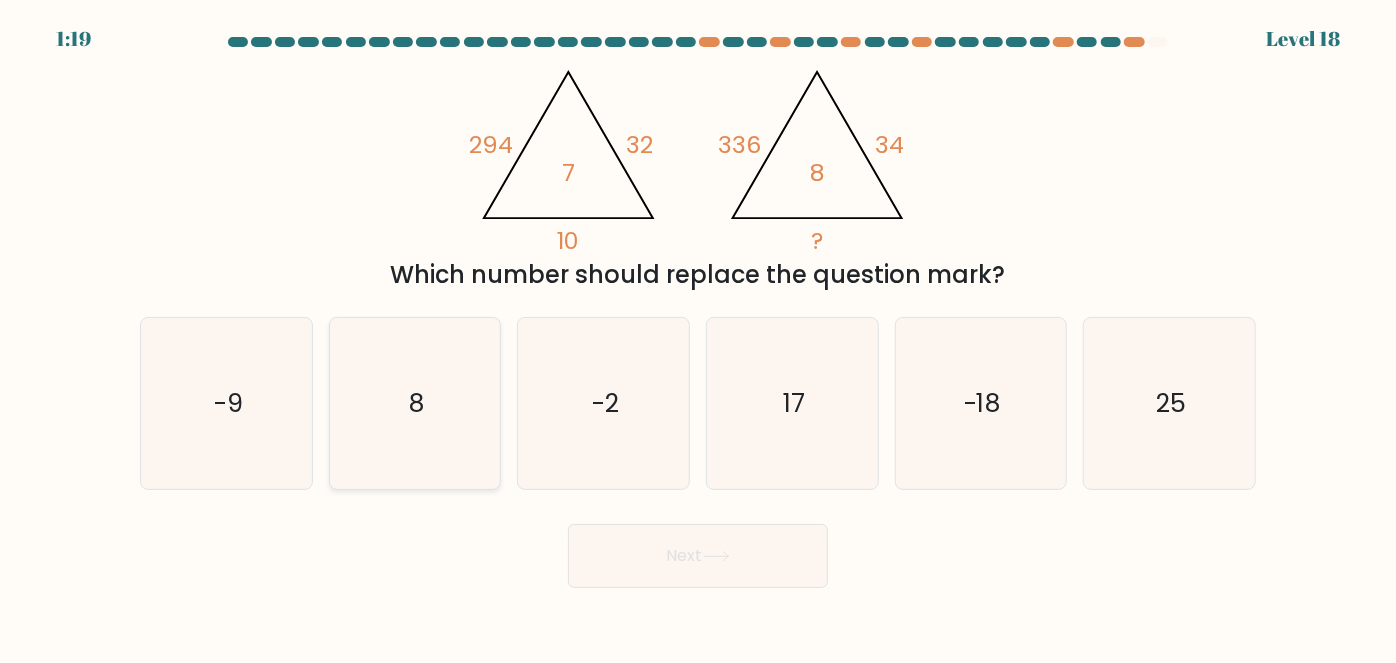 click on "8" 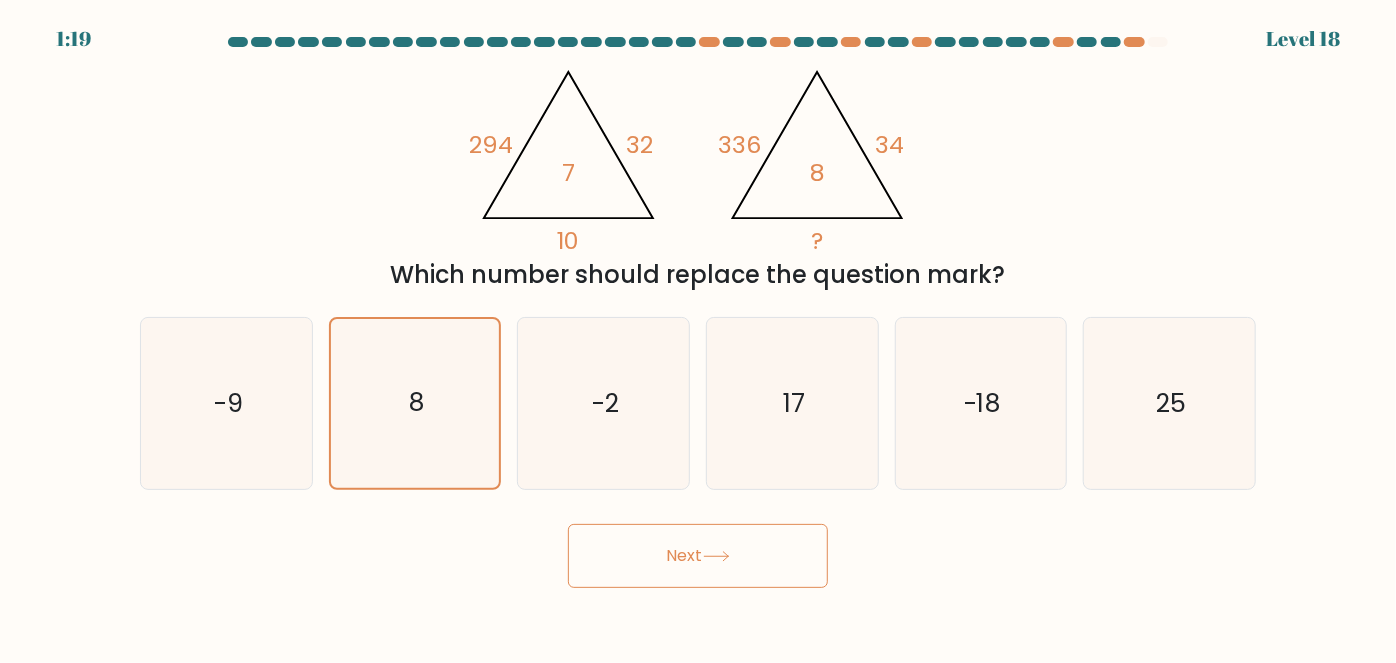 click on "Next" at bounding box center (698, 556) 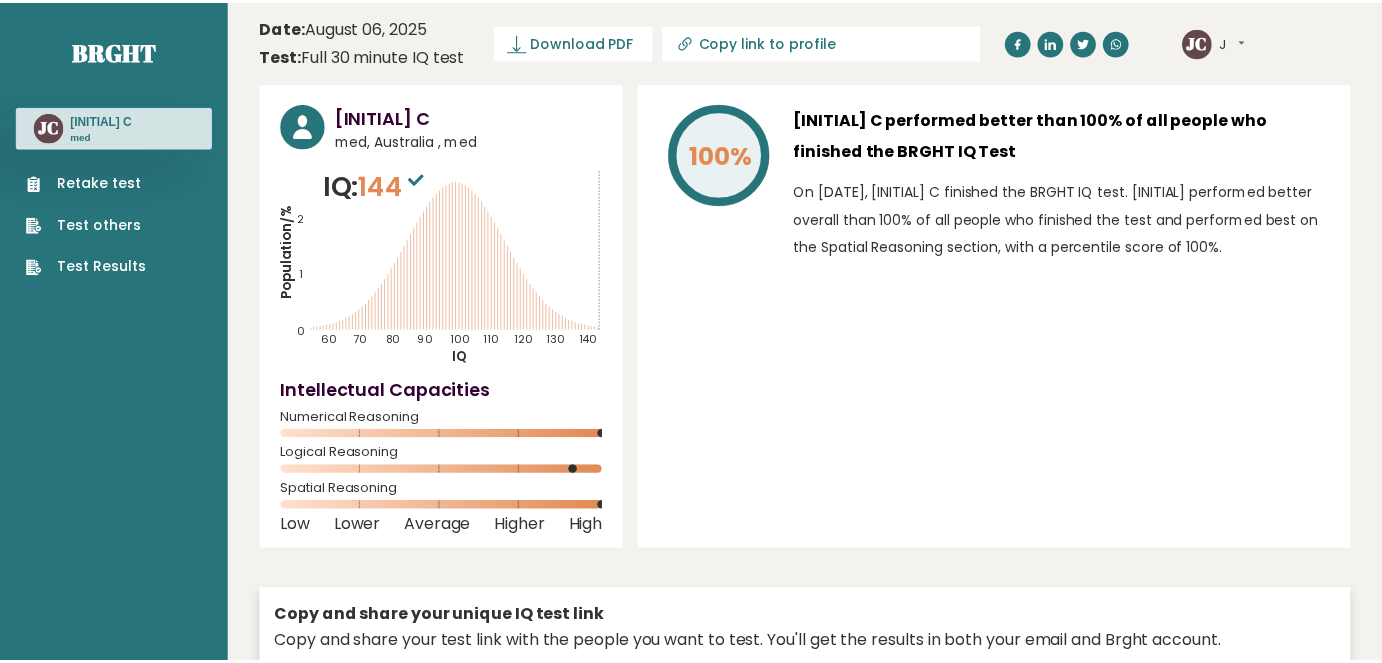 scroll, scrollTop: 0, scrollLeft: 0, axis: both 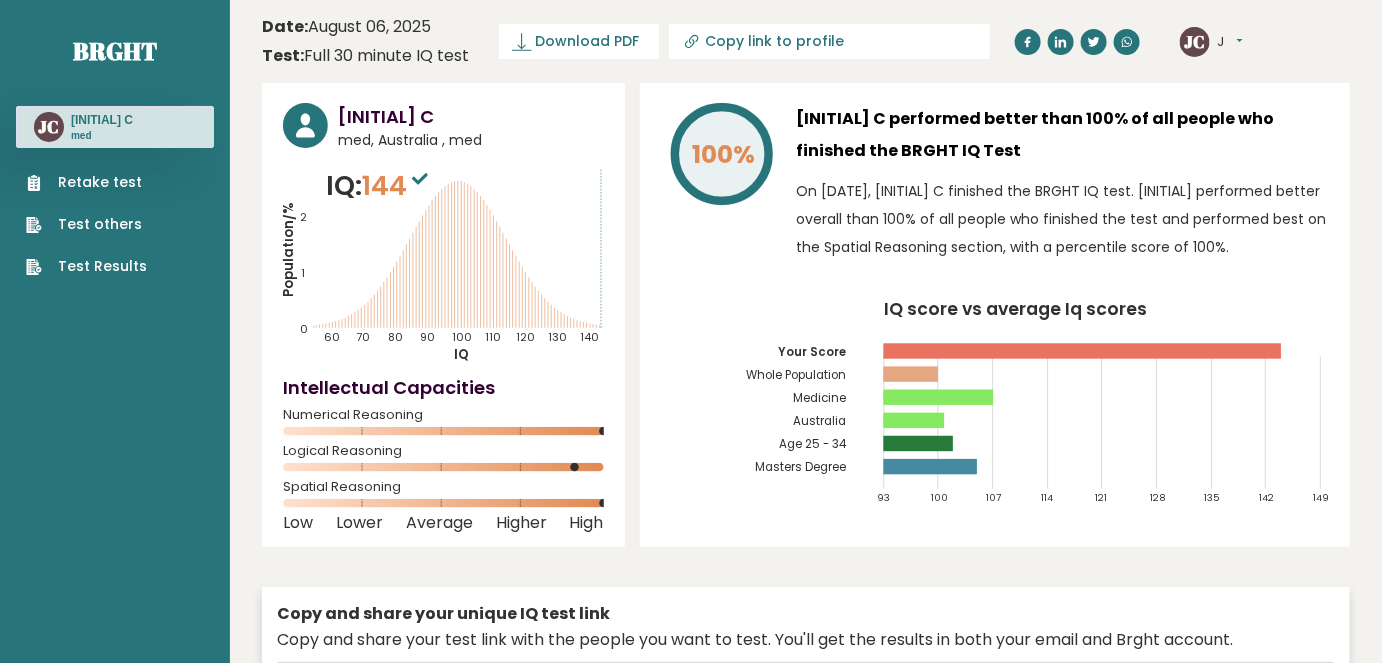 drag, startPoint x: 162, startPoint y: 483, endPoint x: 76, endPoint y: -80, distance: 569.5305 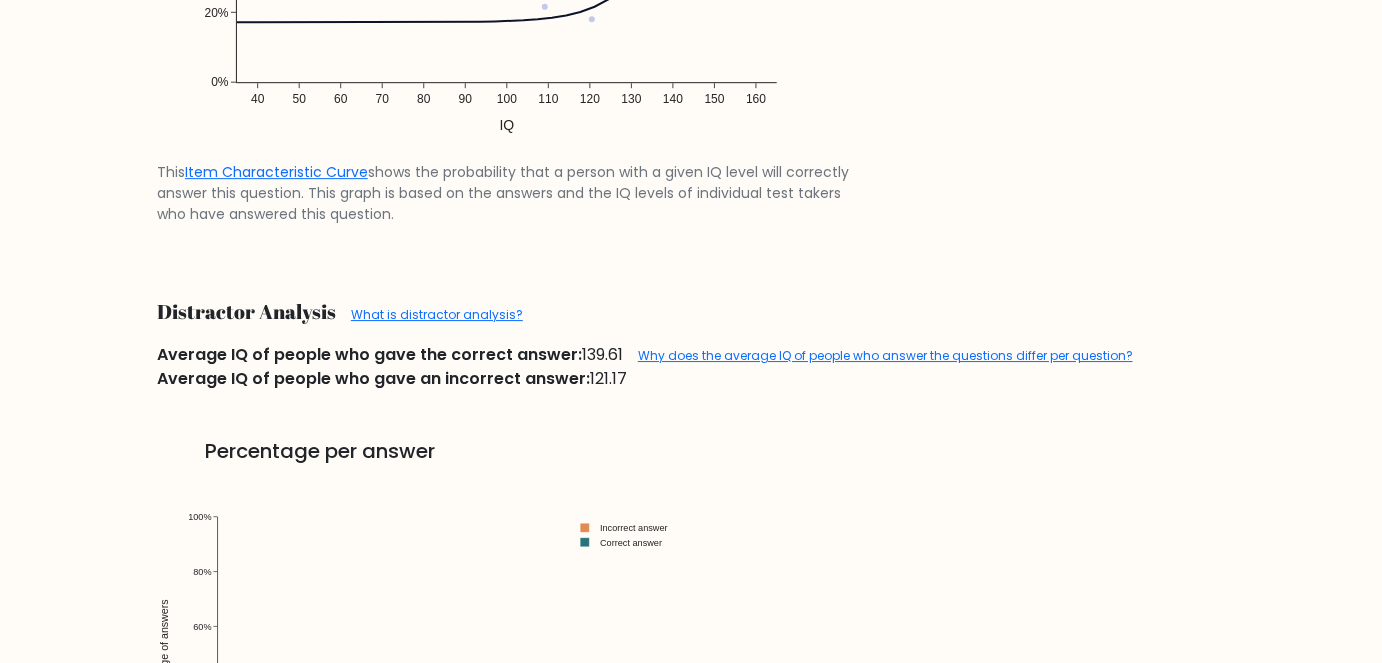 scroll, scrollTop: 2545, scrollLeft: 0, axis: vertical 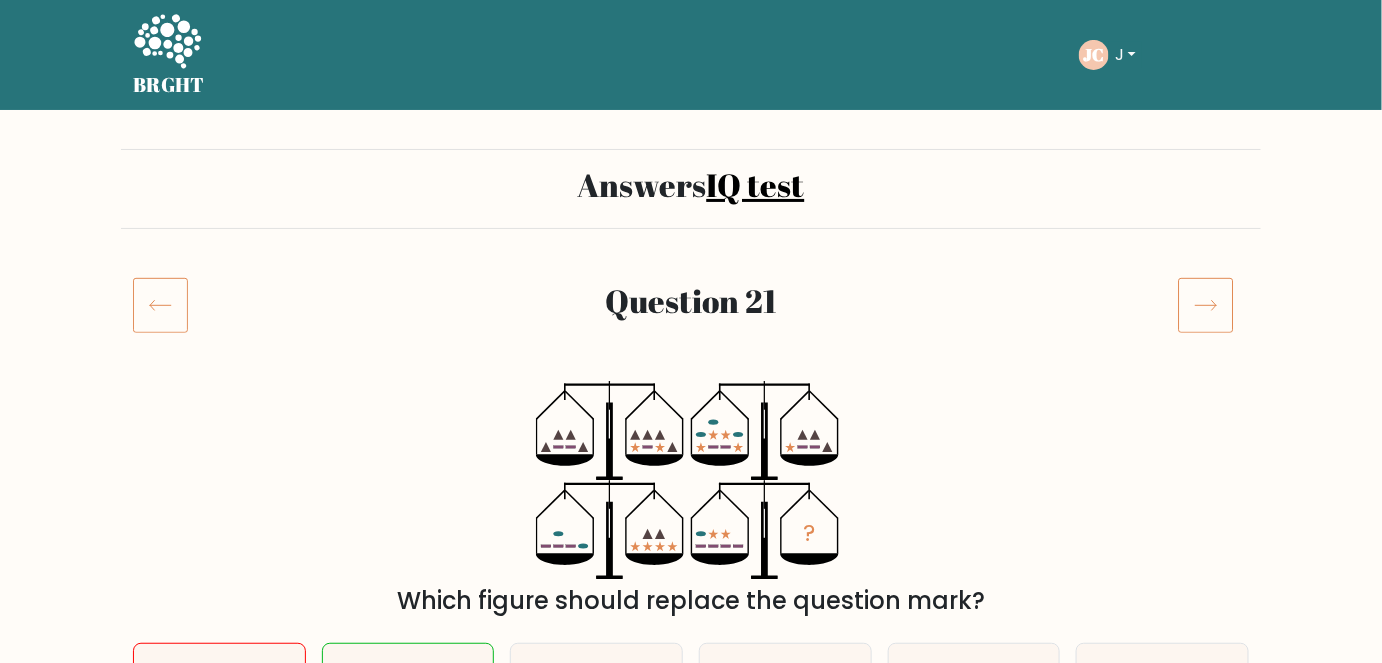 drag, startPoint x: 673, startPoint y: 461, endPoint x: 666, endPoint y: 4, distance: 457.05362 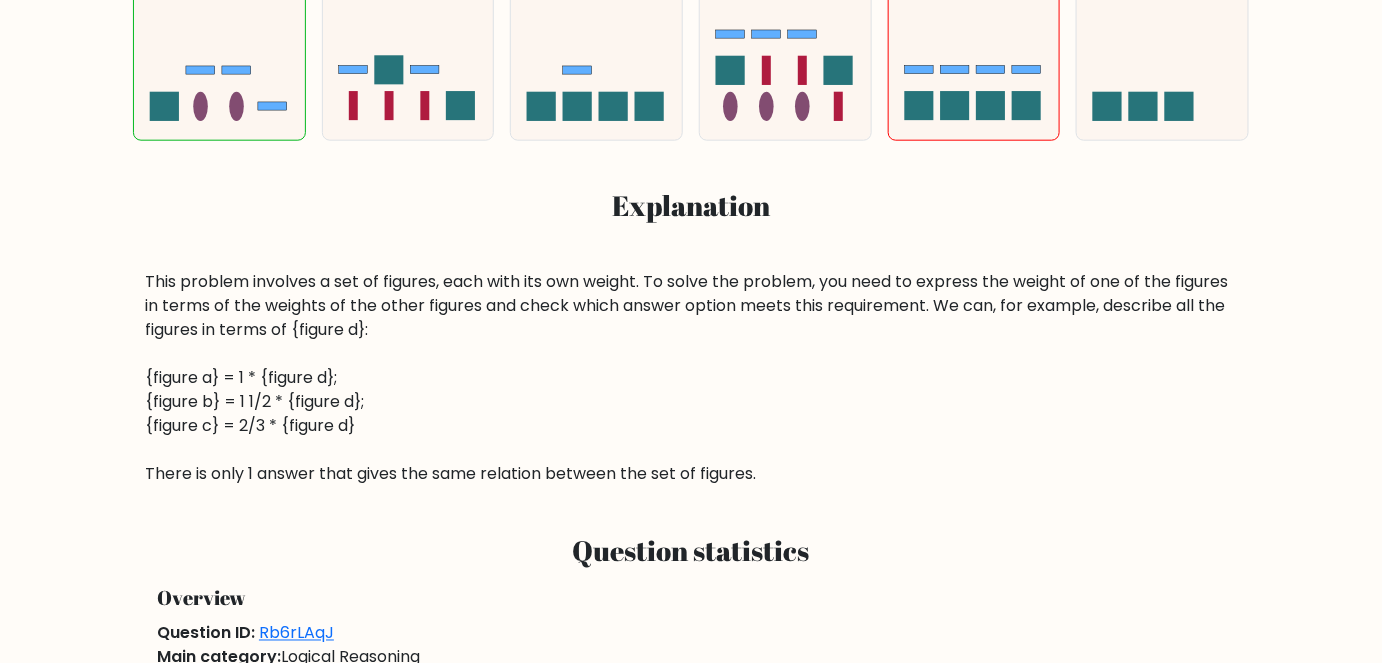 scroll, scrollTop: 1000, scrollLeft: 0, axis: vertical 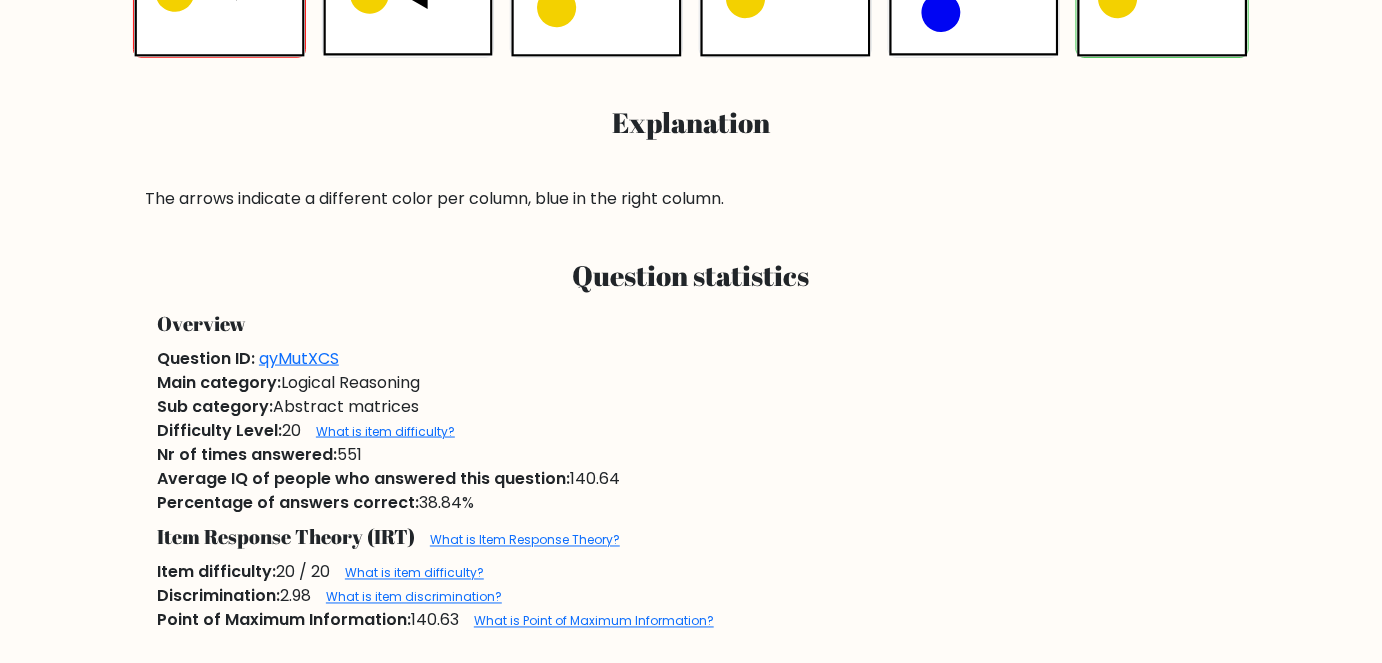 drag, startPoint x: 851, startPoint y: 355, endPoint x: 832, endPoint y: -80, distance: 435.41473 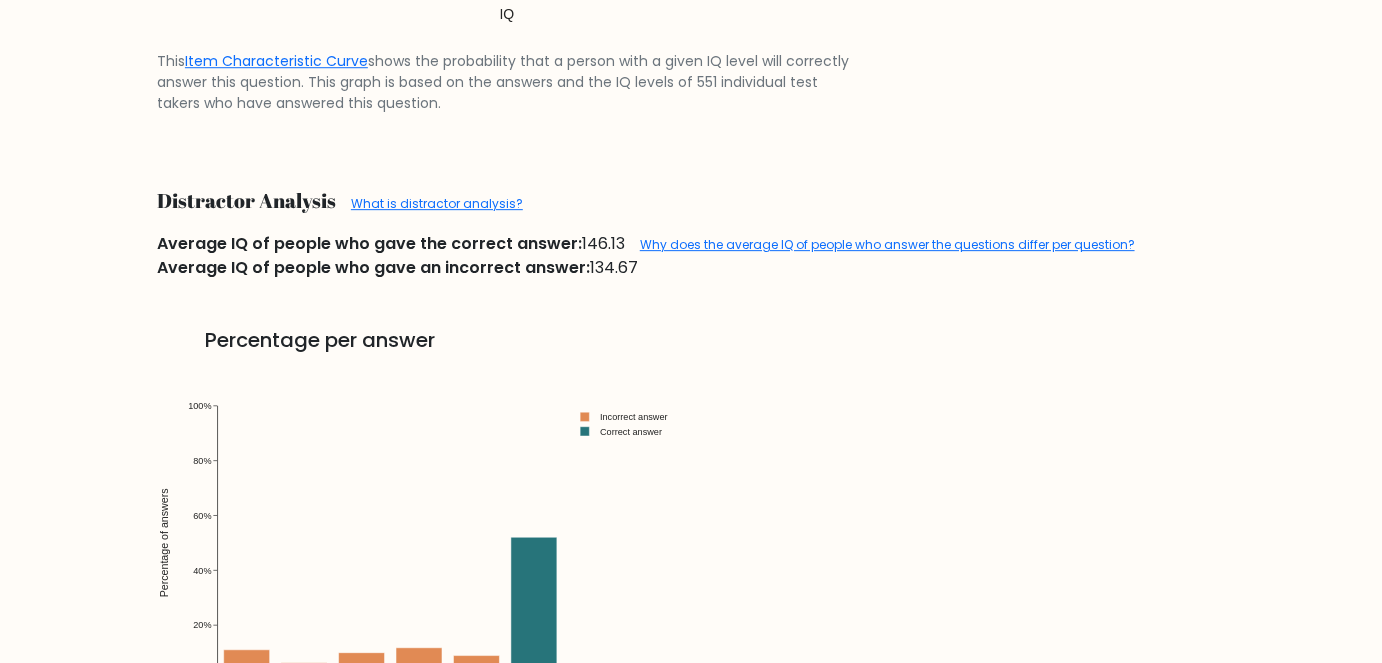 scroll, scrollTop: 1920, scrollLeft: 0, axis: vertical 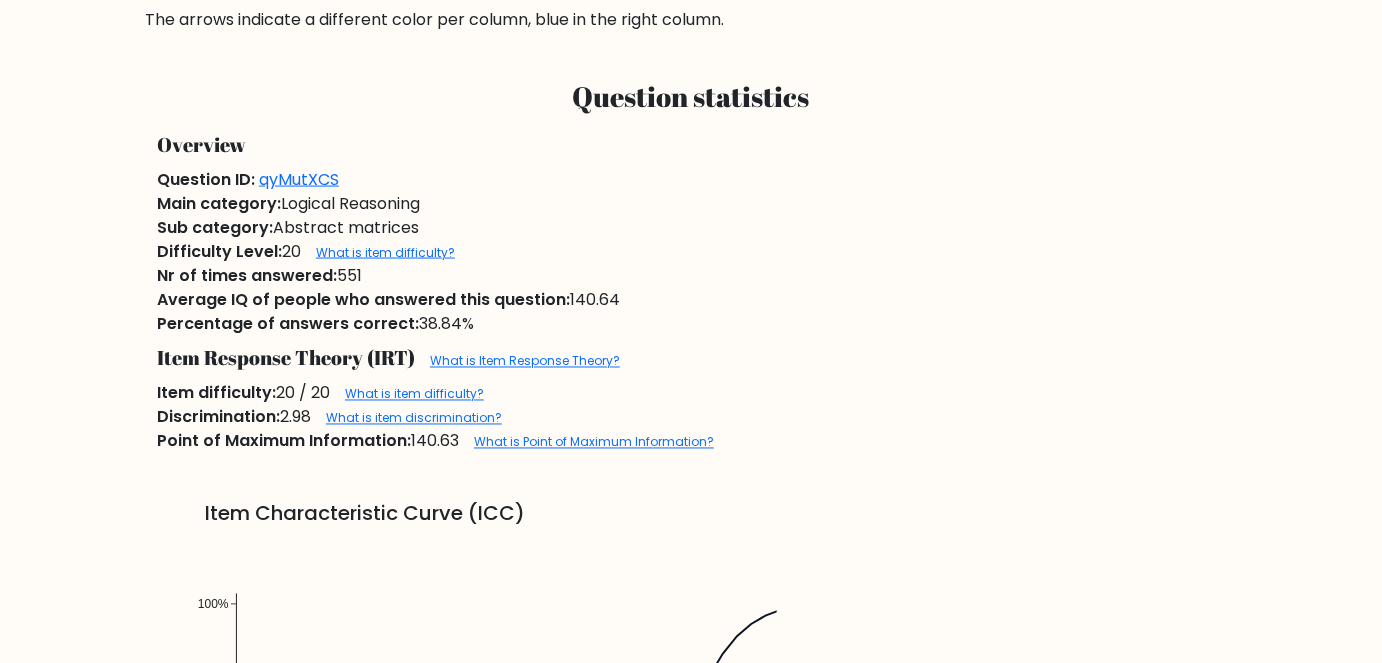 drag, startPoint x: 943, startPoint y: 405, endPoint x: 915, endPoint y: 0, distance: 405.96674 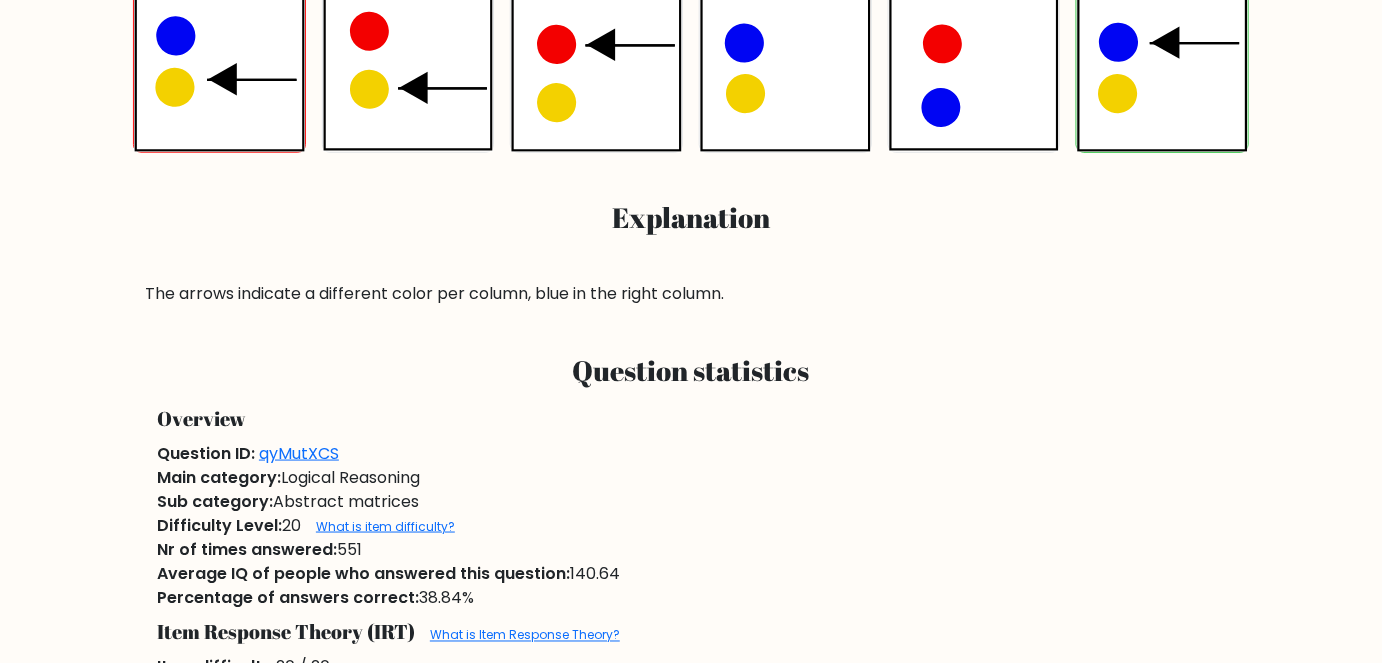 scroll, scrollTop: 706, scrollLeft: 0, axis: vertical 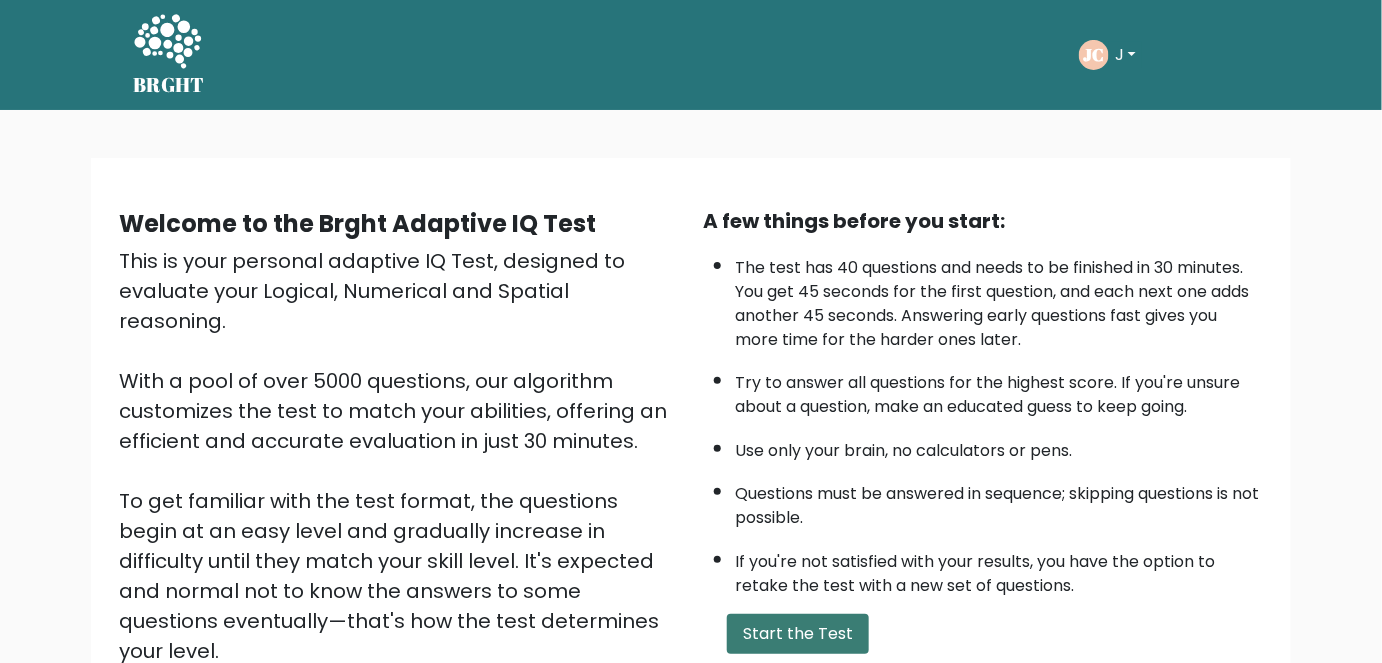 click on "Start the Test" at bounding box center (798, 634) 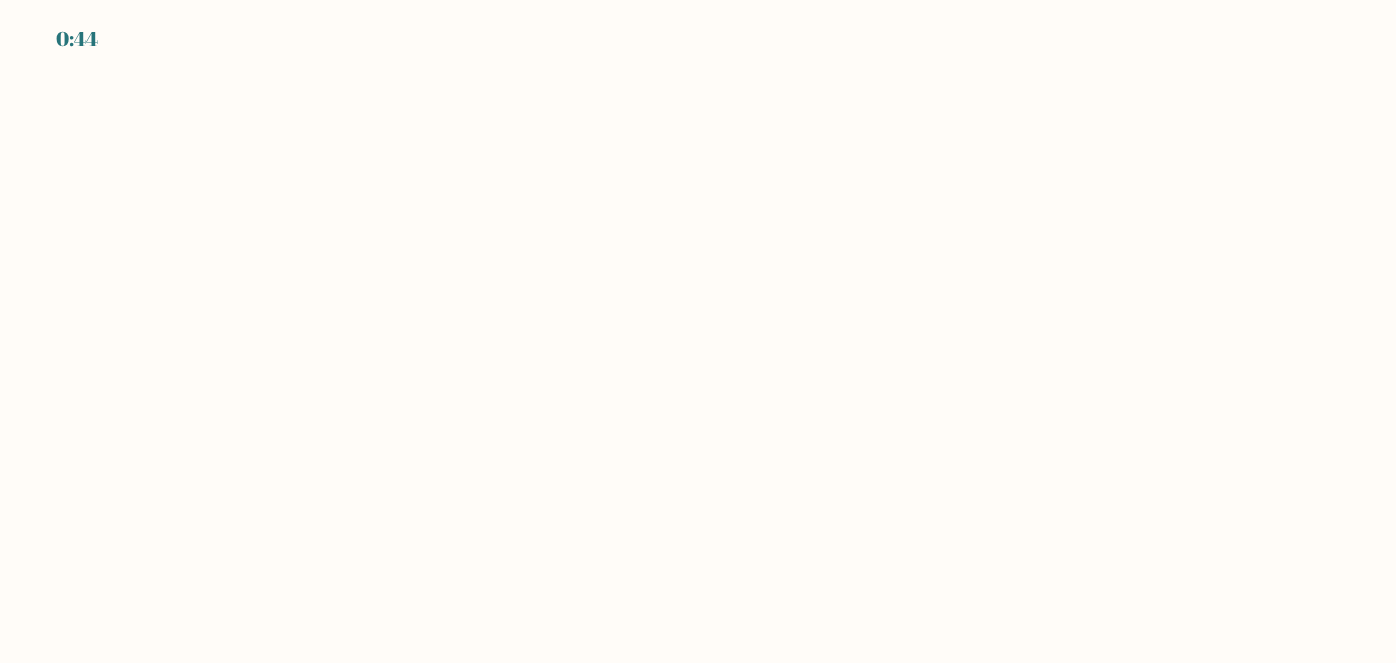 scroll, scrollTop: 0, scrollLeft: 0, axis: both 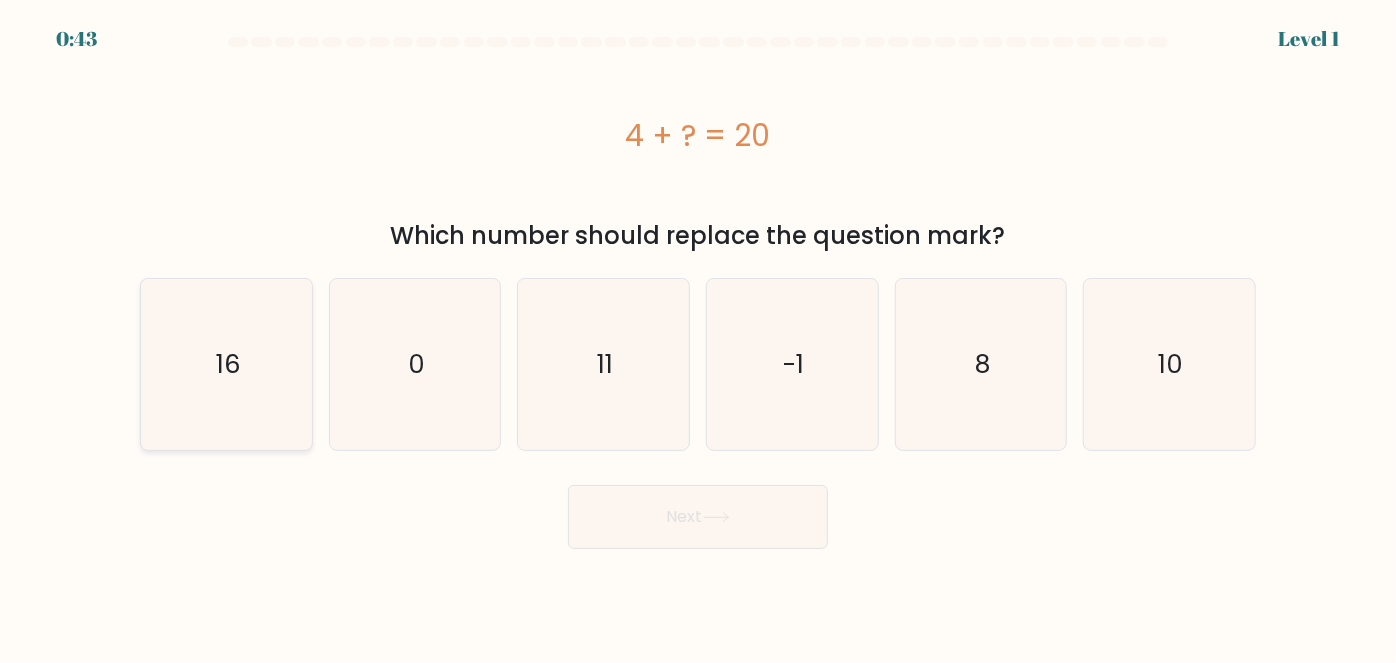 click on "16" 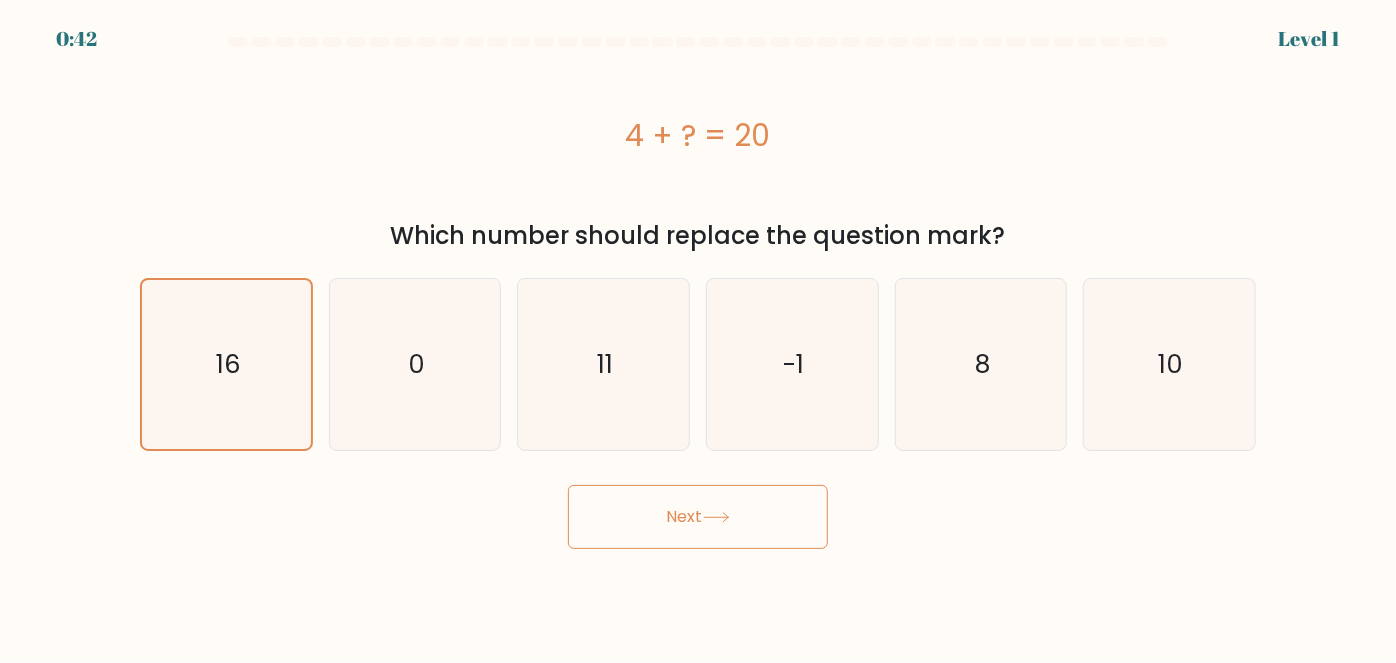 click on "Next" at bounding box center [698, 517] 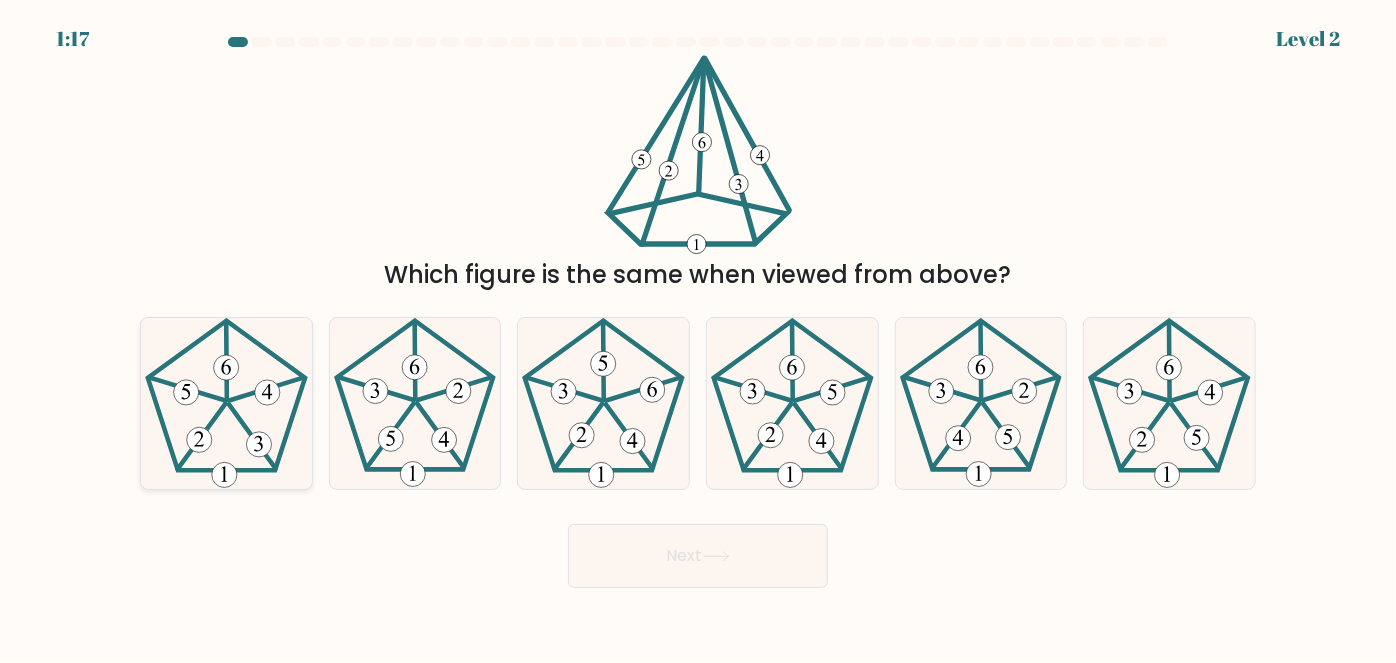 click 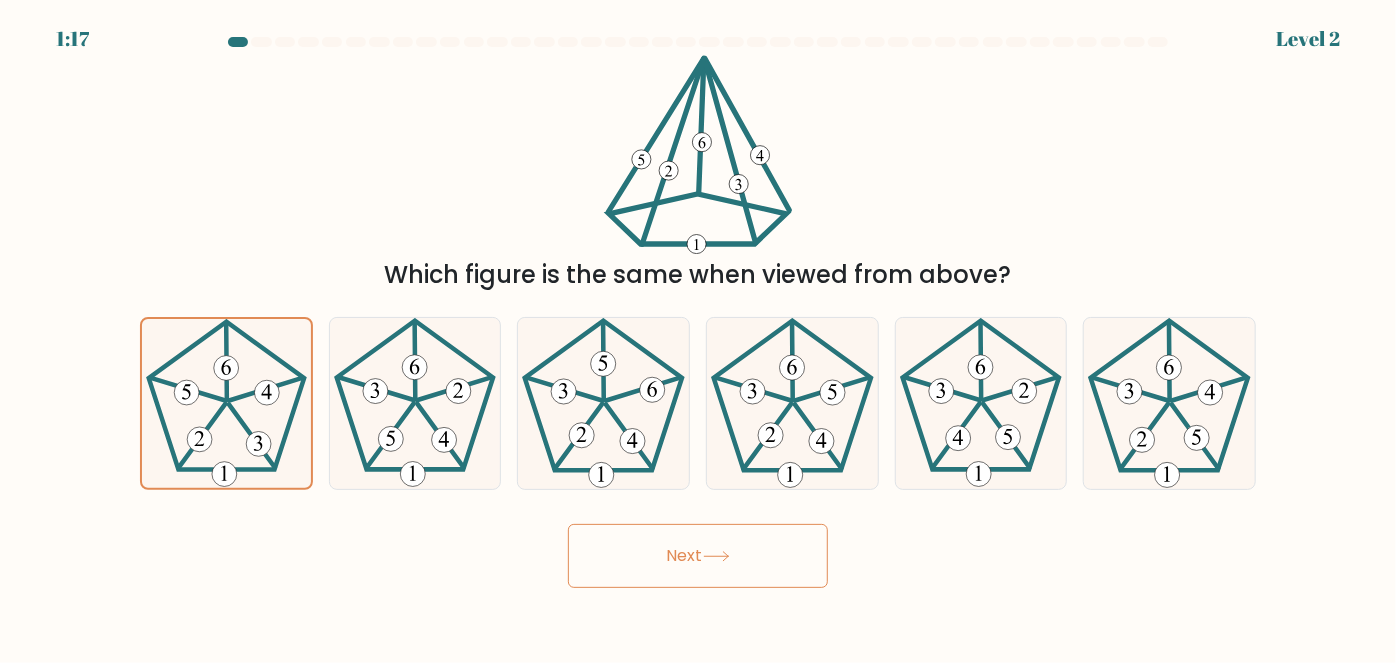 click 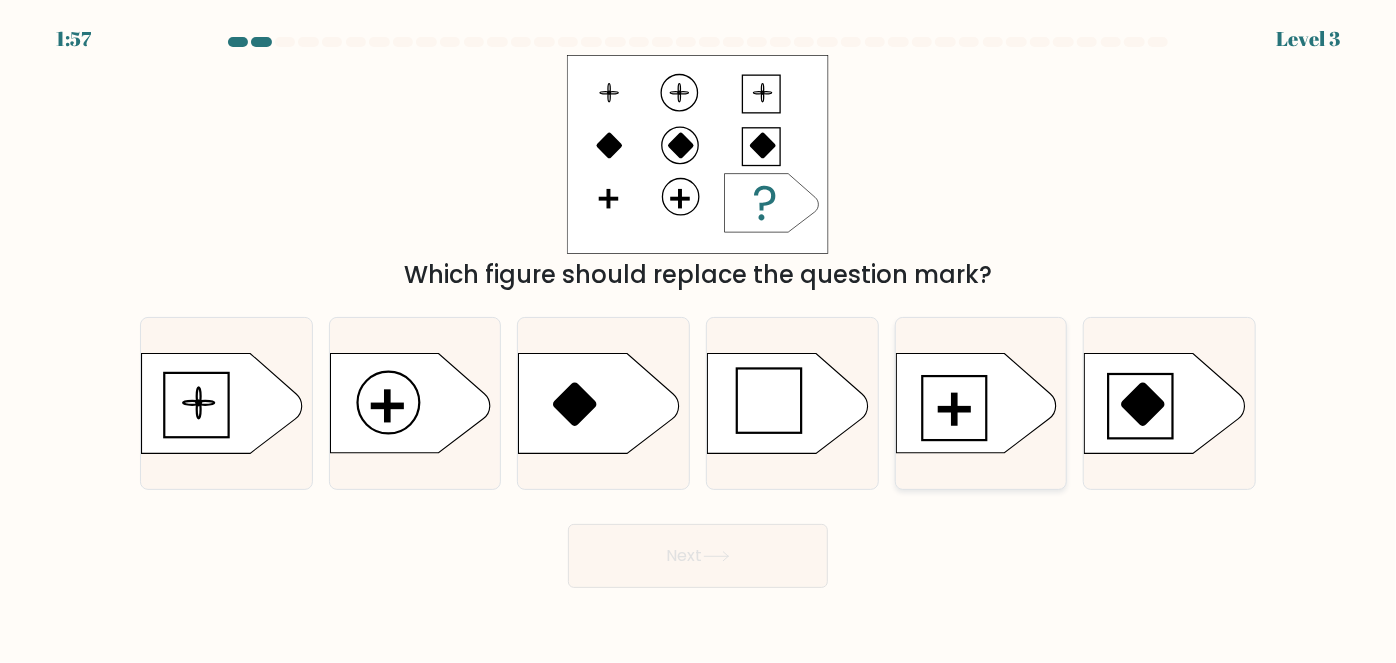 click 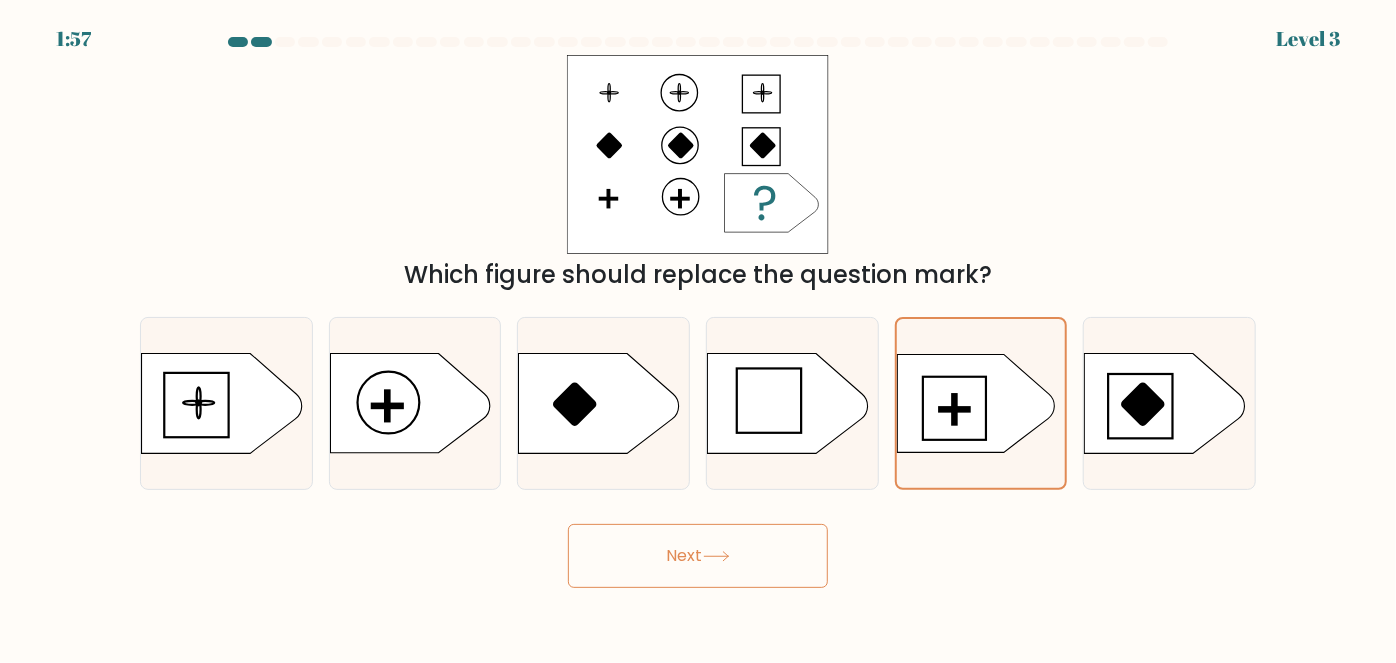 click on "Next" at bounding box center (698, 556) 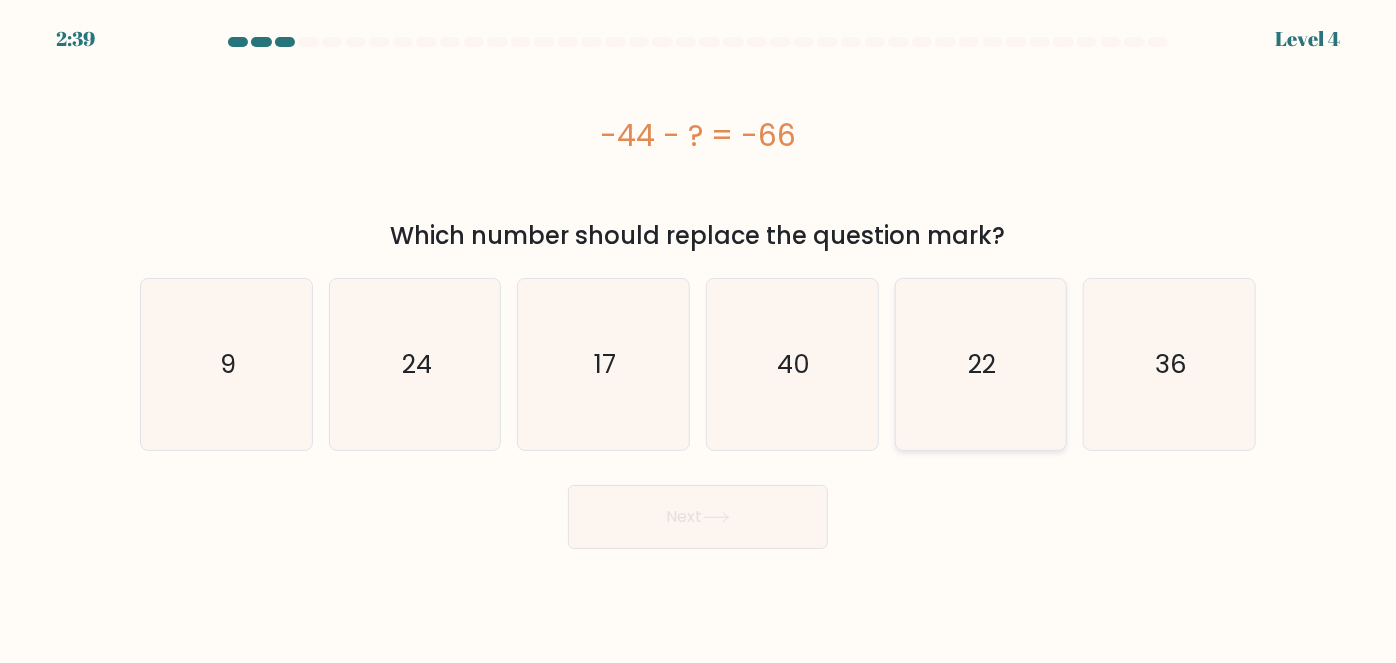 click on "22" 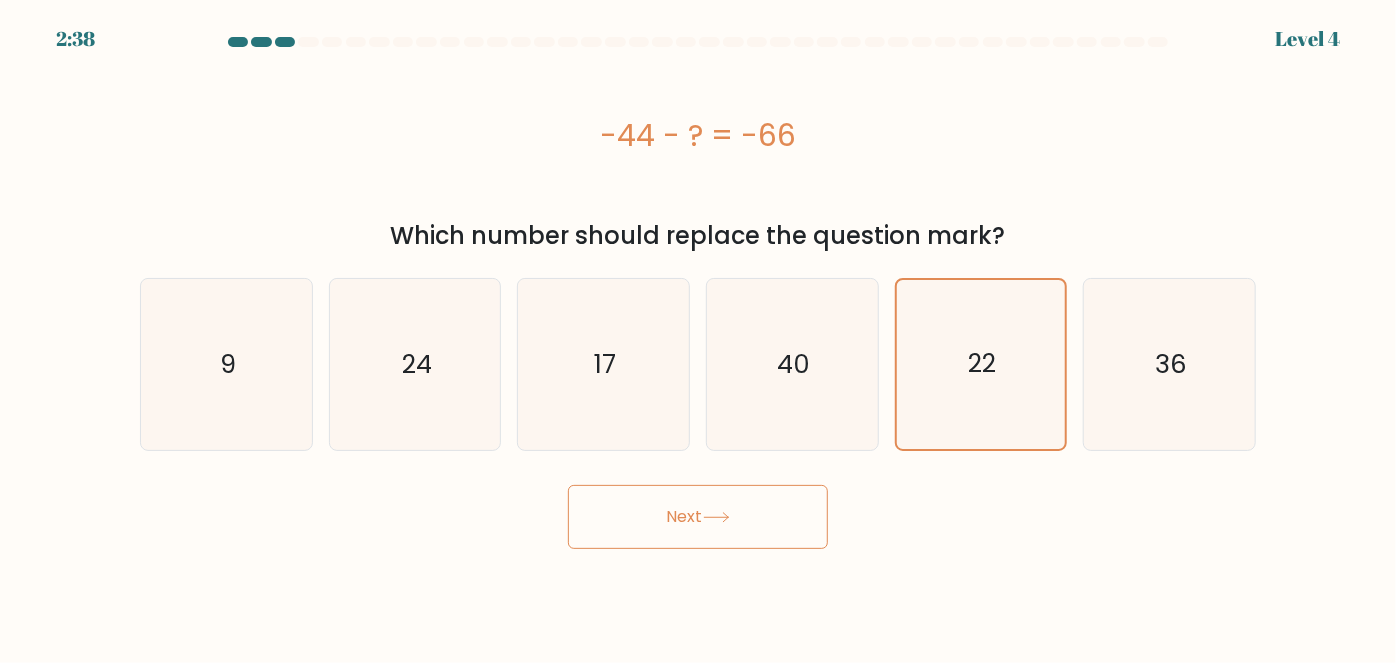 click on "Next" at bounding box center (698, 517) 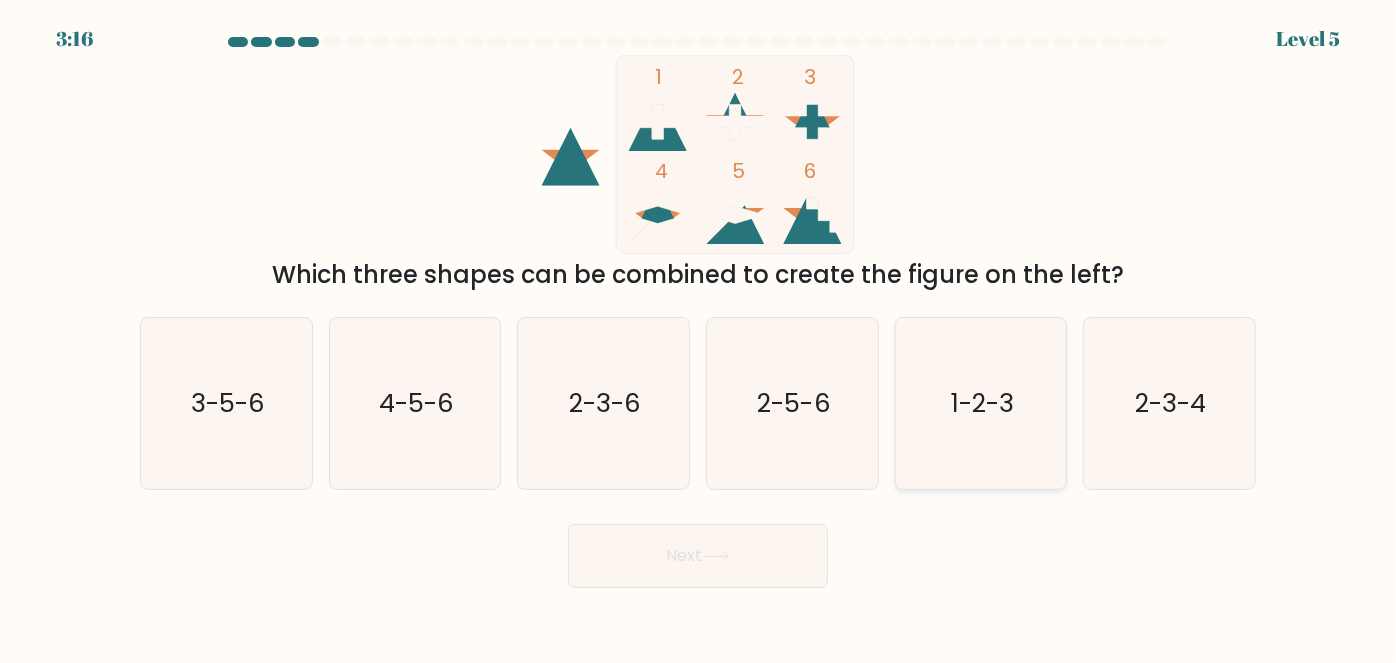 click on "1-2-3" 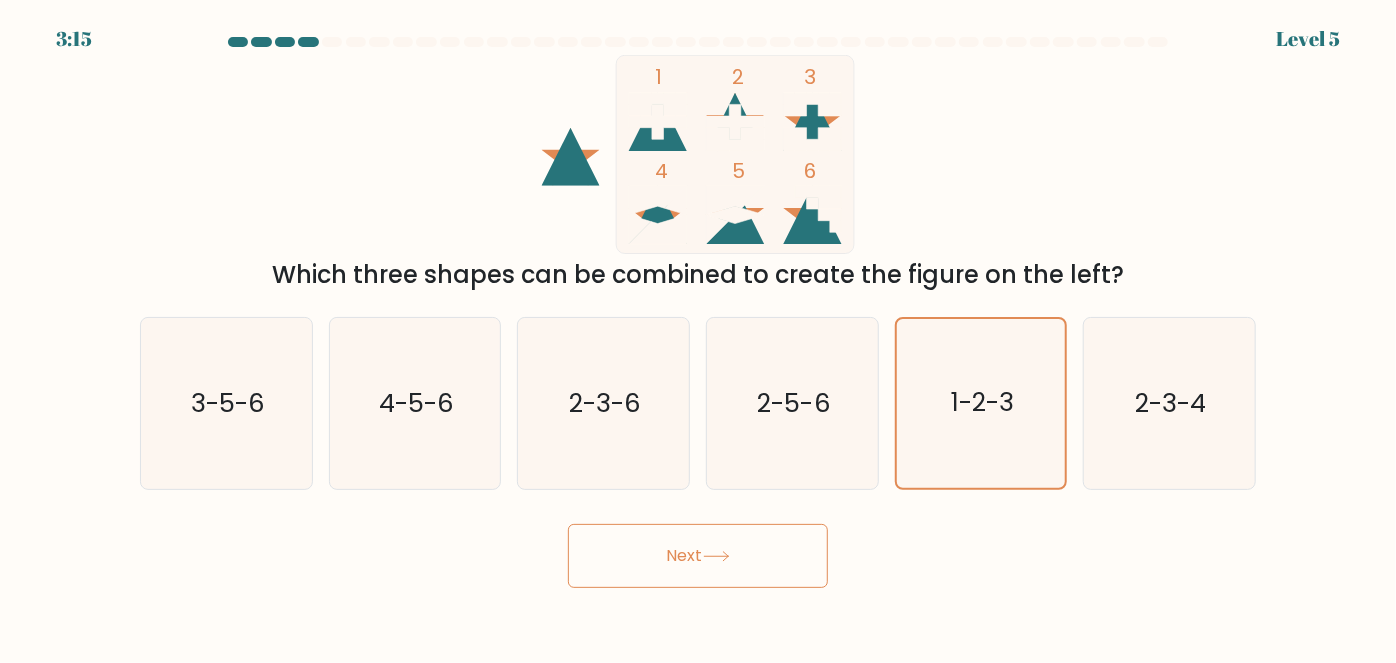 click on "Next" at bounding box center [698, 556] 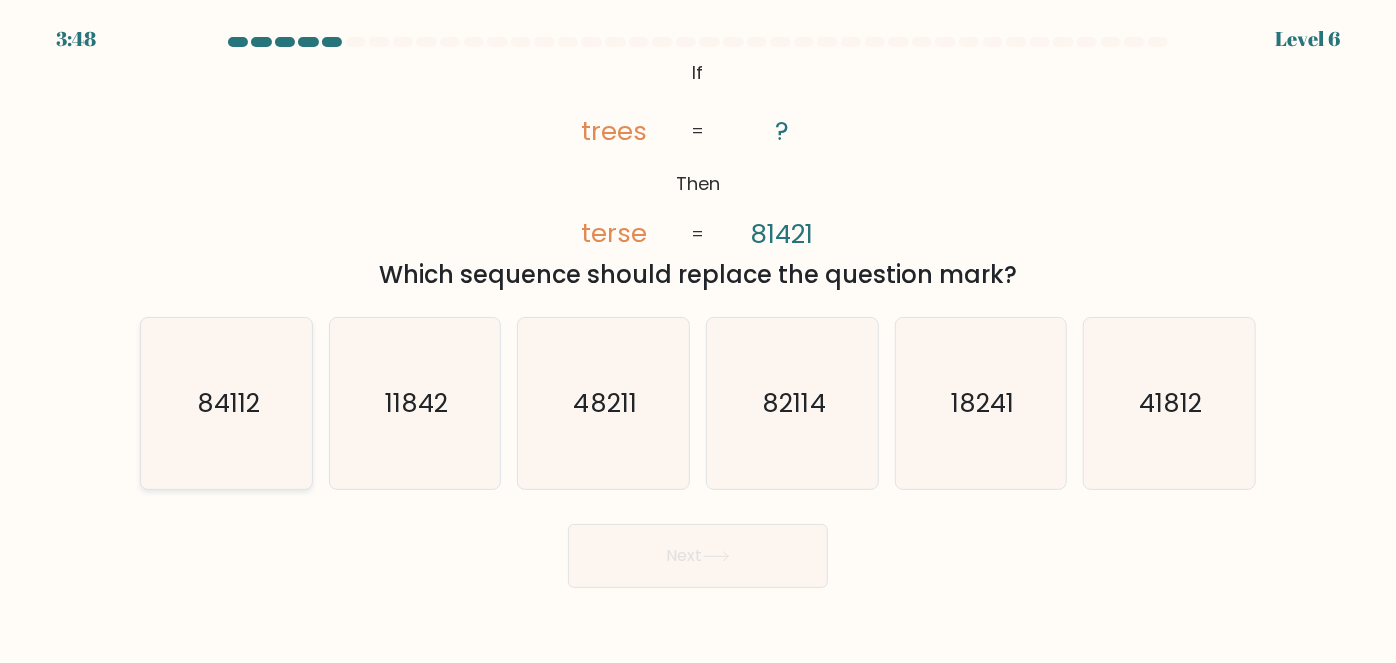 click on "84112" 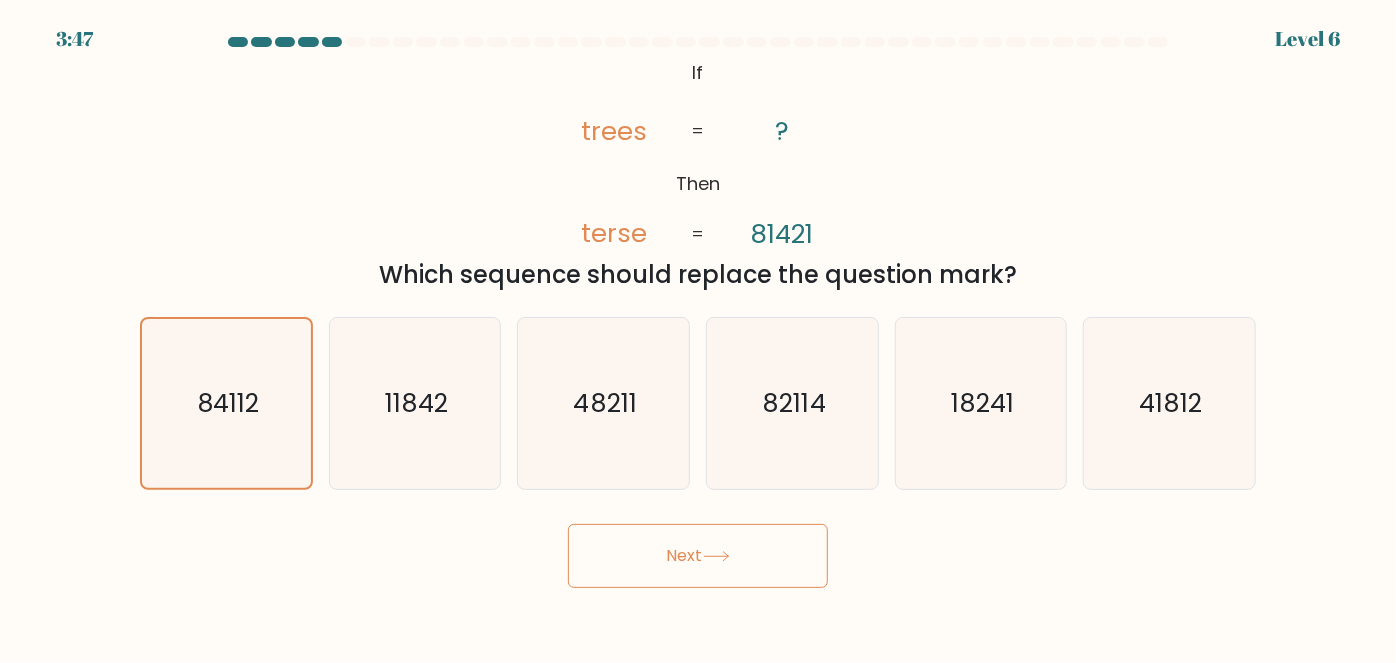 click on "Next" at bounding box center (698, 556) 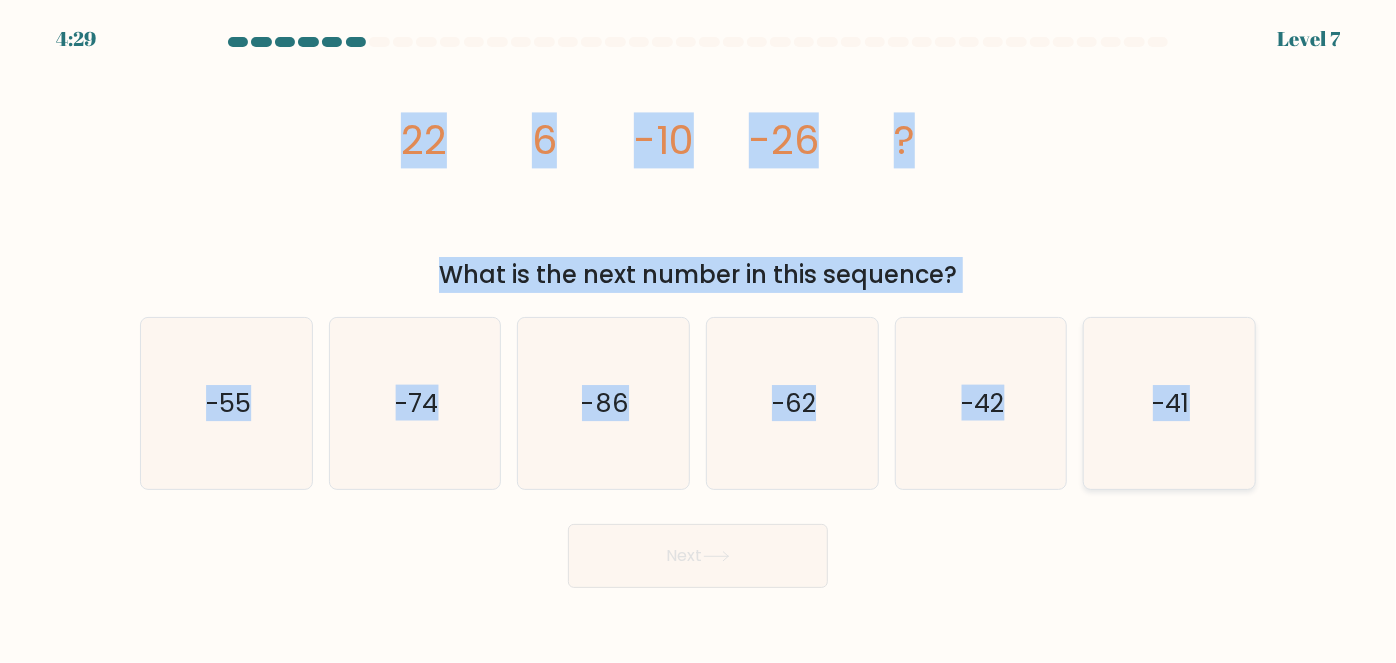drag, startPoint x: 357, startPoint y: 133, endPoint x: 1223, endPoint y: 409, distance: 908.918 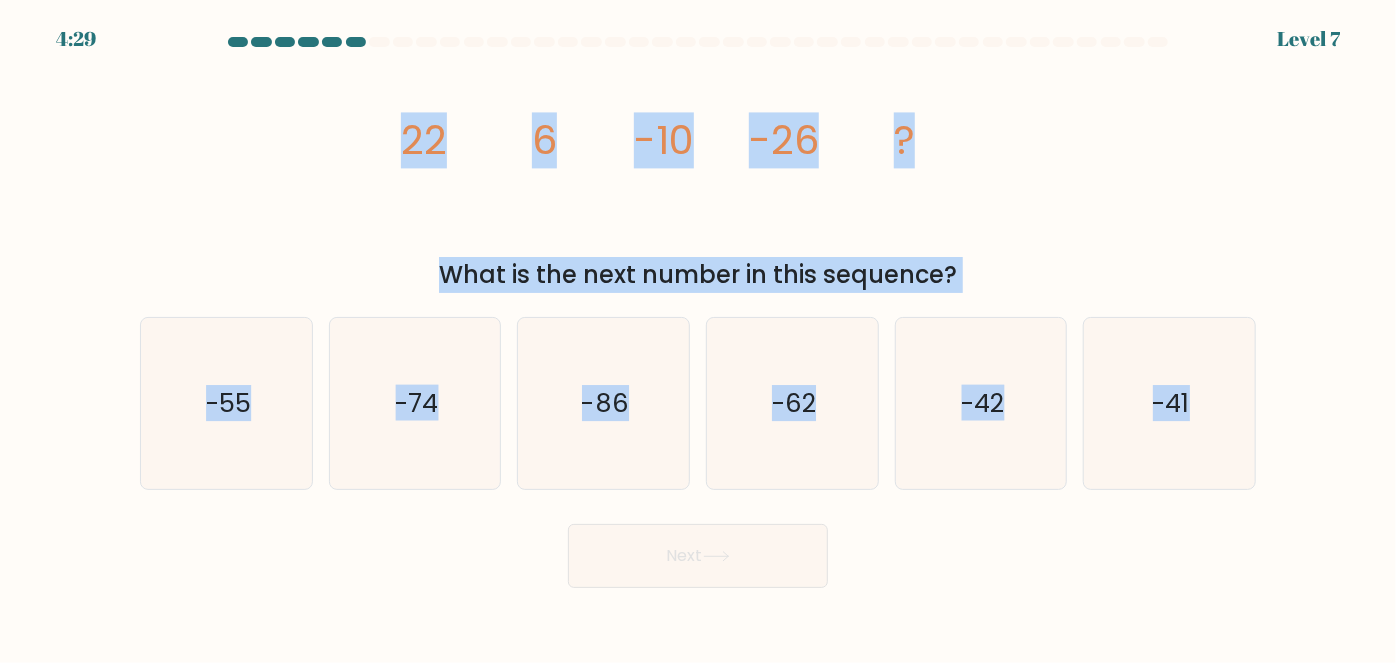 copy on "22
6
-10
-26
?
What is the next number in this sequence?
a.
-55
b.
-74
c.
-86
d.
-62
e.
-42
f.
-41" 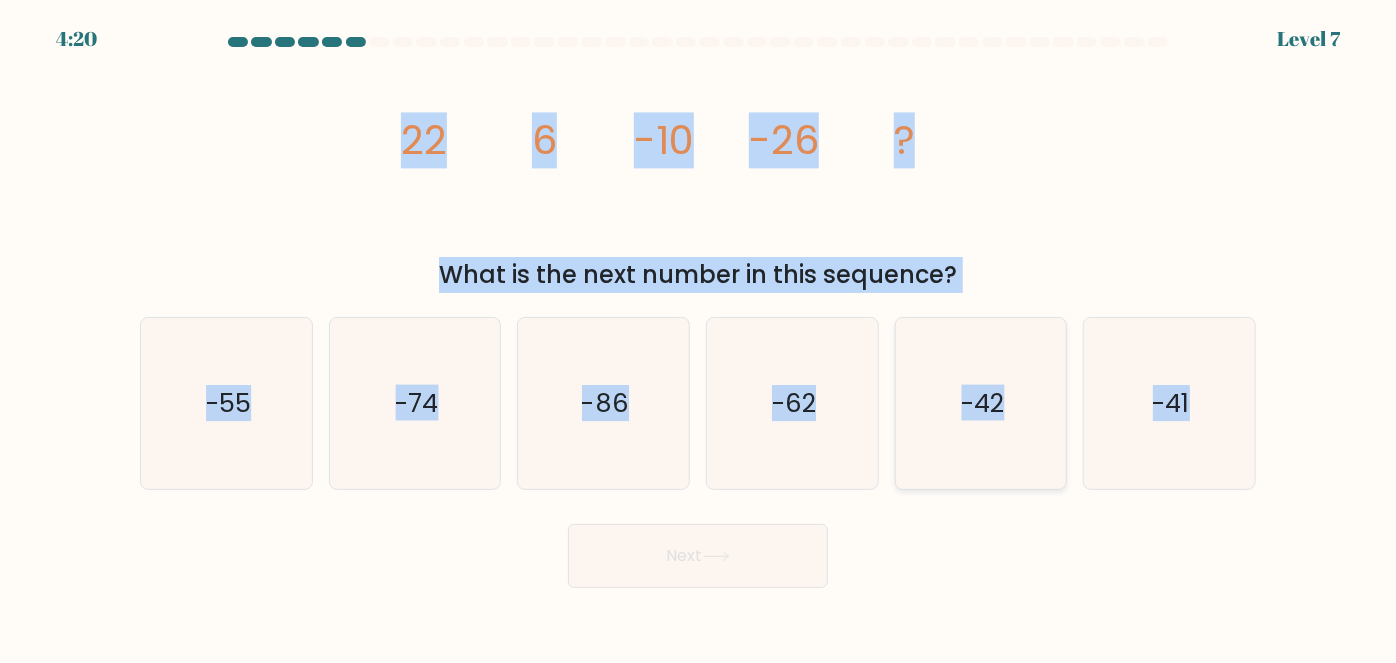 click on "-42" 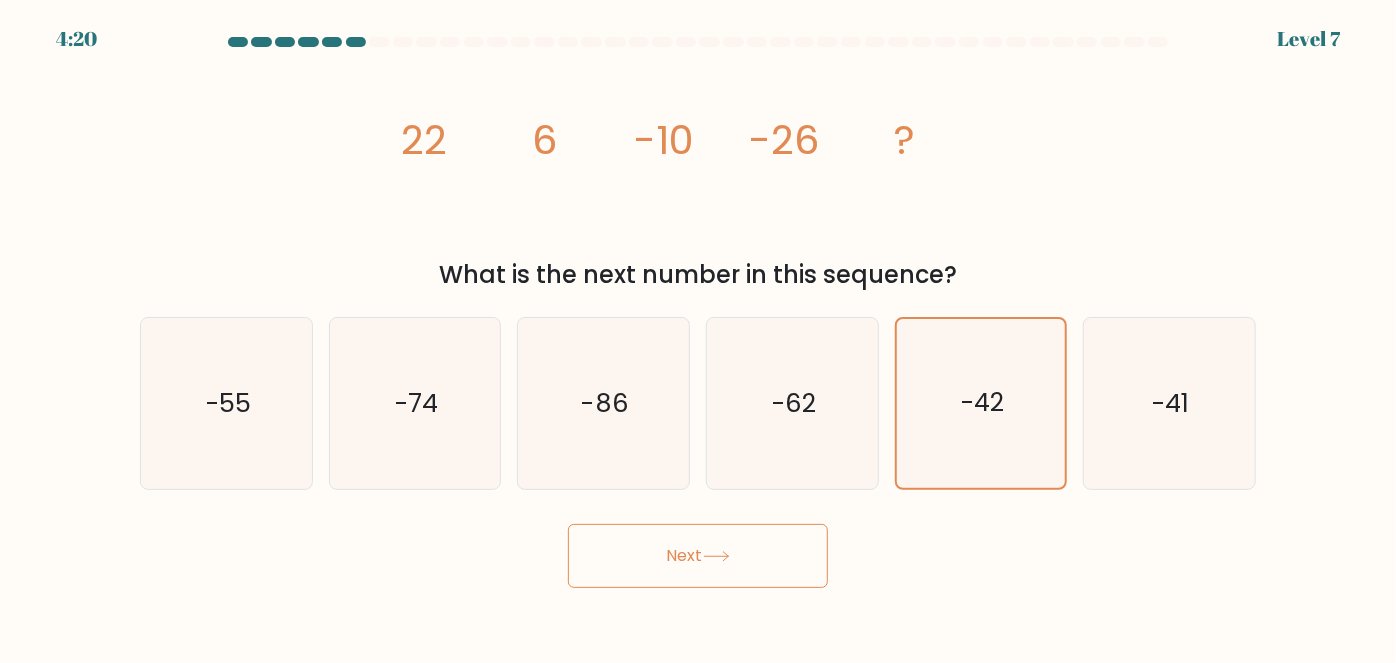 click on "Next" at bounding box center [698, 556] 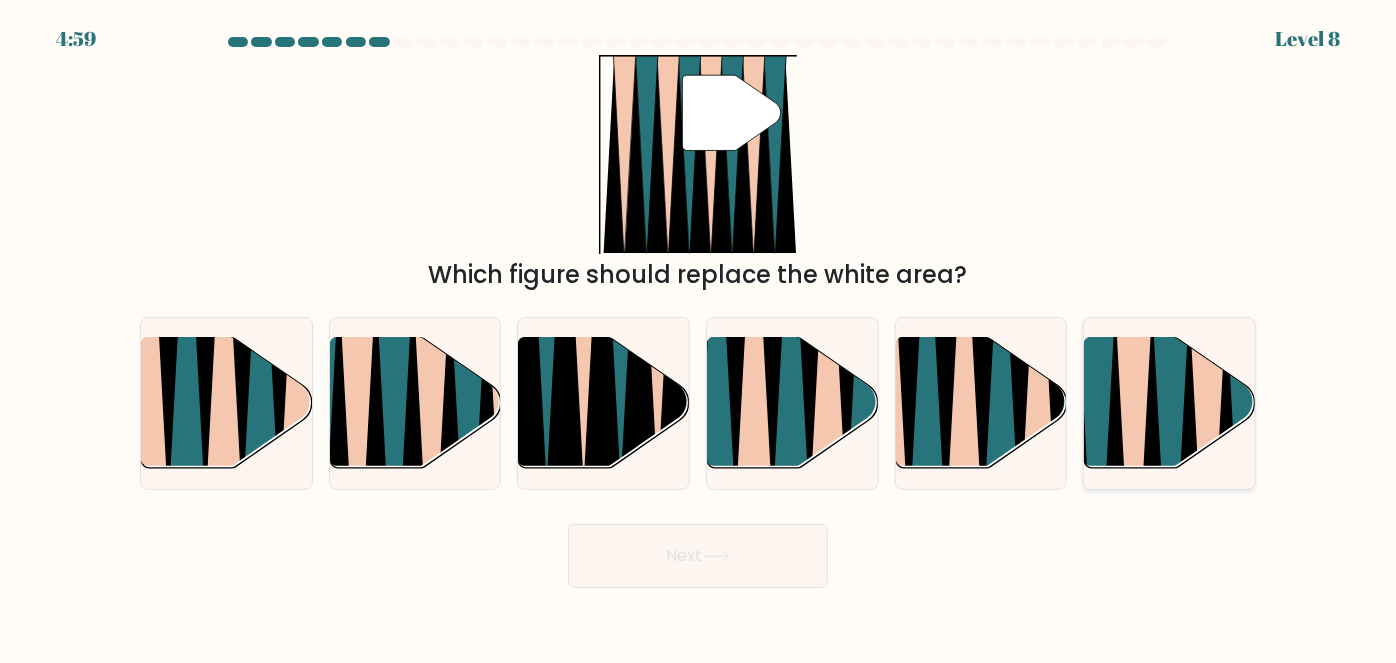 click 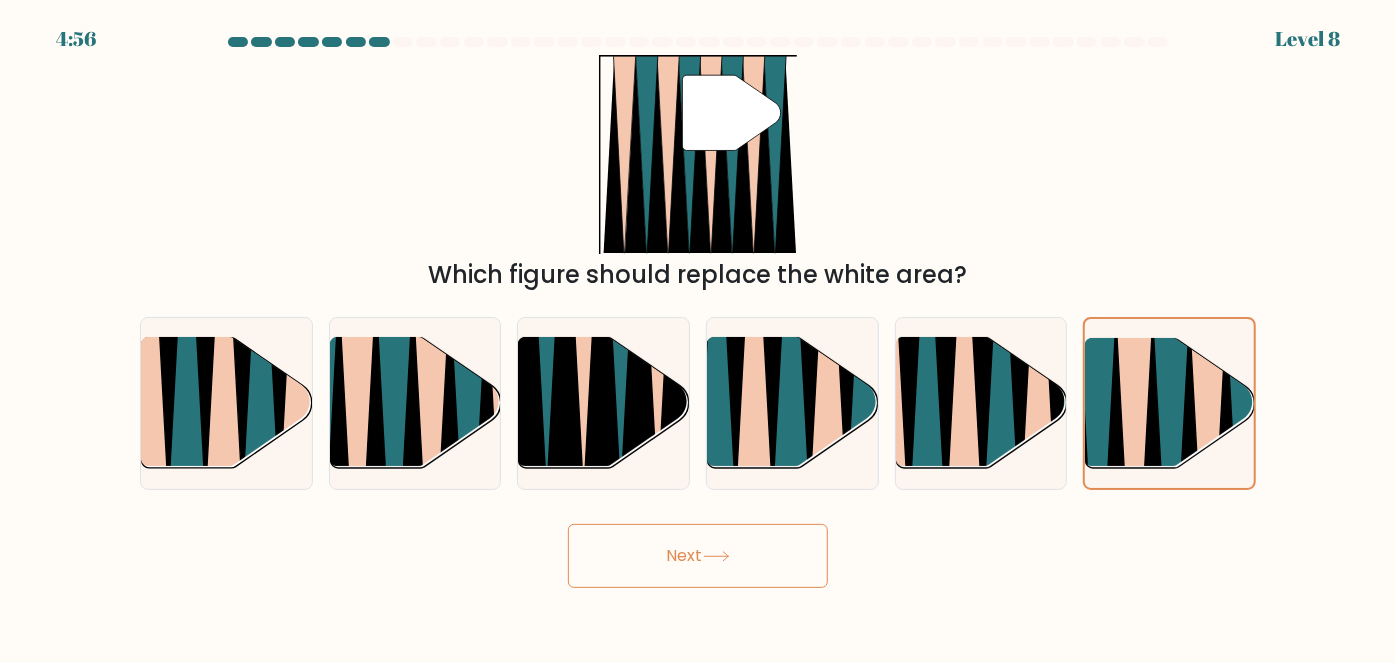 click on "Next" at bounding box center (698, 556) 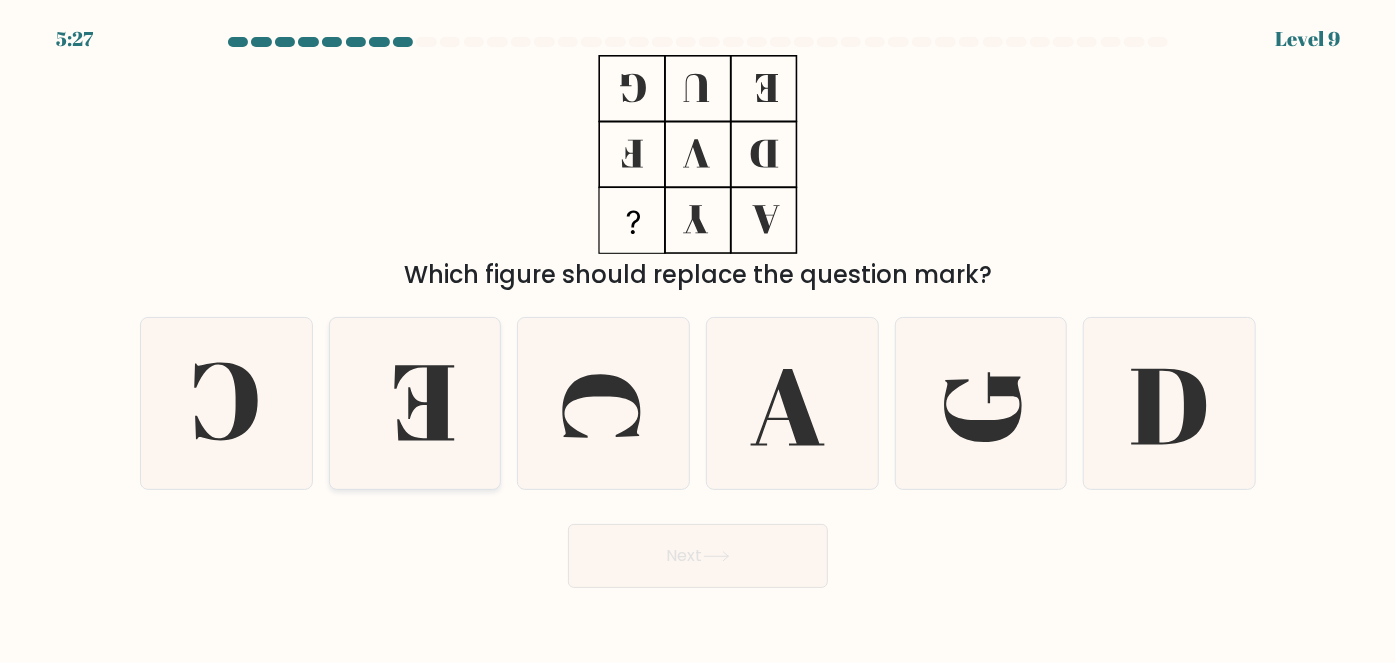 click 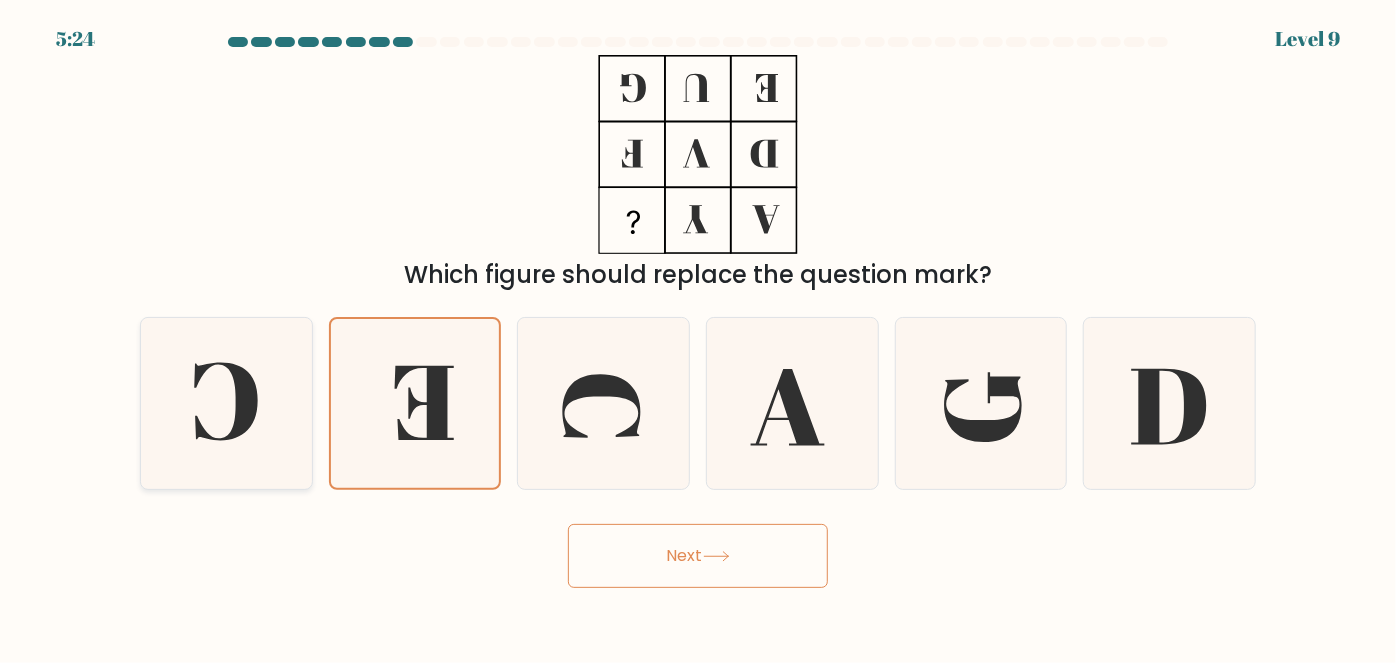 click 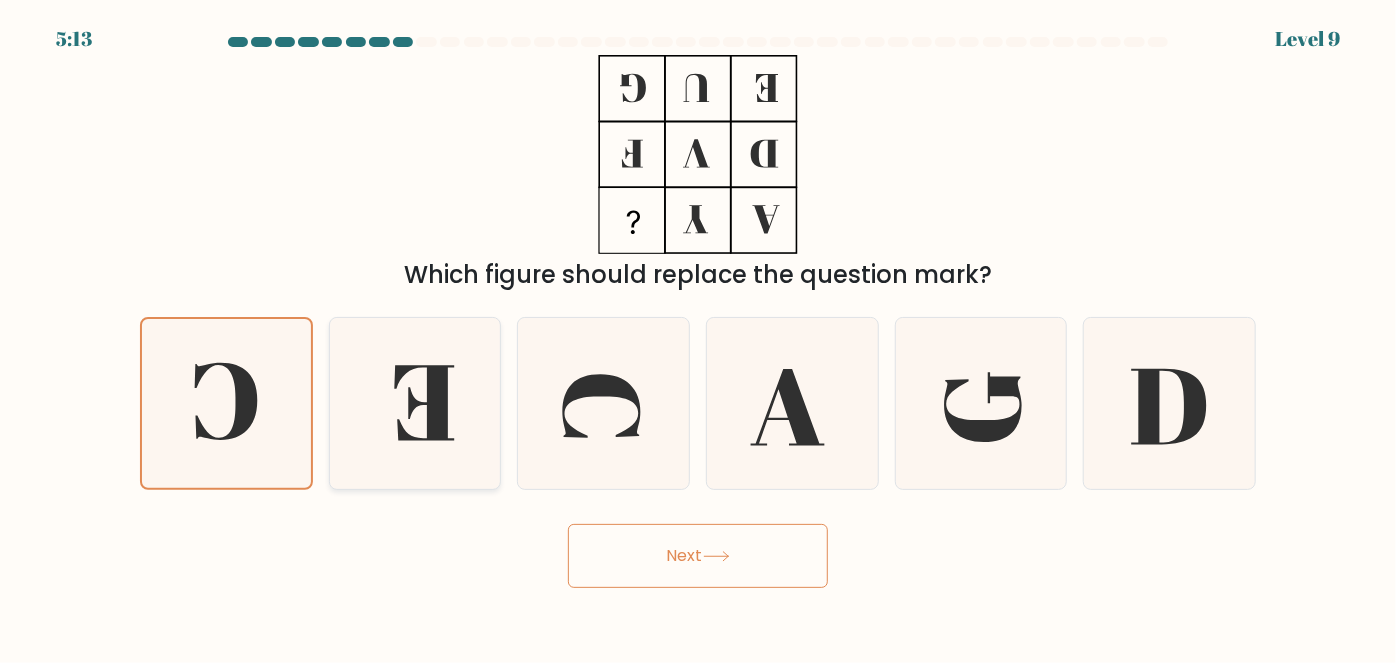 click 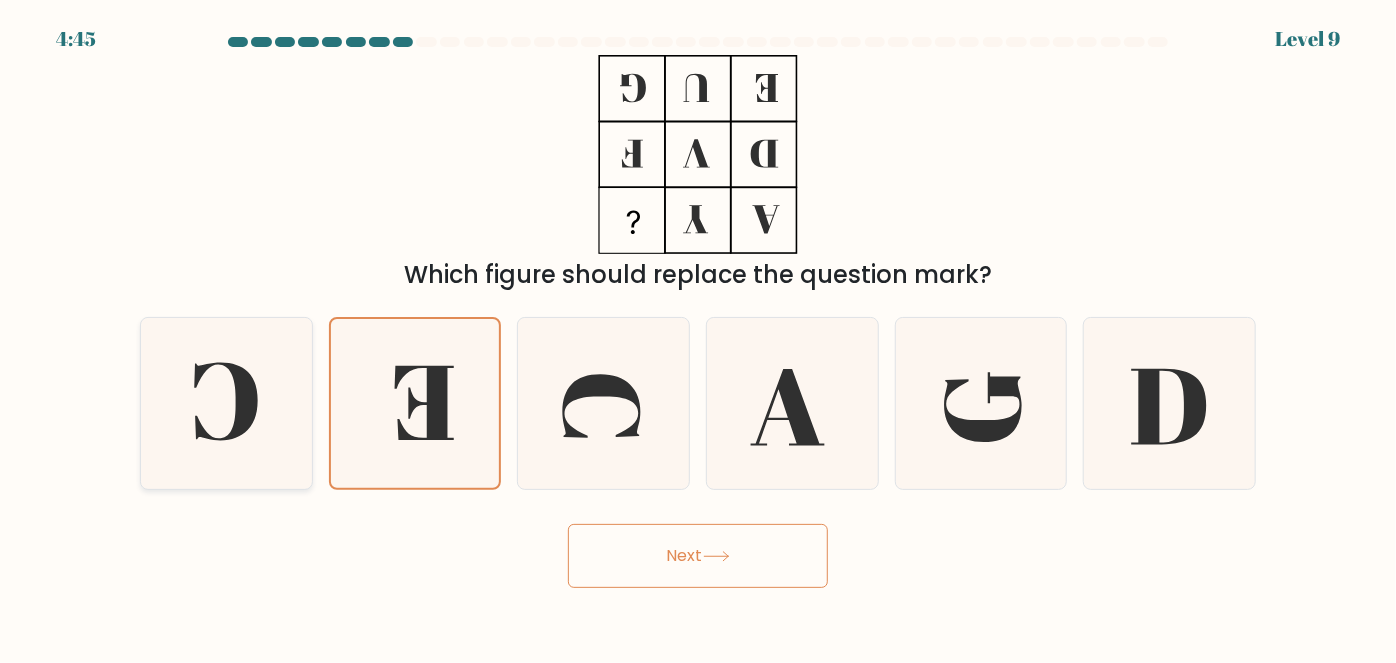 click 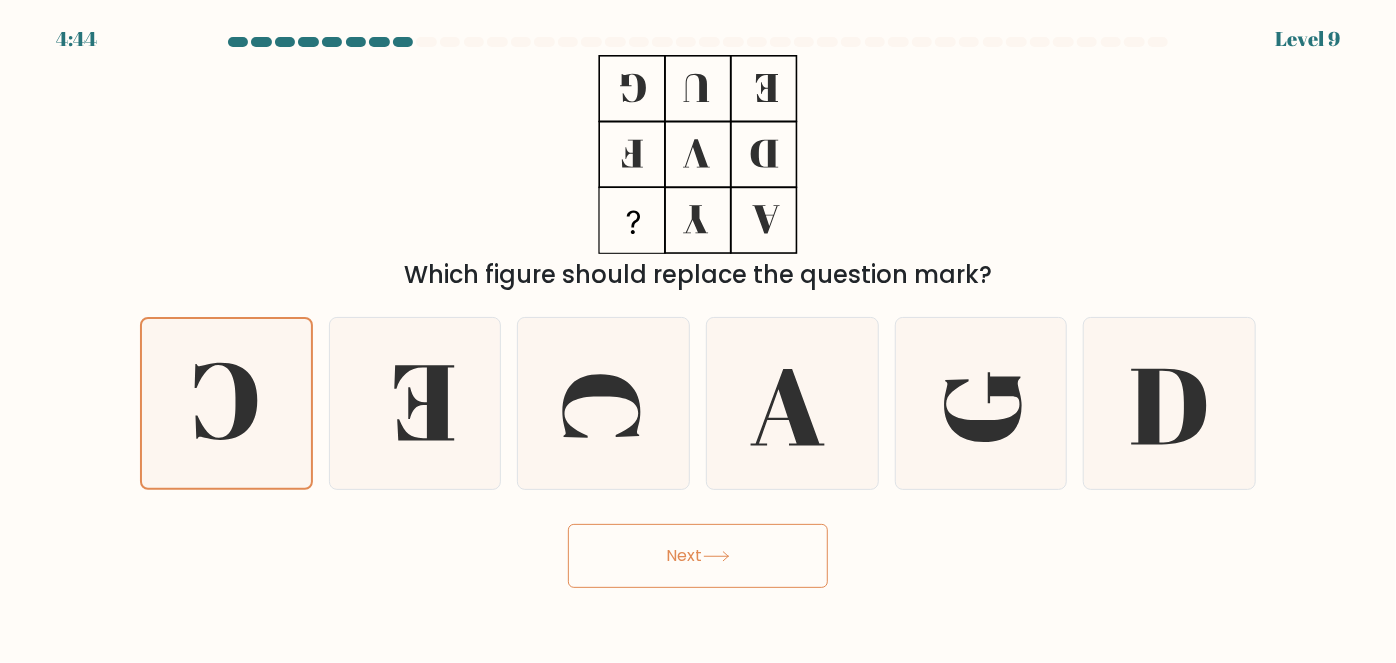 click on "Next" at bounding box center (698, 556) 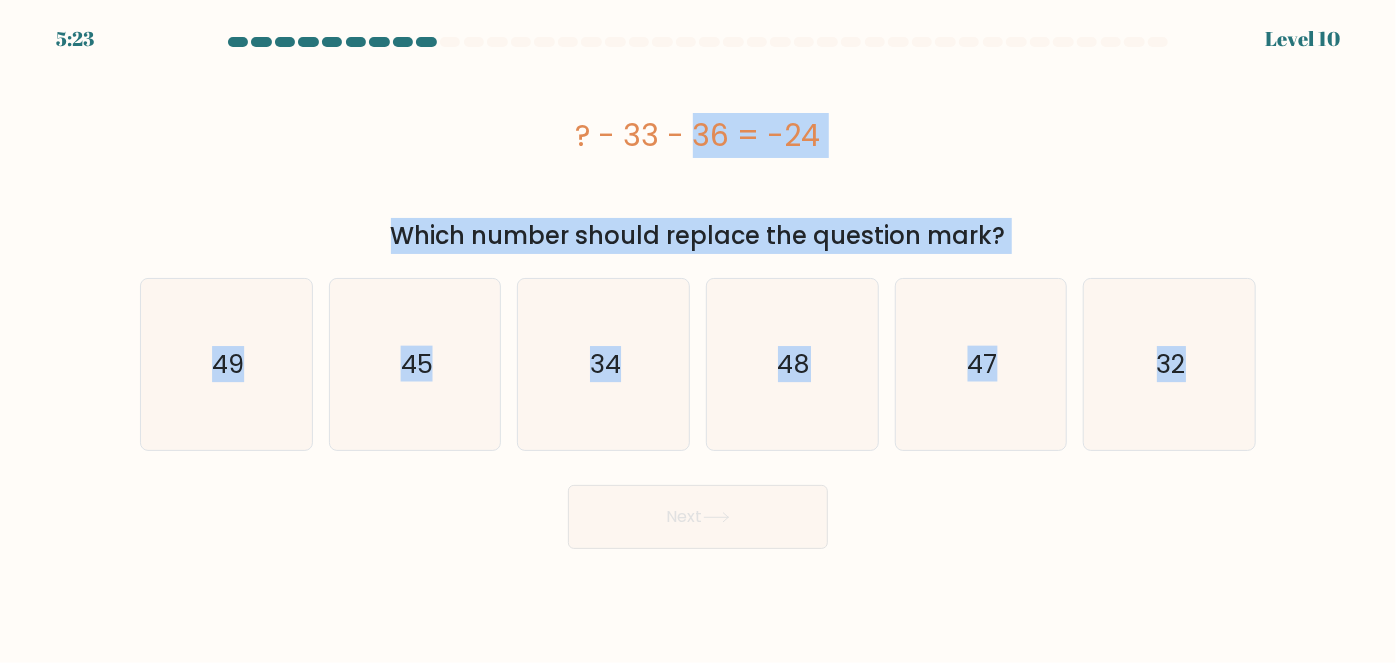drag, startPoint x: 520, startPoint y: 140, endPoint x: 1292, endPoint y: 404, distance: 815.89215 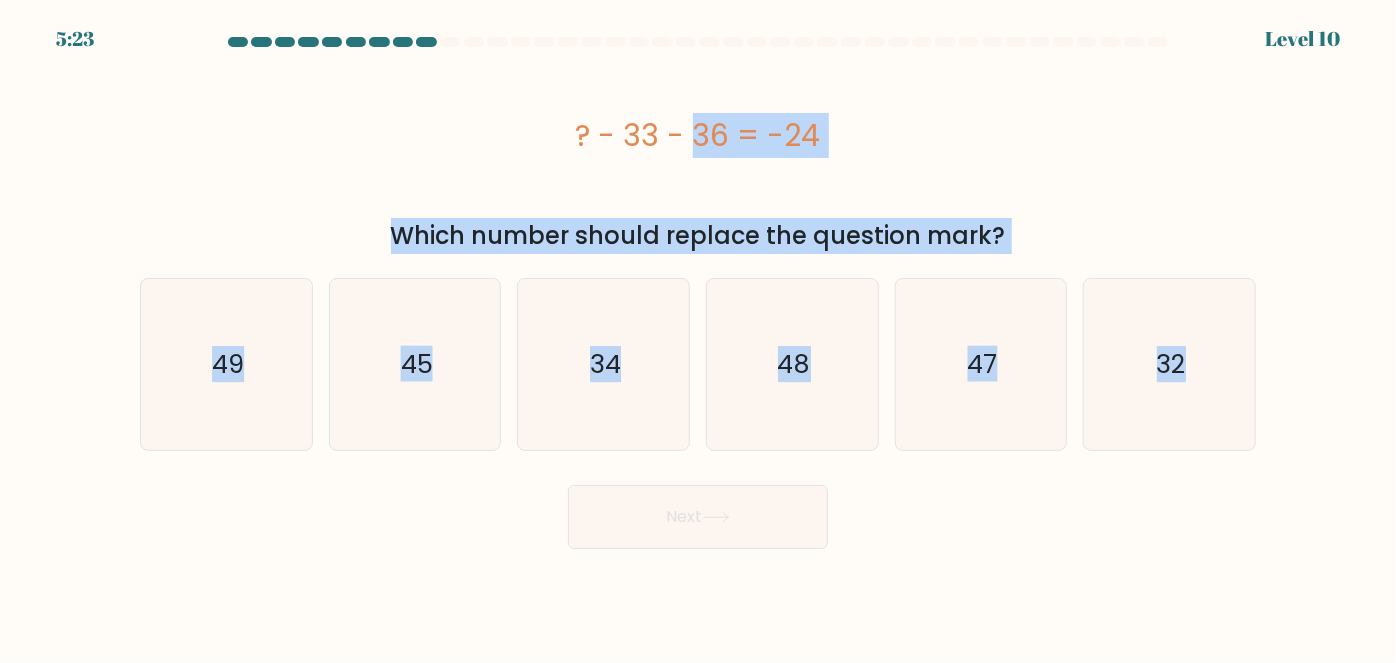 copy on "? - 33 - 36 = -24
Which number should replace the question mark?
a.
49
b.
45
c.
34
d.
48
e.
47
f.
32" 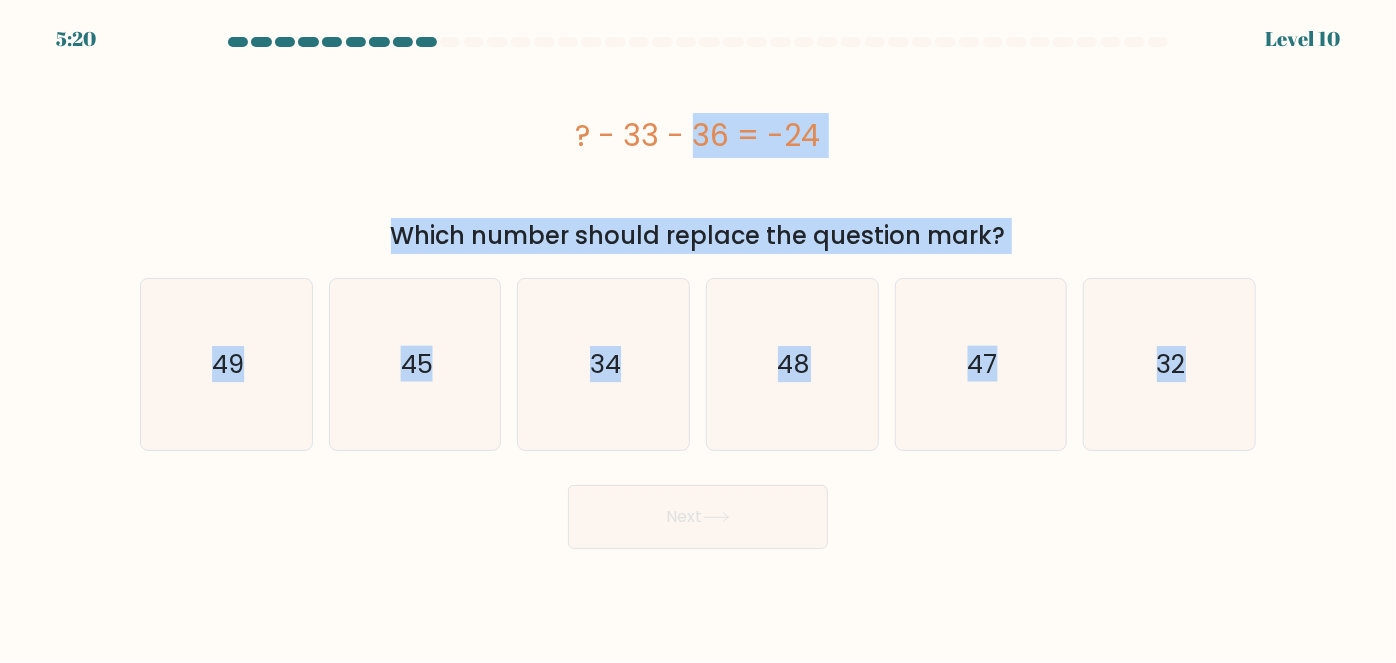 copy on "? - 33 - 36 = -24
Which number should replace the question mark?
a.
49
b.
45
c.
34
d.
48
e.
47
f.
32" 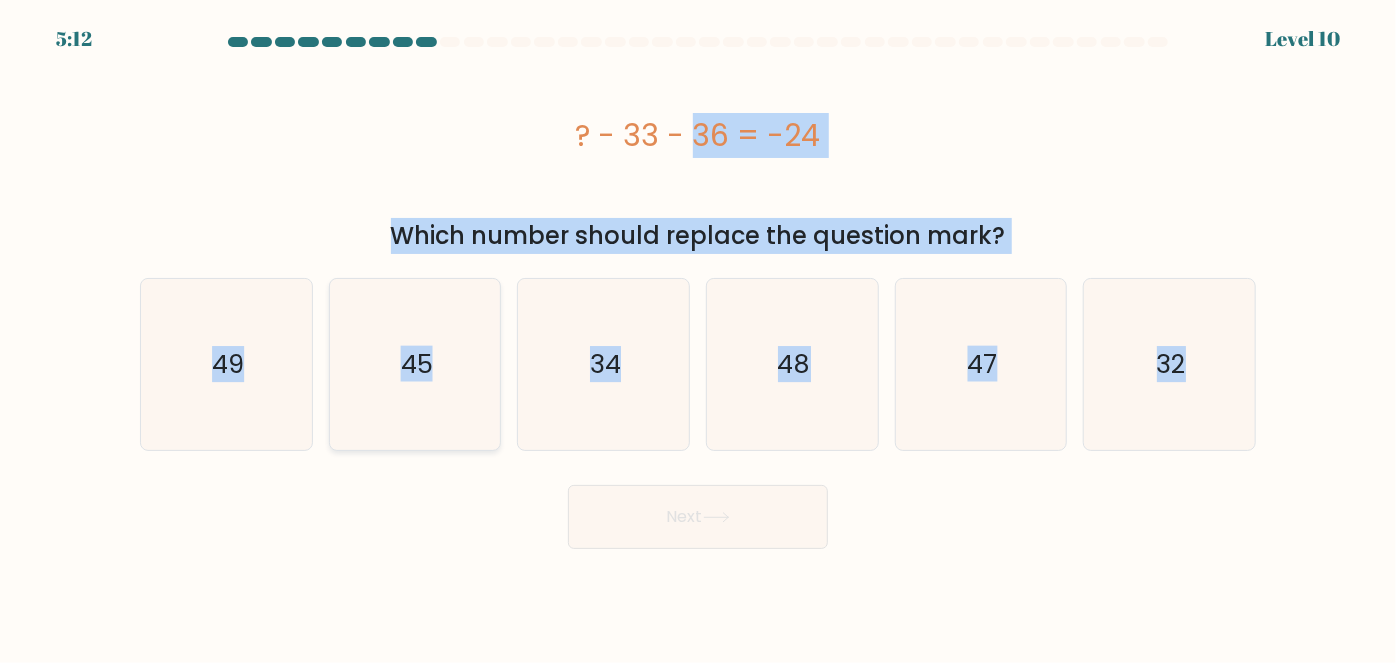 click on "45" 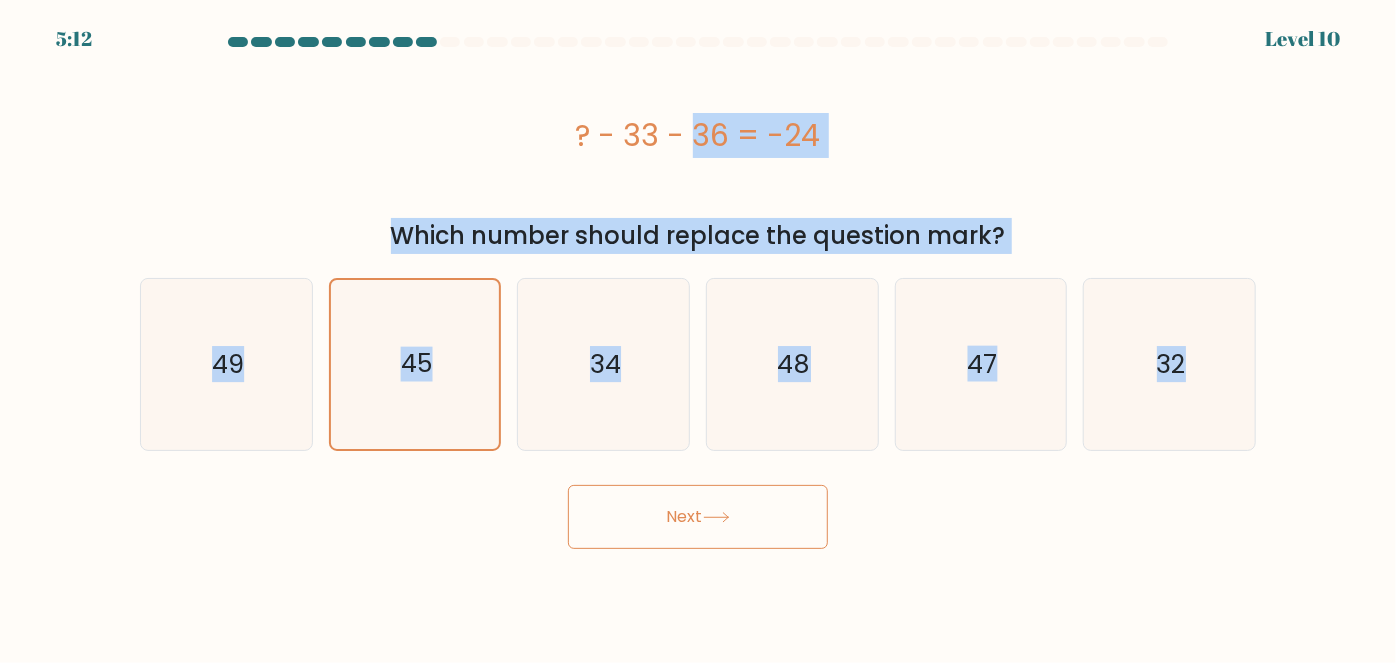 click on "Next" at bounding box center [698, 517] 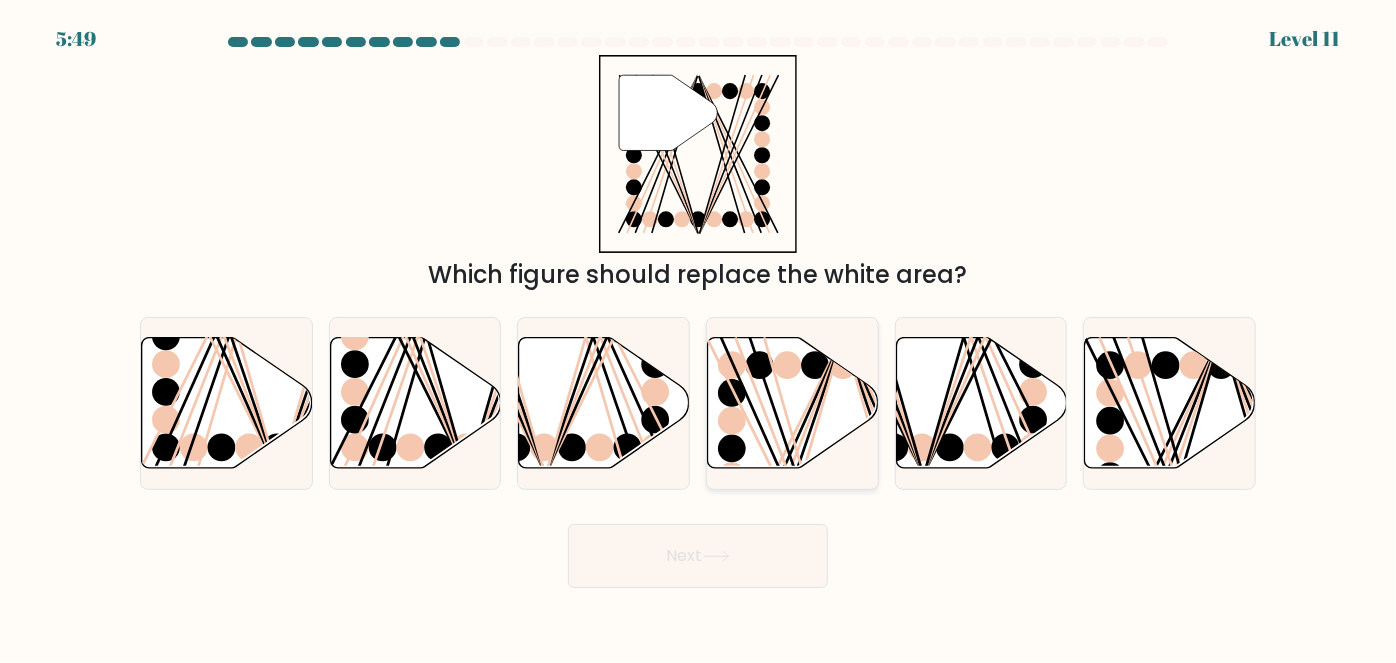 click 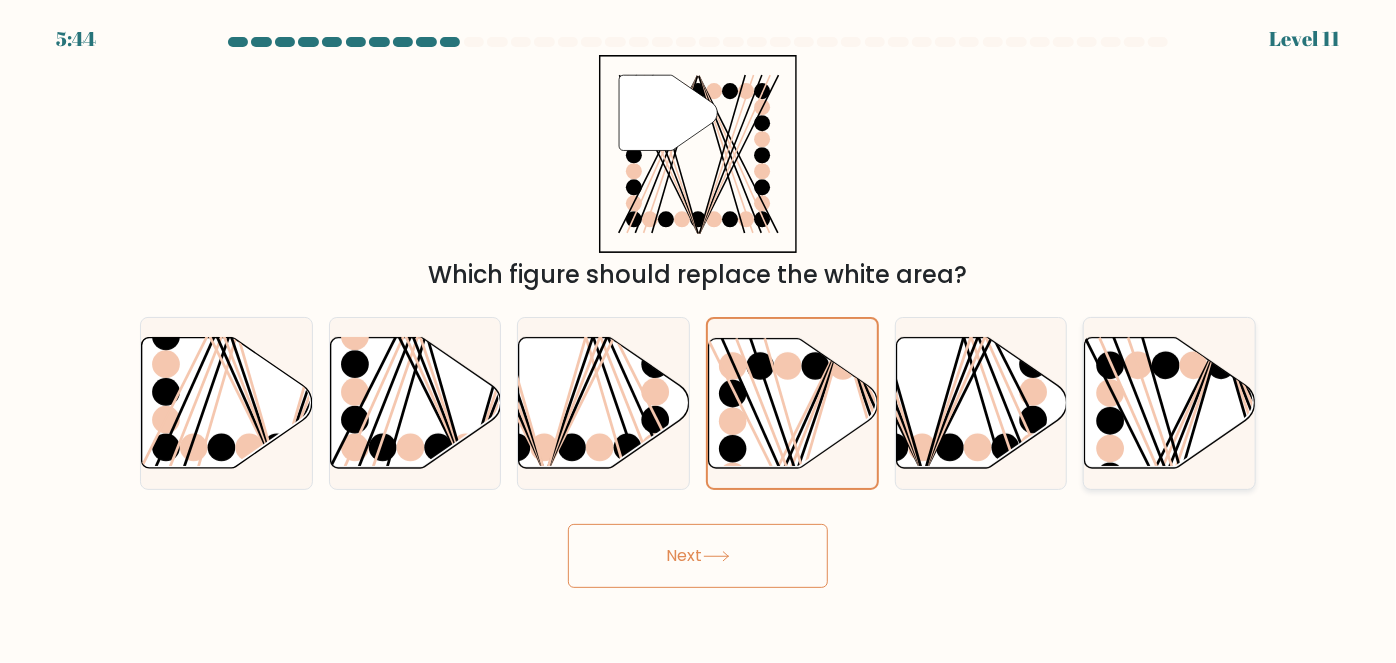 click 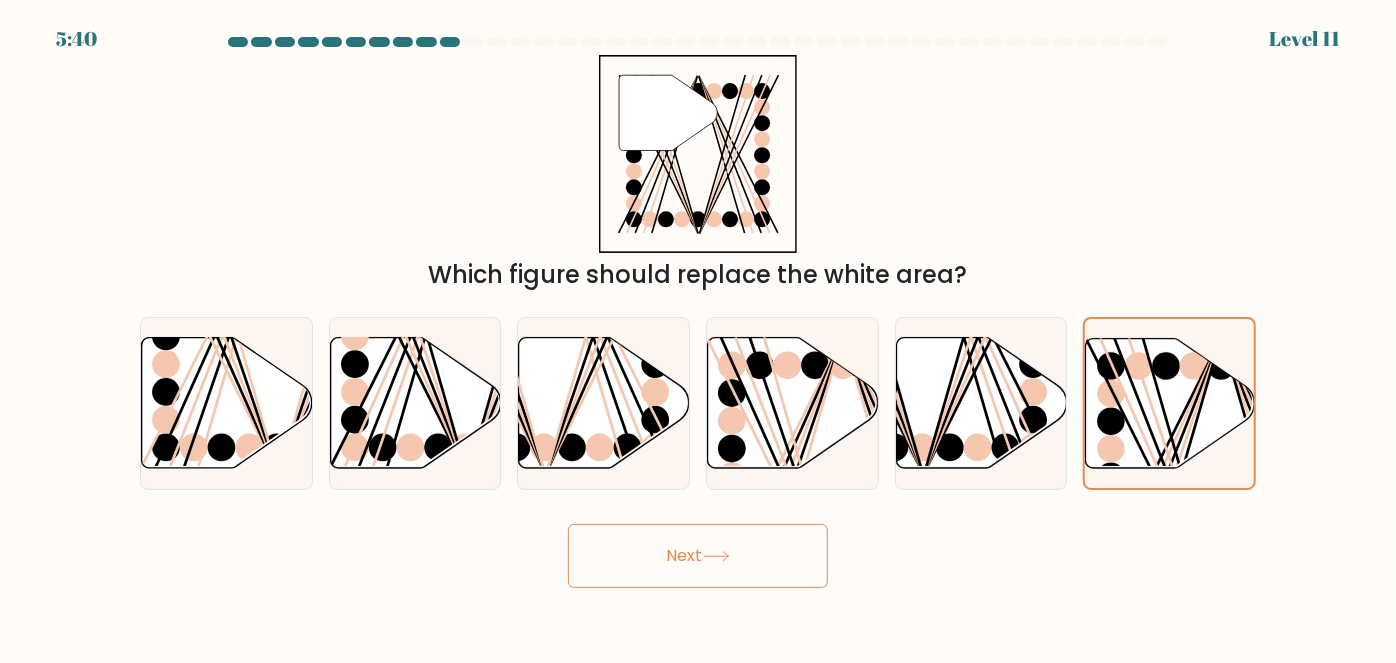 click on "Next" at bounding box center [698, 556] 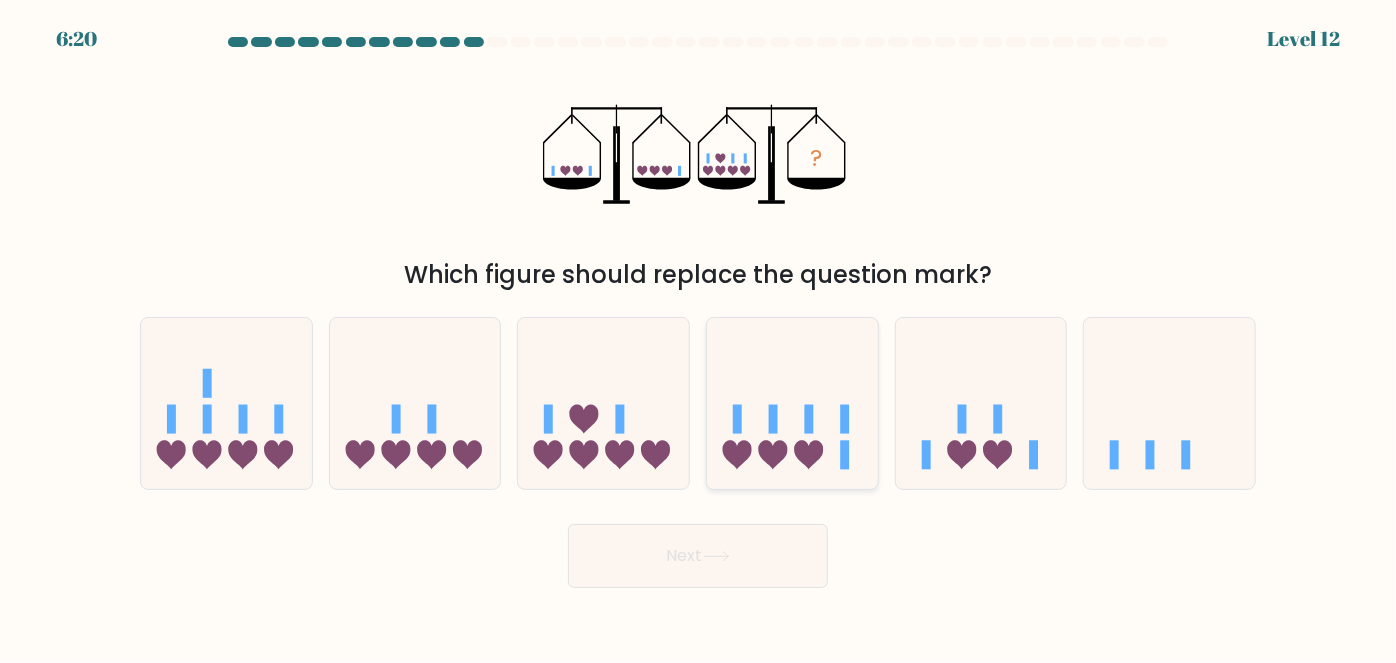 click 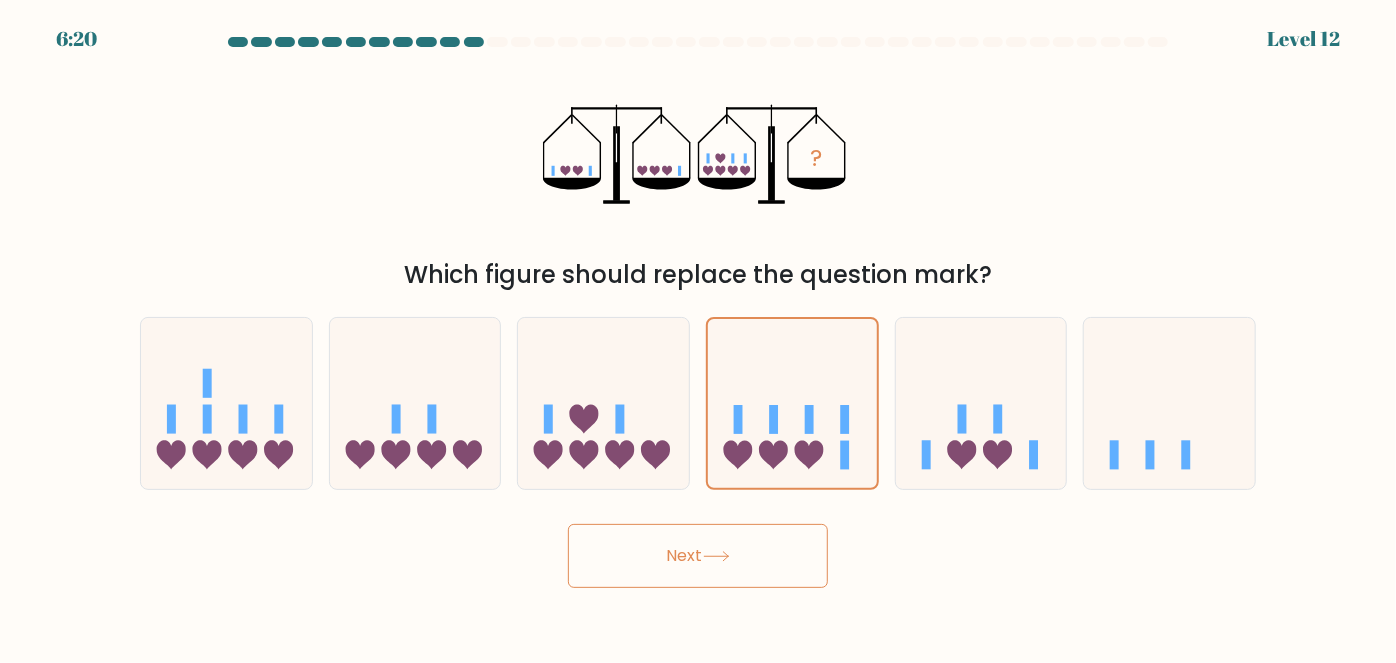 click on "Next" at bounding box center (698, 556) 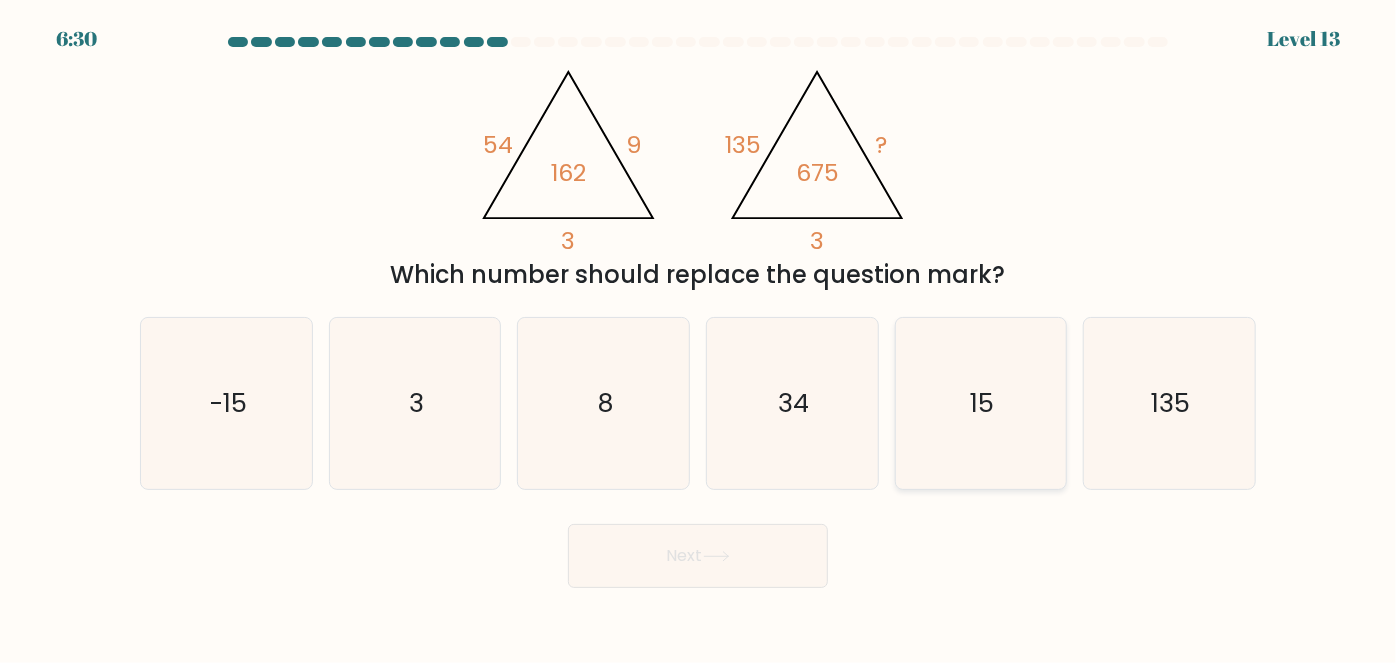 click on "15" 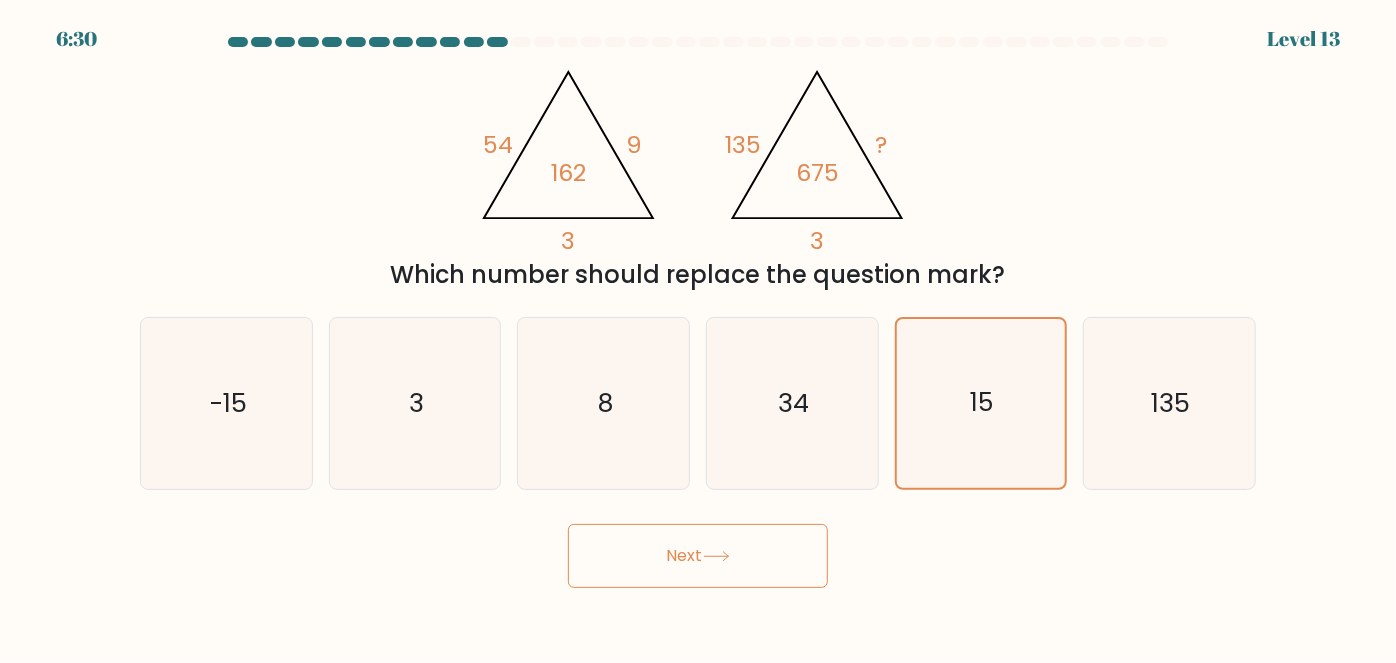 click on "Next" at bounding box center (698, 556) 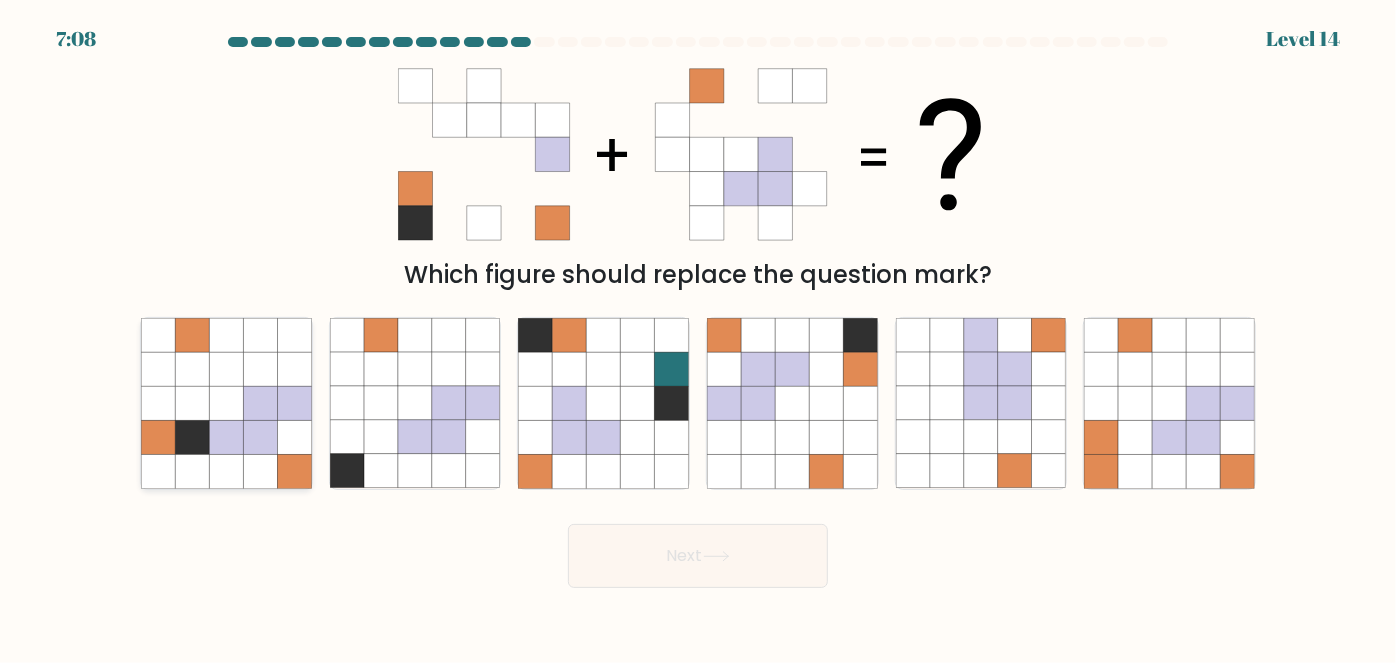 click 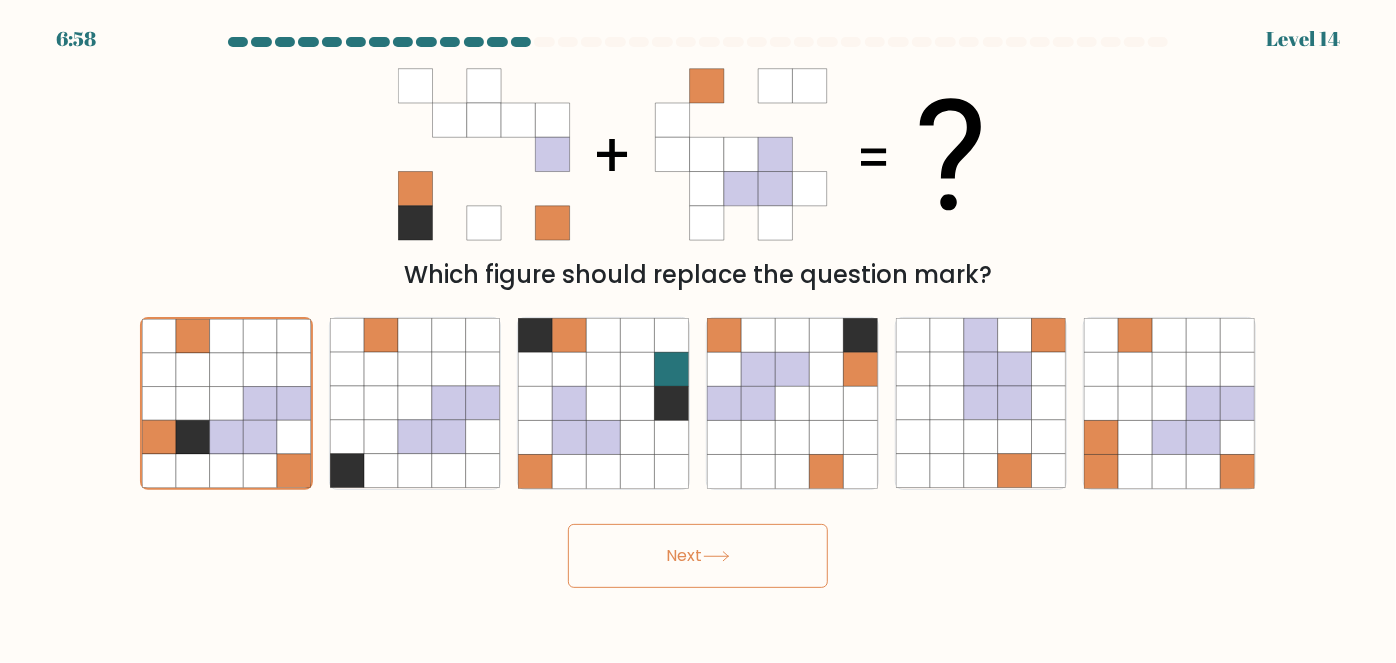 drag, startPoint x: 653, startPoint y: 541, endPoint x: 1026, endPoint y: 595, distance: 376.88858 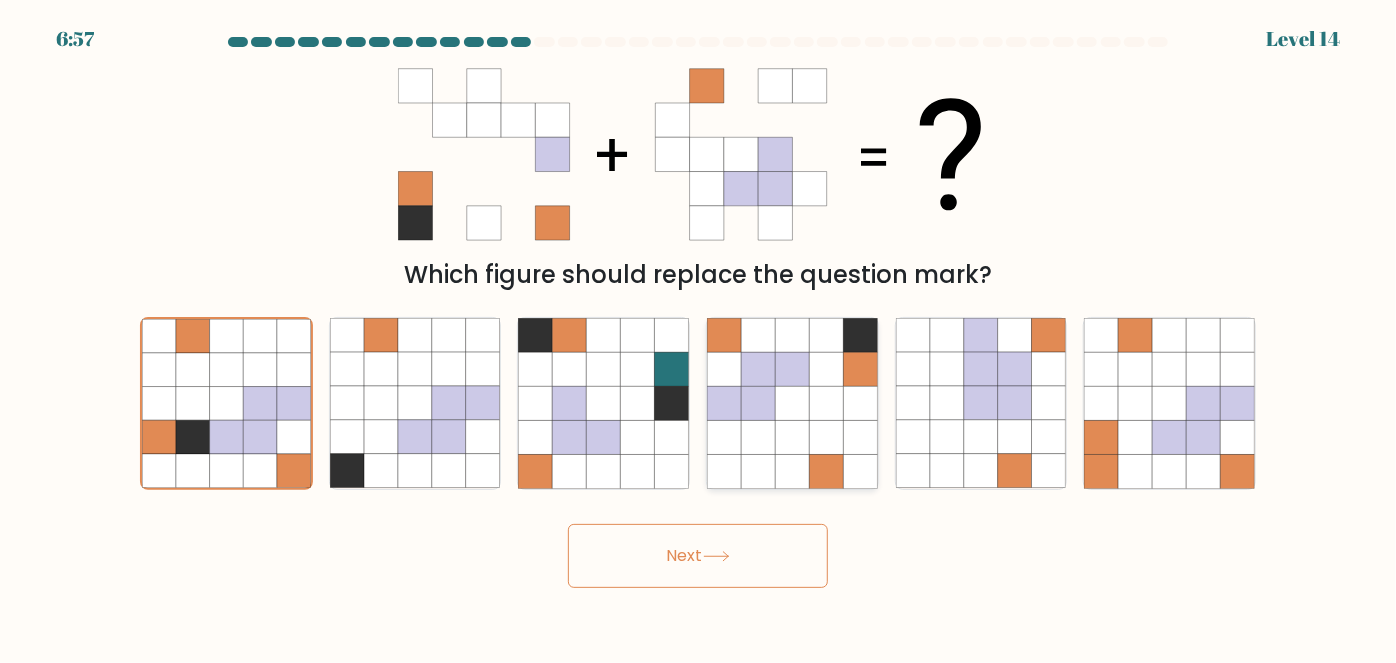 click 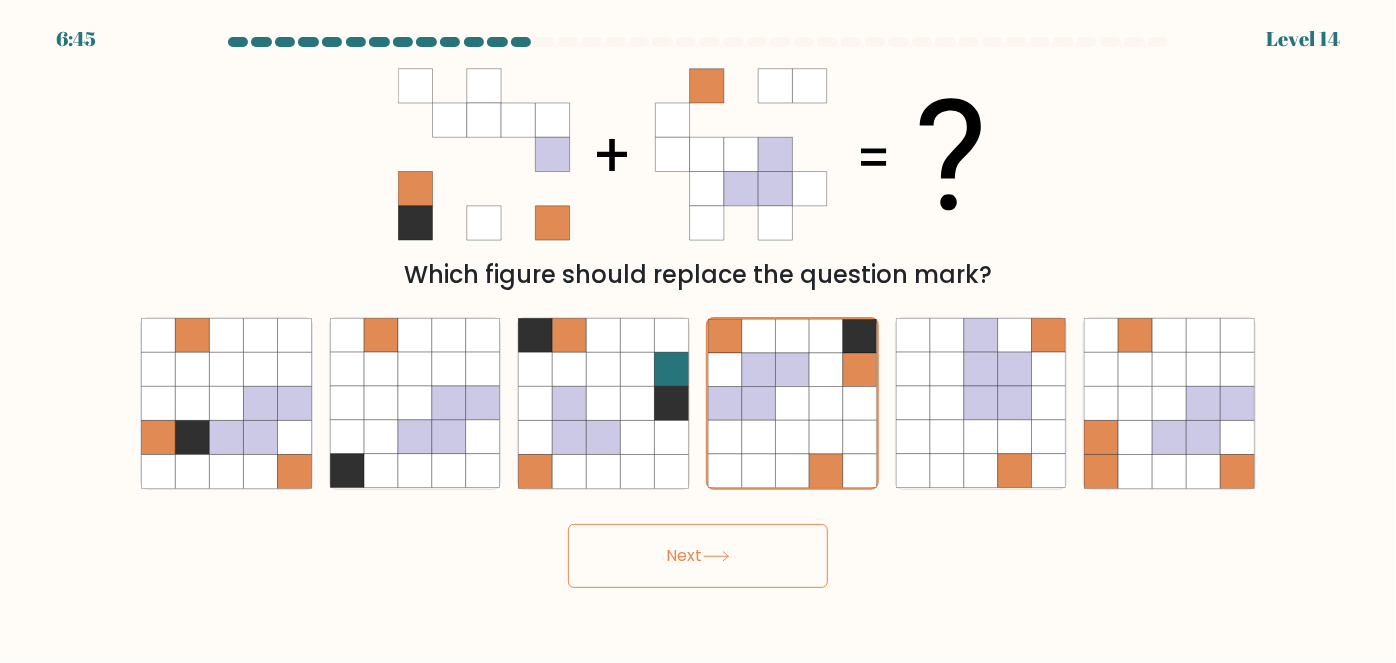click on "Next" at bounding box center [698, 556] 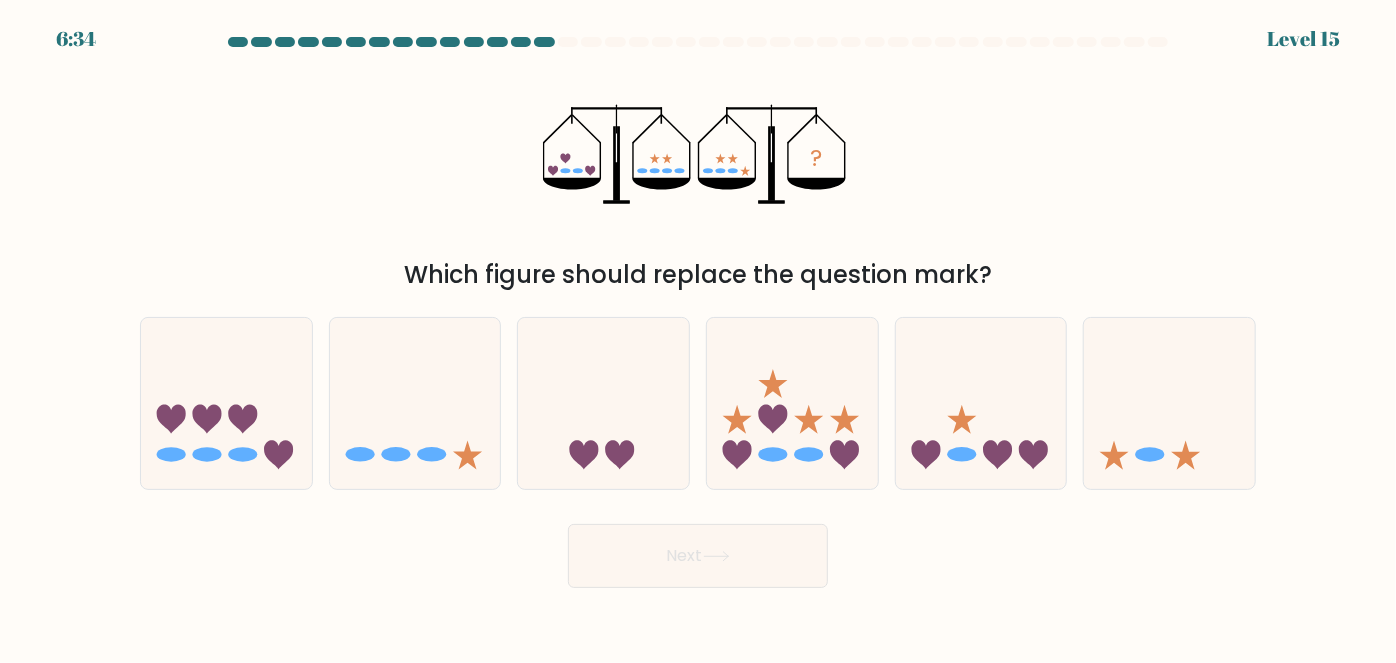 type 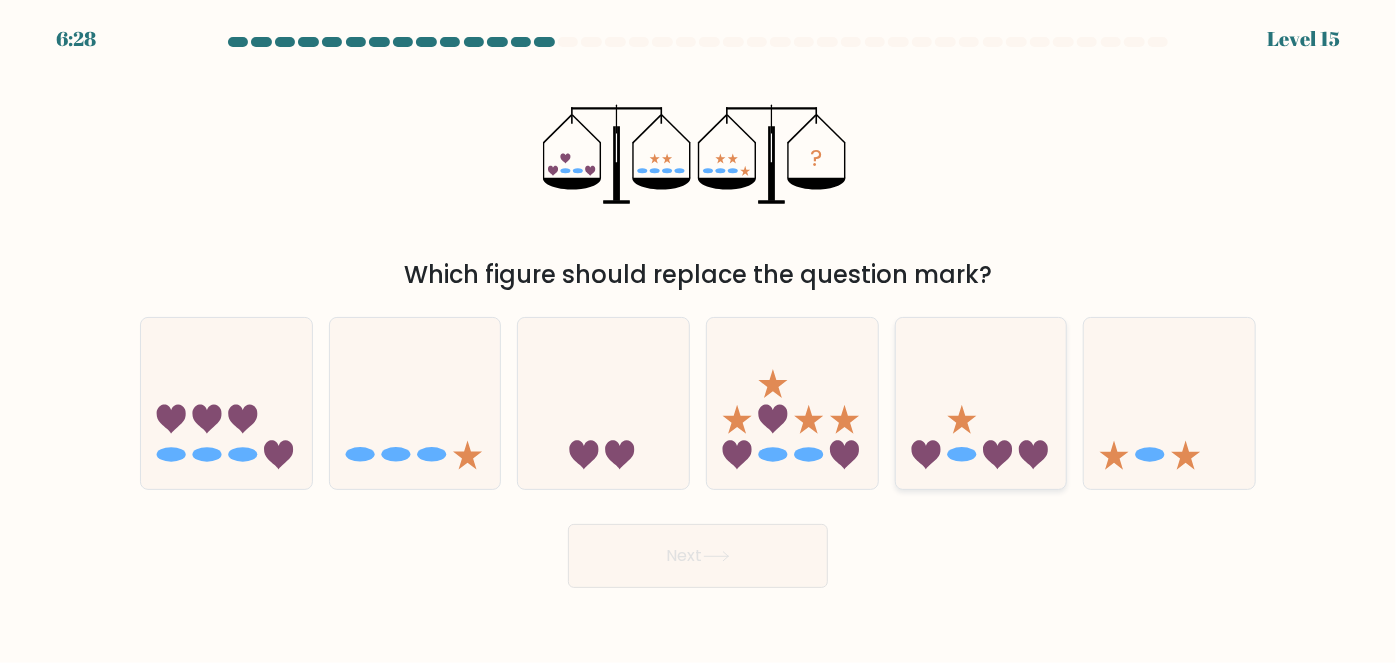 click 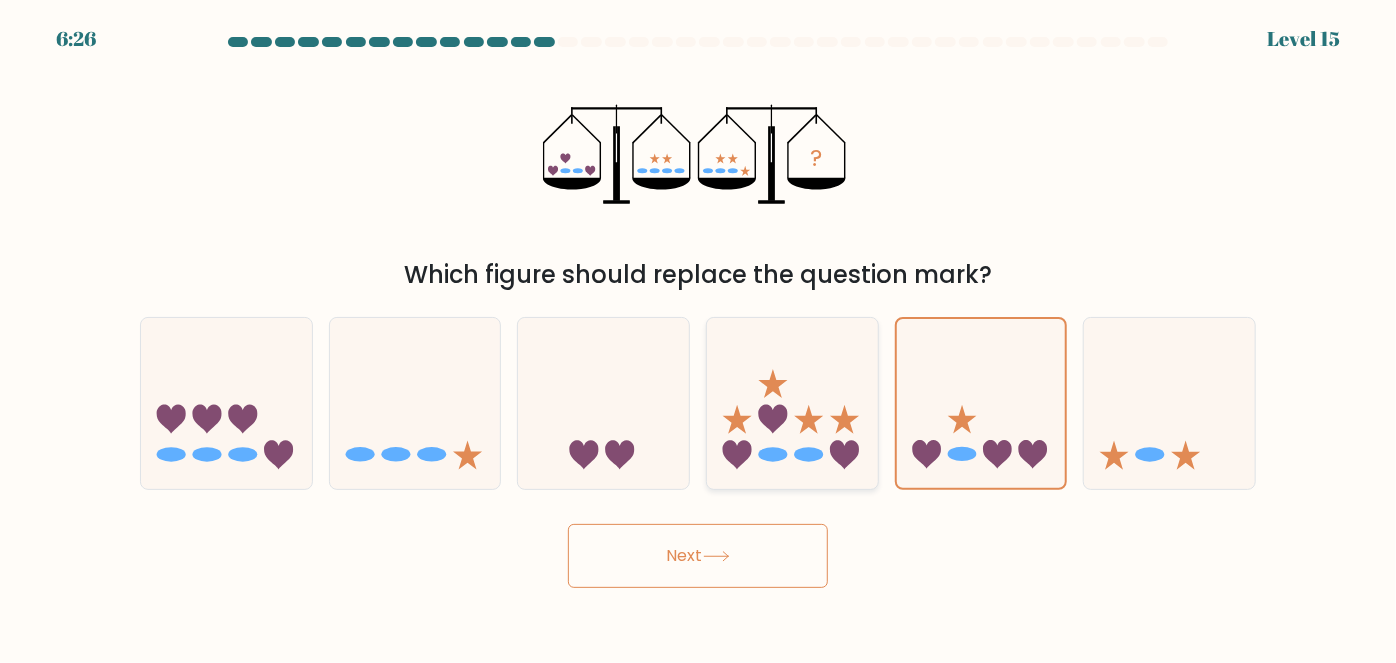 click 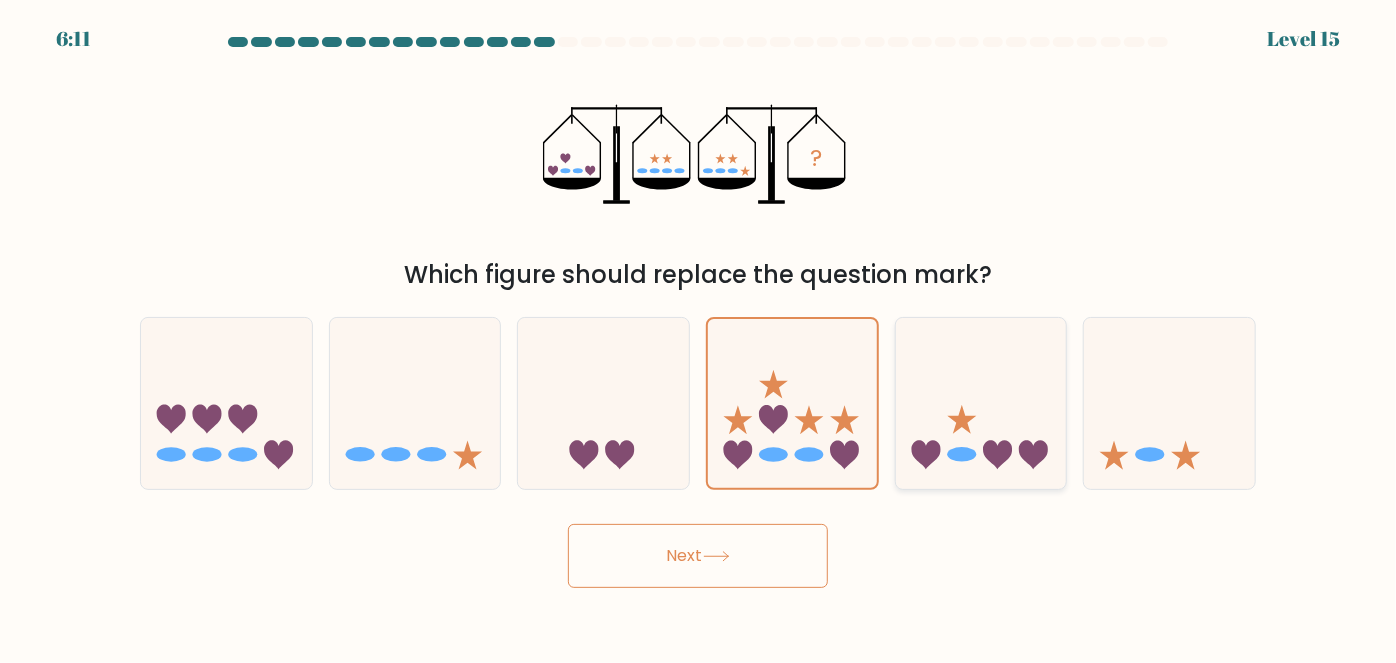 click 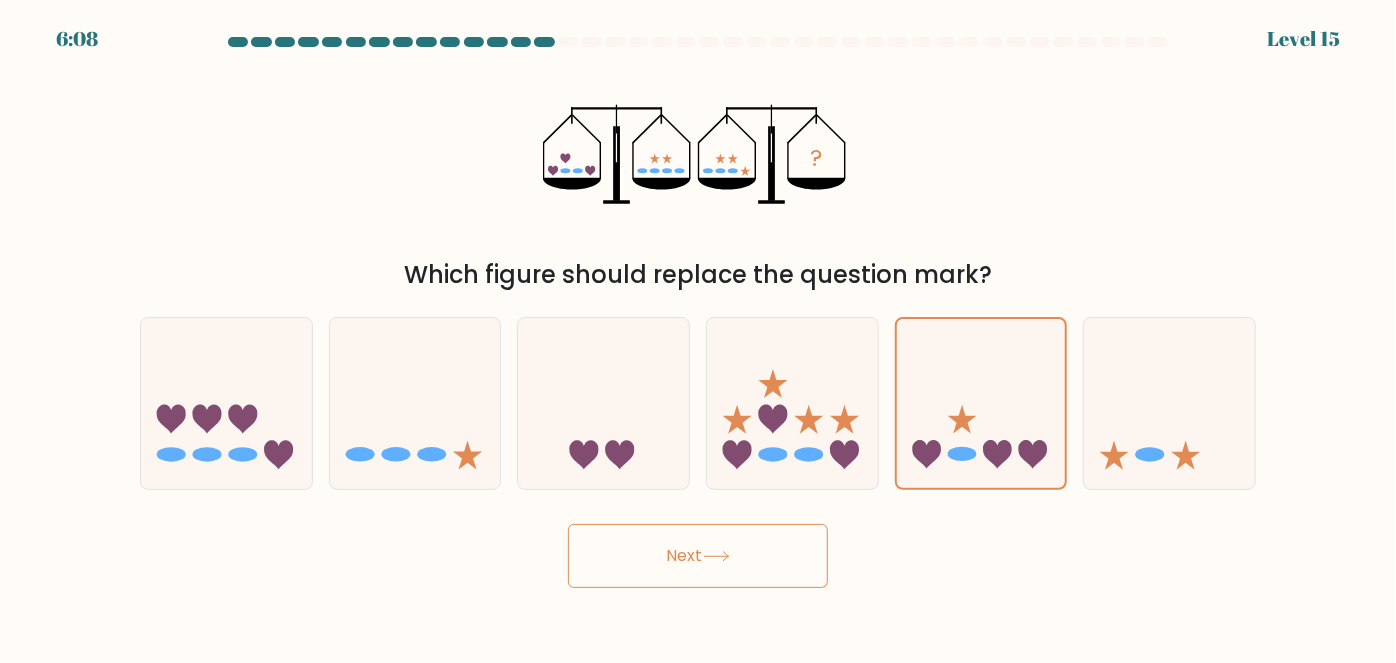 click on "Next" at bounding box center [698, 556] 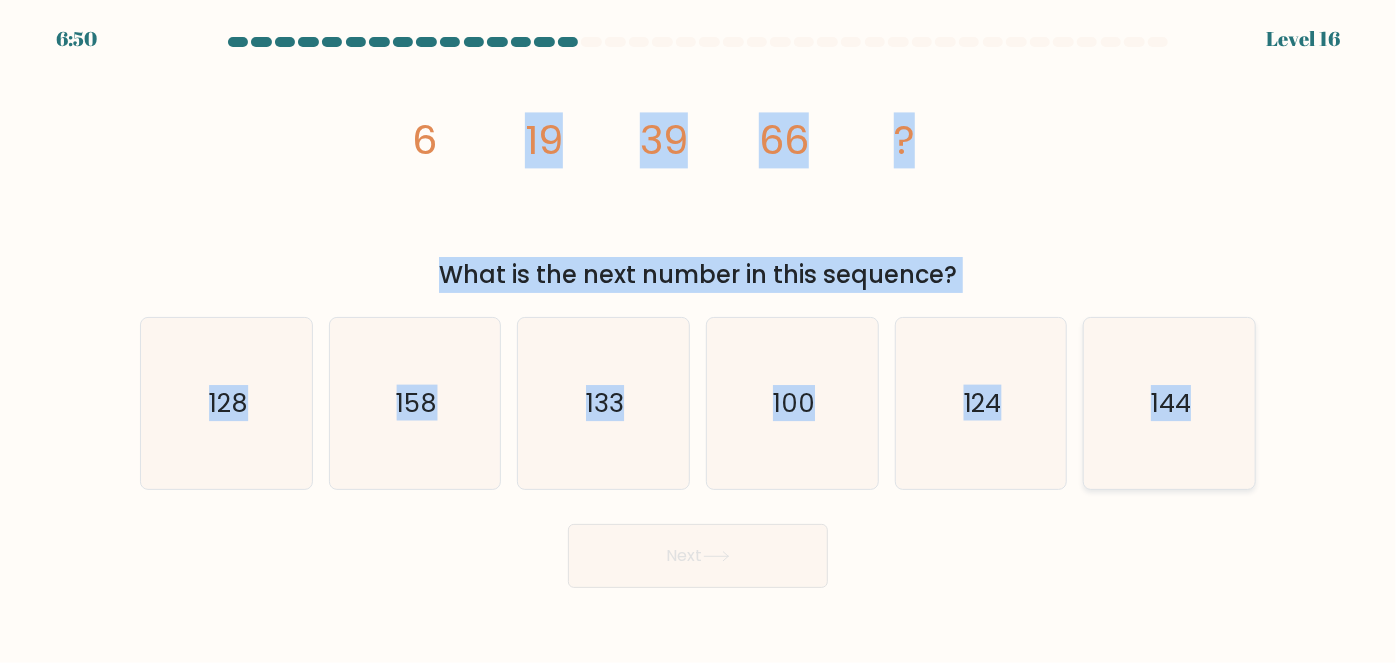 drag, startPoint x: 360, startPoint y: 109, endPoint x: 1240, endPoint y: 380, distance: 920.78284 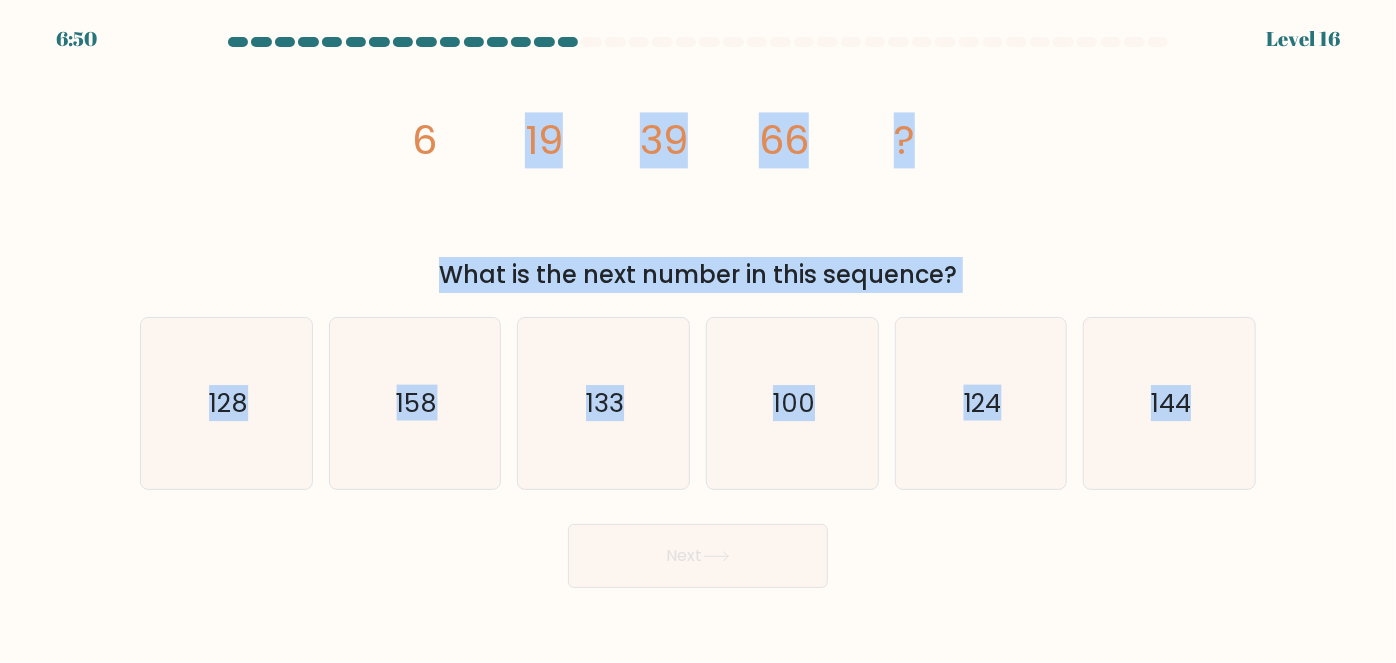 copy on "19
39
66
?
What is the next number in this sequence?
a.
128
b.
158
c.
133
d.
100
e.
124
f.
144" 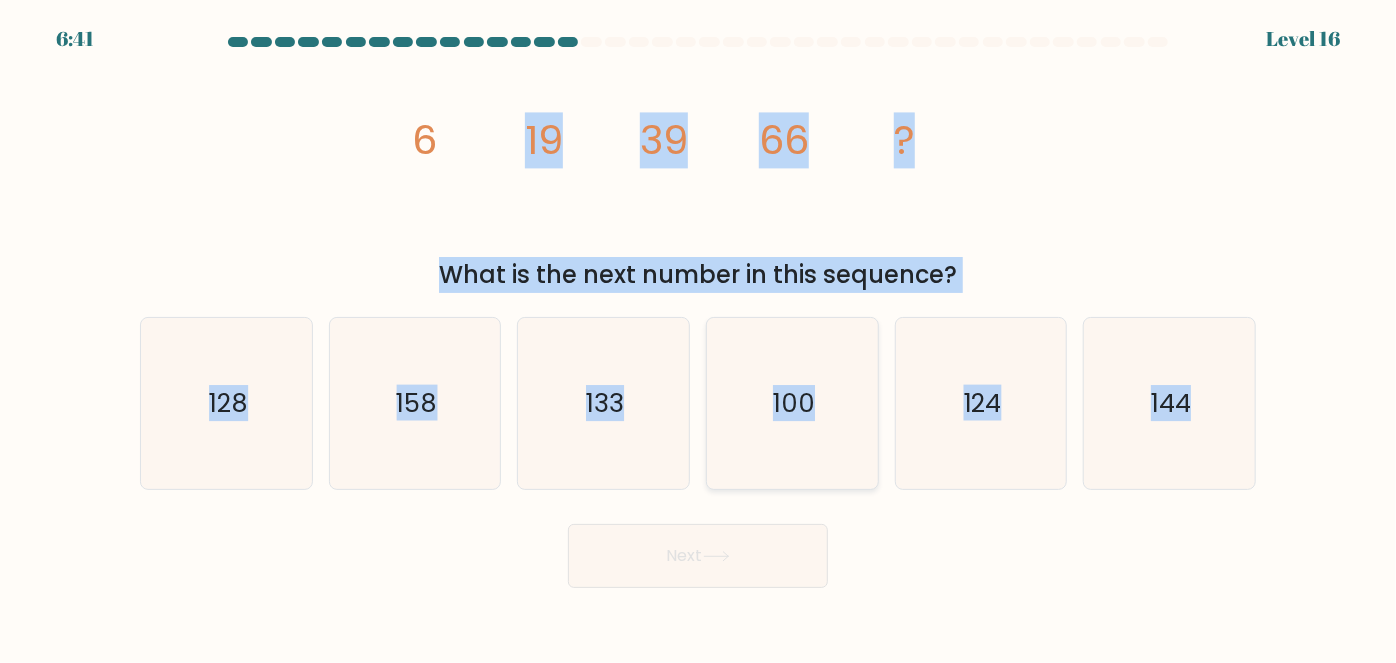 click on "100" 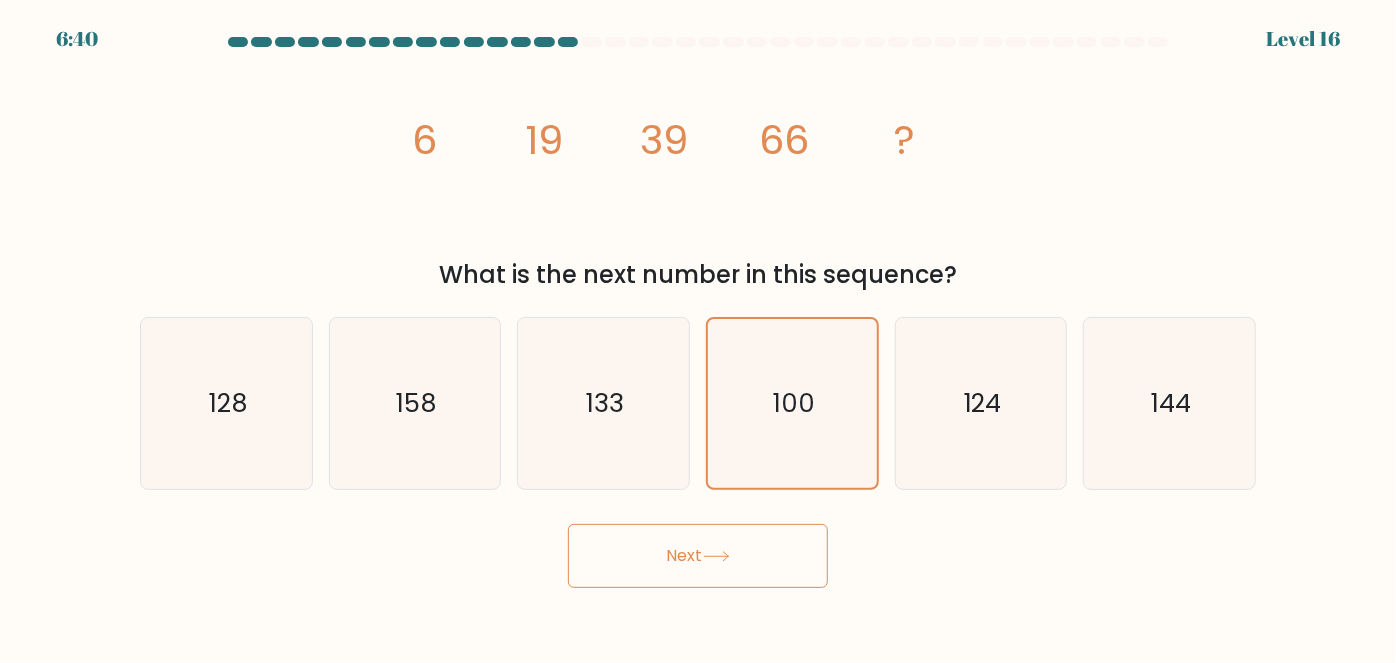 click on "Next" at bounding box center (698, 556) 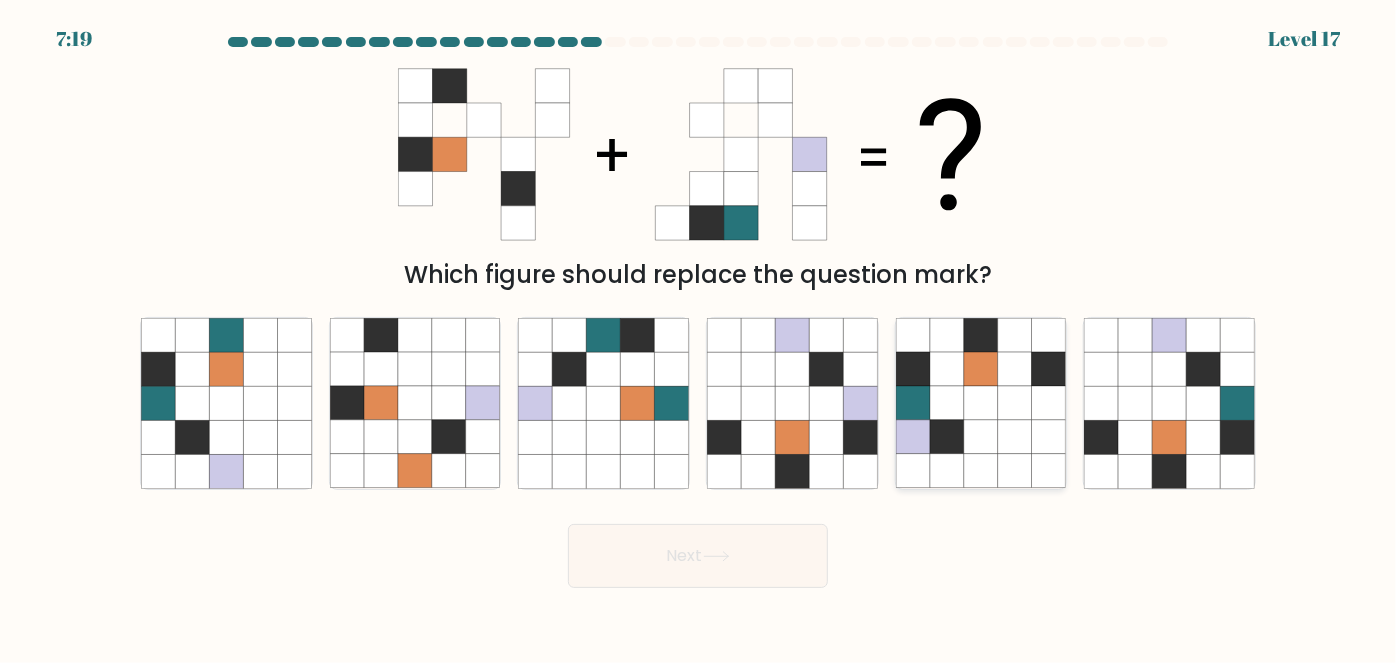 click 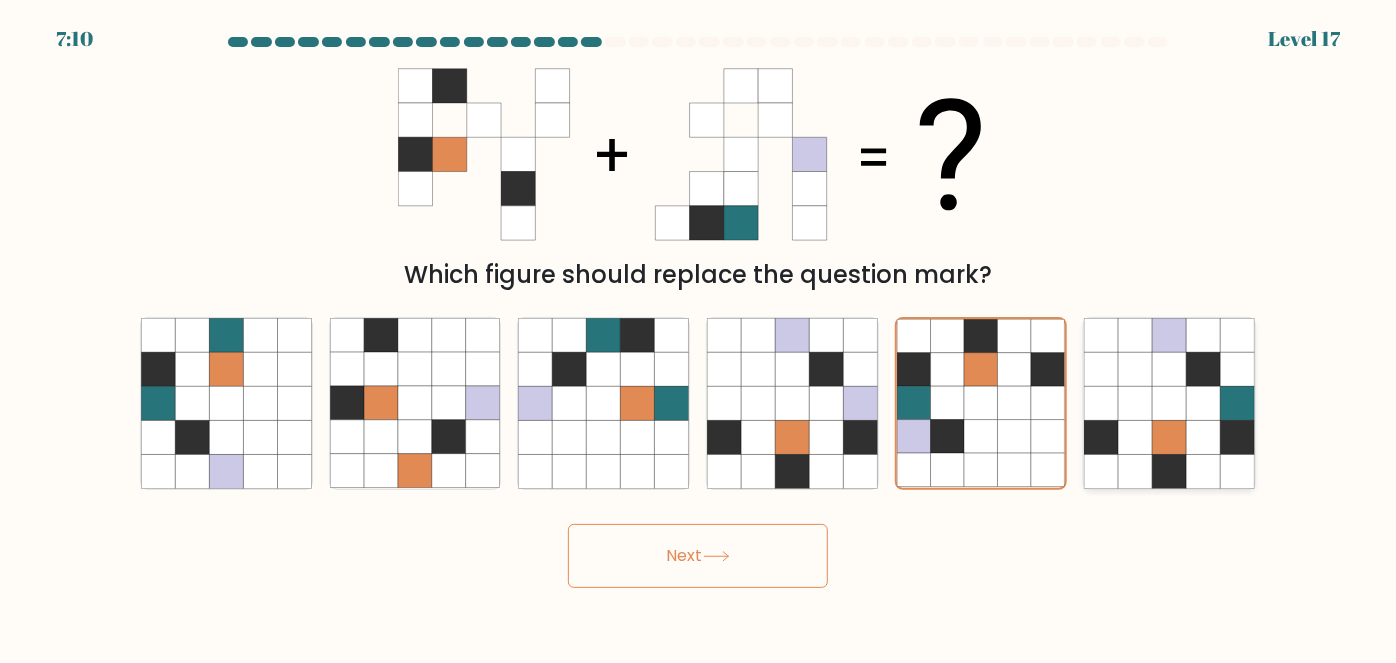 click 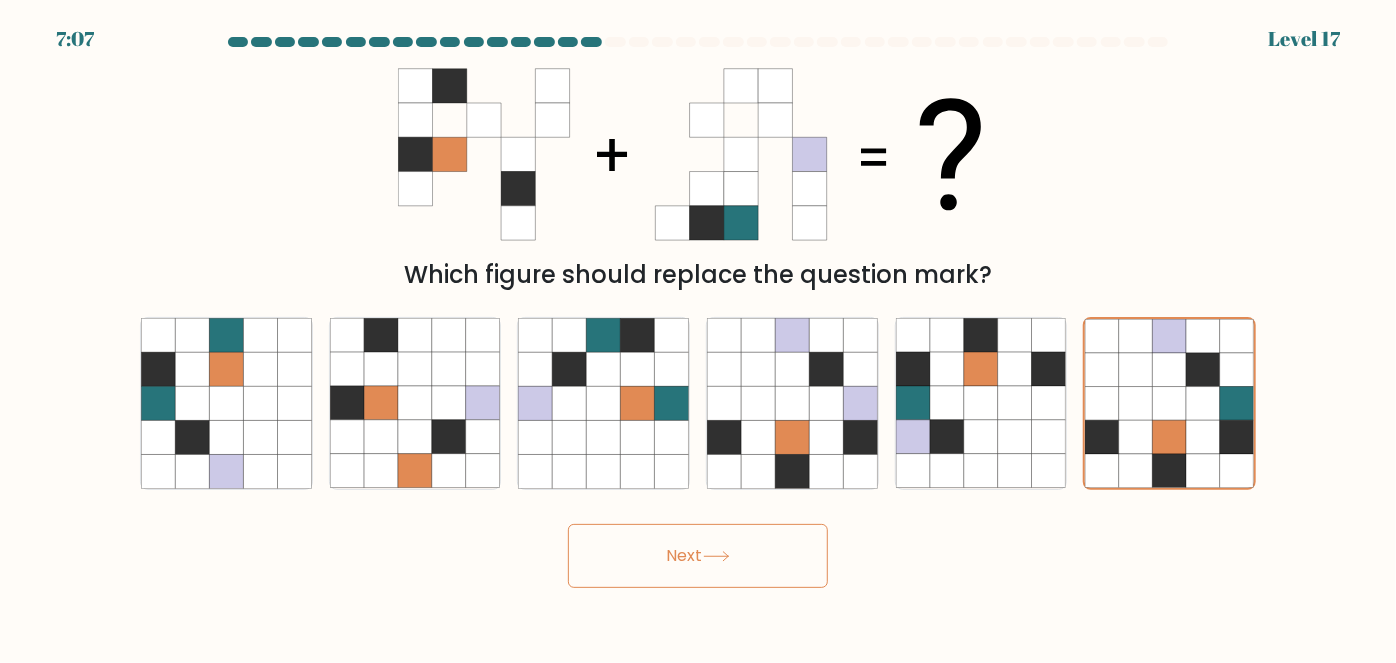 click on "Next" at bounding box center [698, 556] 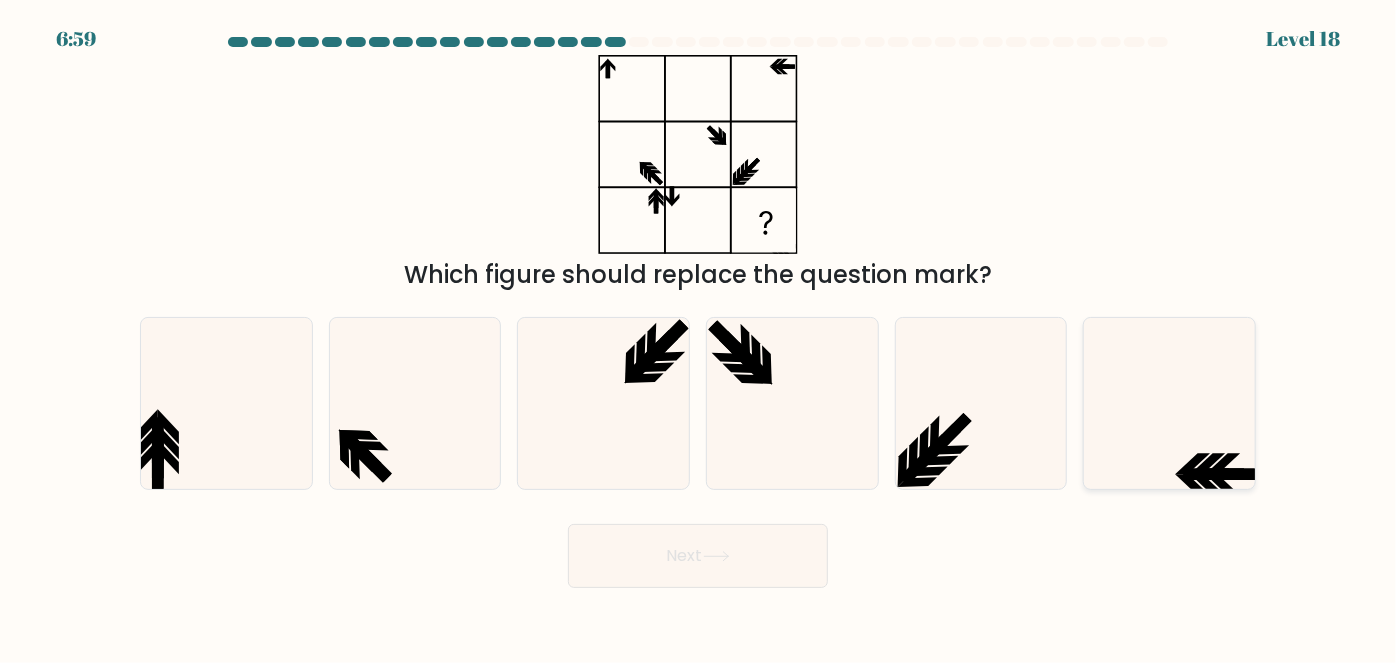 click 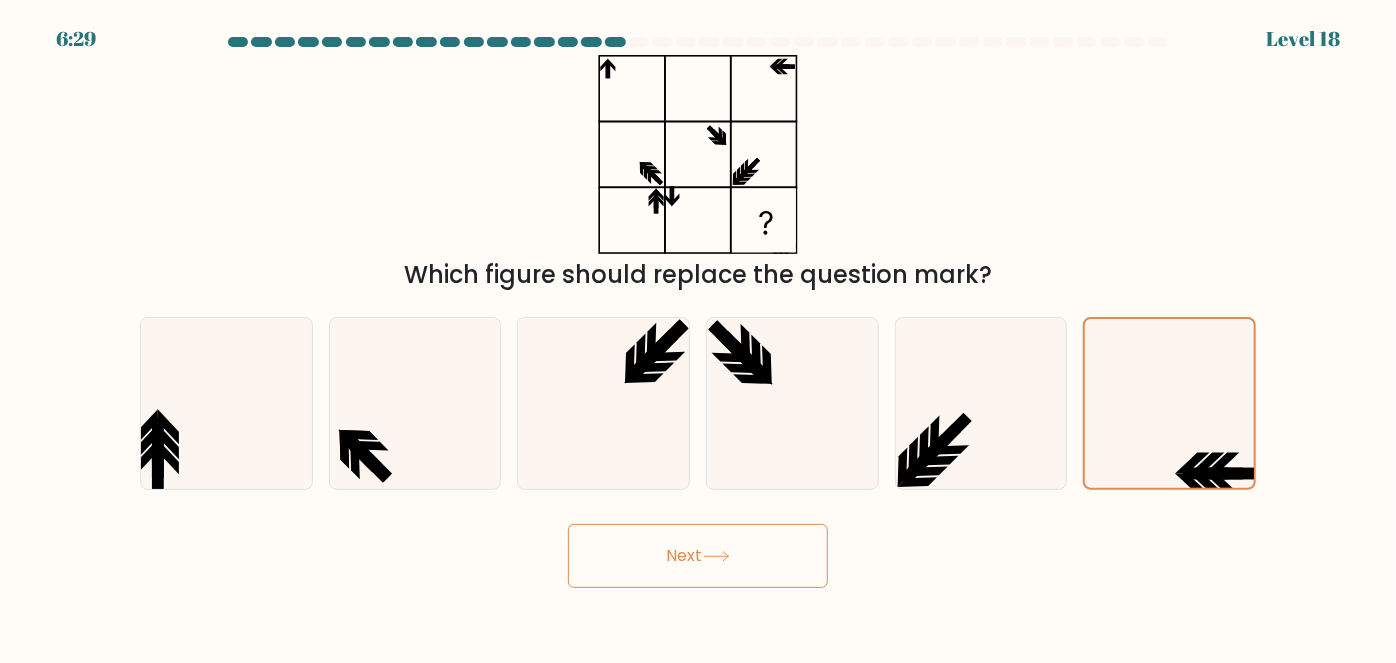 click on "Next" at bounding box center (698, 556) 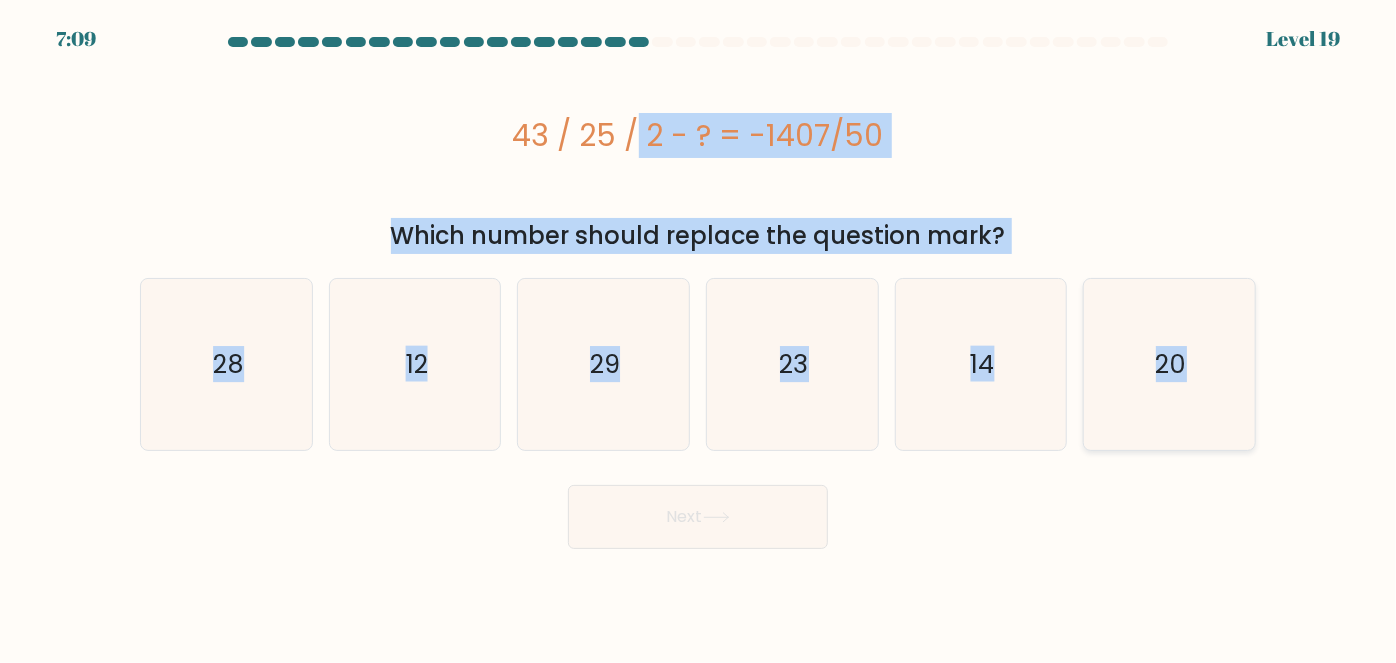 drag, startPoint x: 450, startPoint y: 142, endPoint x: 1197, endPoint y: 332, distance: 770.78467 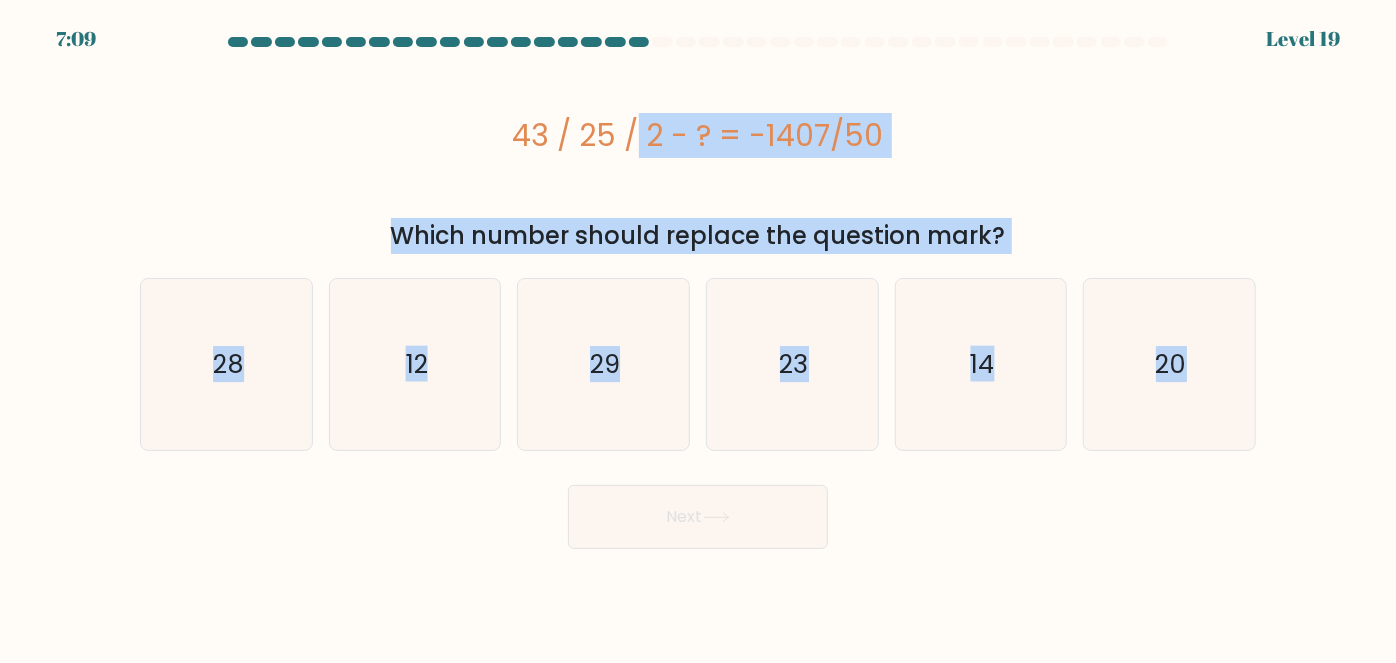 copy on "43 / 25 / 2 - ? = -1407/50
Which number should replace the question mark?
a.
28
b.
12
c.
29
d.
23
e.
14
f.
20" 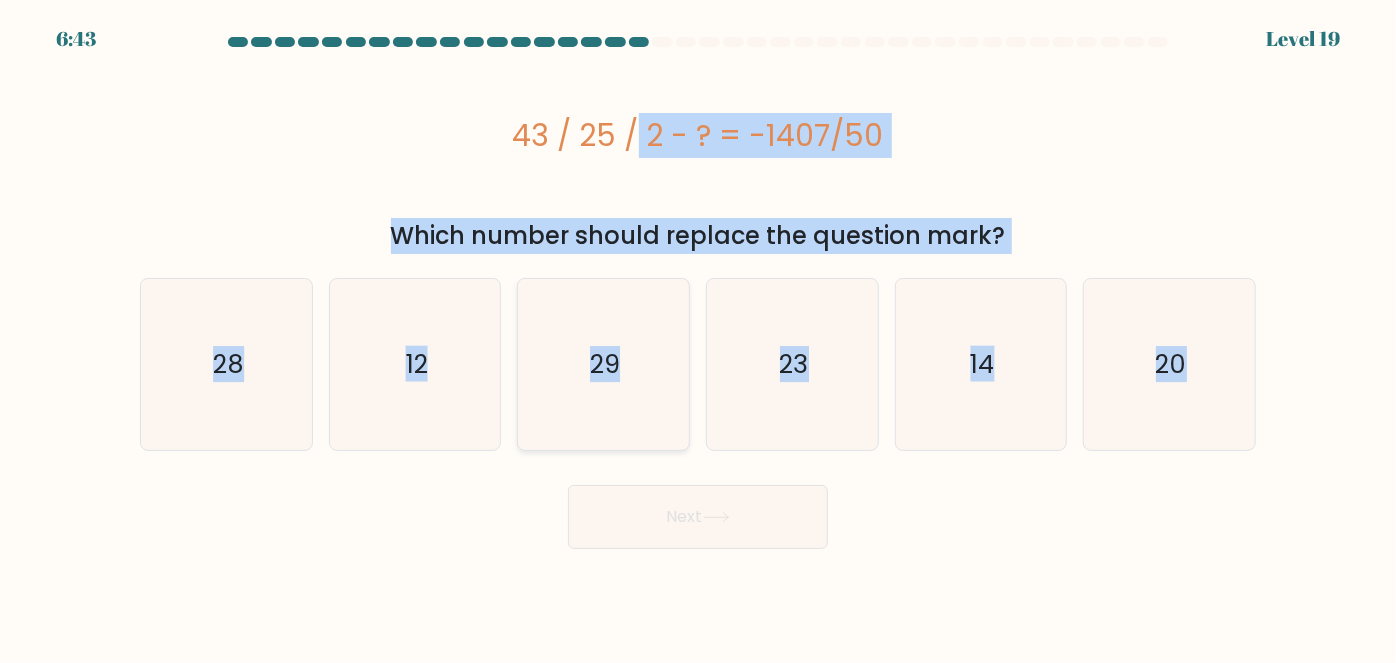 click on "29" 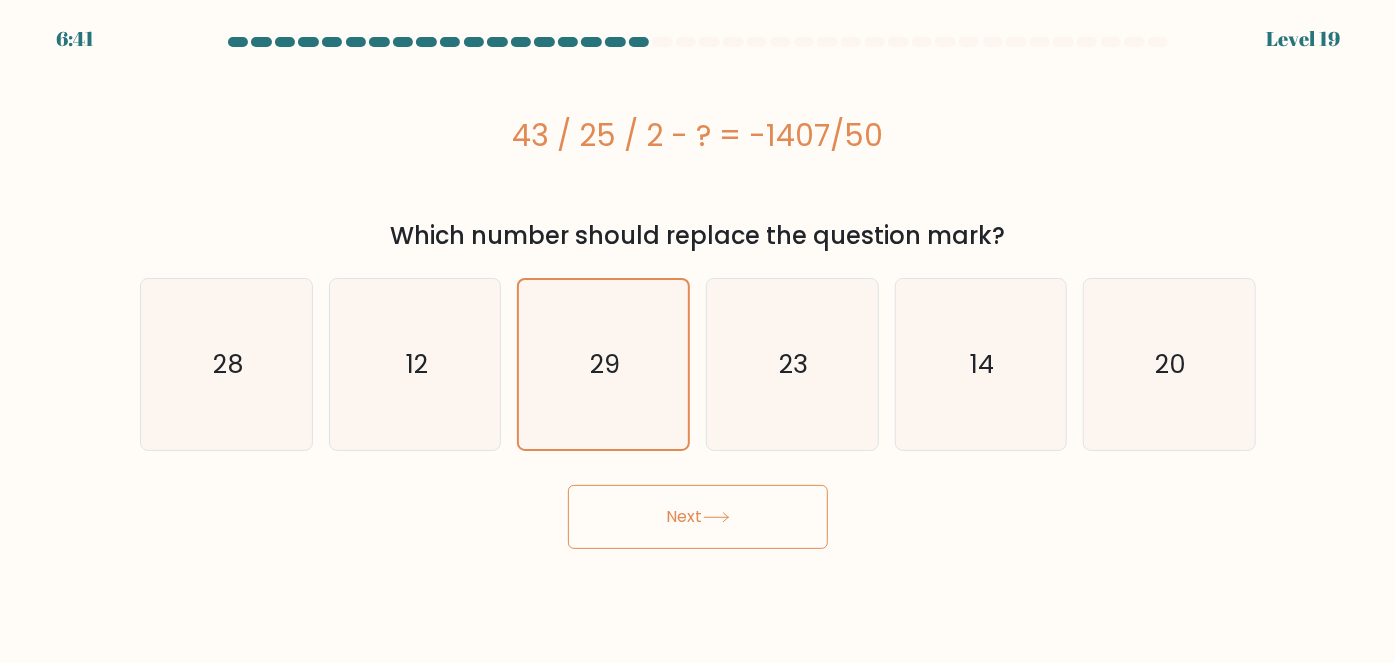 click on "Next" at bounding box center [698, 517] 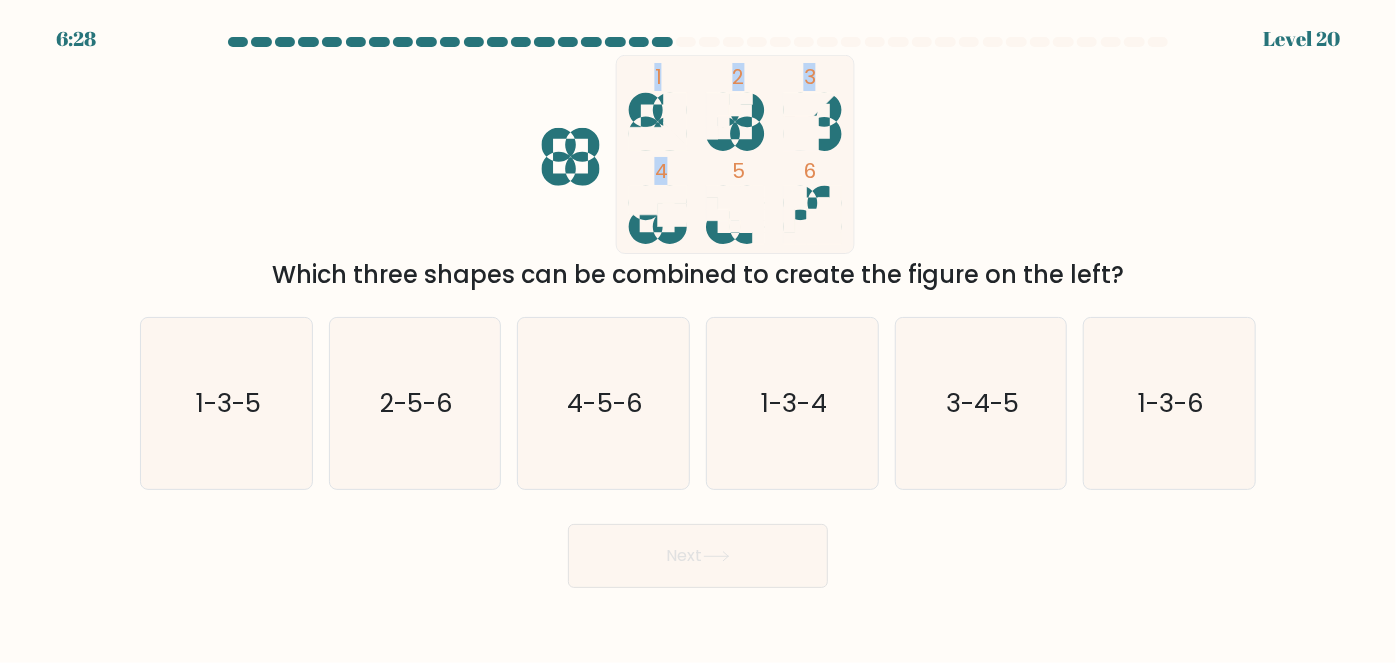 drag, startPoint x: 731, startPoint y: 238, endPoint x: 662, endPoint y: 163, distance: 101.91173 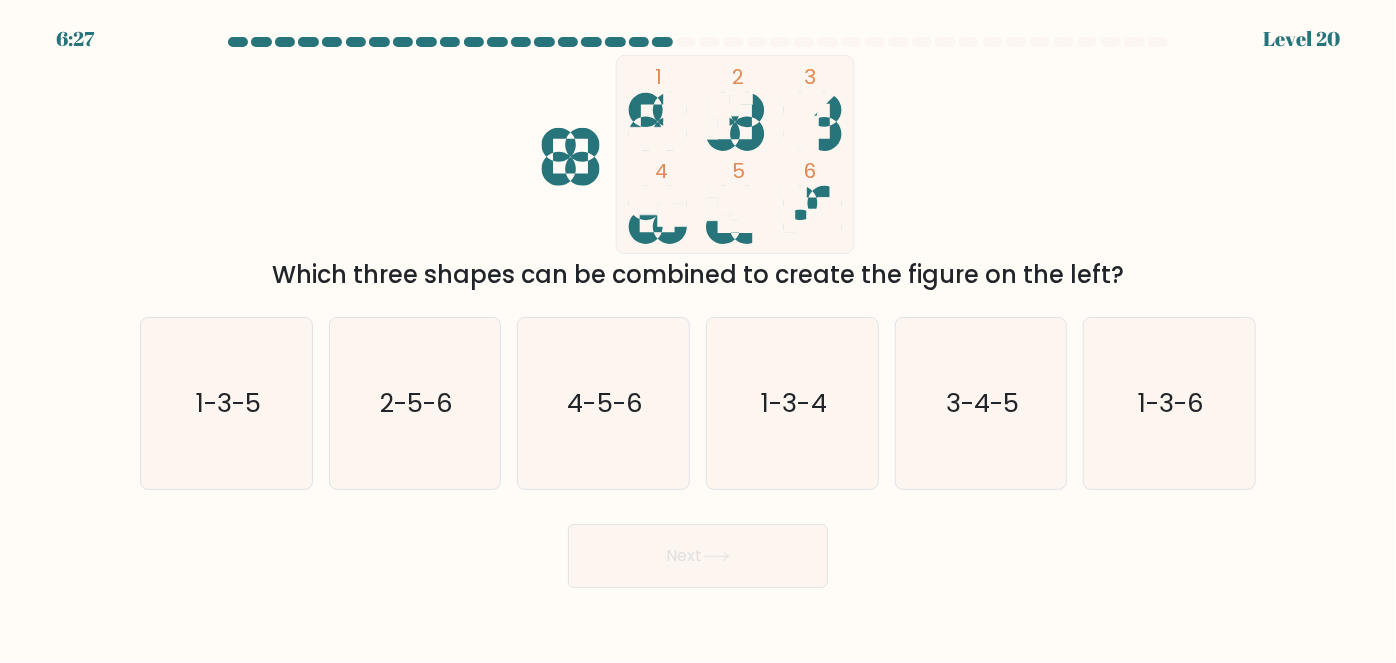 click on "1
2
3
4
5
6" 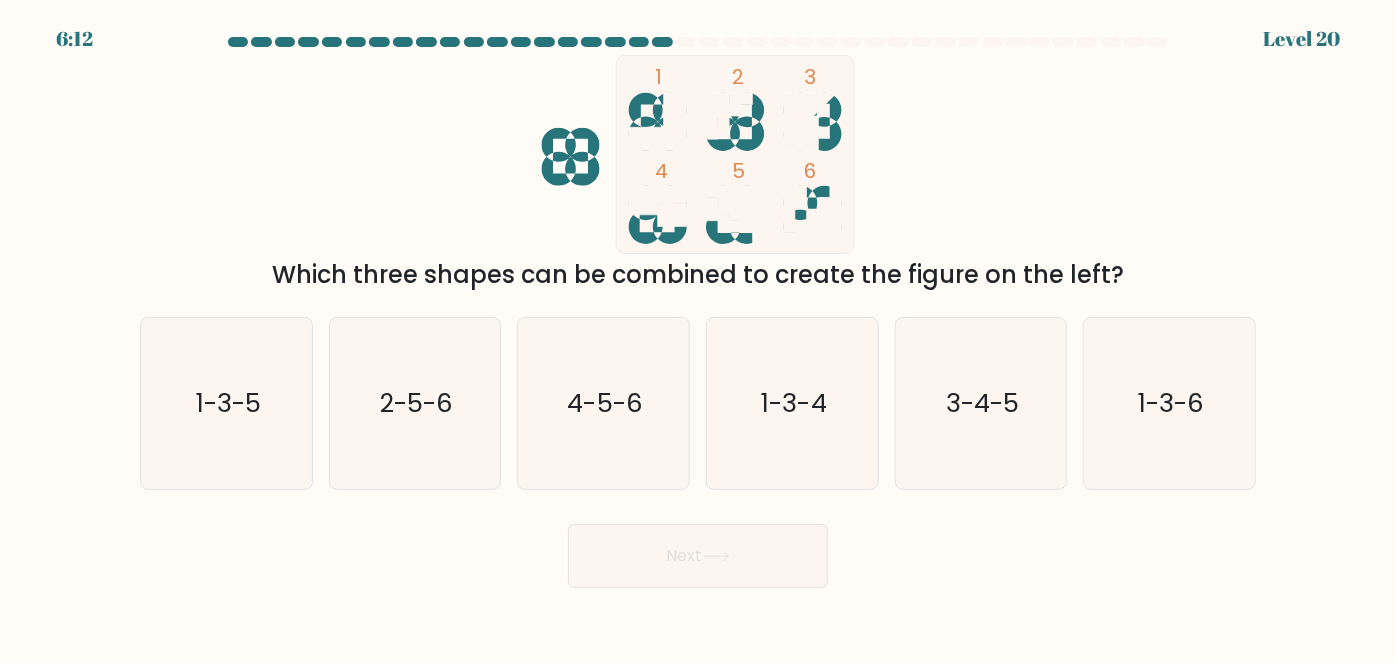 click 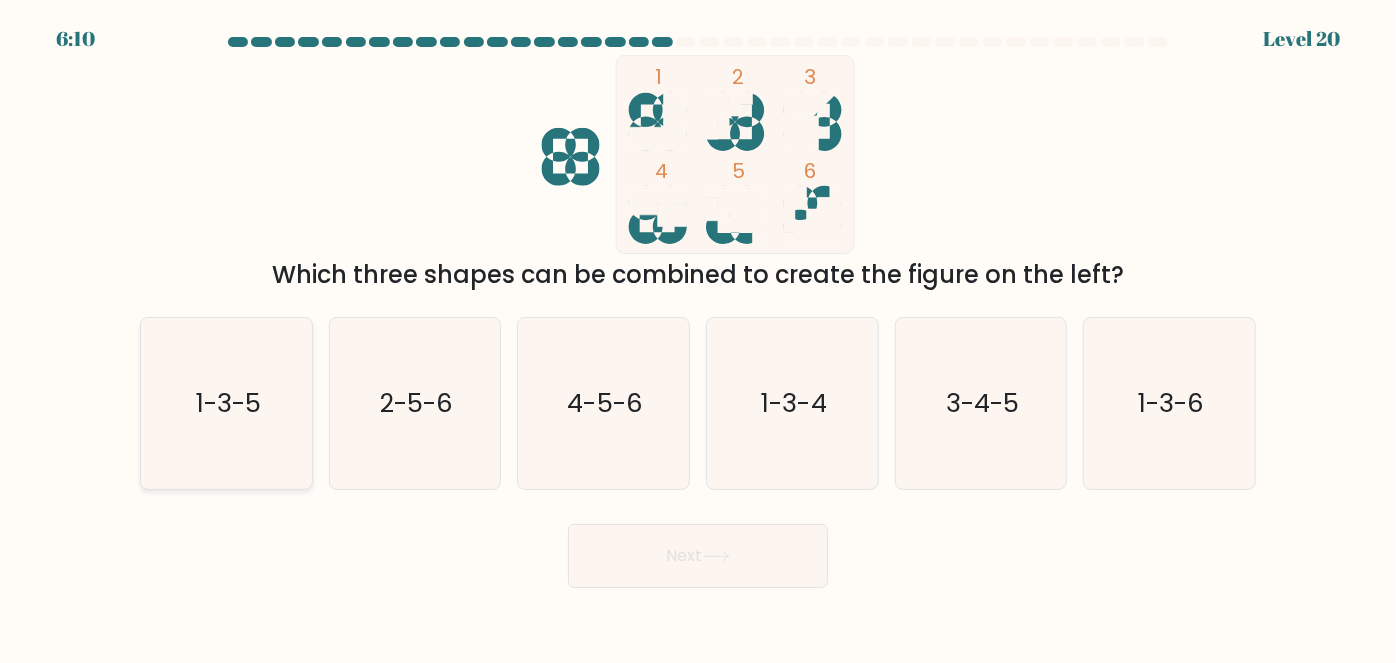 click on "1-3-5" 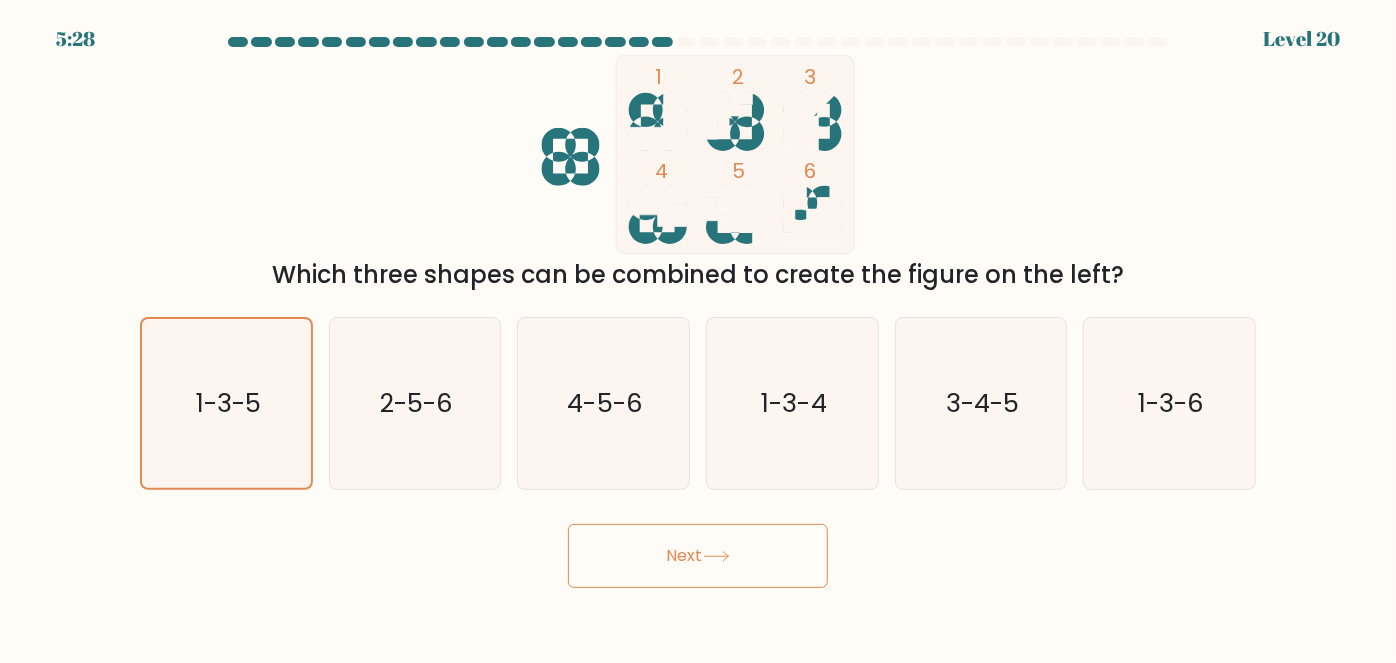 click on "1
2
3
4
5
6" 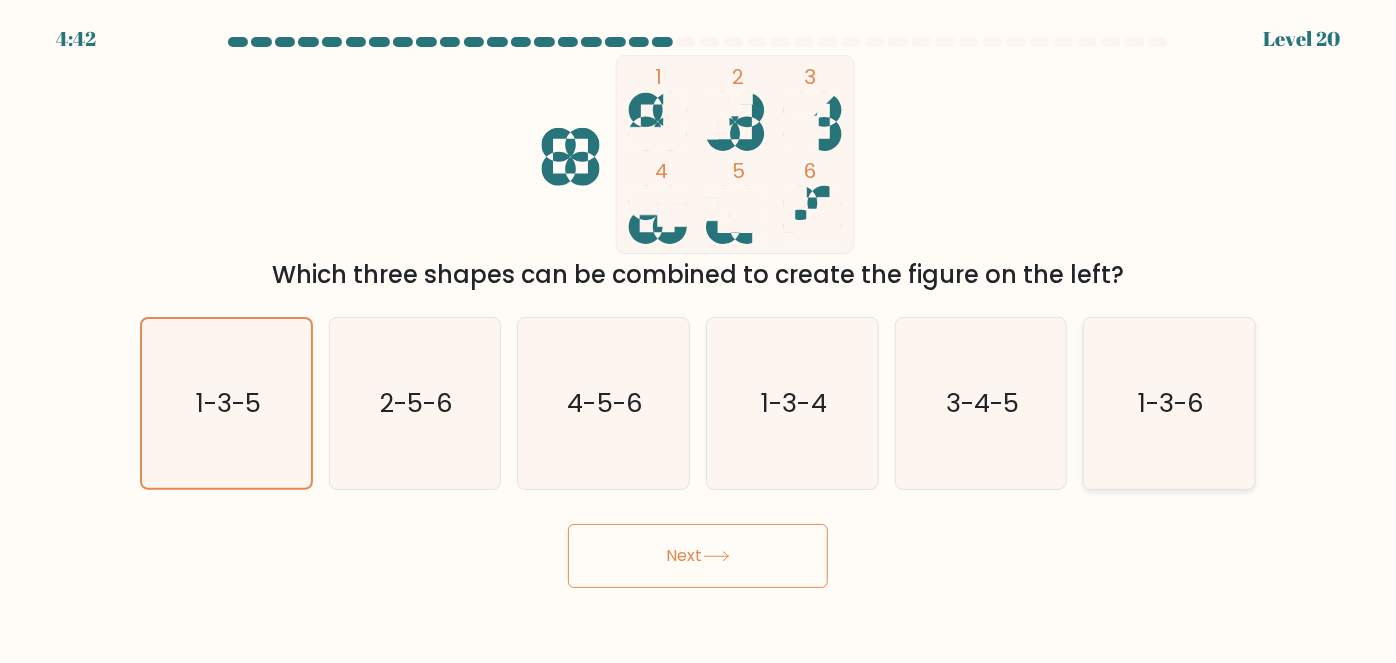 click on "1-3-6" 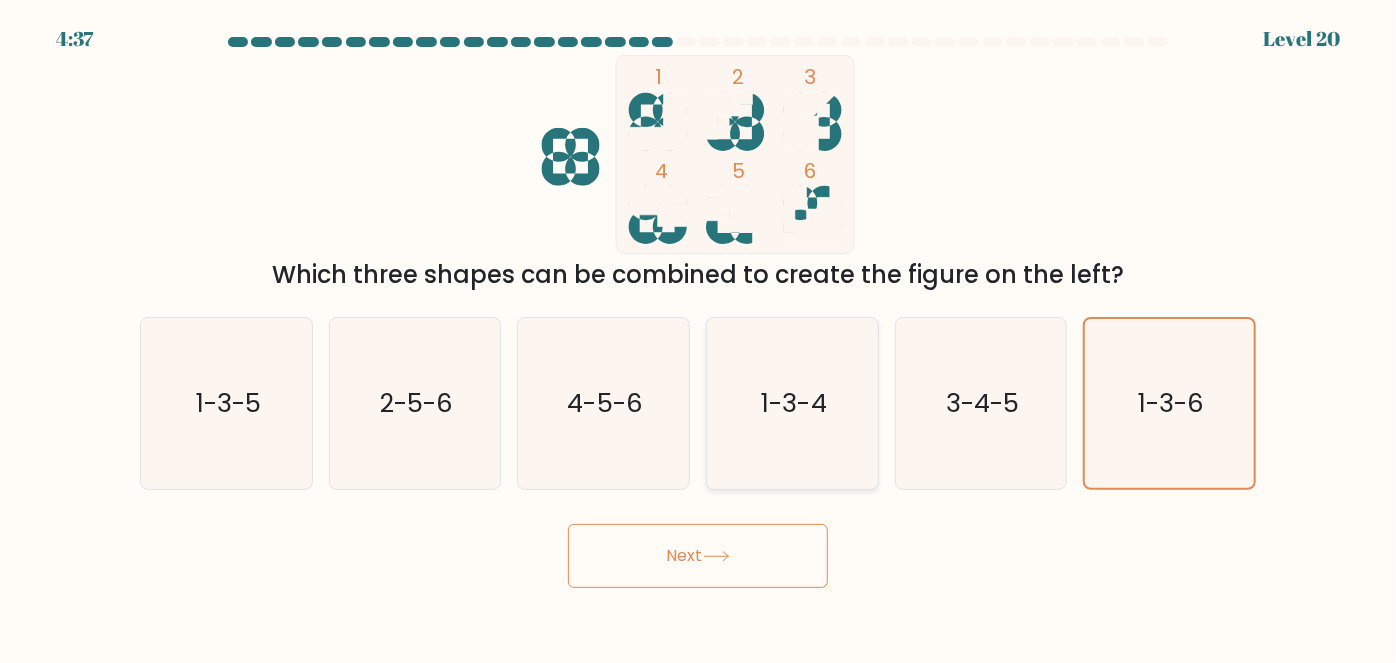 click on "1-3-4" 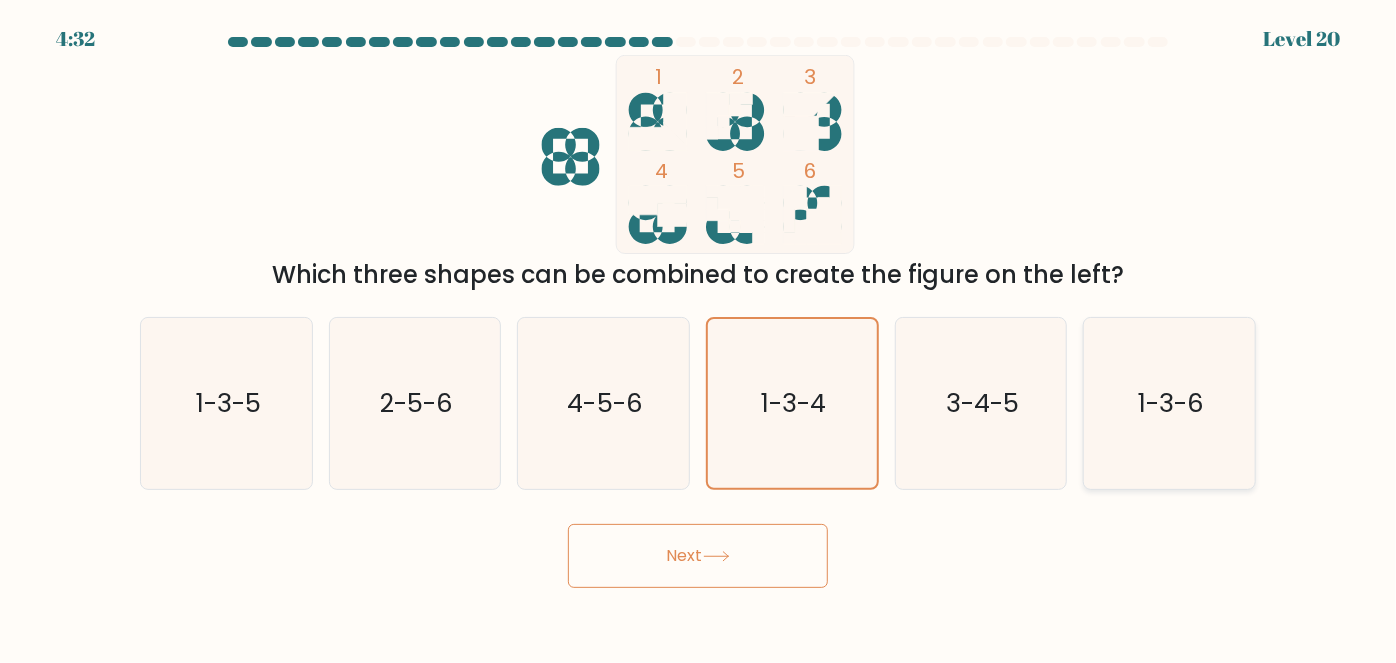 click on "1-3-6" 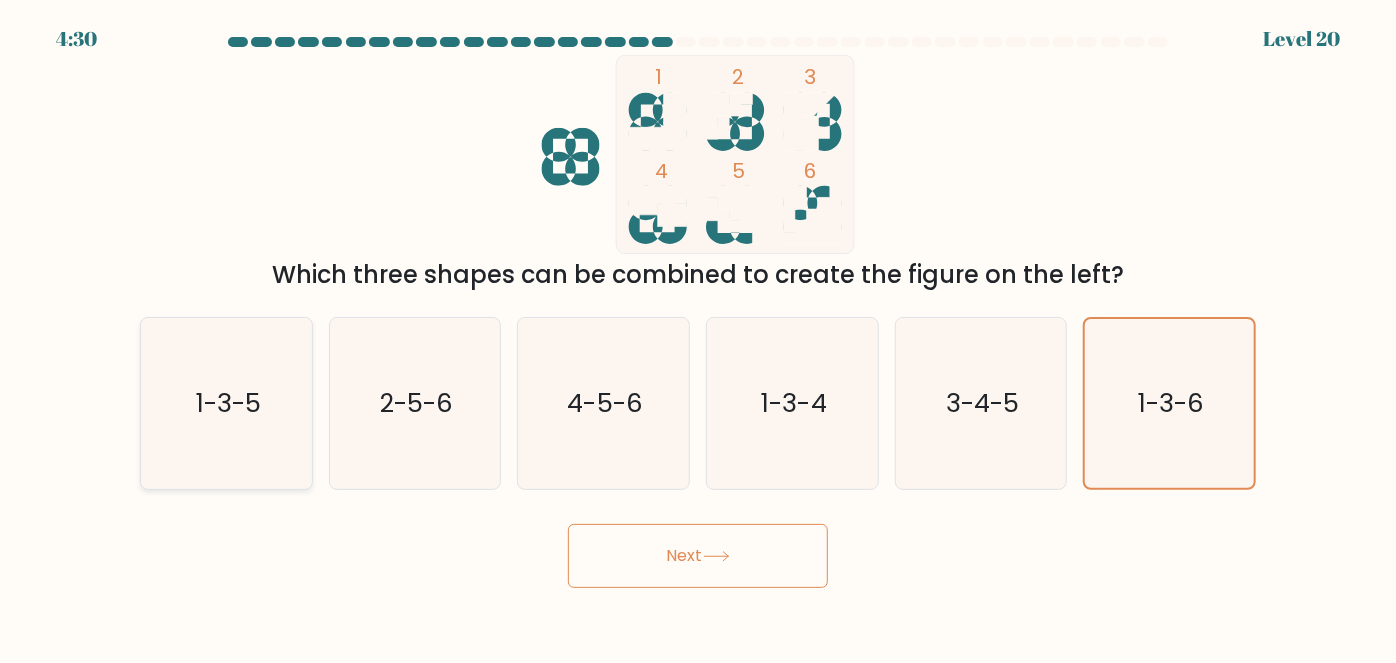 click on "1-3-5" 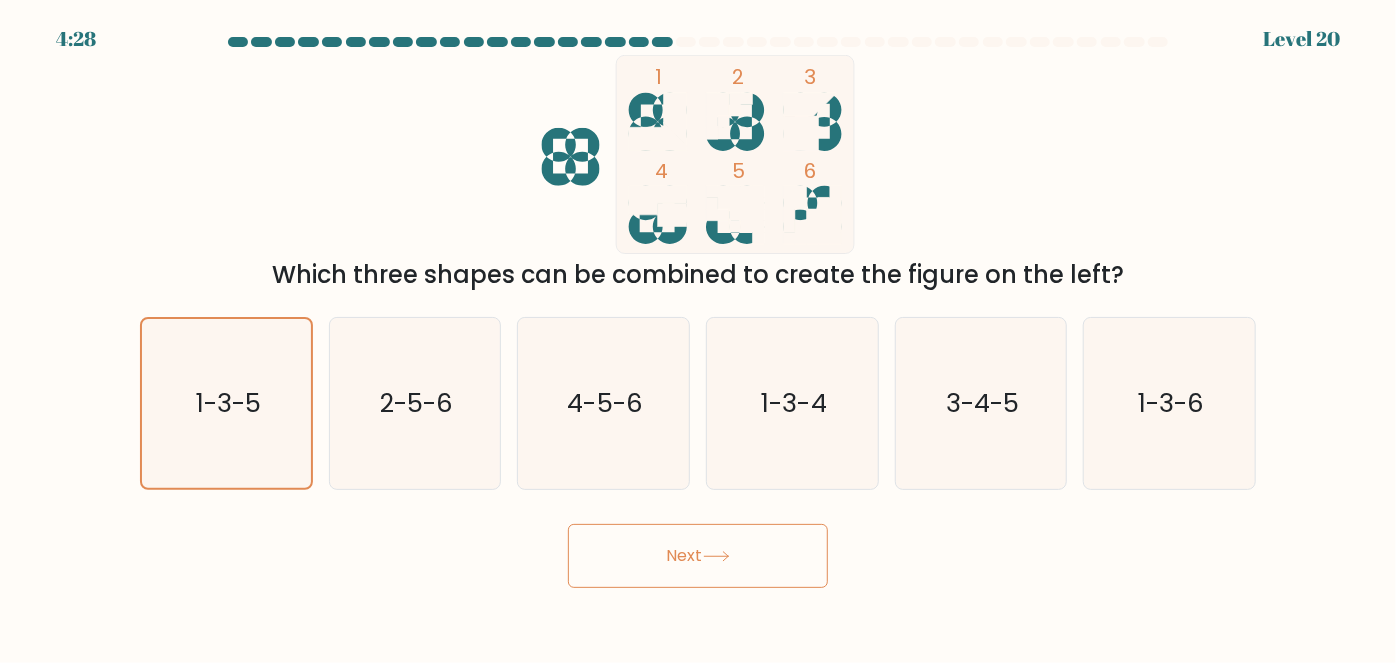 click on "Next" at bounding box center [698, 556] 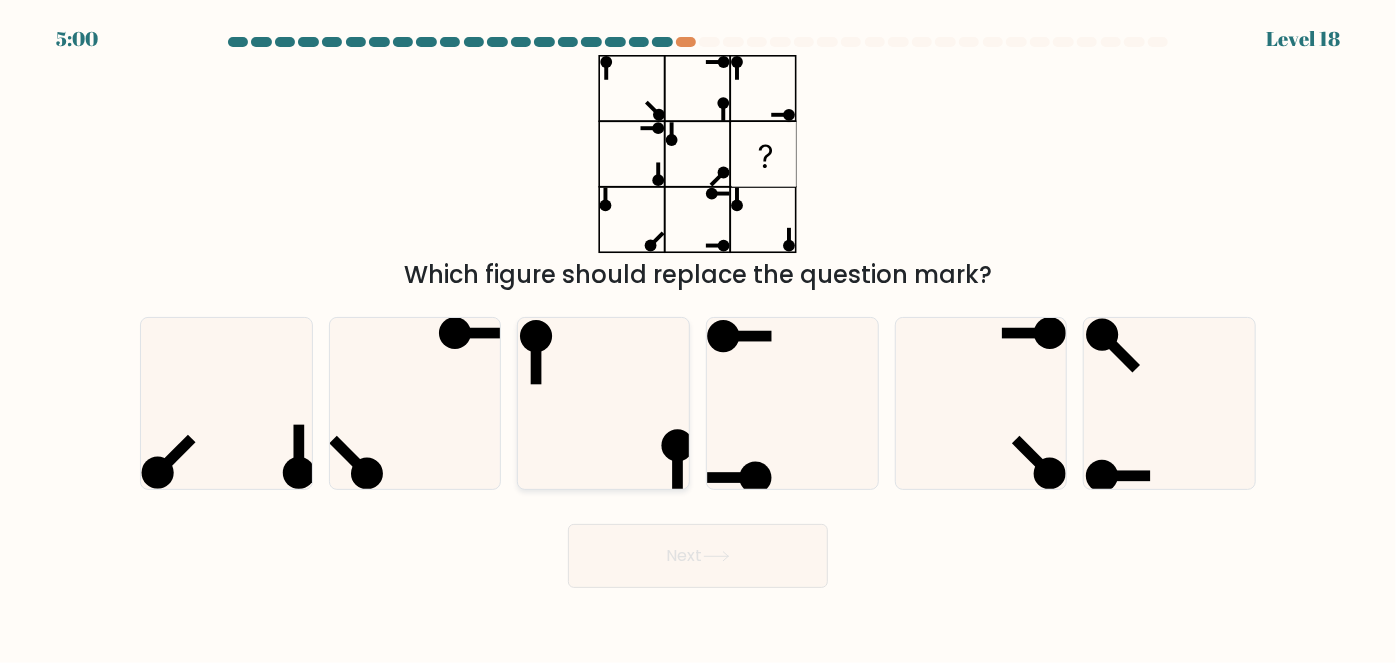 click 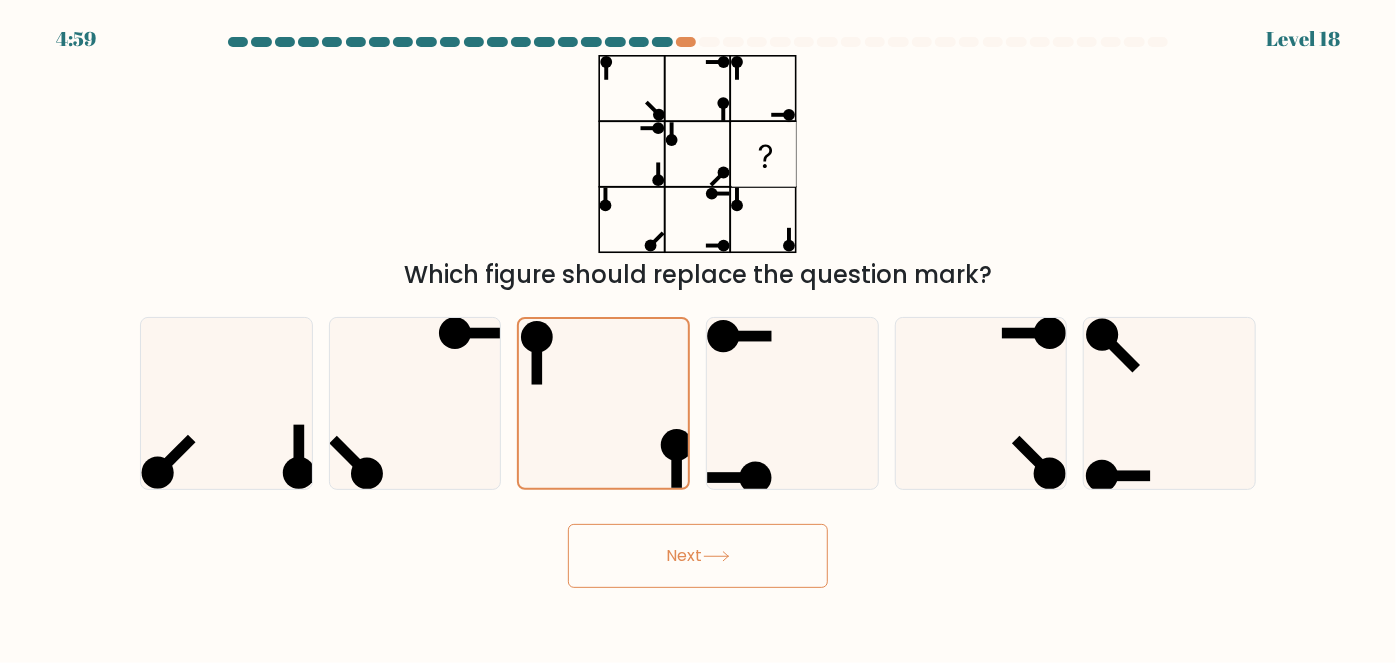 click on "Next" at bounding box center [698, 556] 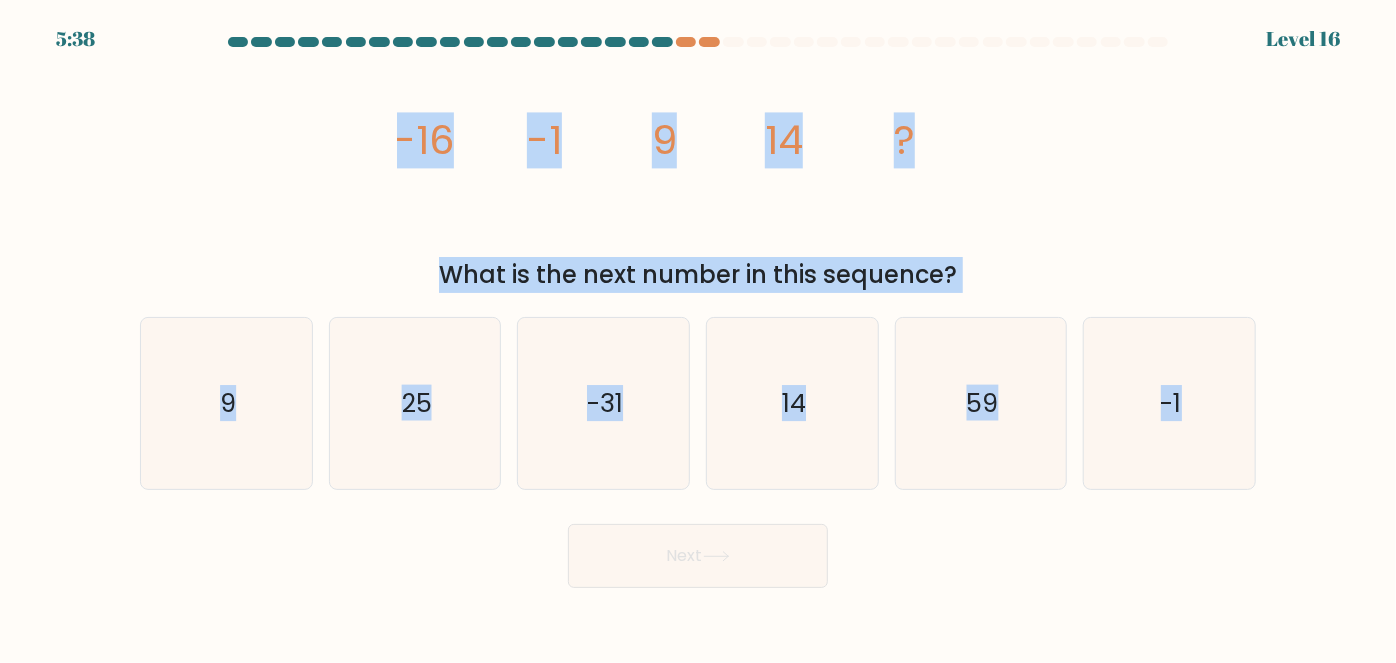 drag, startPoint x: 683, startPoint y: 198, endPoint x: 1371, endPoint y: 466, distance: 738.3549 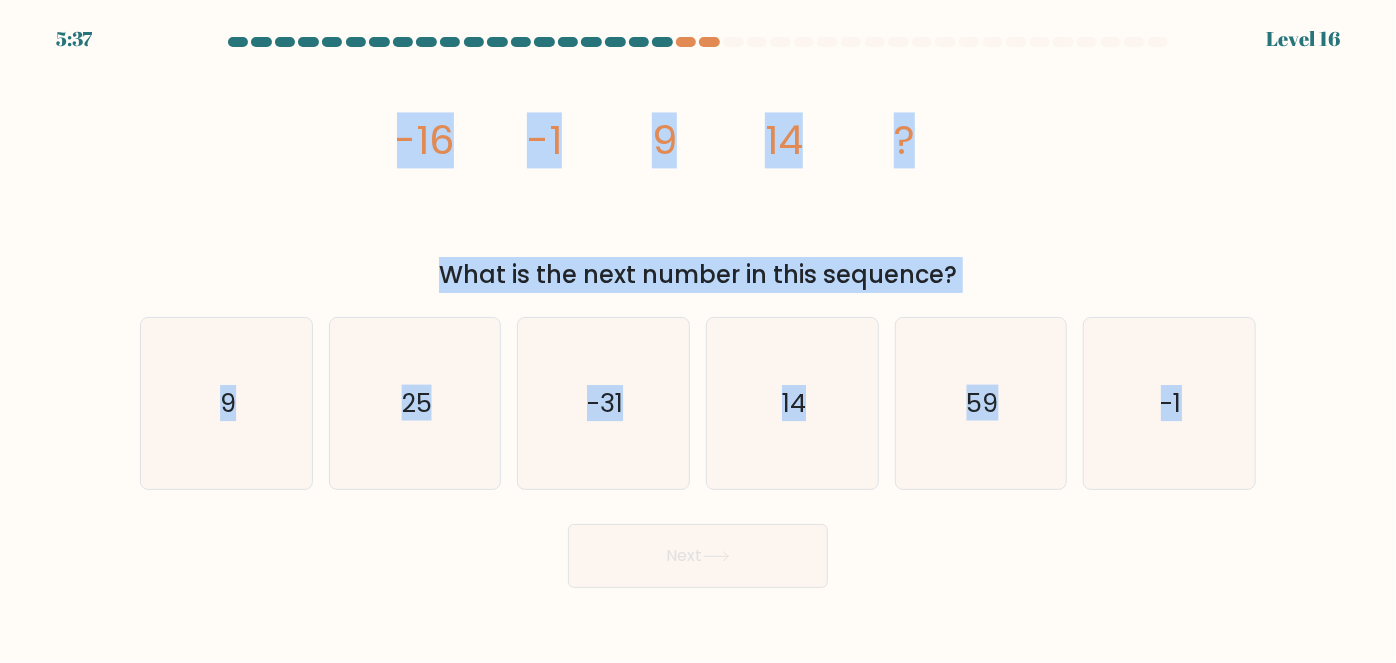 copy on "-16
-1
9
14
?
What is the next number in this sequence?
a.
9
b.
25
c.
-31
d.
14
e.
59
f.
-1" 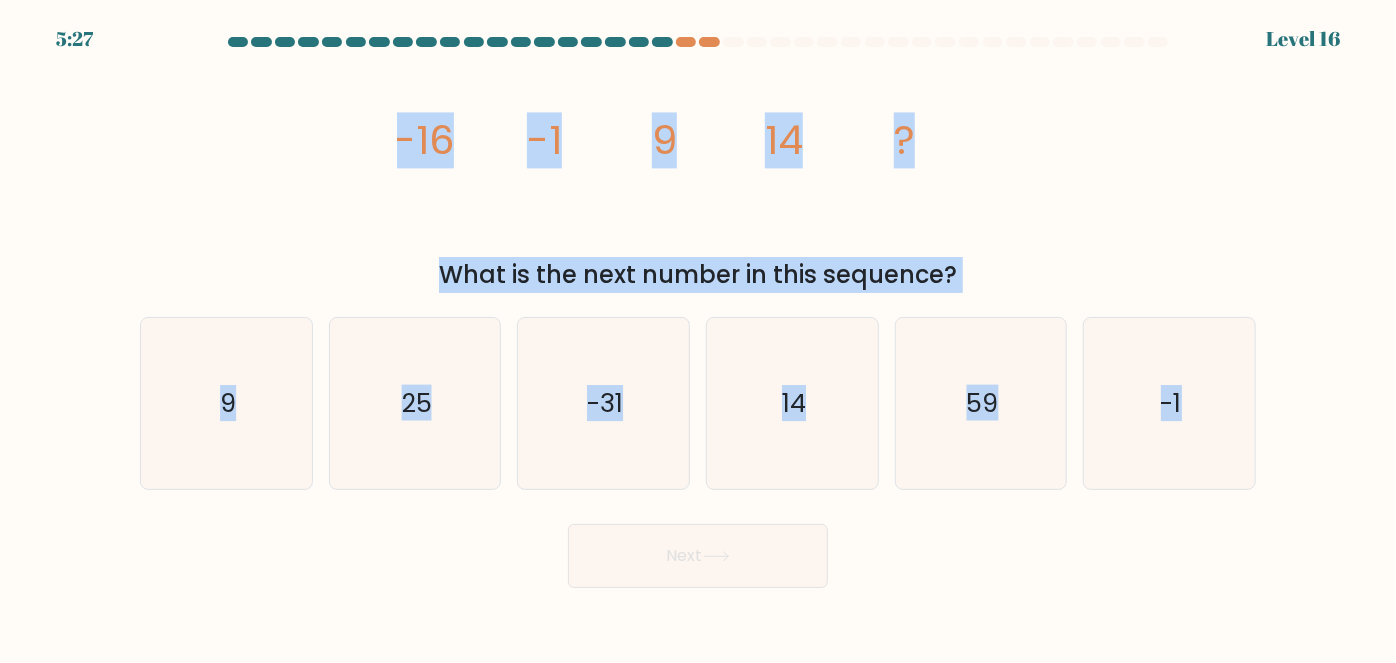 click on "image/svg+xml
-16
-1
9
14
?" 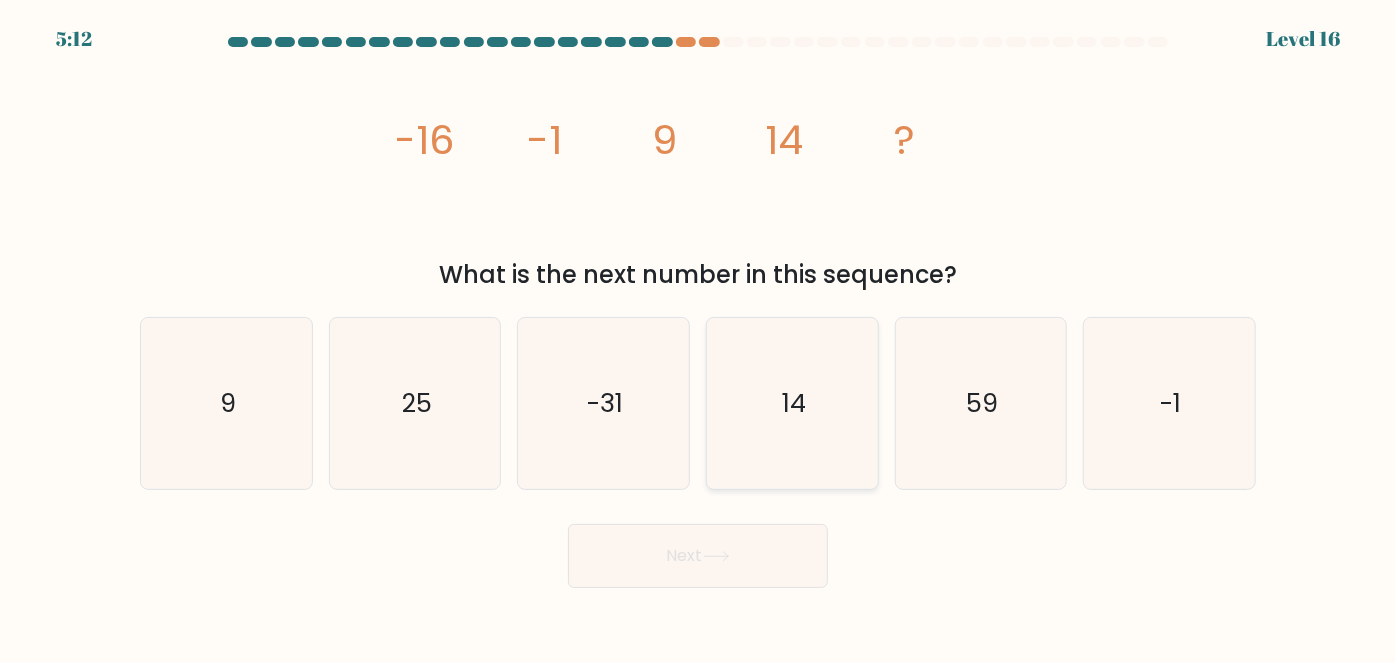 click on "14" 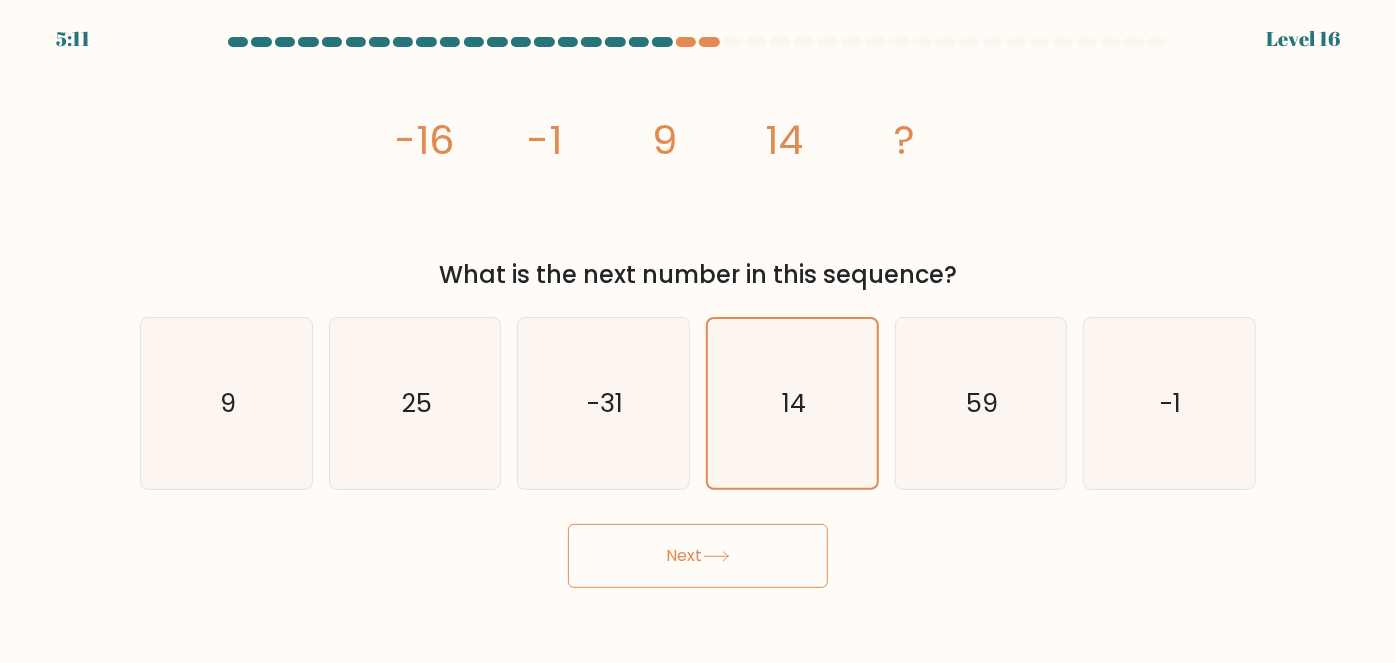 click on "Next" at bounding box center [698, 556] 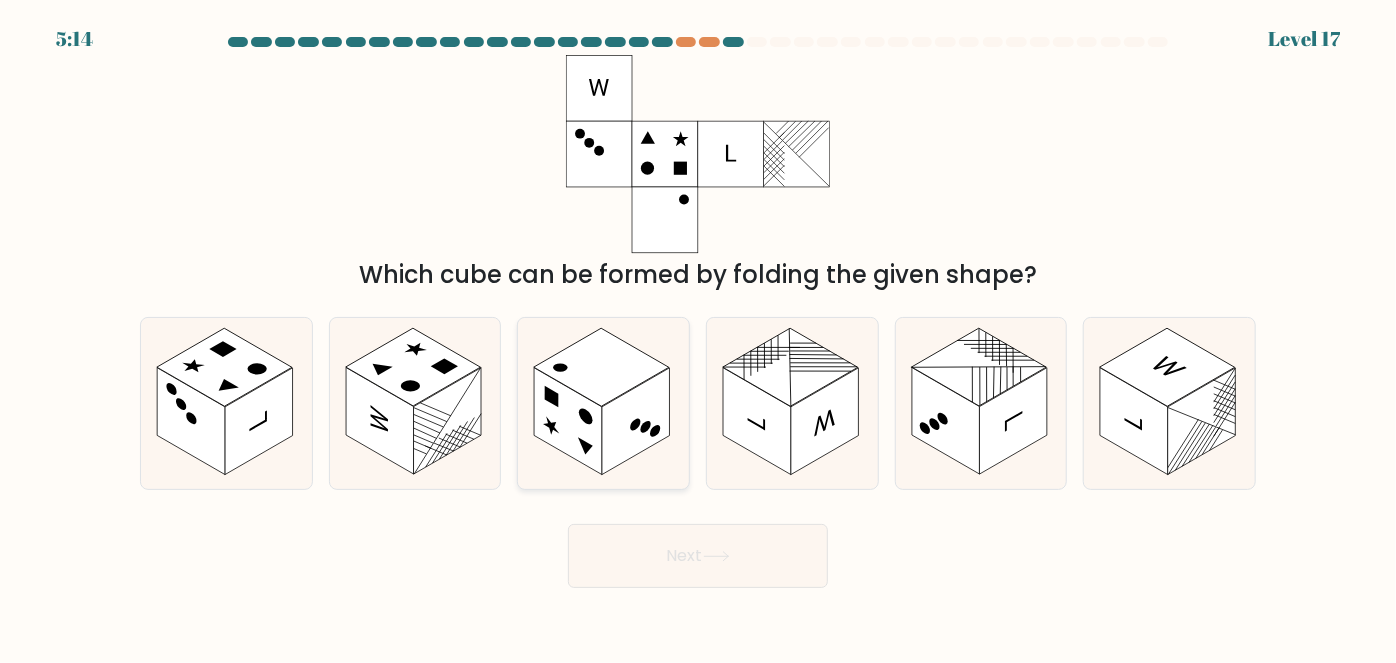 click 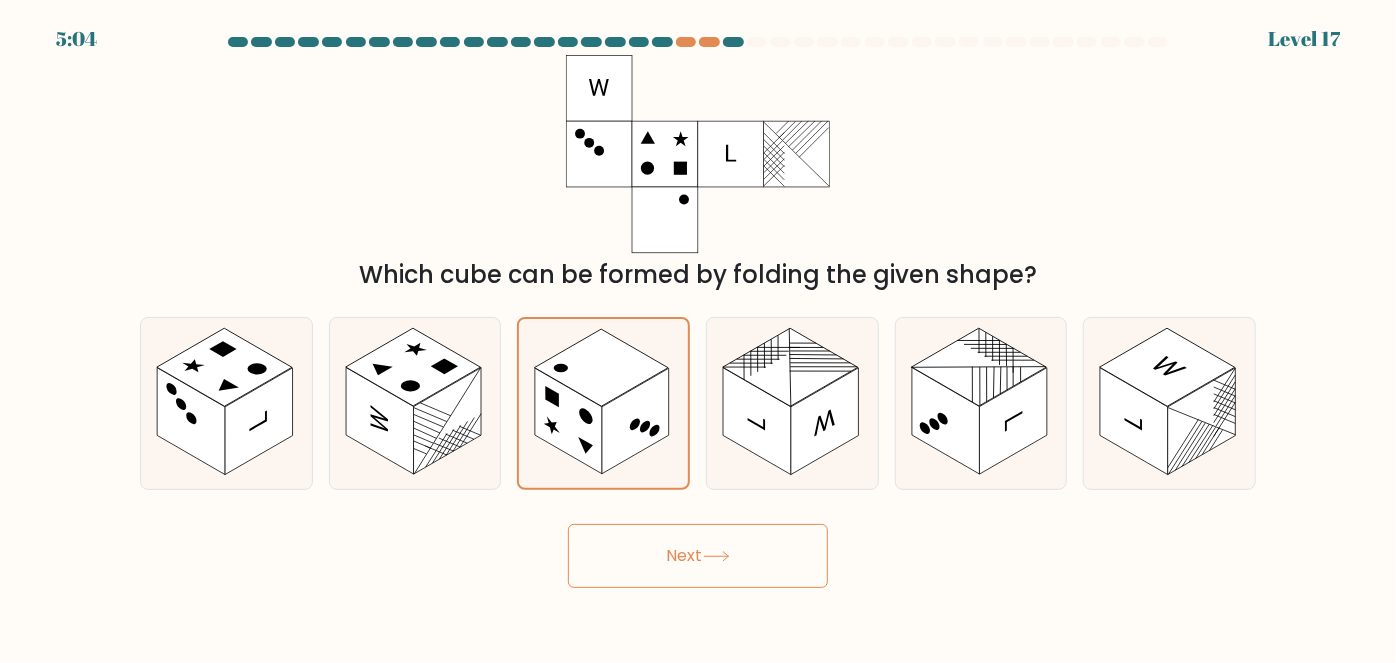 drag, startPoint x: 698, startPoint y: 563, endPoint x: 707, endPoint y: 555, distance: 12.0415945 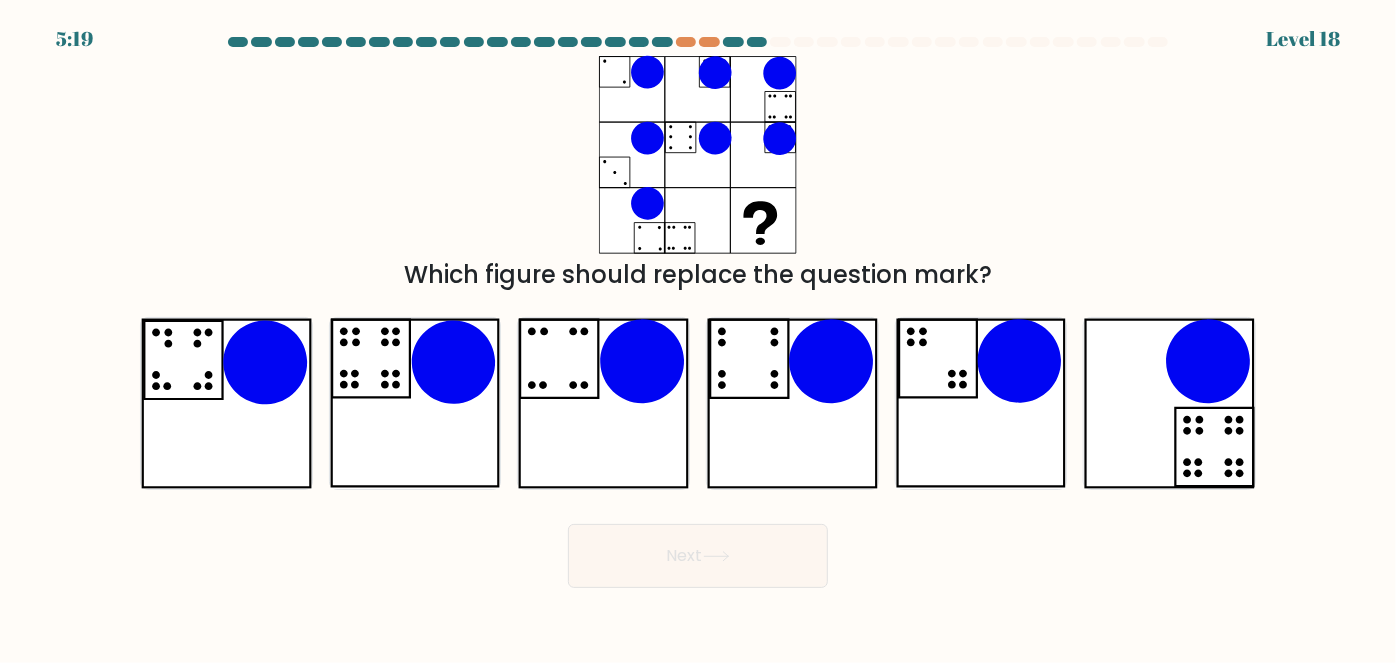 click on "a." at bounding box center [226, 403] 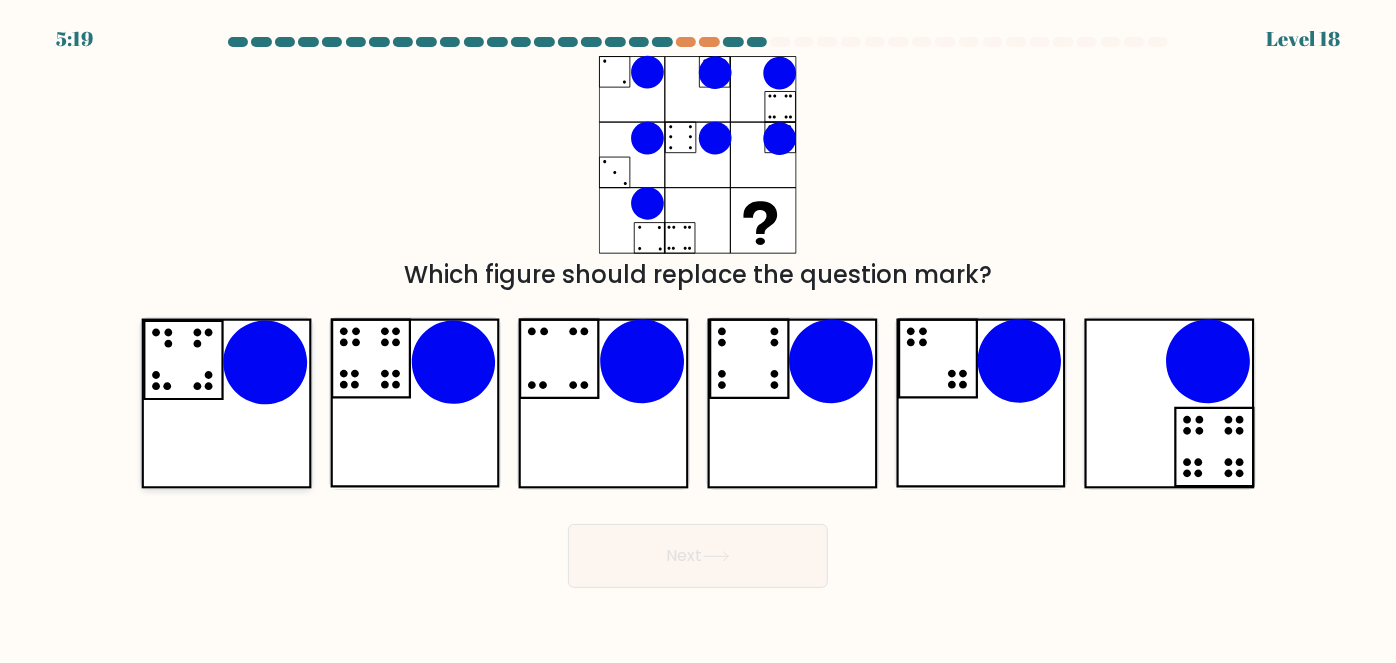 click 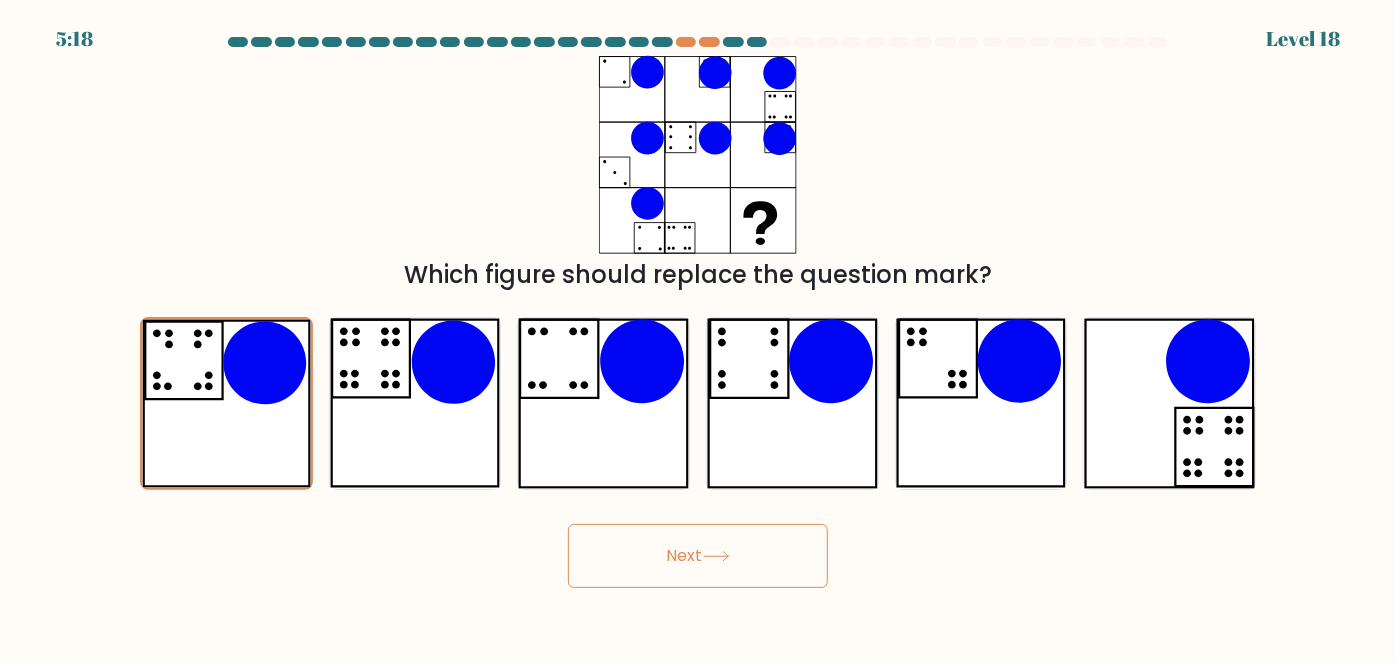 click on "Next" at bounding box center (698, 556) 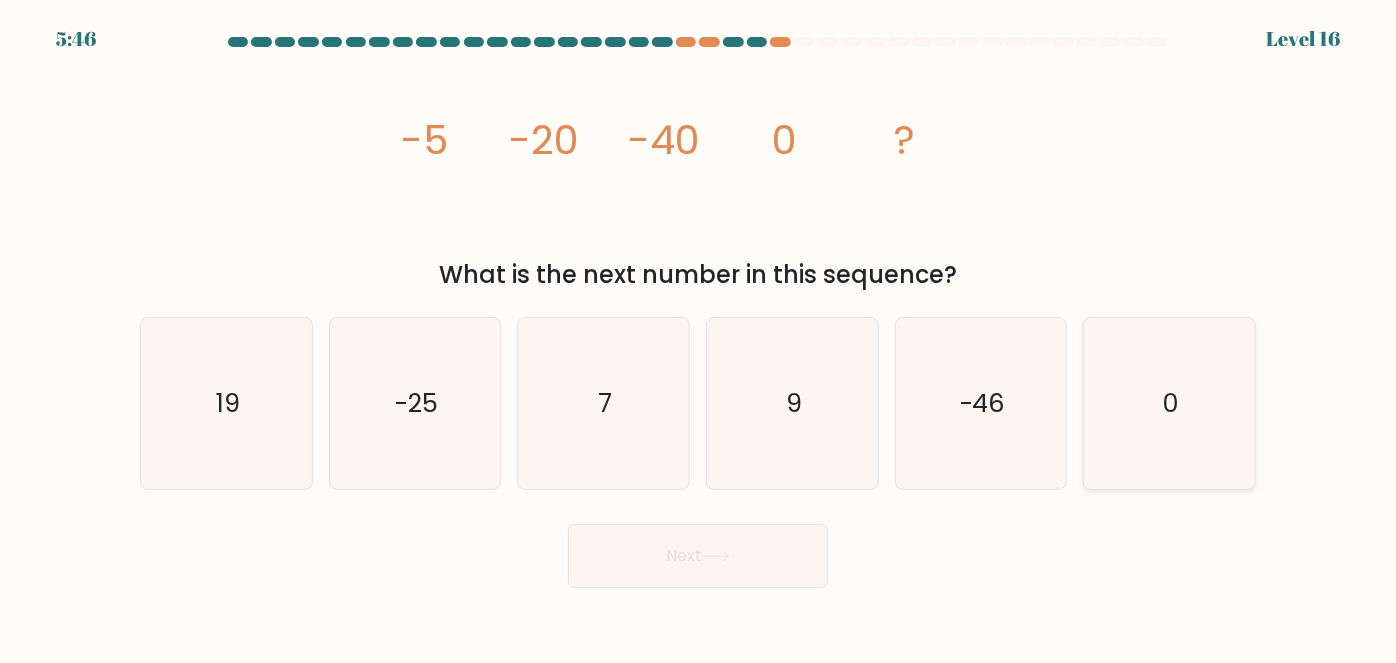 click on "0" 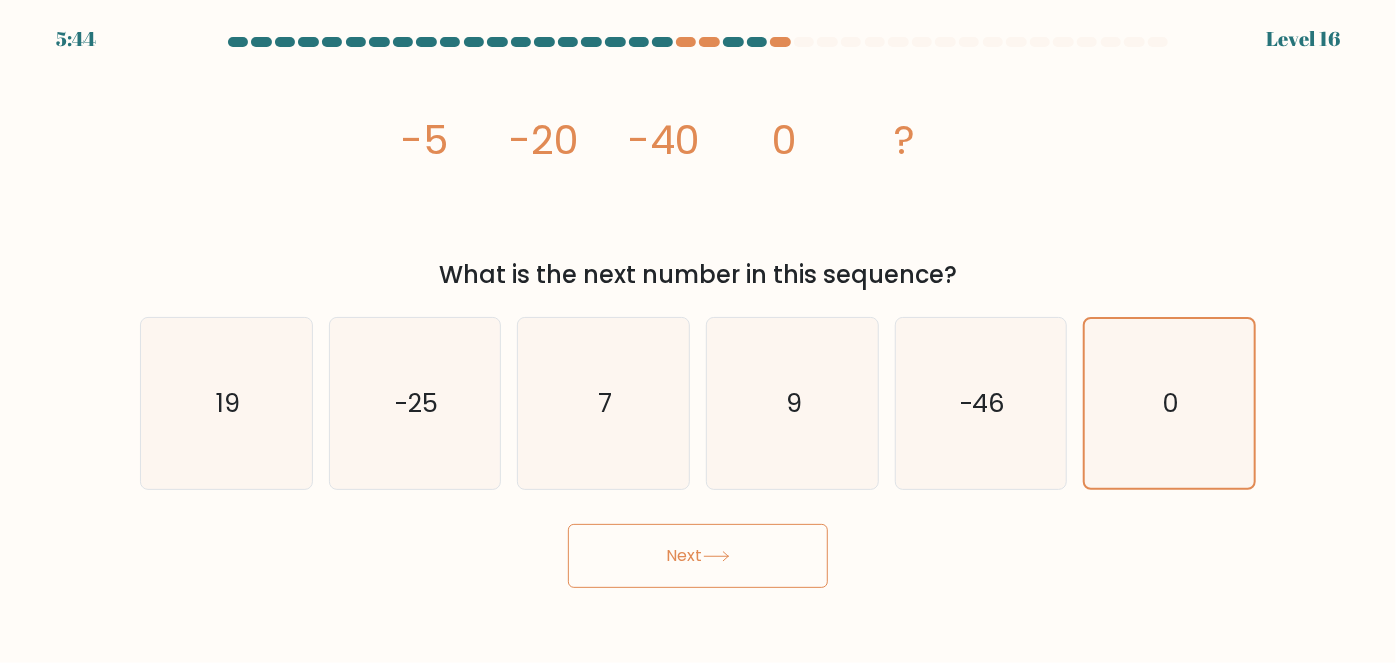 click on "Next" at bounding box center (698, 556) 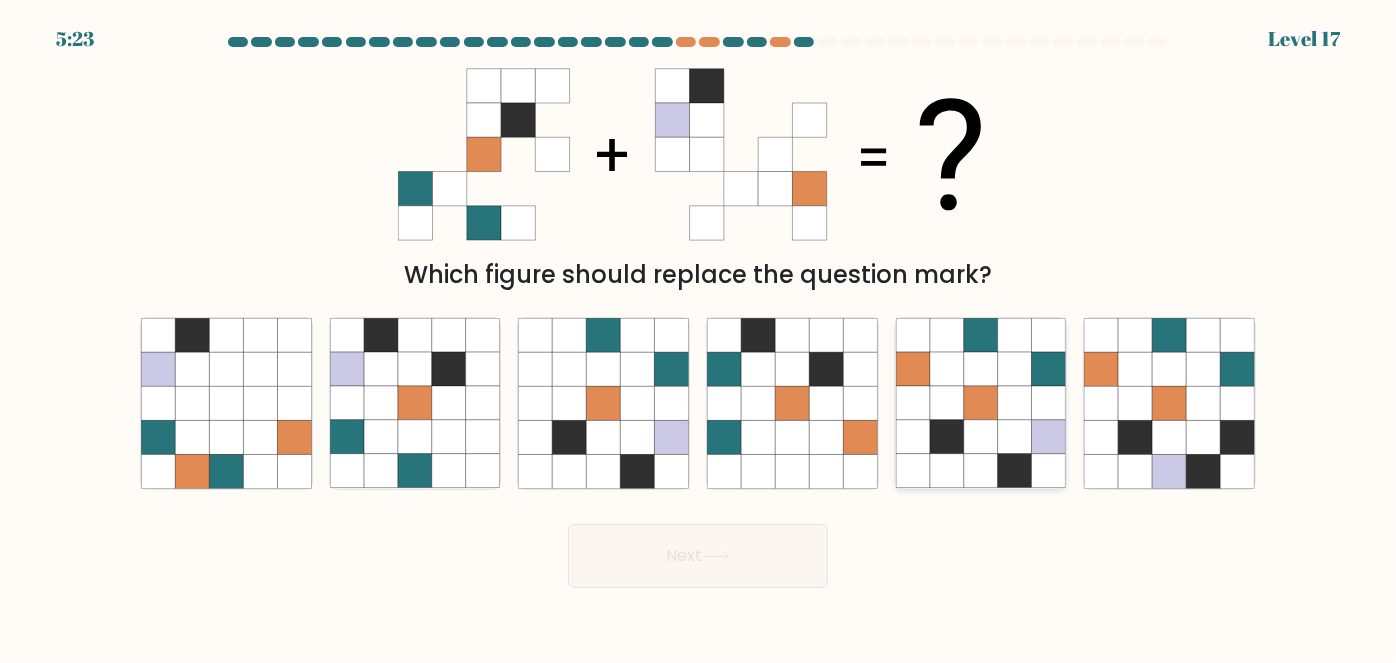 click 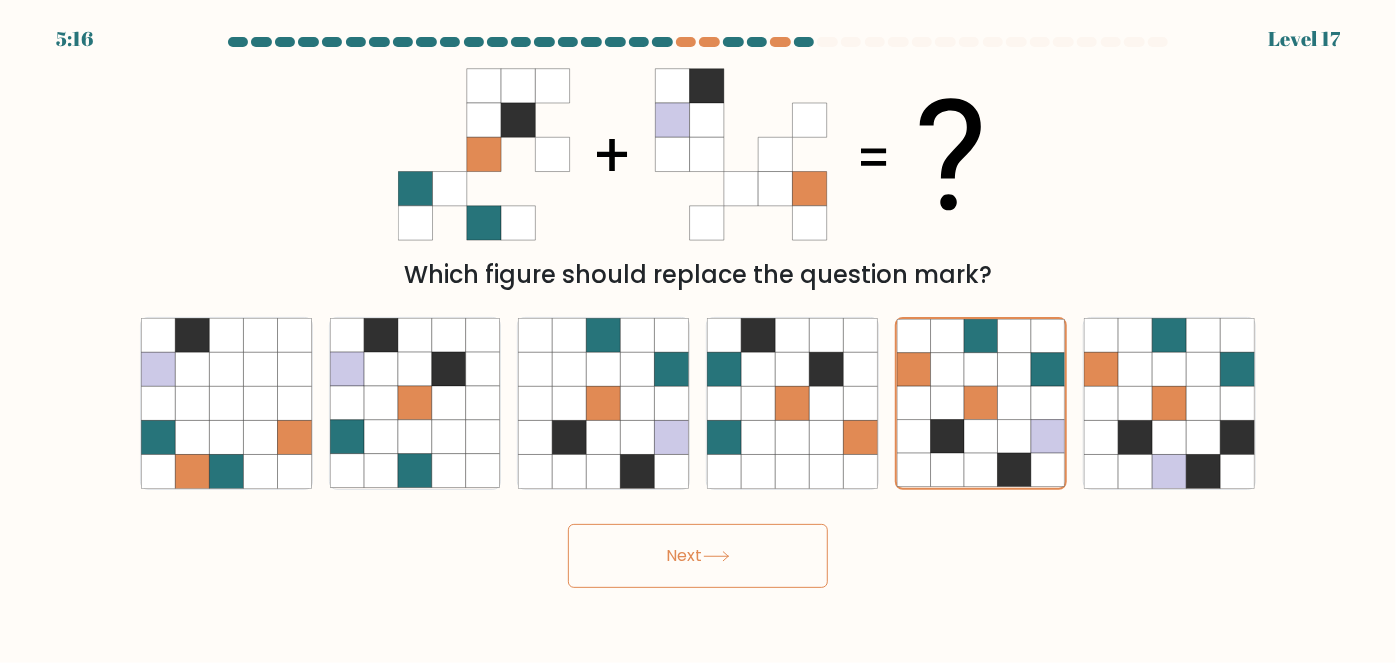click on "Next" at bounding box center [698, 556] 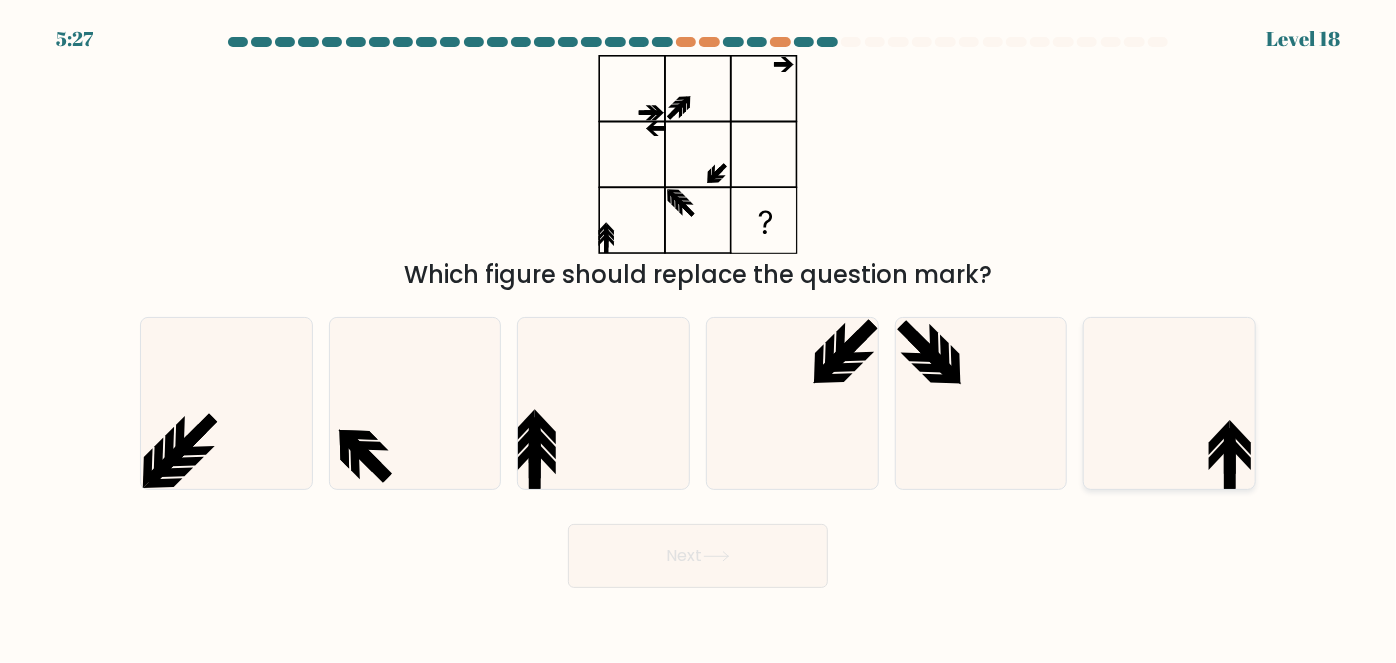 click 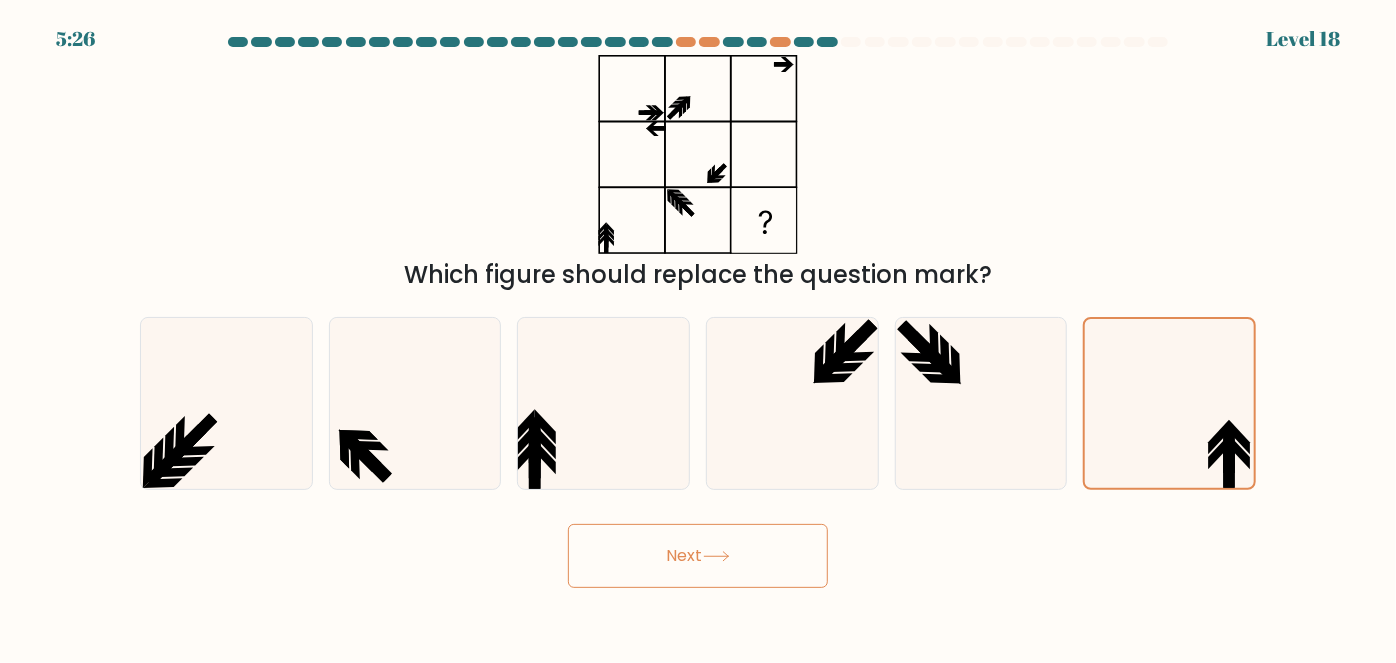 click on "Next" at bounding box center [698, 556] 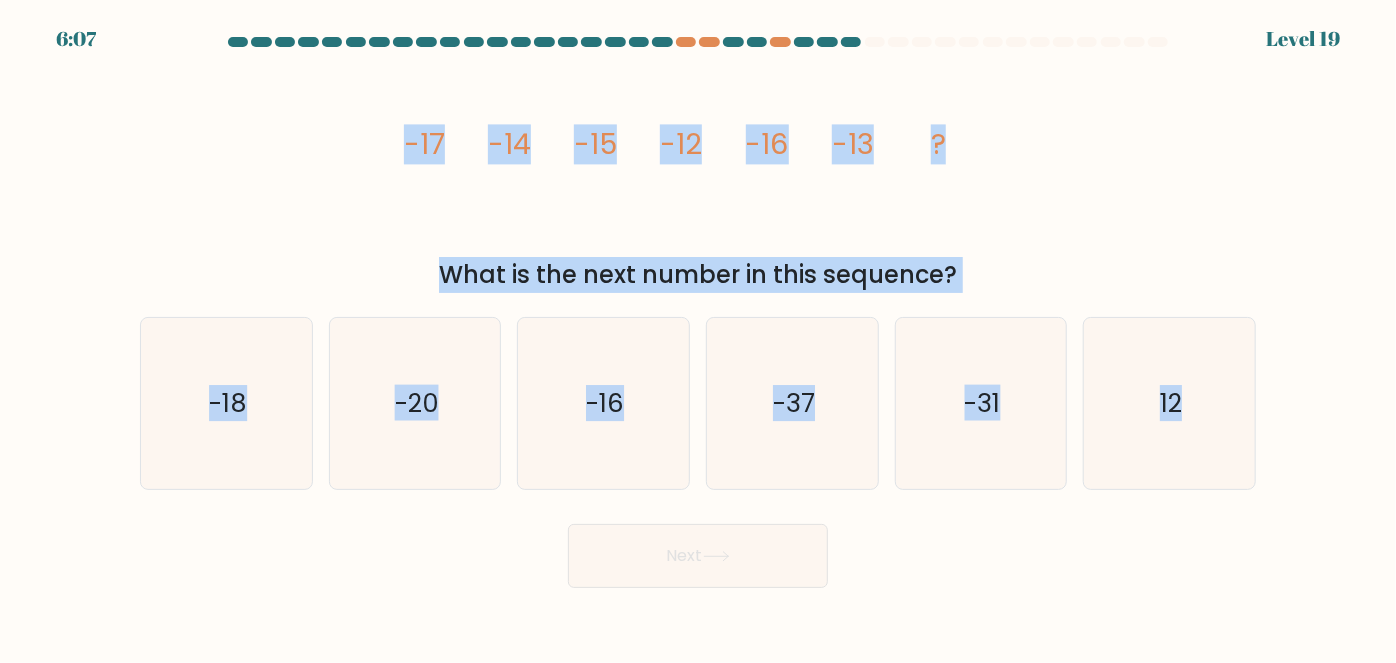 drag, startPoint x: 354, startPoint y: 152, endPoint x: 1291, endPoint y: 355, distance: 958.73773 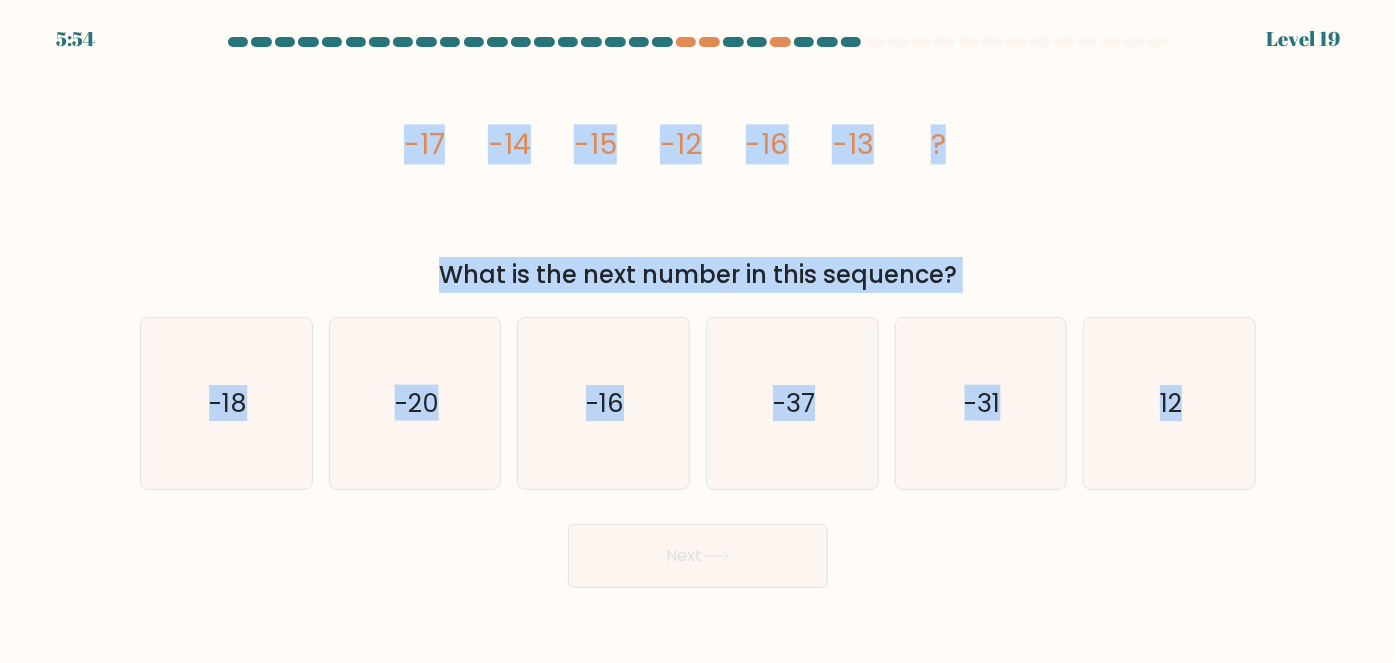 click at bounding box center (698, 312) 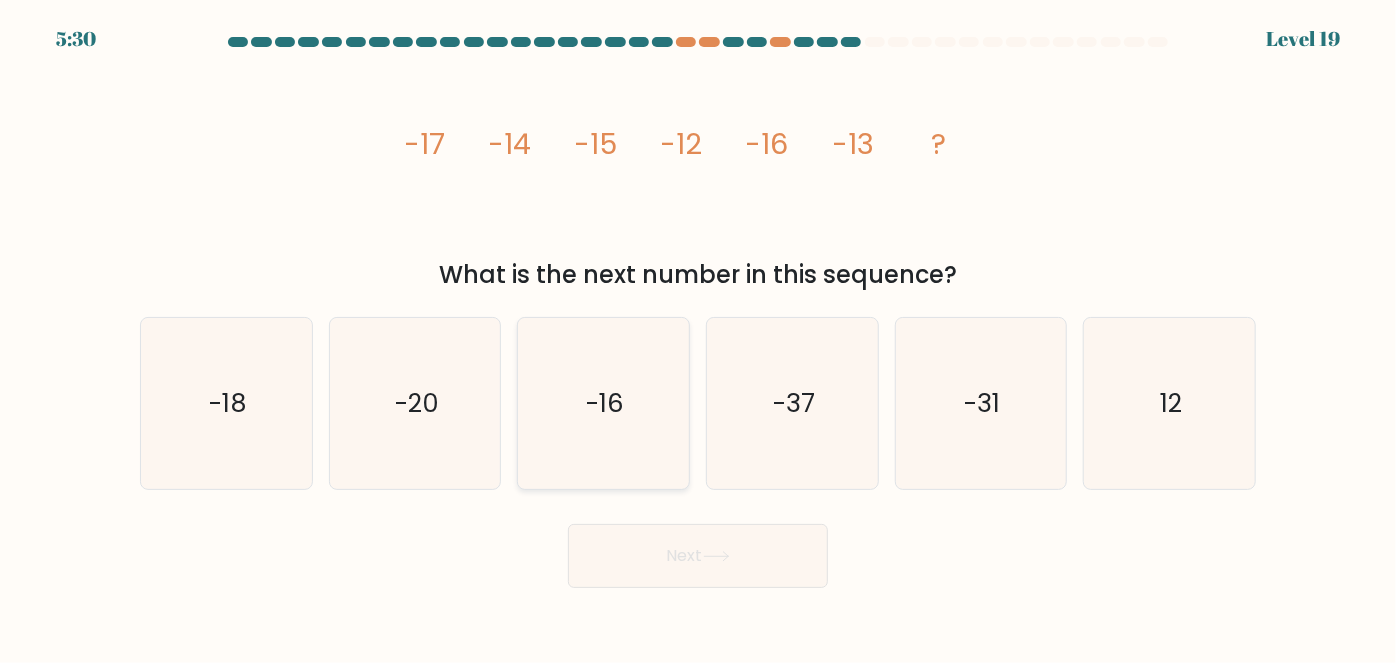 click on "-16" 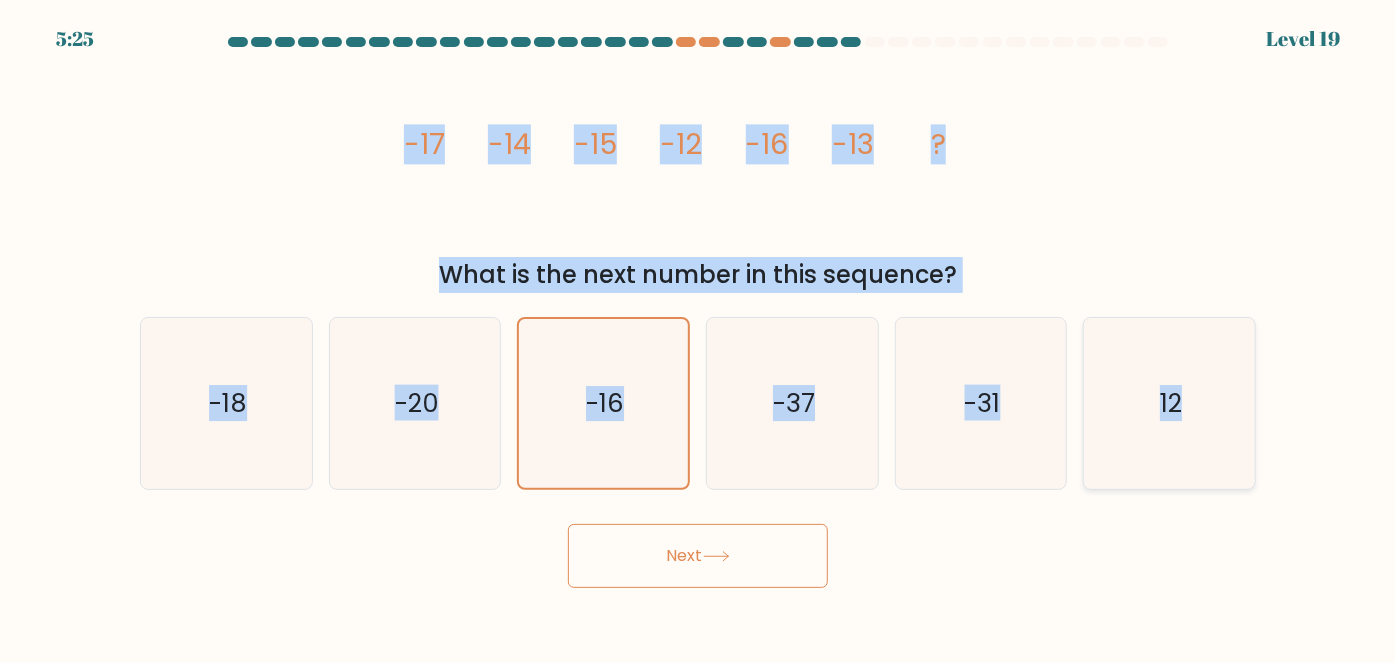 drag, startPoint x: 353, startPoint y: 172, endPoint x: 1185, endPoint y: 416, distance: 867.04095 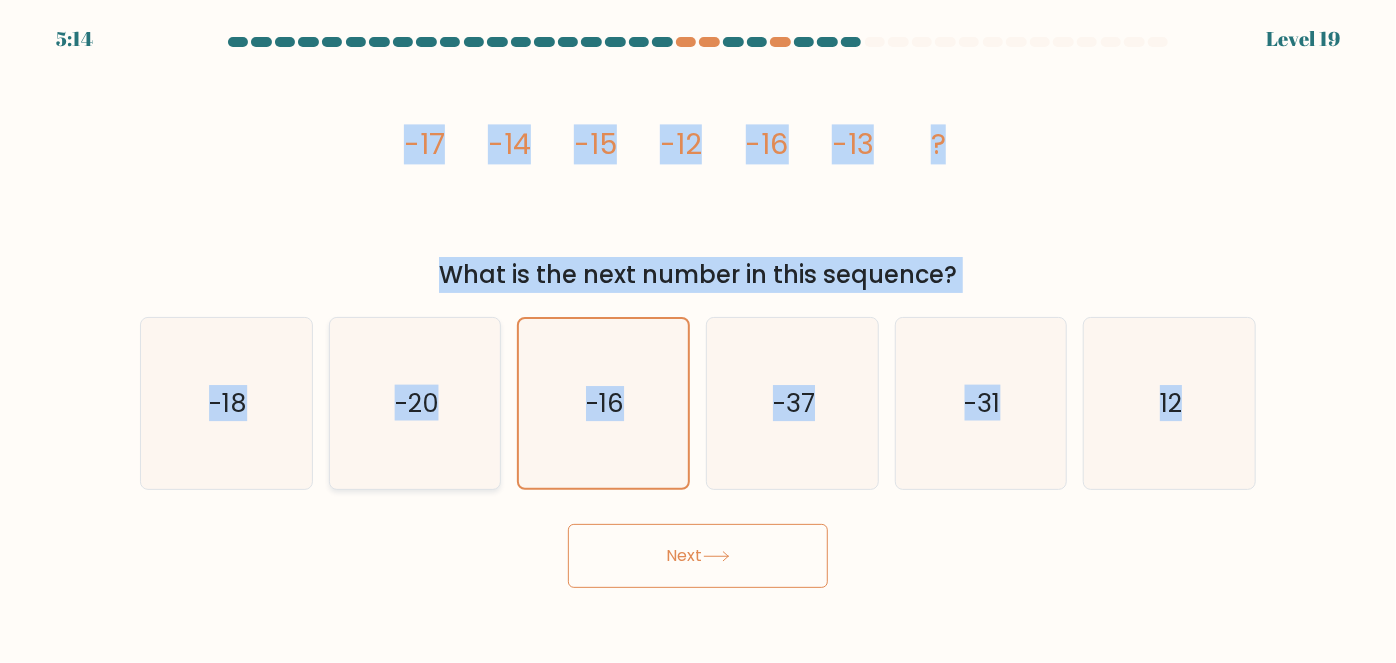 click on "-20" 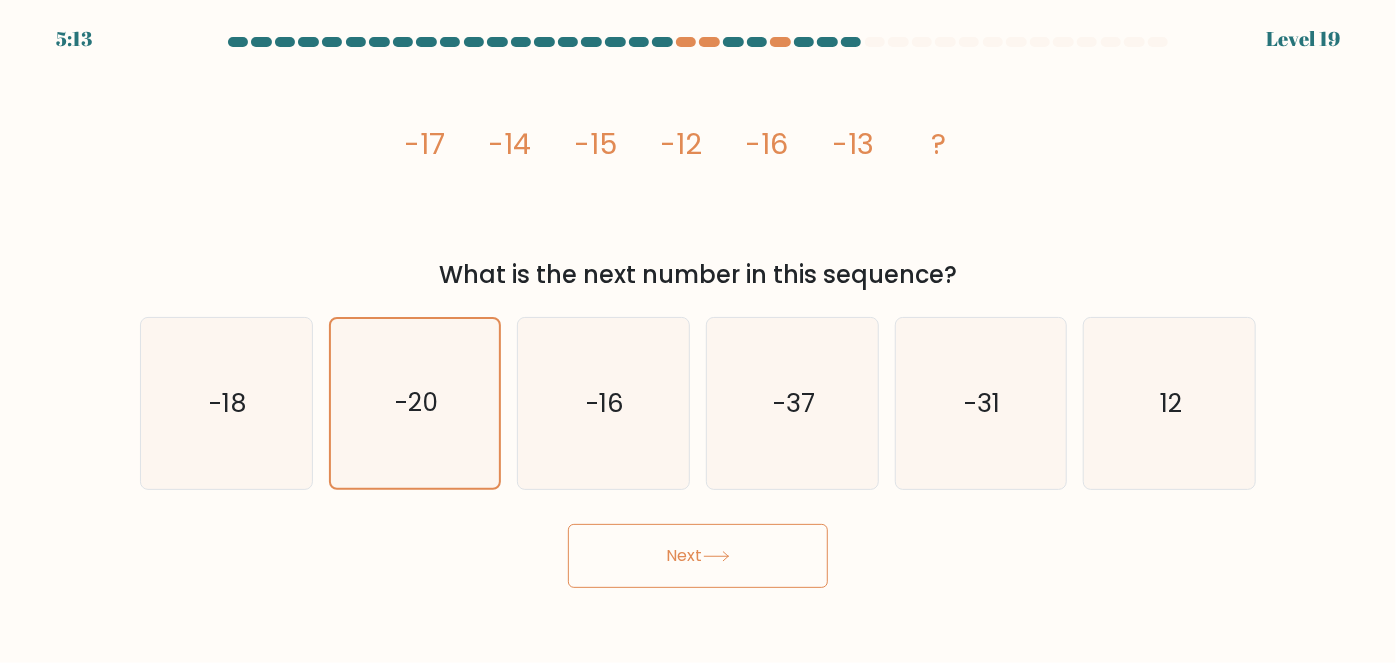 click on "Next" at bounding box center [698, 556] 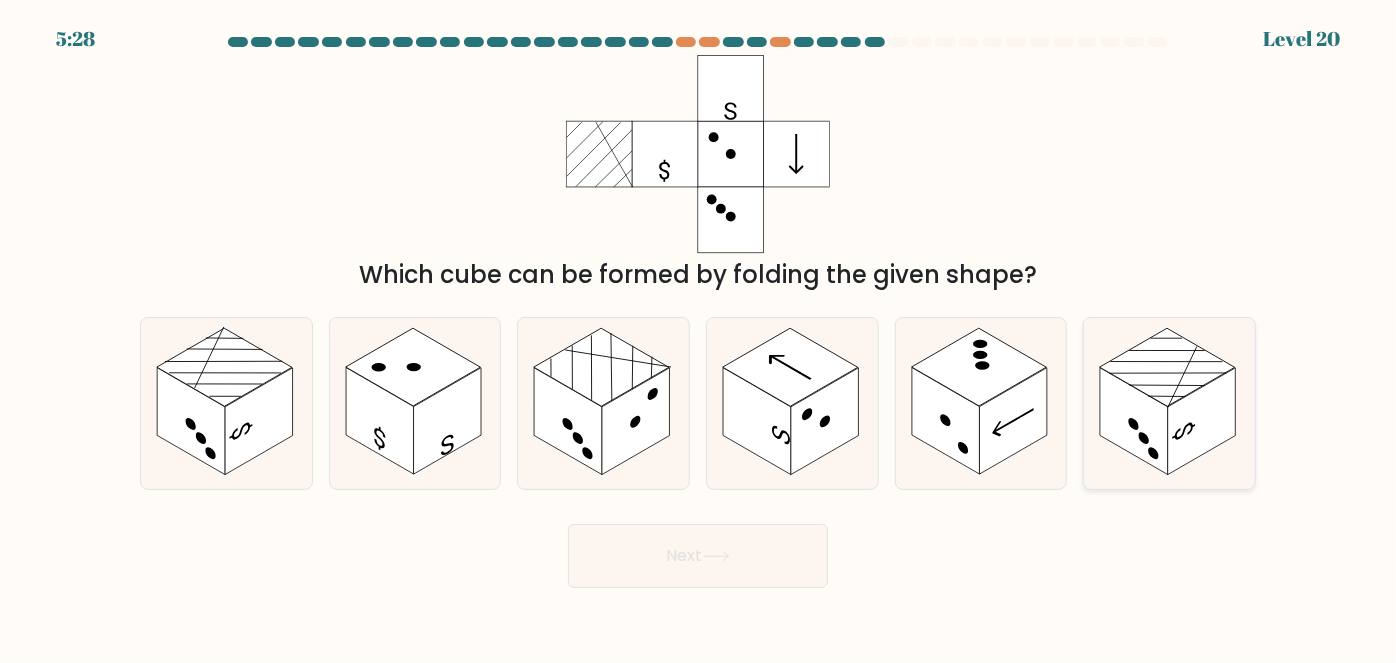 click 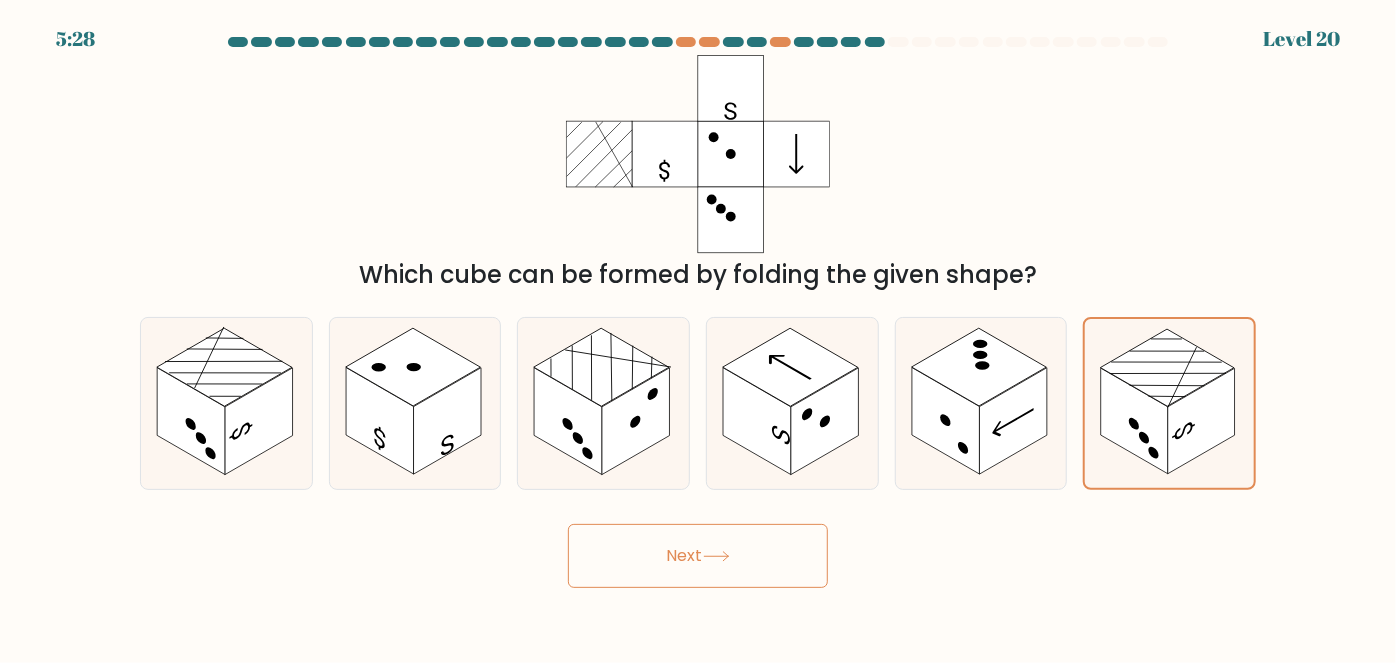 click on "Next" at bounding box center (698, 556) 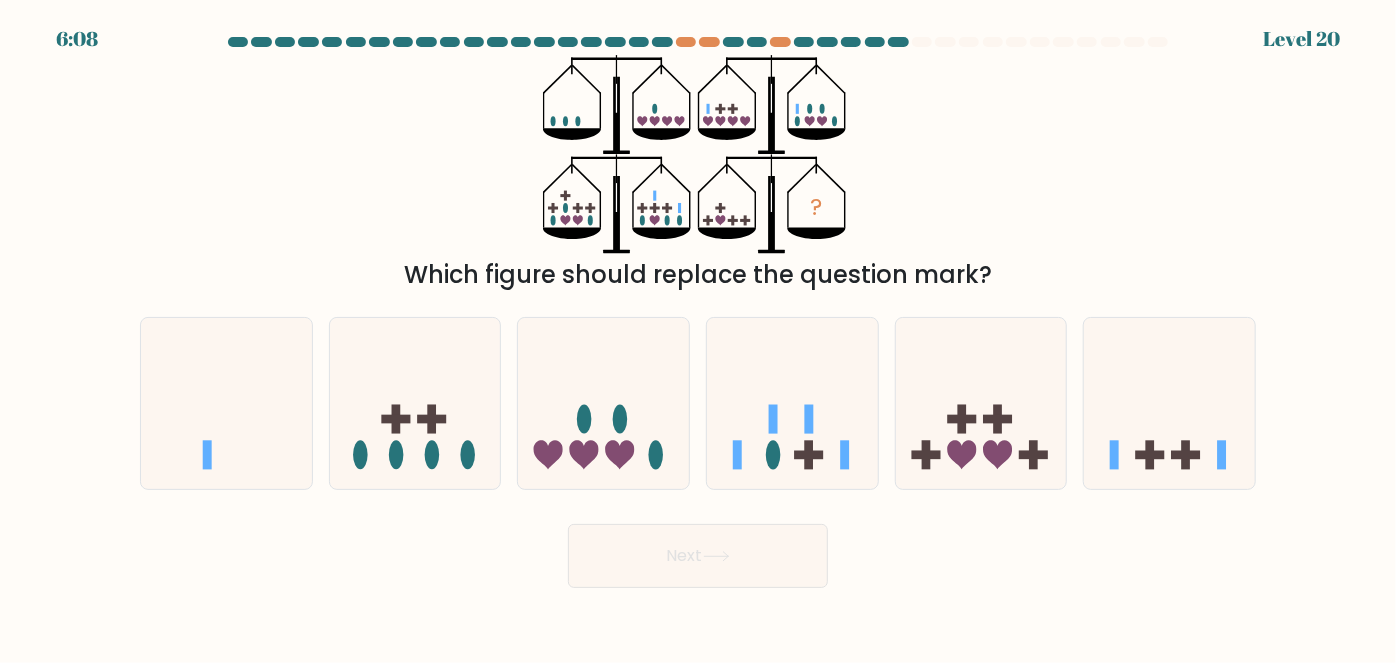 drag, startPoint x: 706, startPoint y: 136, endPoint x: 717, endPoint y: 178, distance: 43.416588 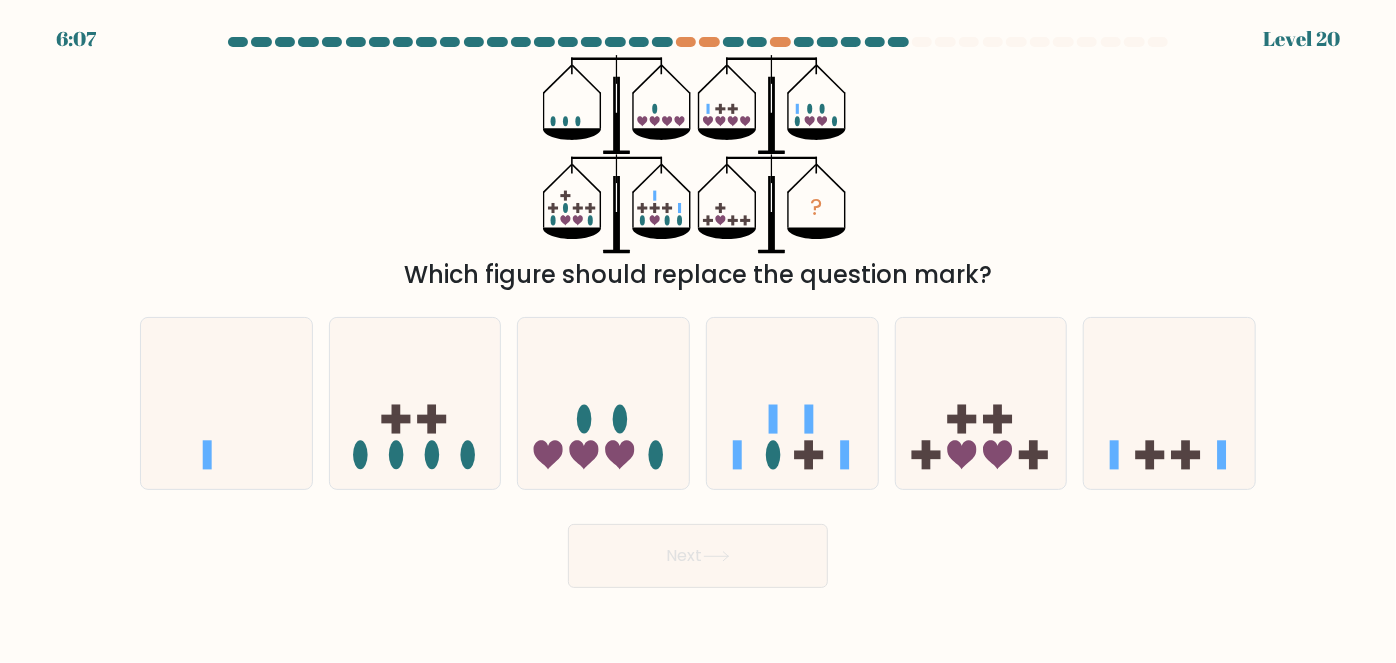 drag, startPoint x: 717, startPoint y: 178, endPoint x: 188, endPoint y: 150, distance: 529.7405 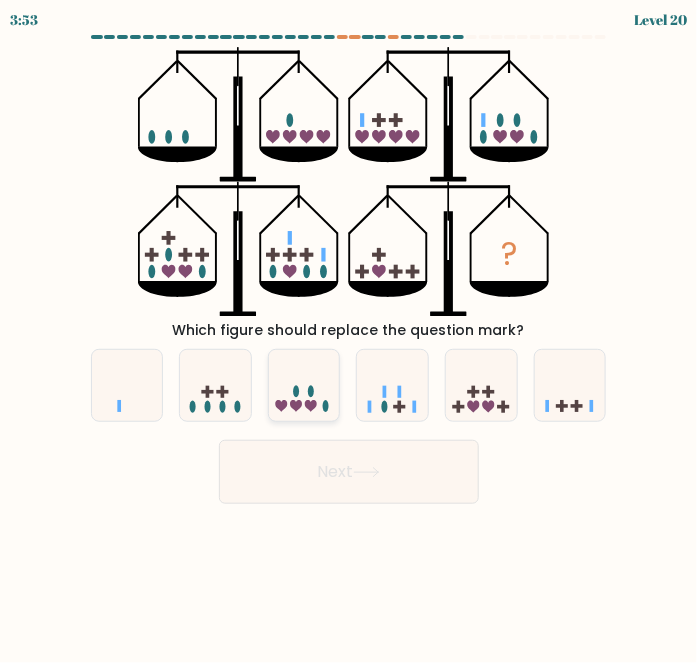click 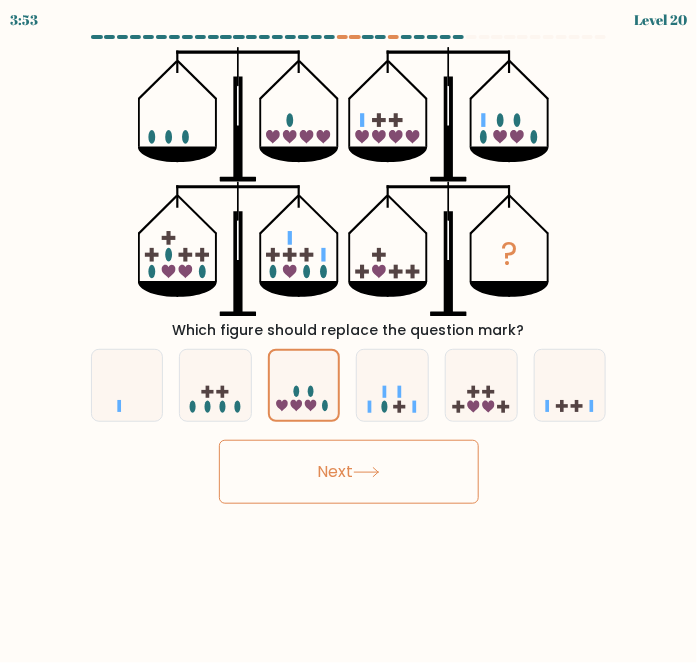 click on "Next" at bounding box center [349, 472] 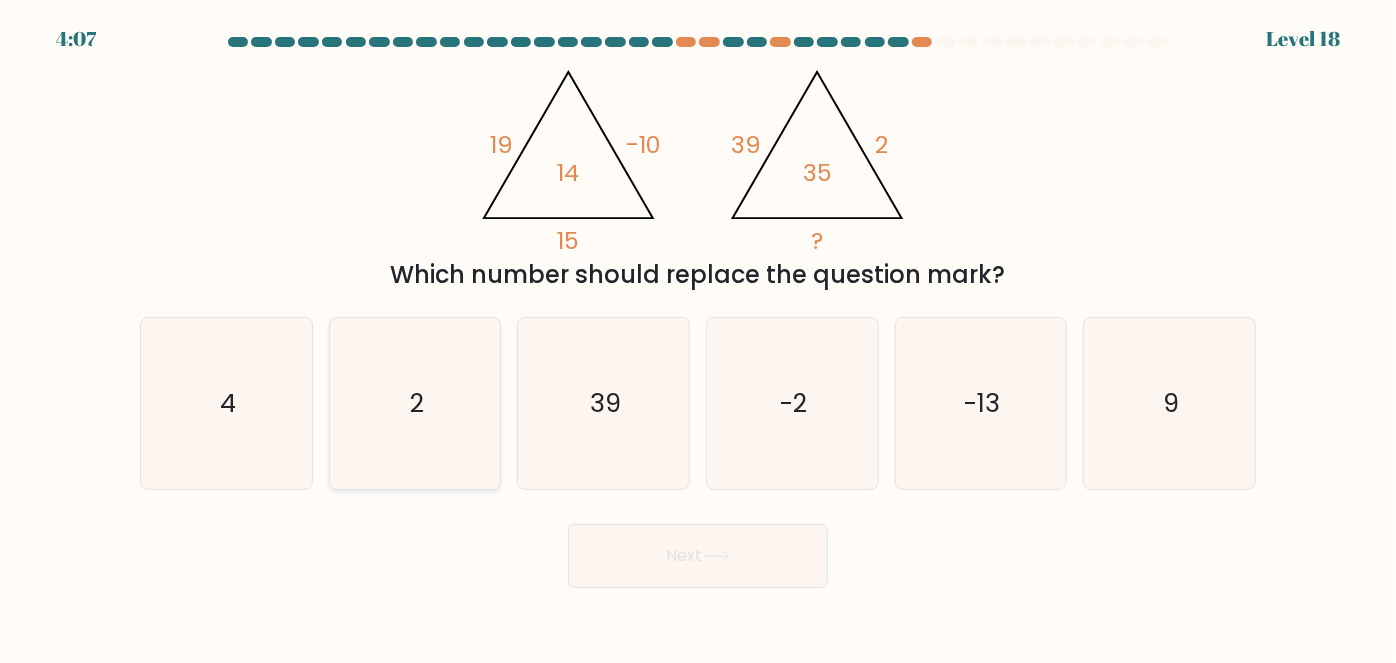 click on "2" 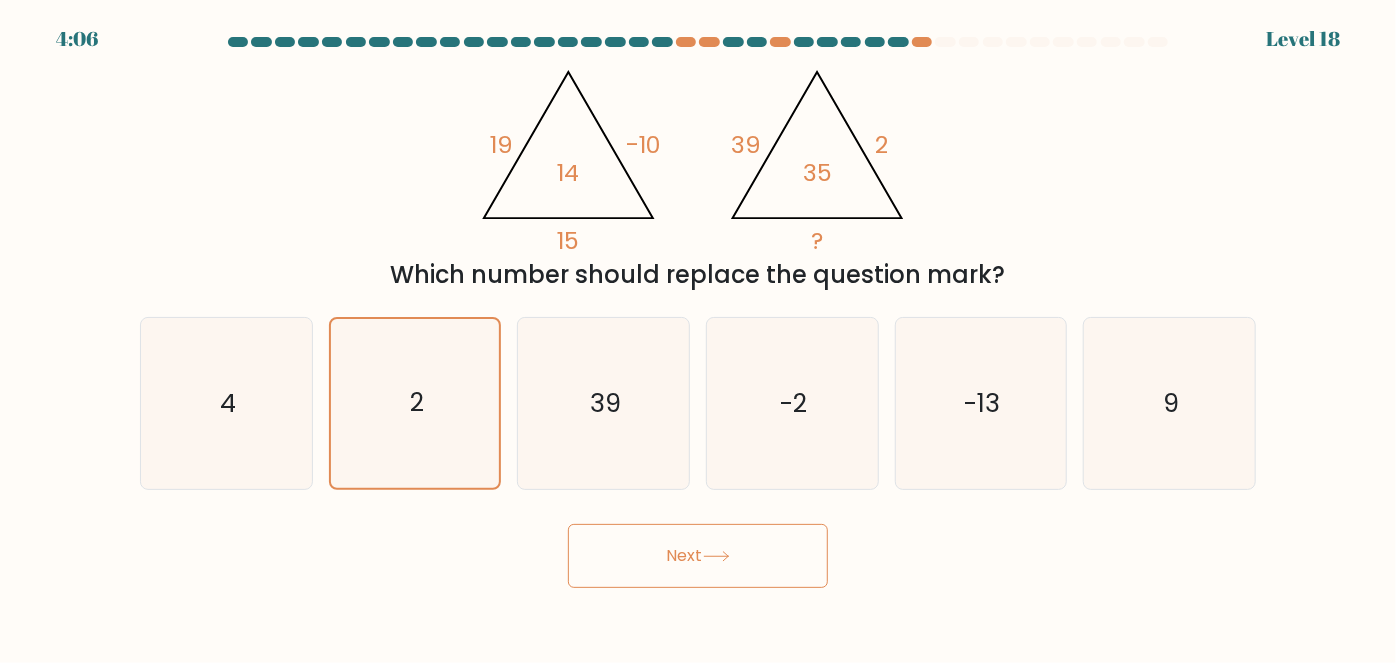 click on "Next" at bounding box center (698, 556) 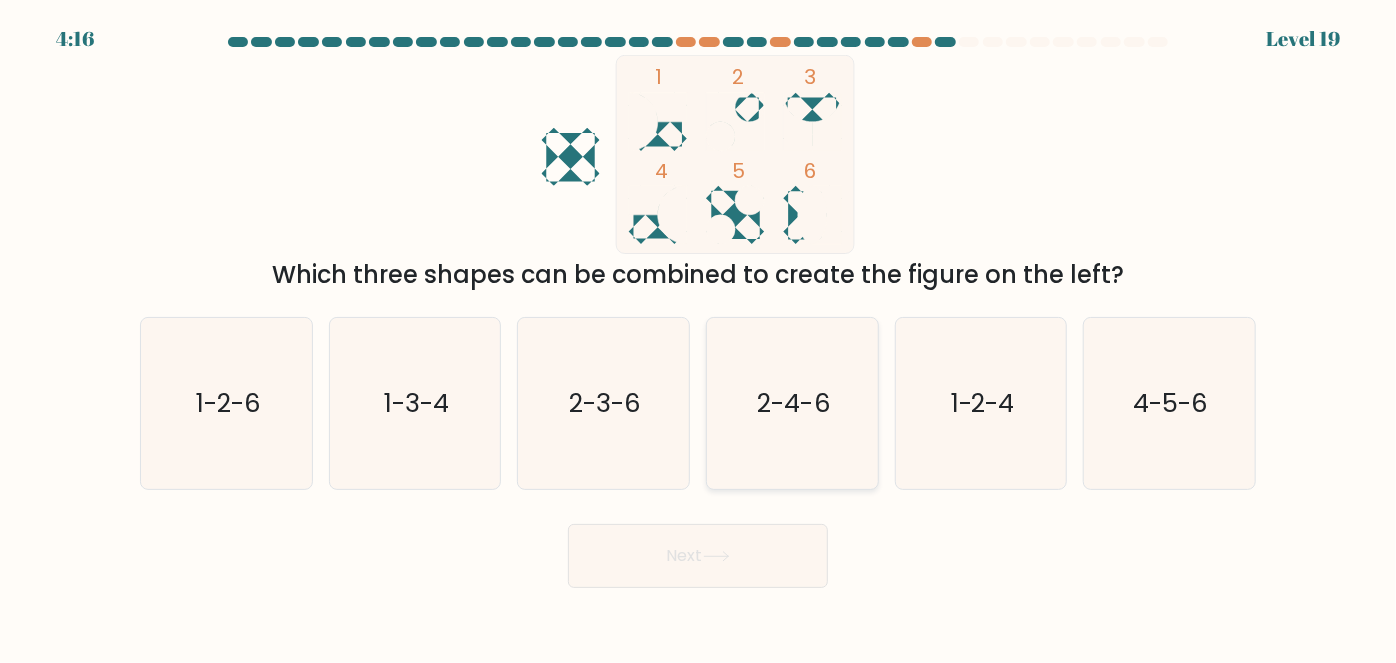 click on "2-4-6" 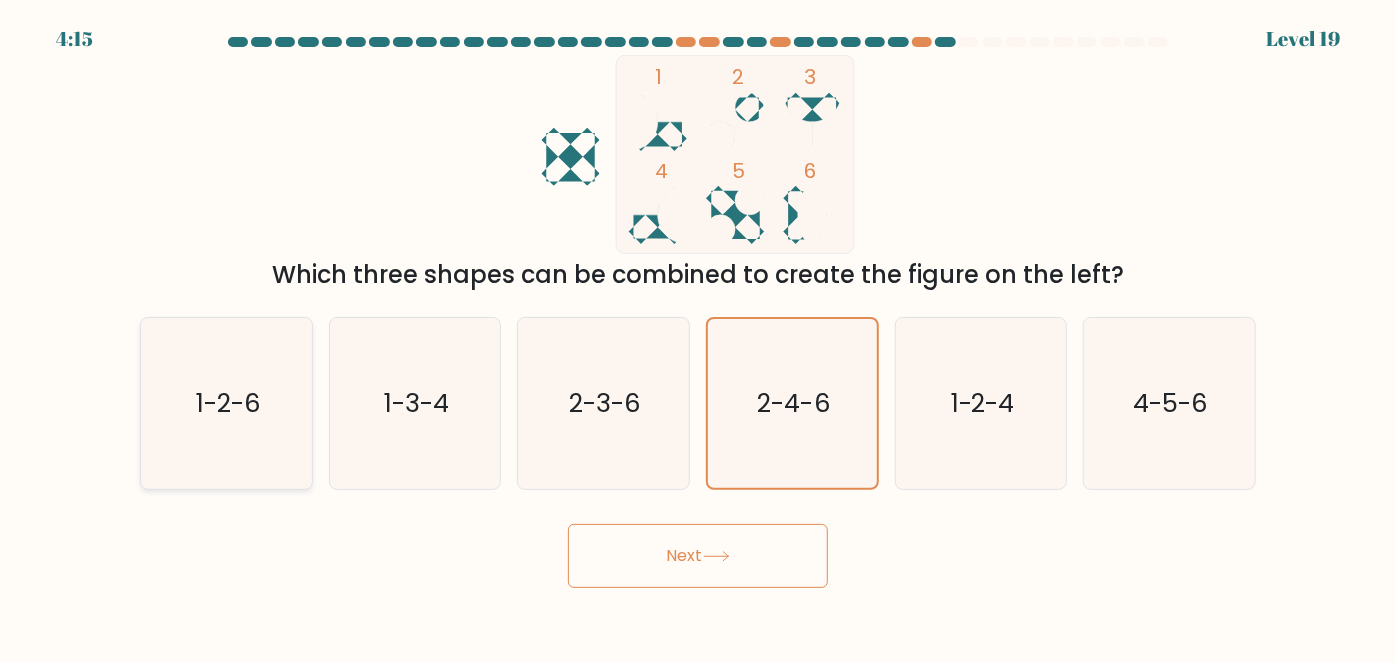 click on "1-2-6" 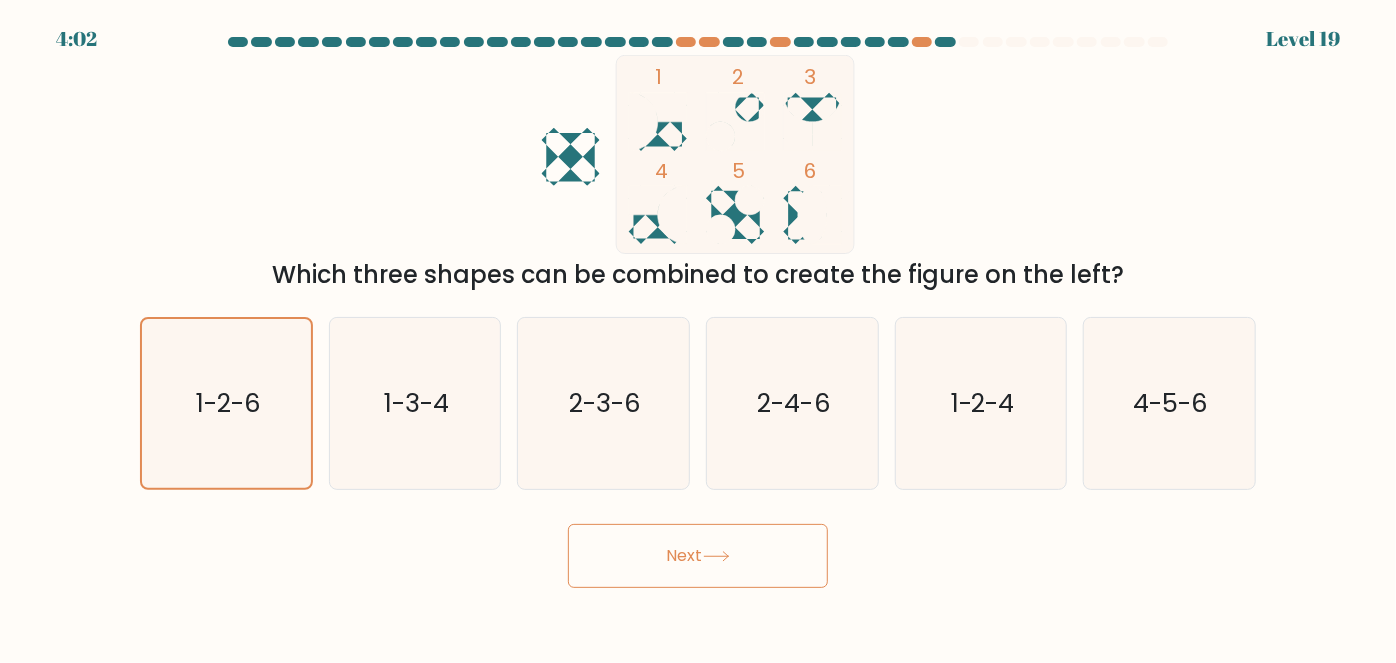 click on "Next" at bounding box center (698, 556) 